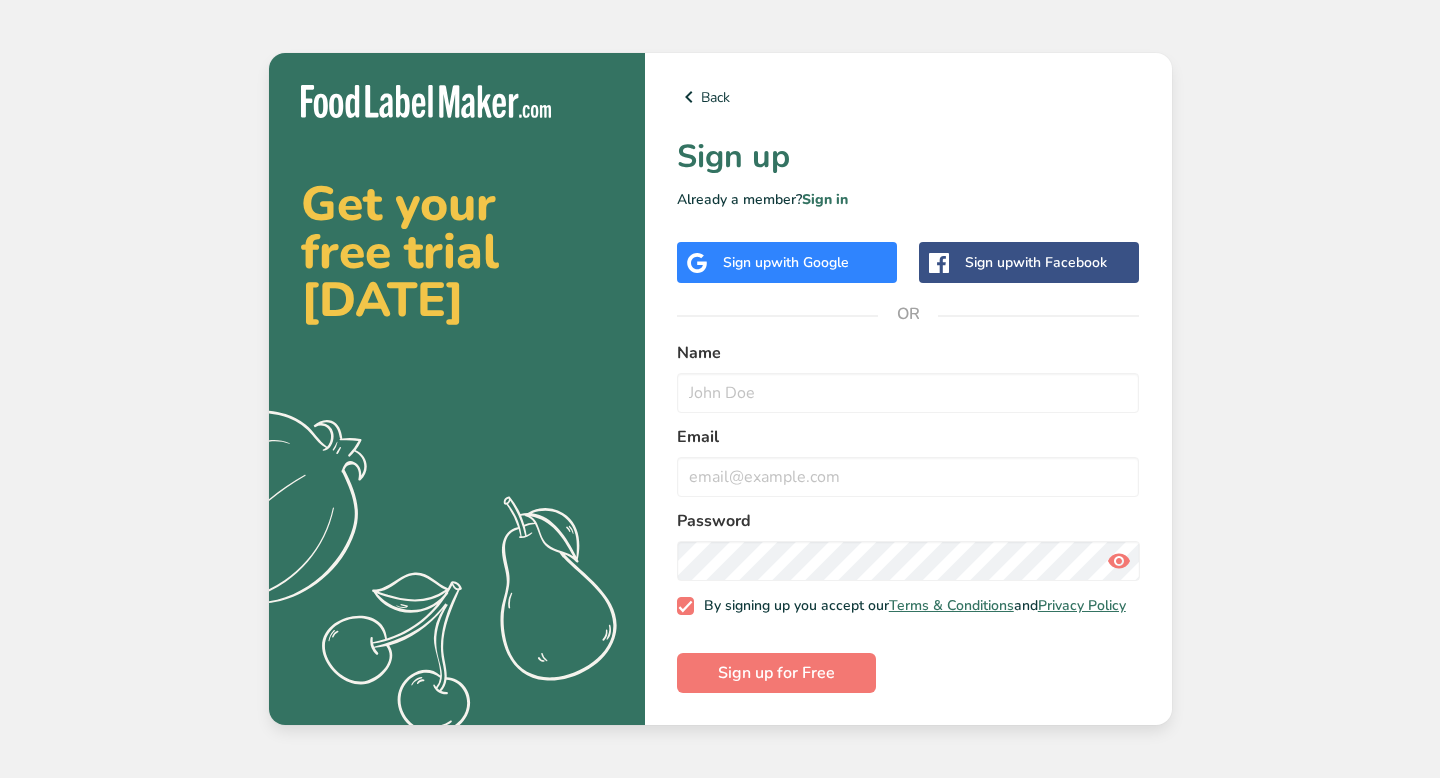 scroll, scrollTop: 0, scrollLeft: 0, axis: both 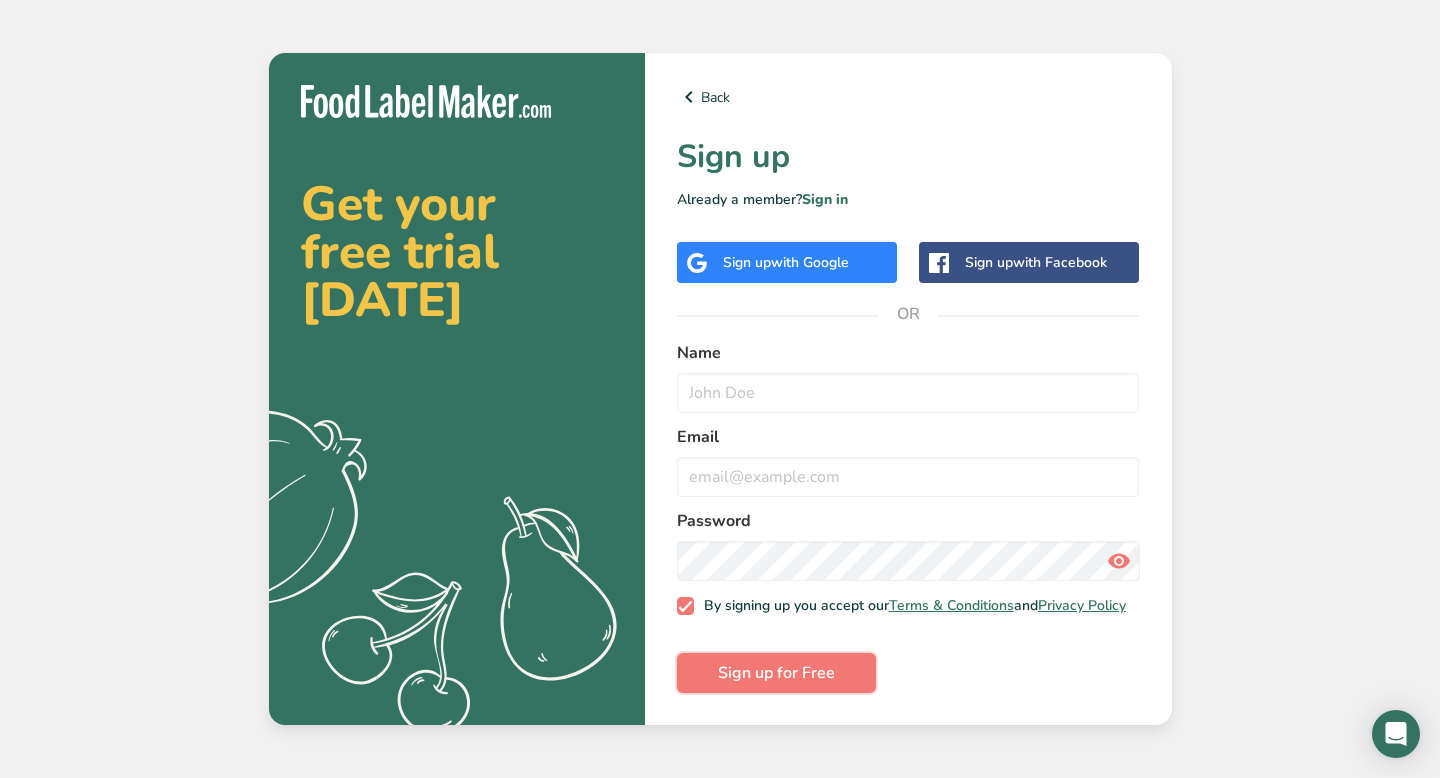 drag, startPoint x: 782, startPoint y: 692, endPoint x: 795, endPoint y: 327, distance: 365.23145 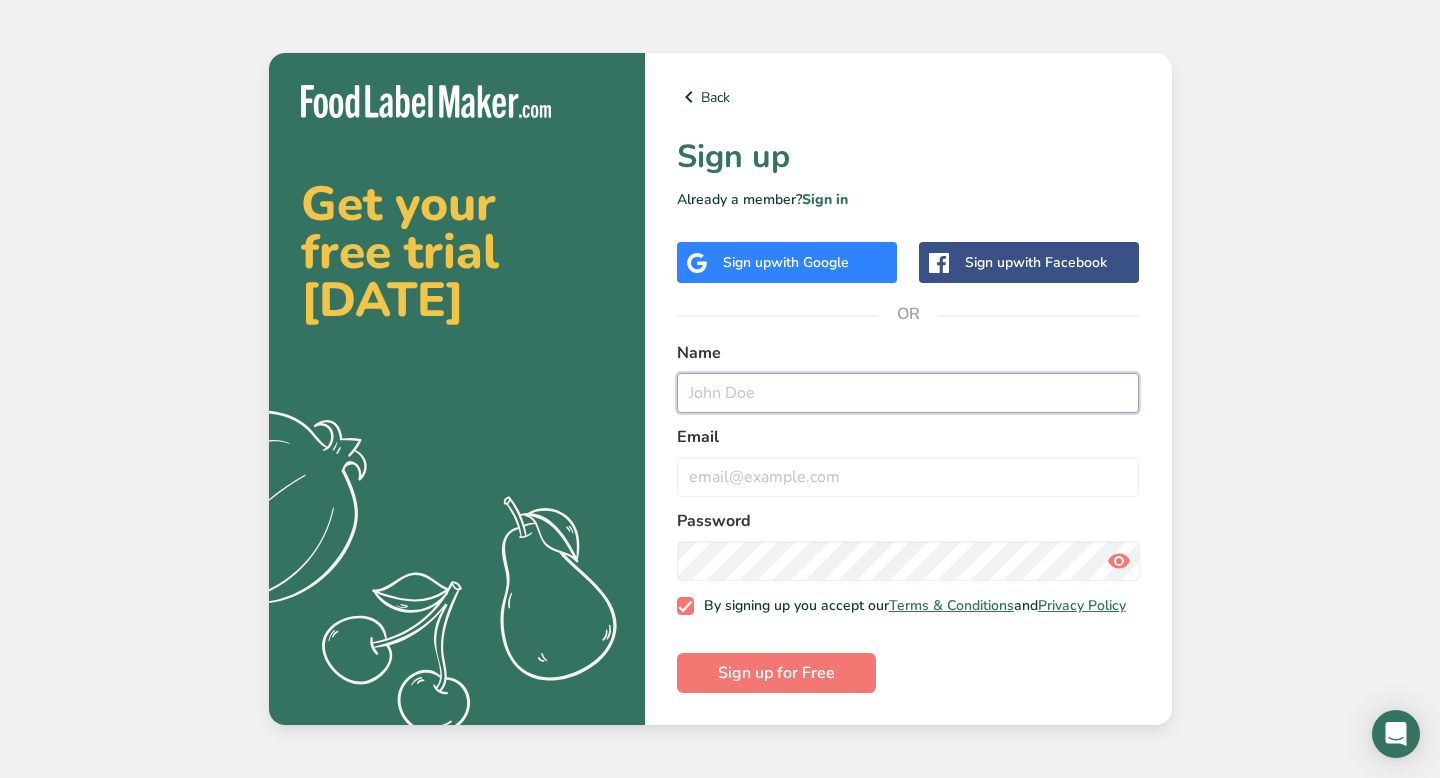 click at bounding box center [908, 393] 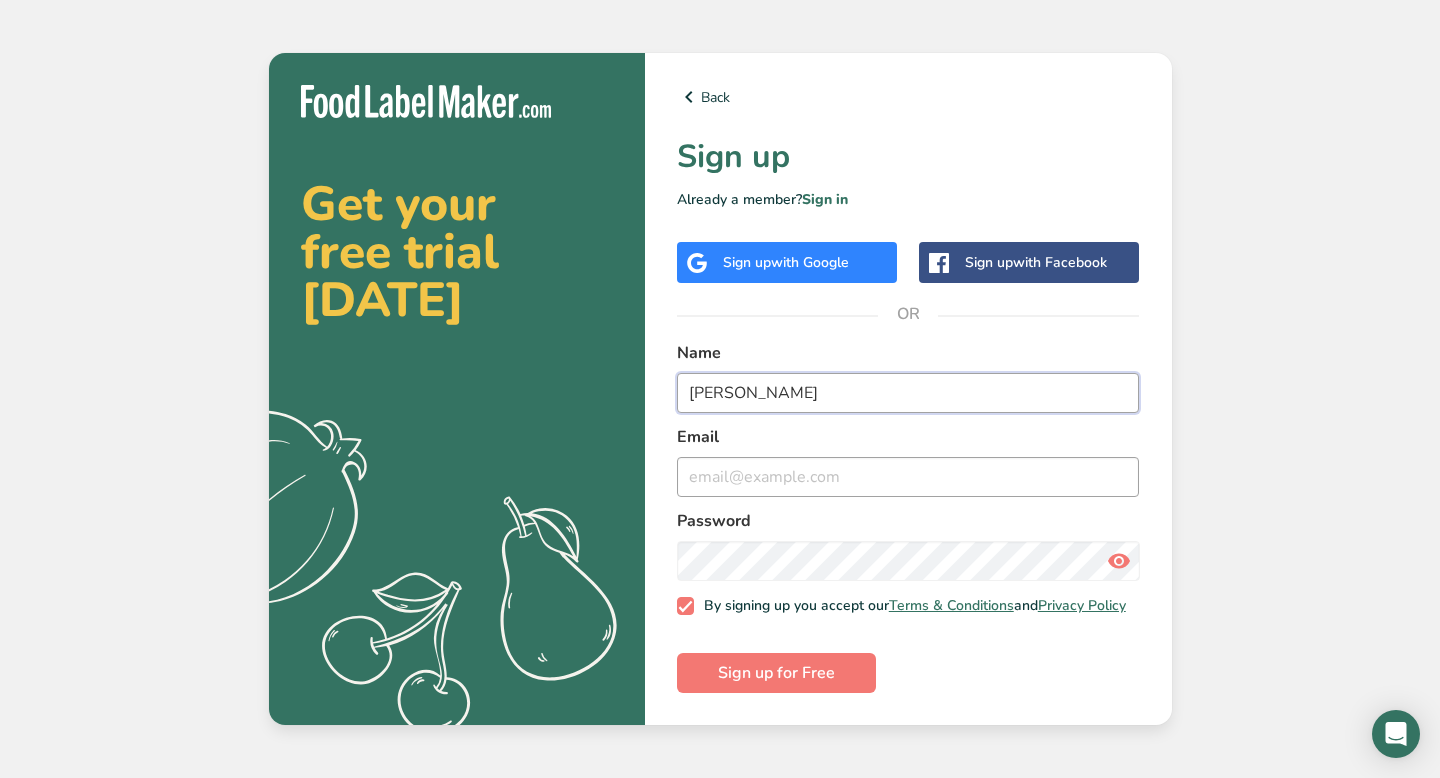 type on "[PERSON_NAME]" 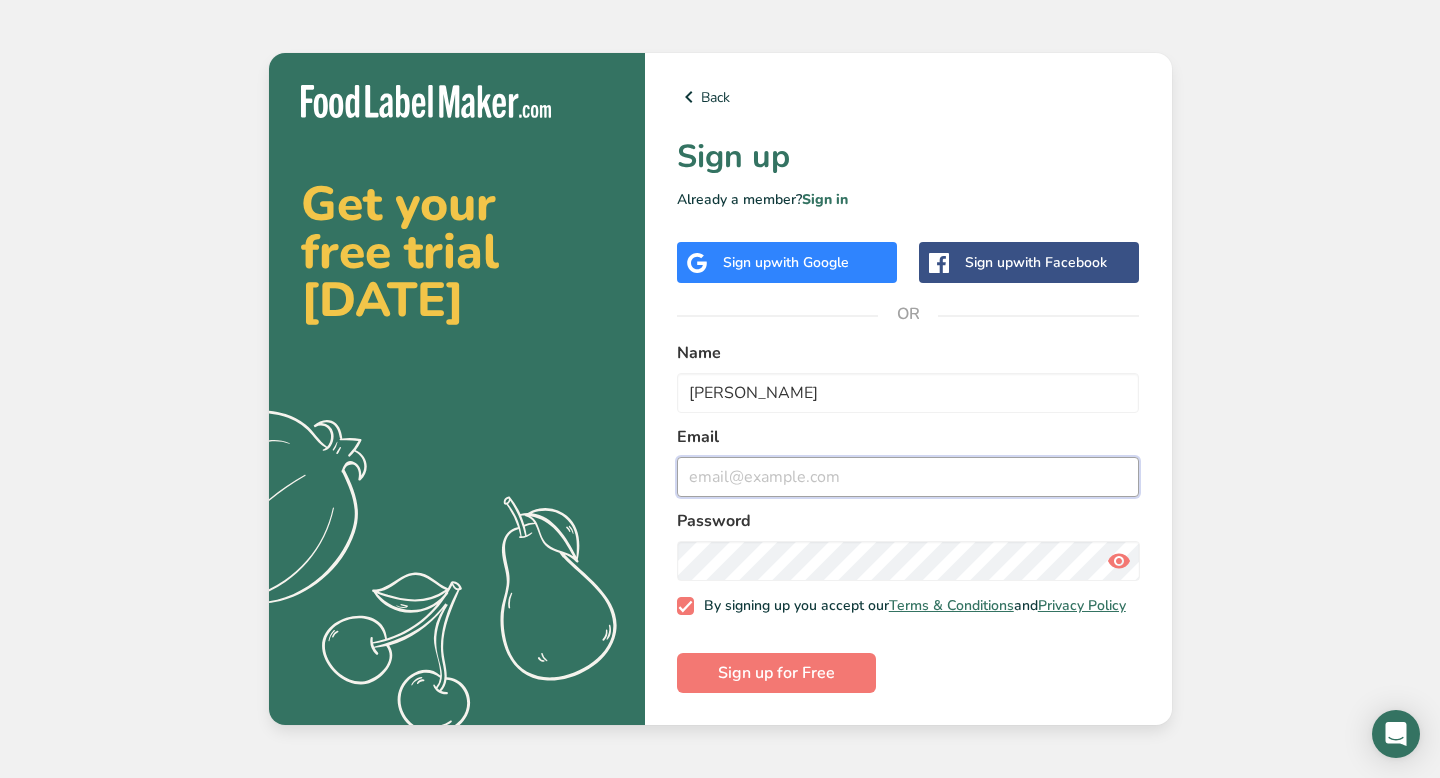 click at bounding box center (908, 477) 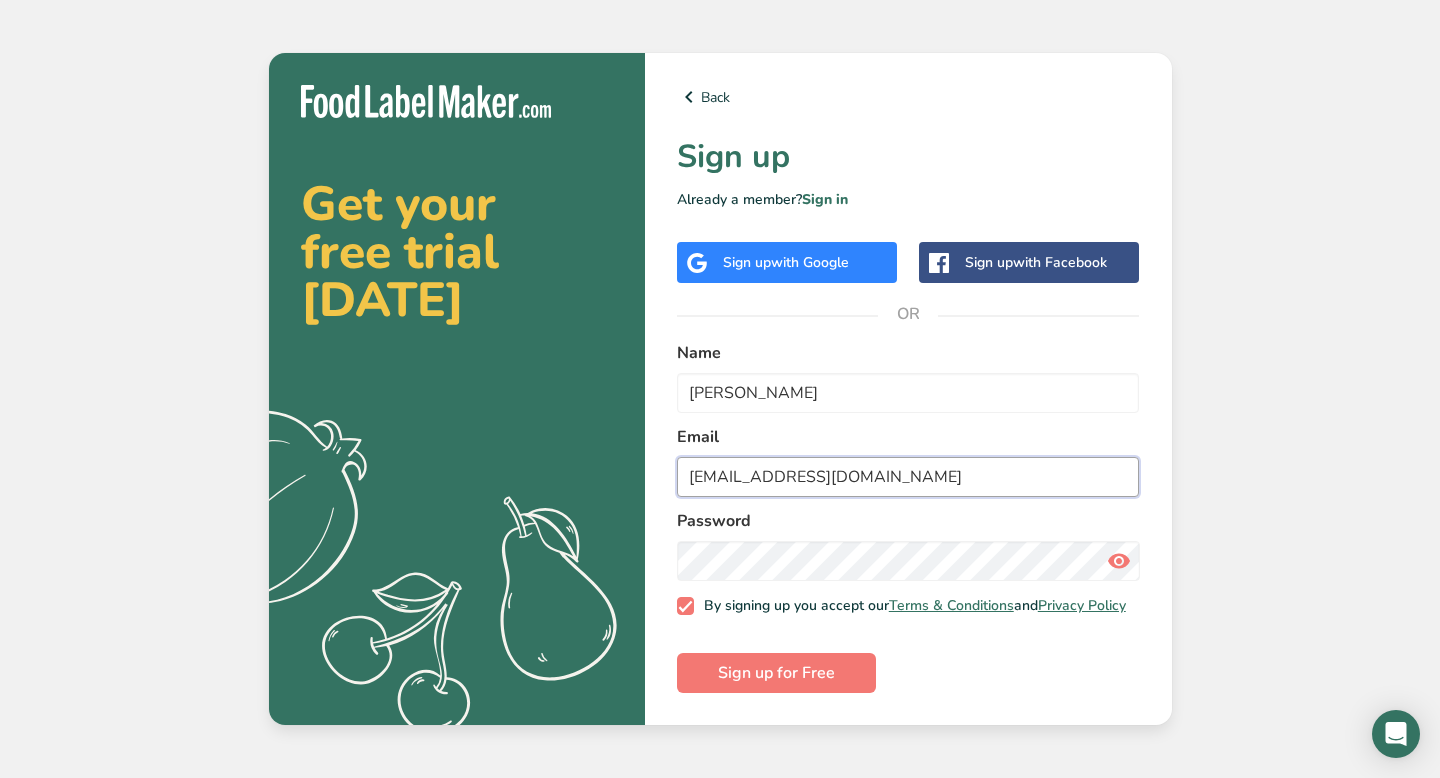 type on "[EMAIL_ADDRESS][DOMAIN_NAME]" 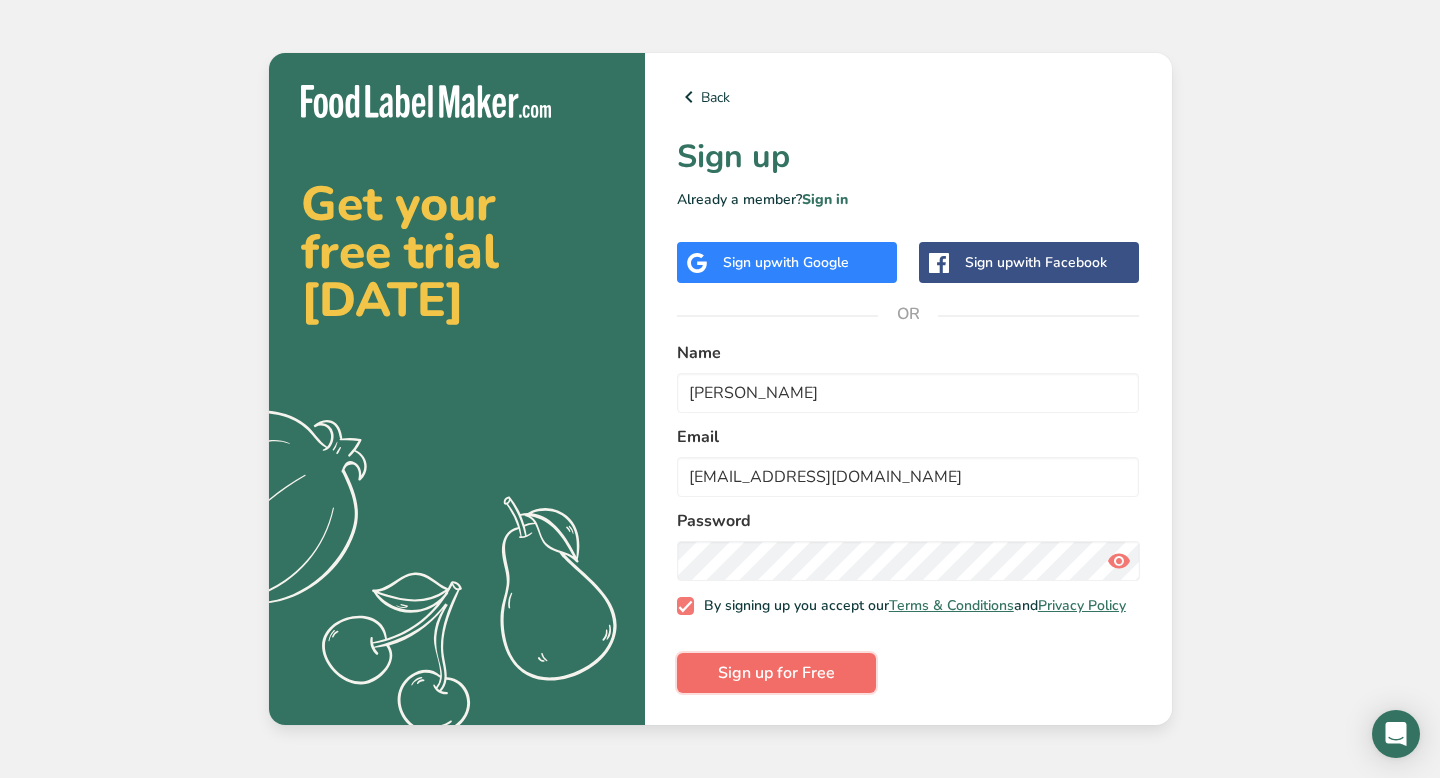 click on "Sign up for Free" at bounding box center [776, 673] 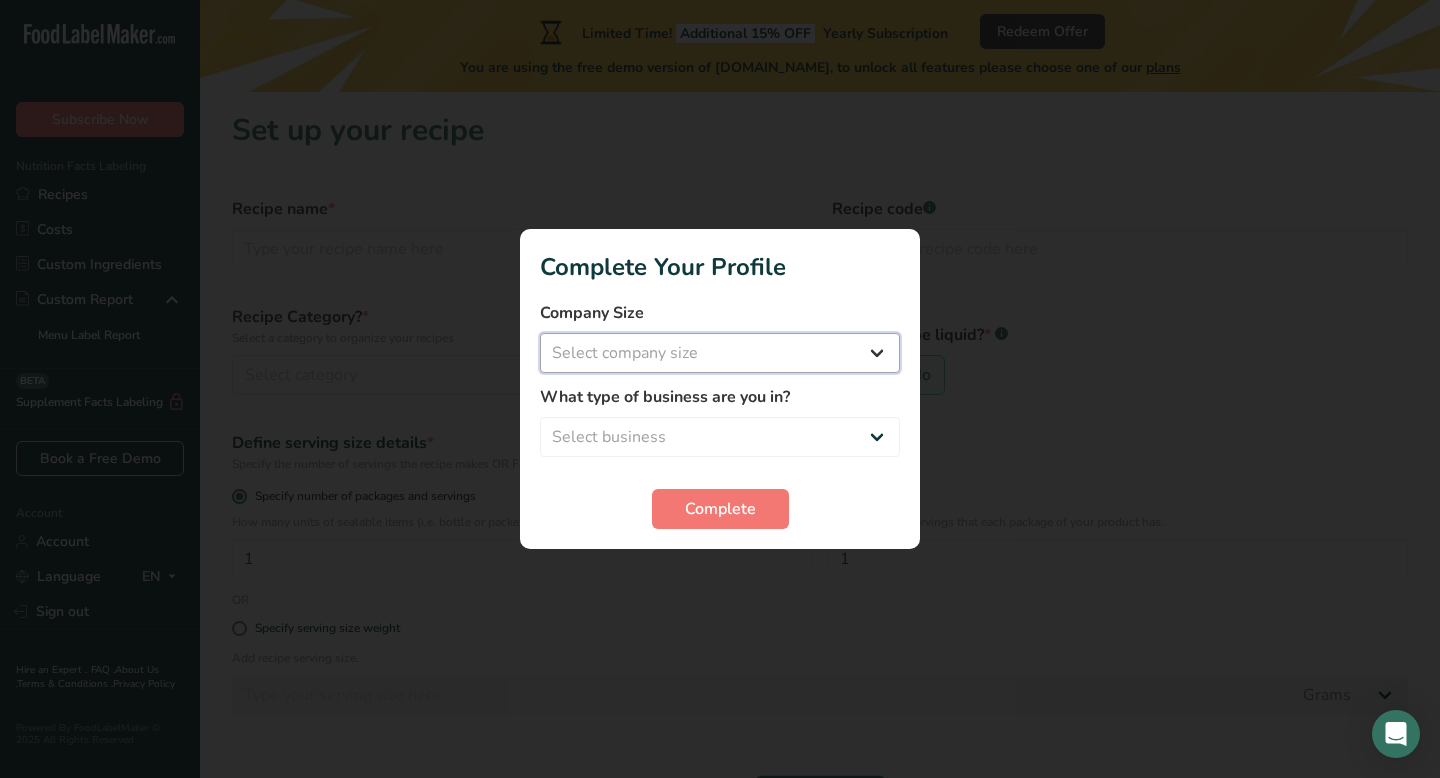 click on "Select company size
Fewer than 10 Employees
10 to 50 Employees
51 to 500 Employees
Over 500 Employees" at bounding box center [720, 353] 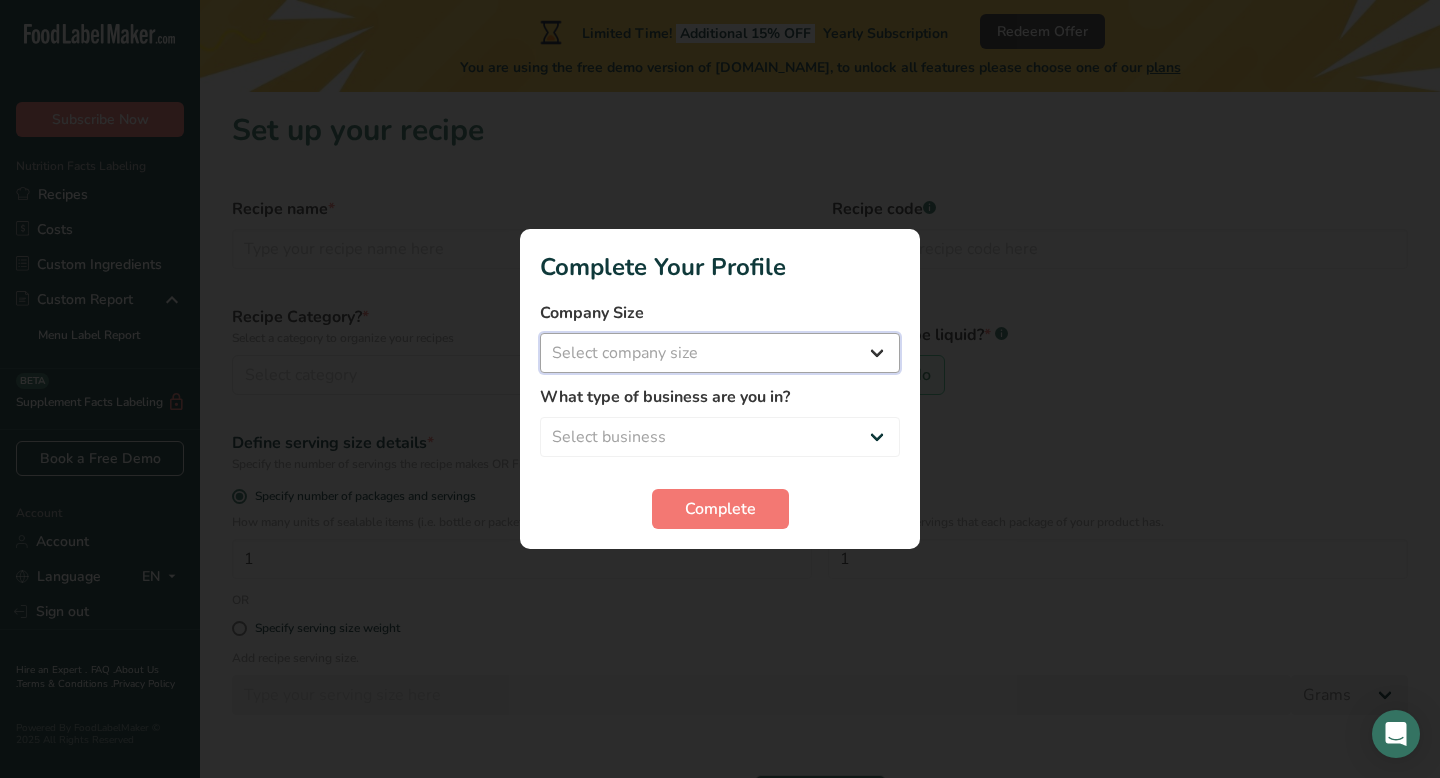 select on "1" 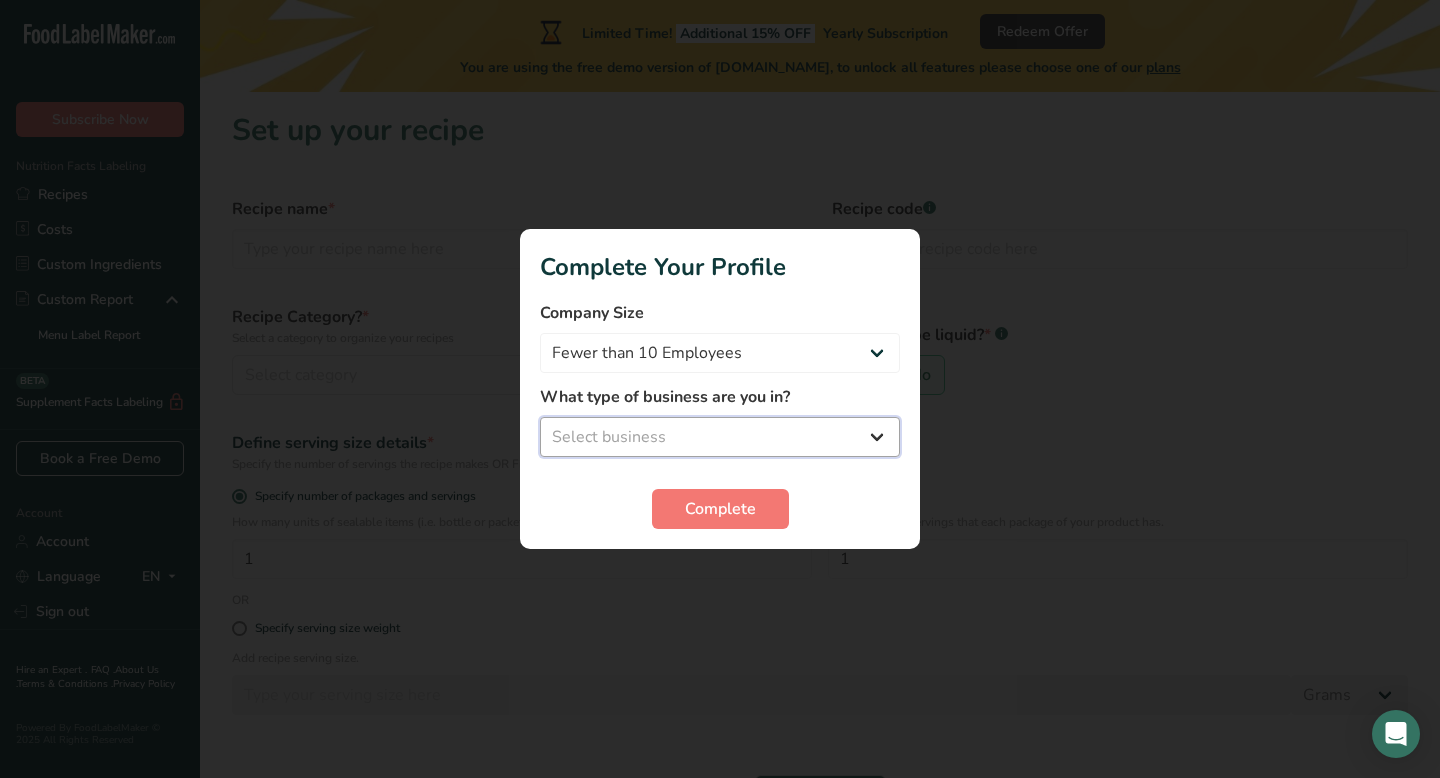 click on "Select business
Packaged Food Manufacturer
Restaurant & Cafe
Bakery
Meal Plans & Catering Company
Nutritionist
Food Blogger
Personal Trainer
Other" at bounding box center (720, 437) 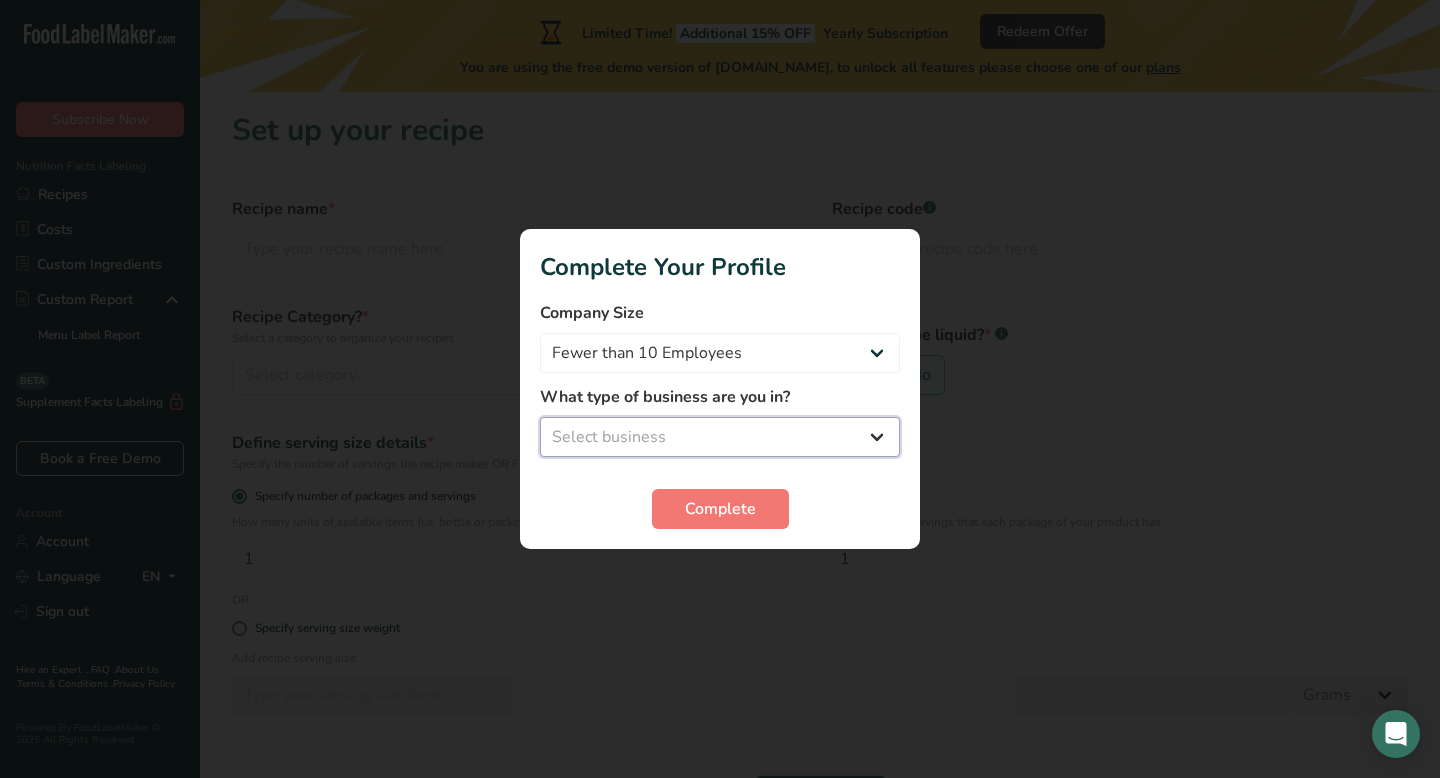 select on "4" 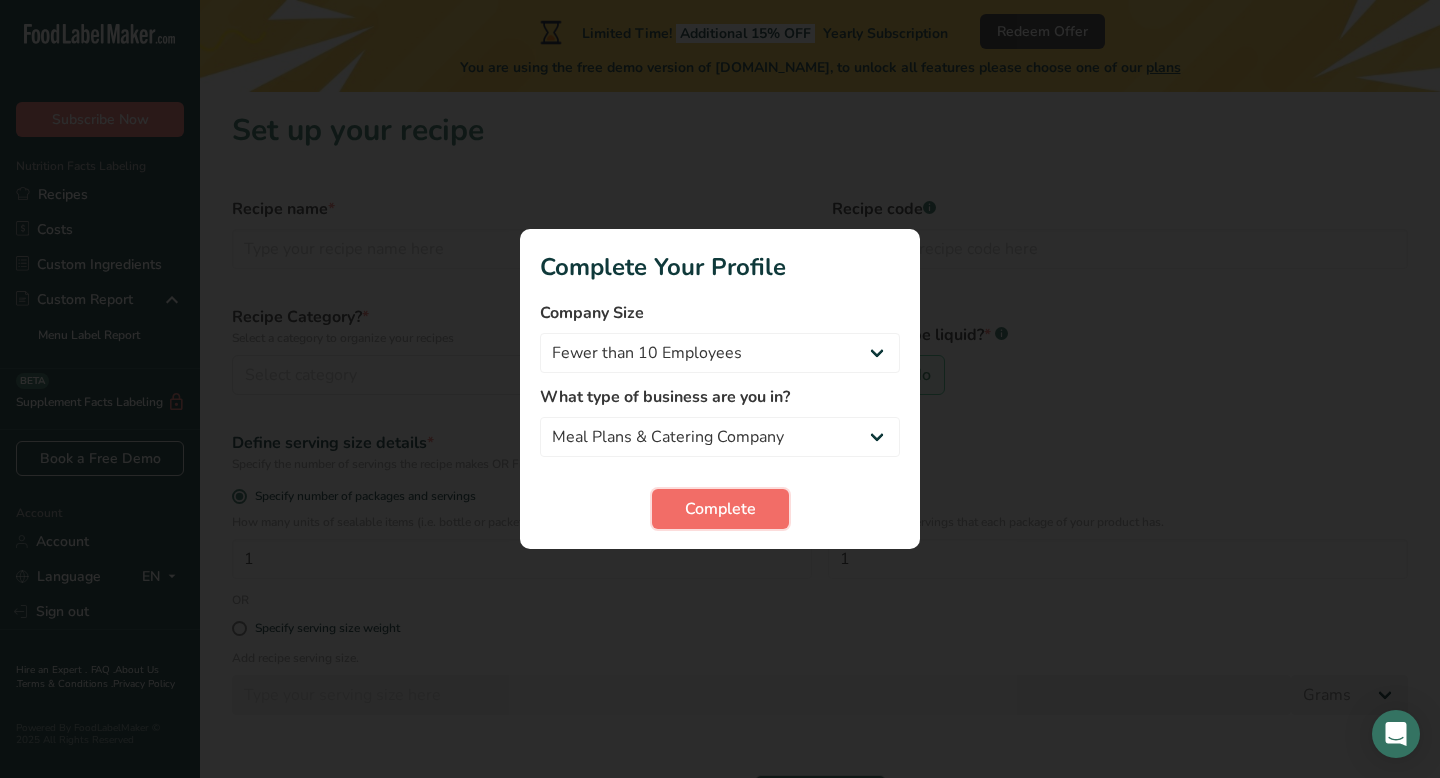 click on "Complete" at bounding box center [720, 509] 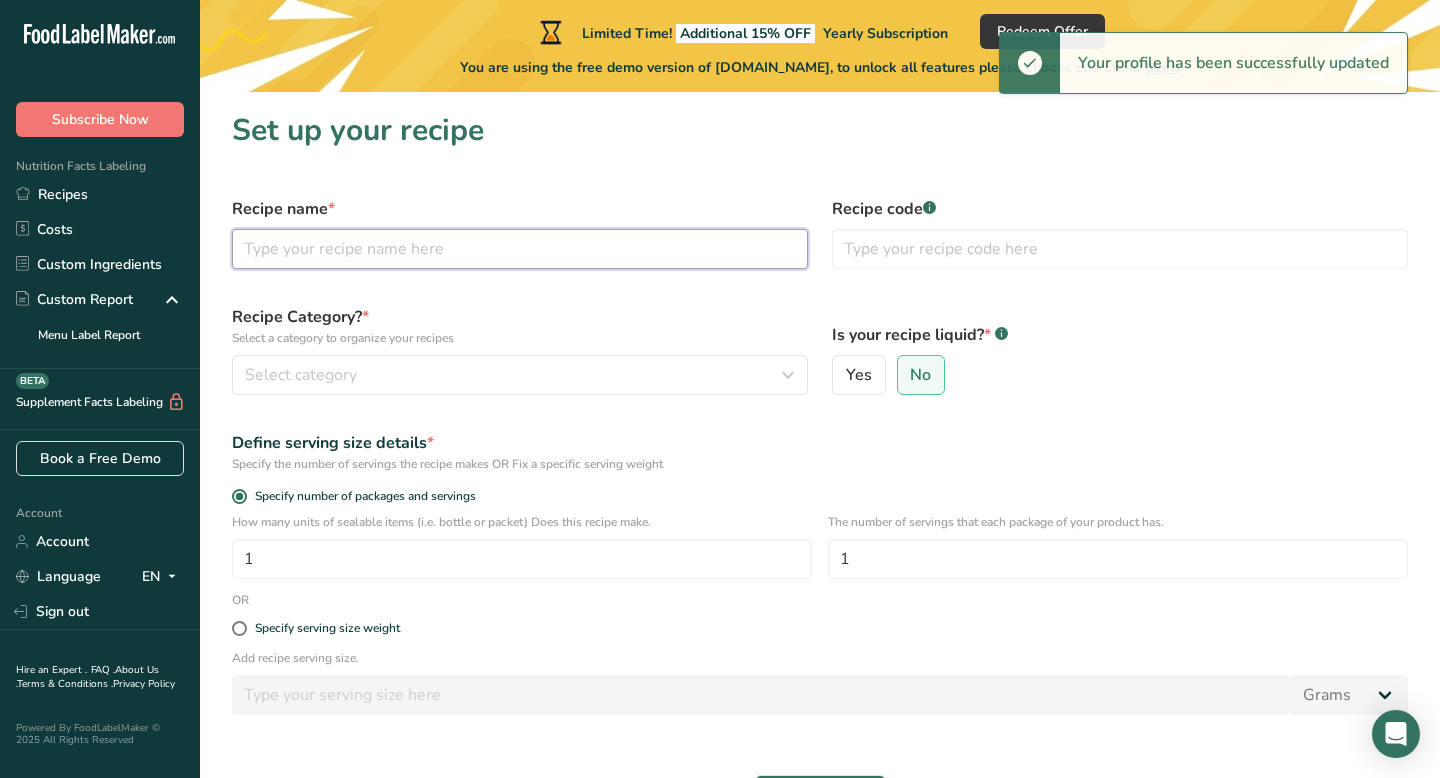 click at bounding box center (520, 249) 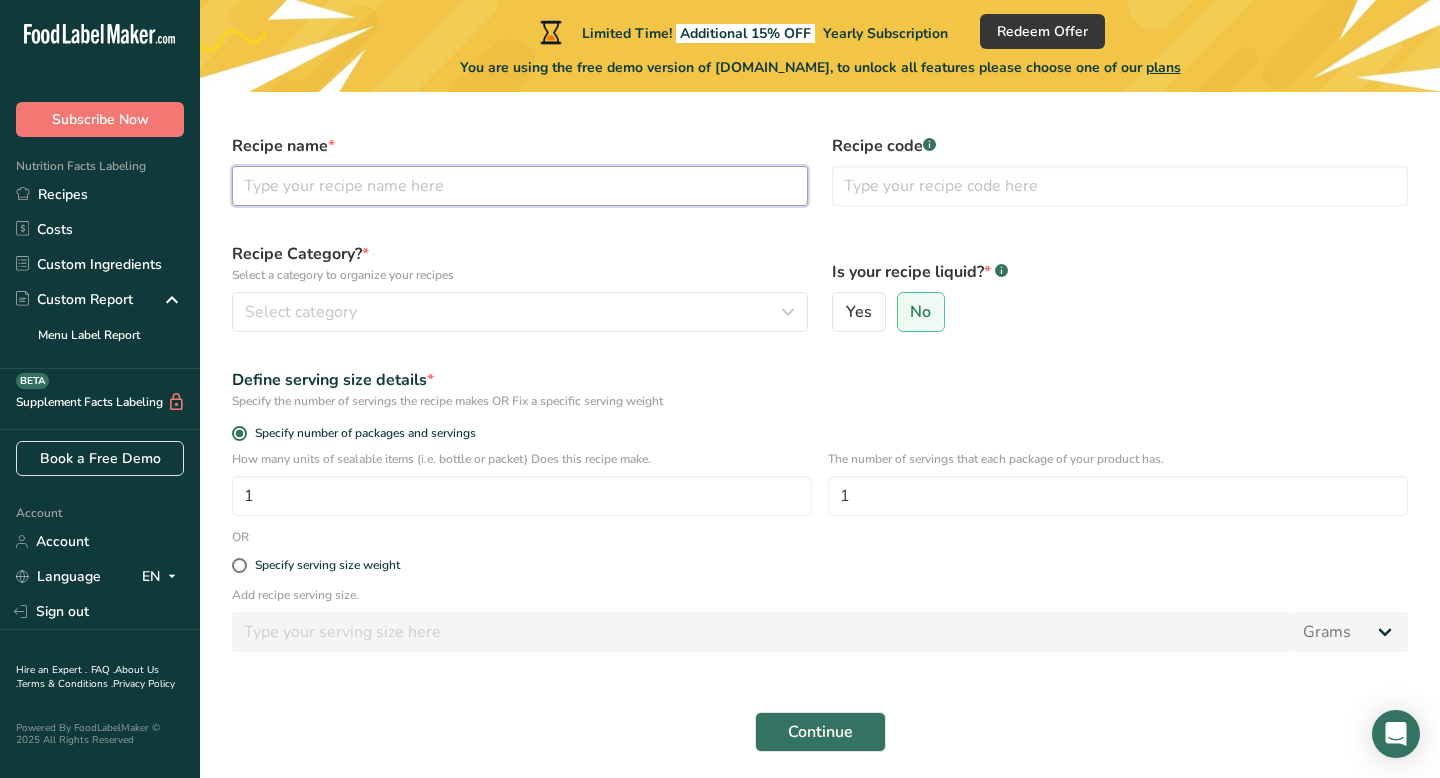 scroll, scrollTop: 51, scrollLeft: 0, axis: vertical 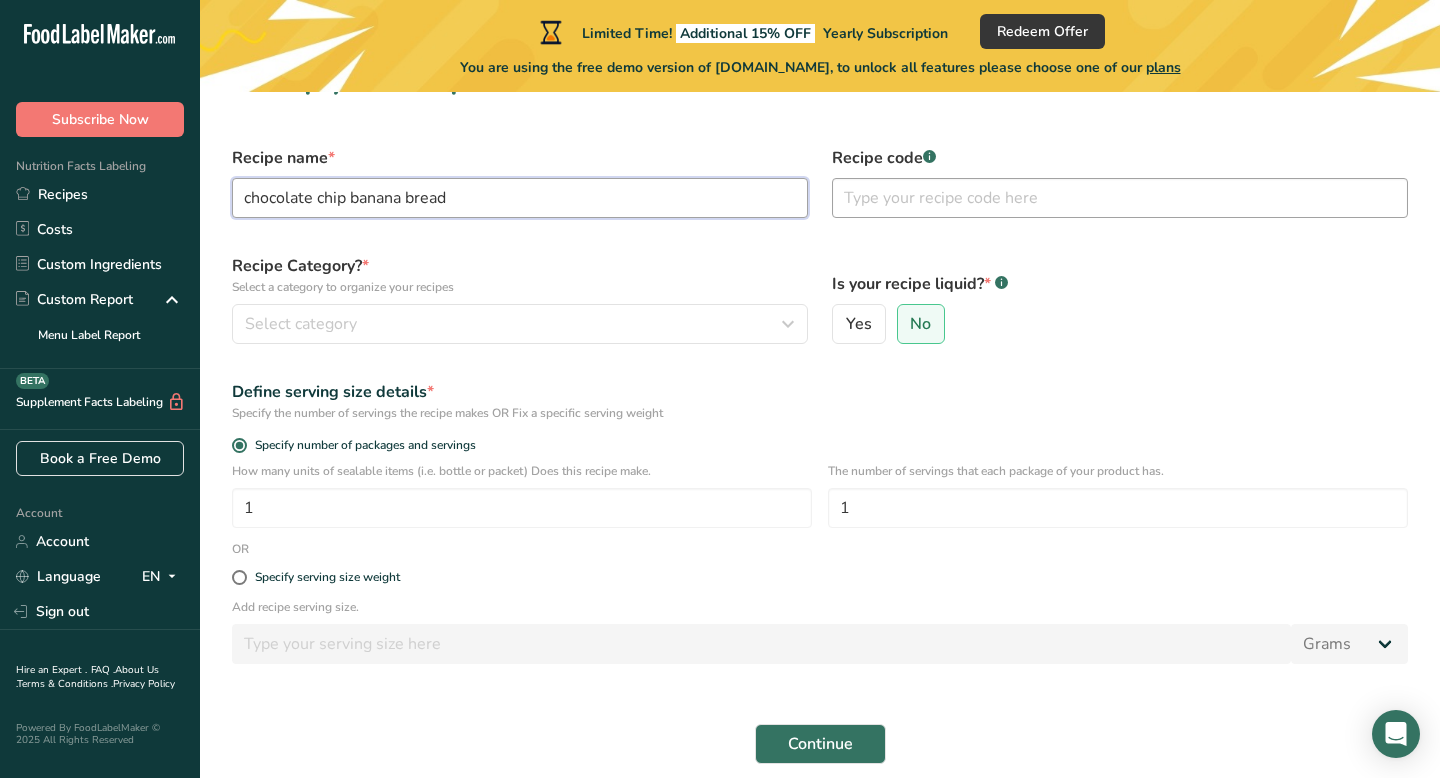 type on "chocolate chip banana bread" 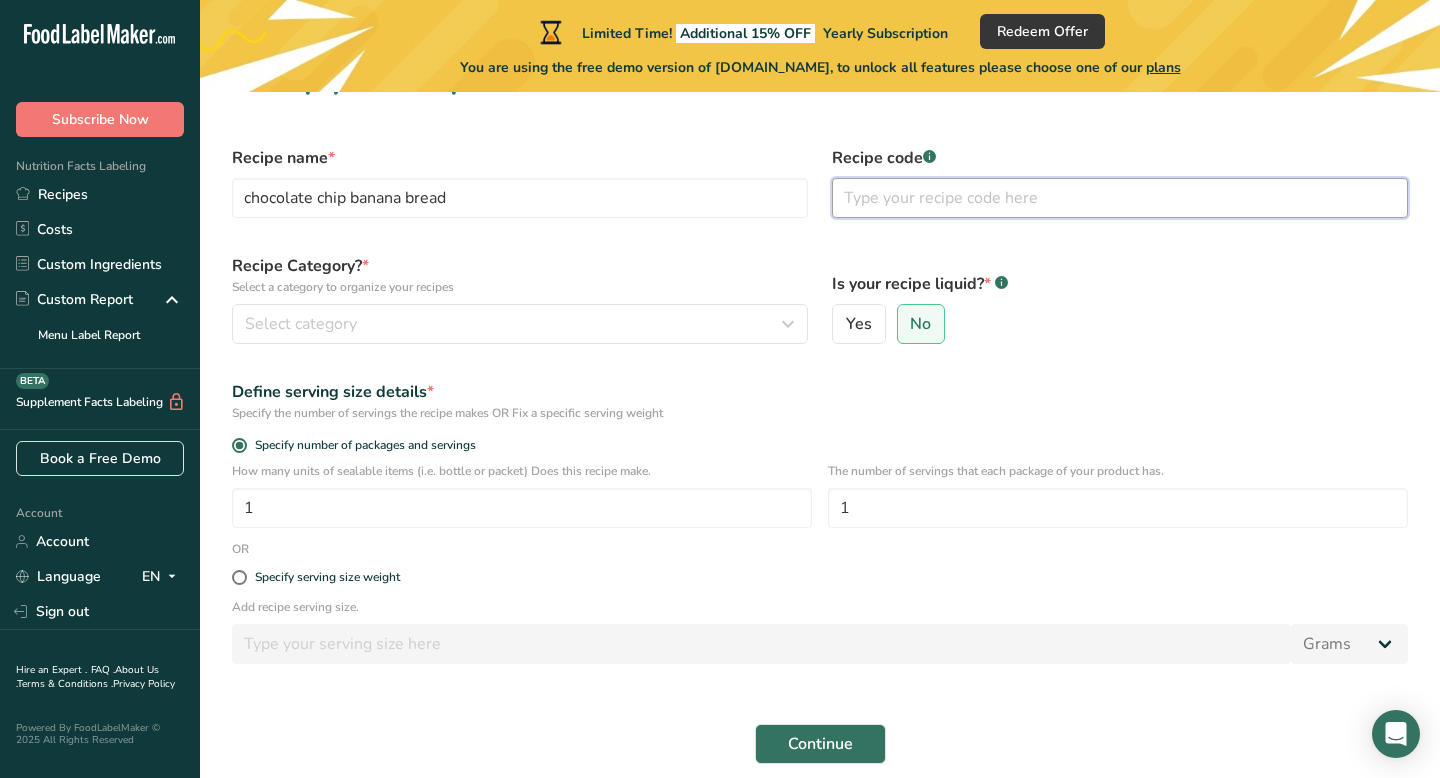 click at bounding box center [1120, 198] 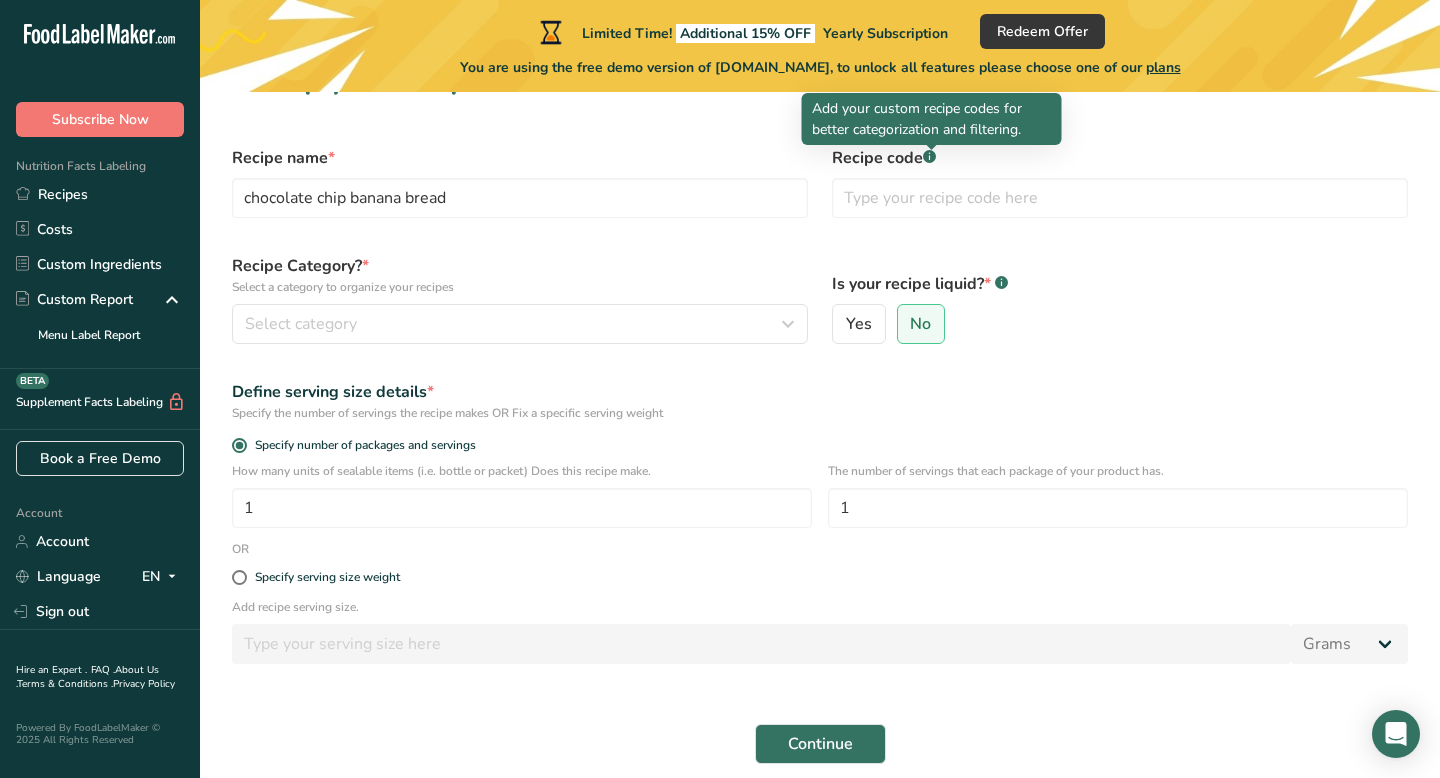 click 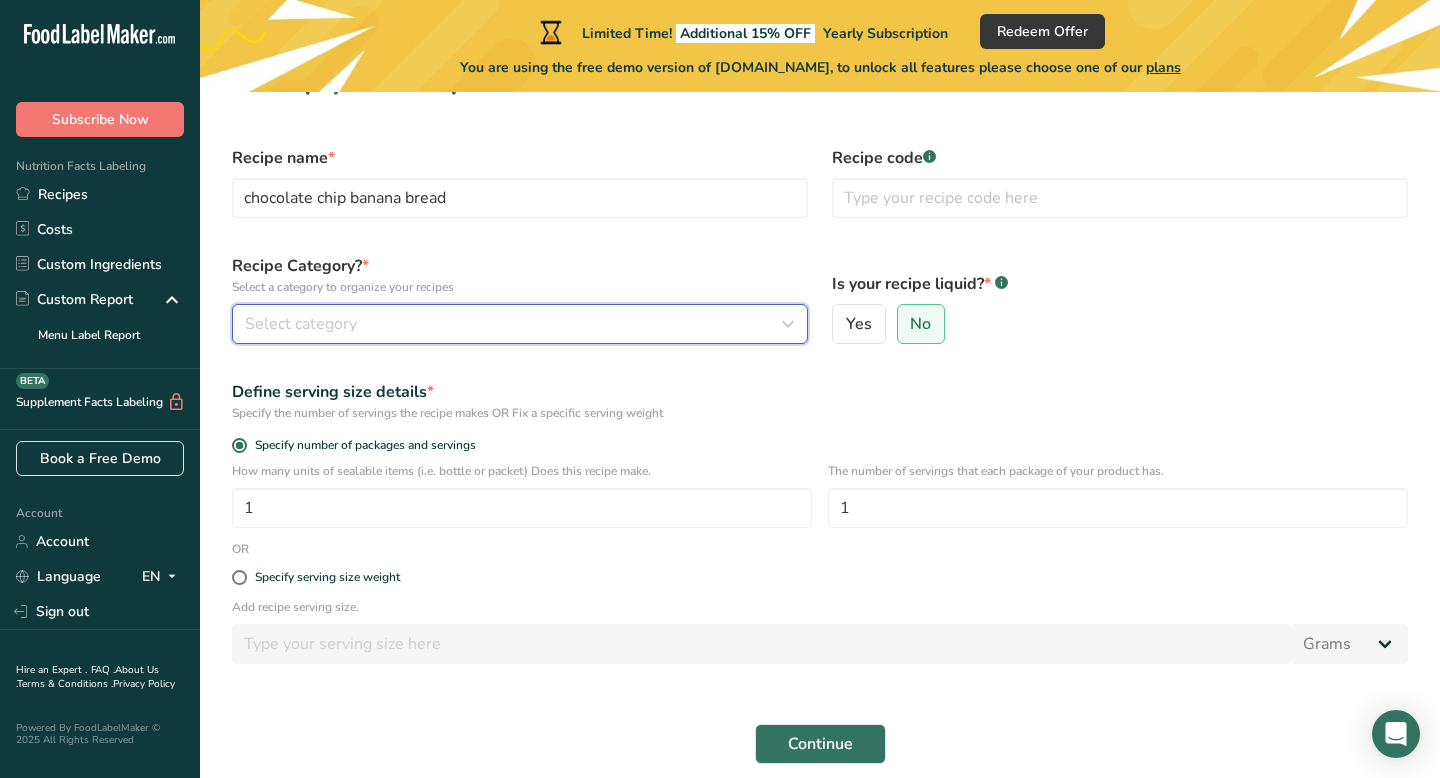 click on "Select category" at bounding box center (514, 324) 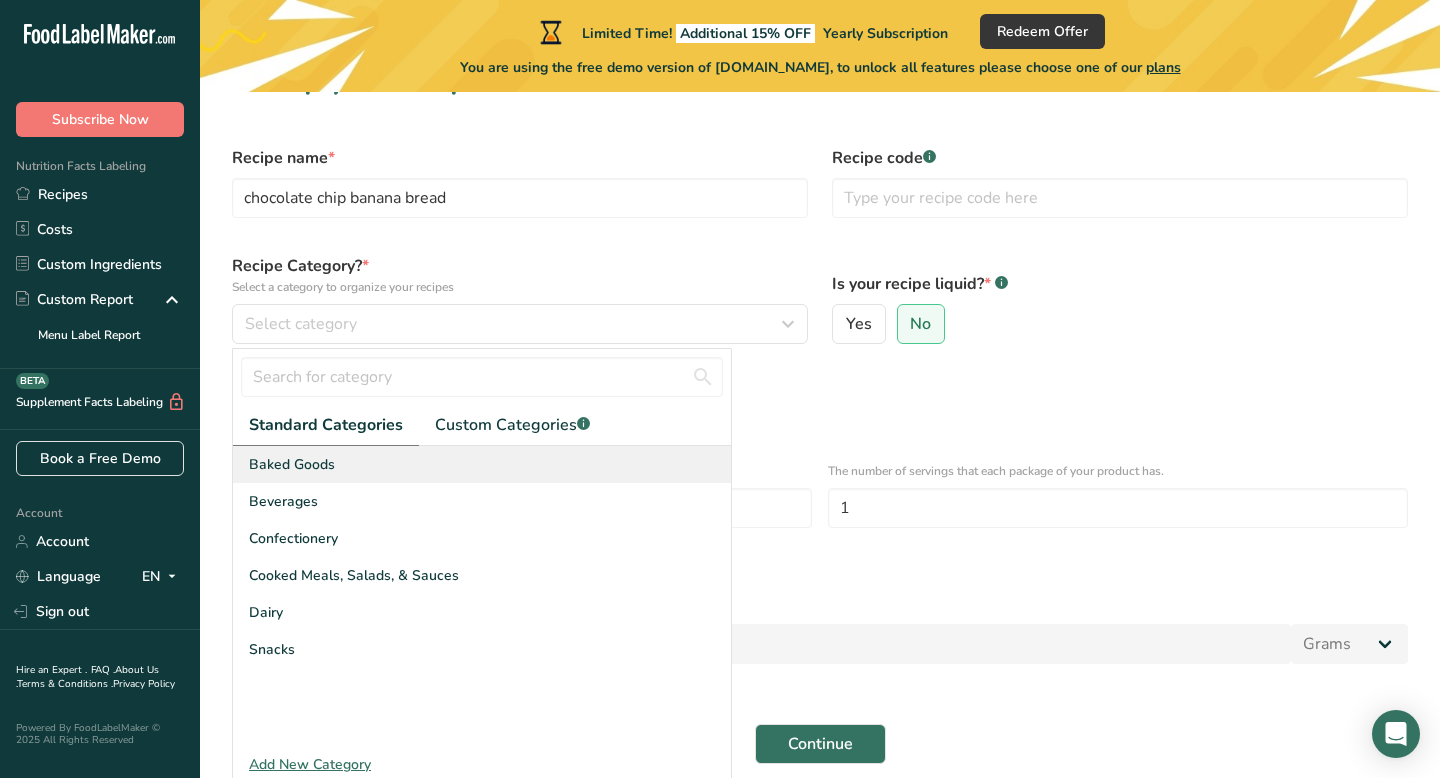 click on "Baked Goods" at bounding box center [482, 464] 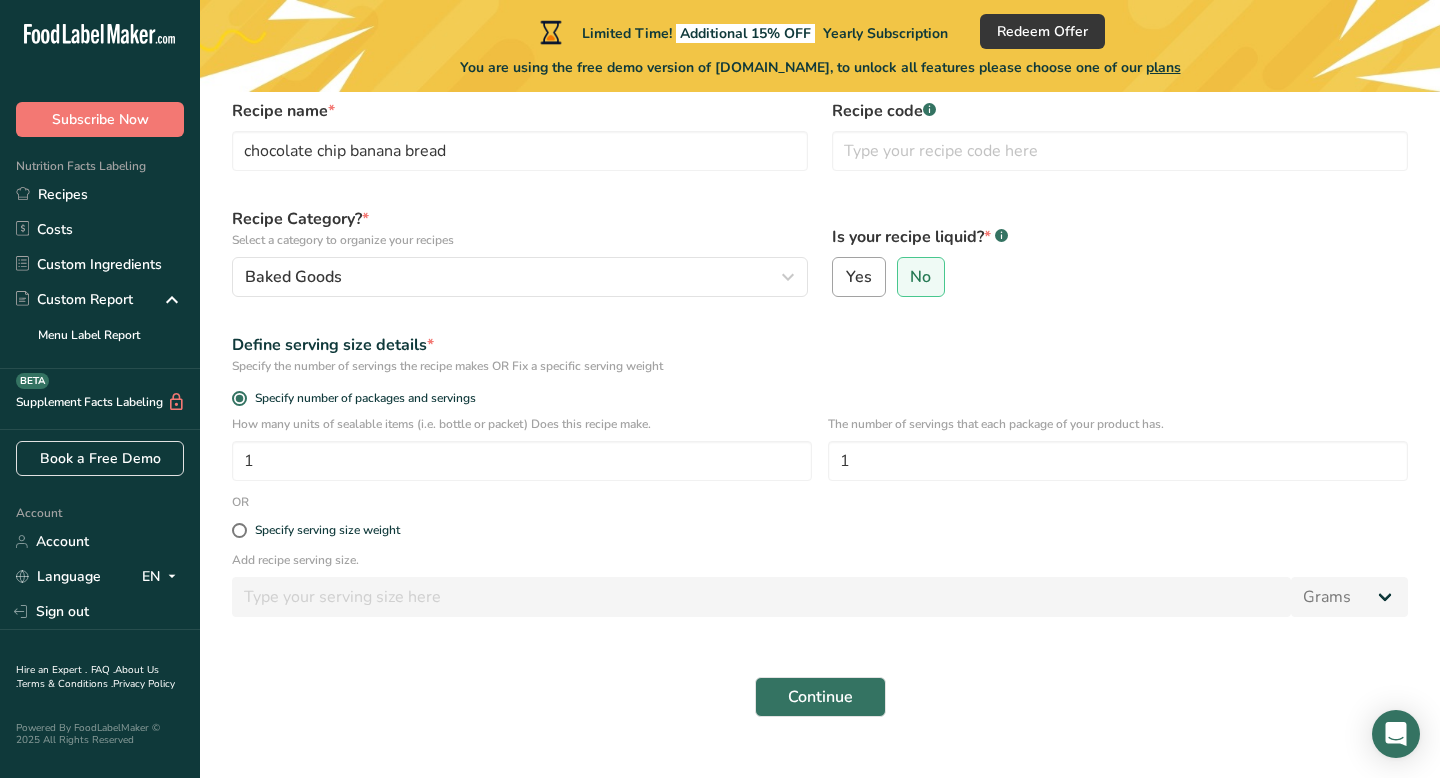 scroll, scrollTop: 117, scrollLeft: 0, axis: vertical 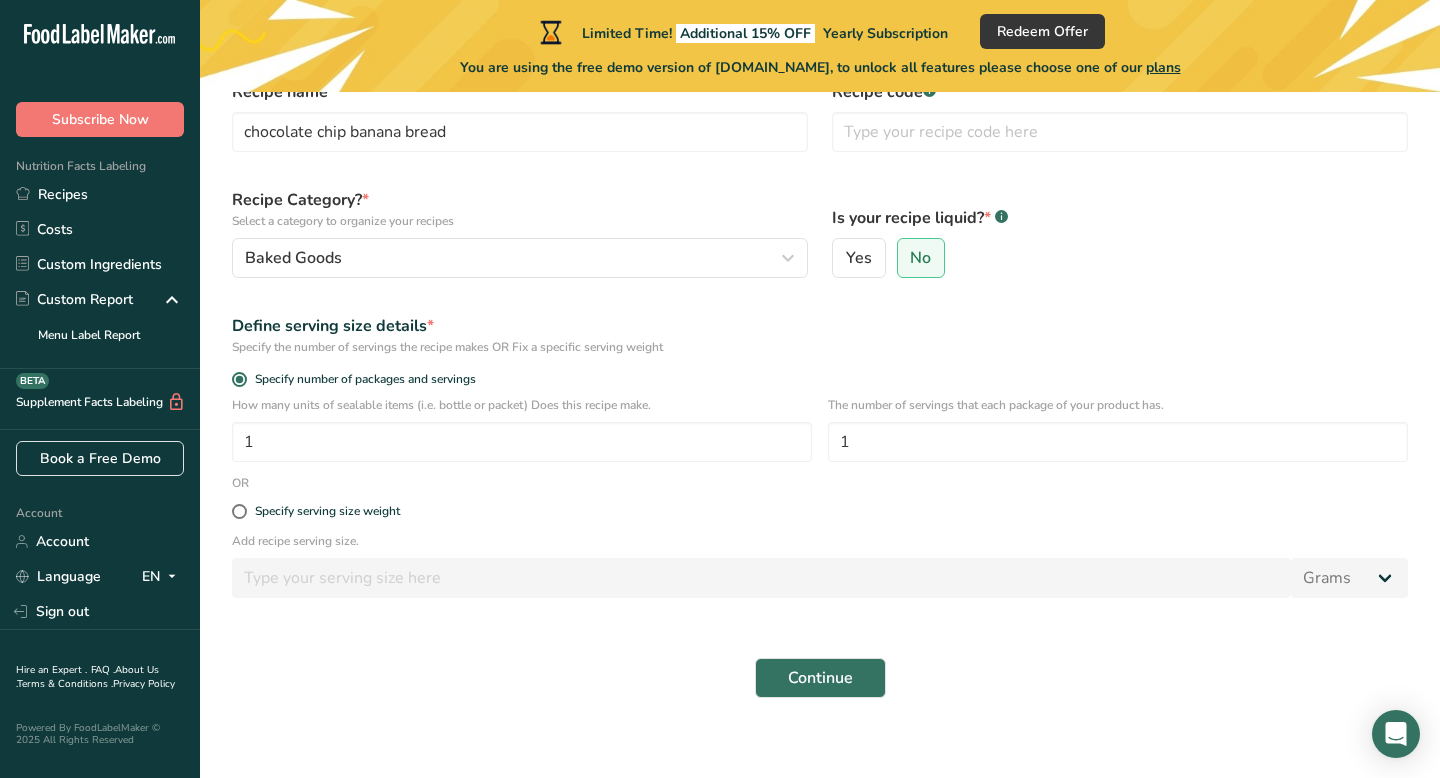drag, startPoint x: 386, startPoint y: 514, endPoint x: 516, endPoint y: 494, distance: 131.52946 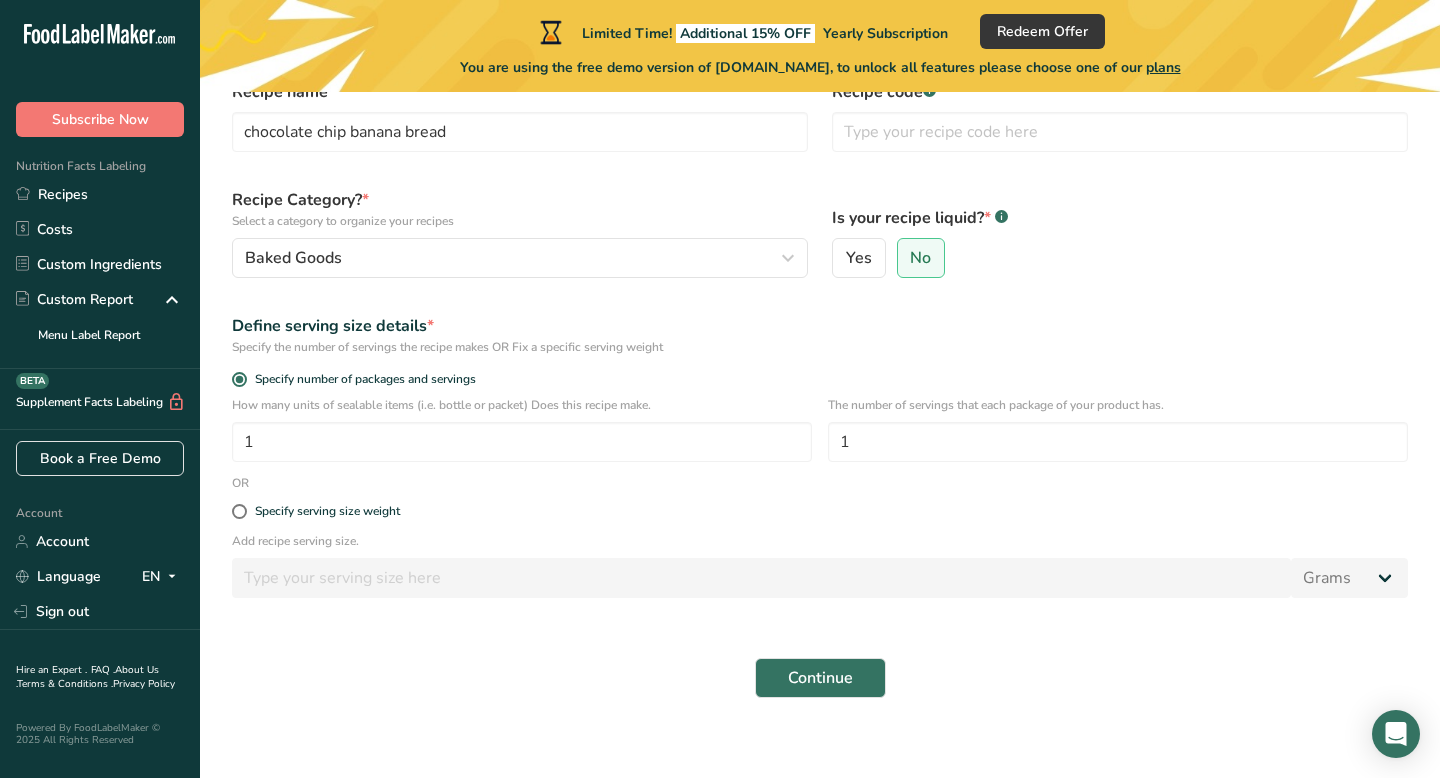 click on "Specify serving size weight" at bounding box center [820, 512] 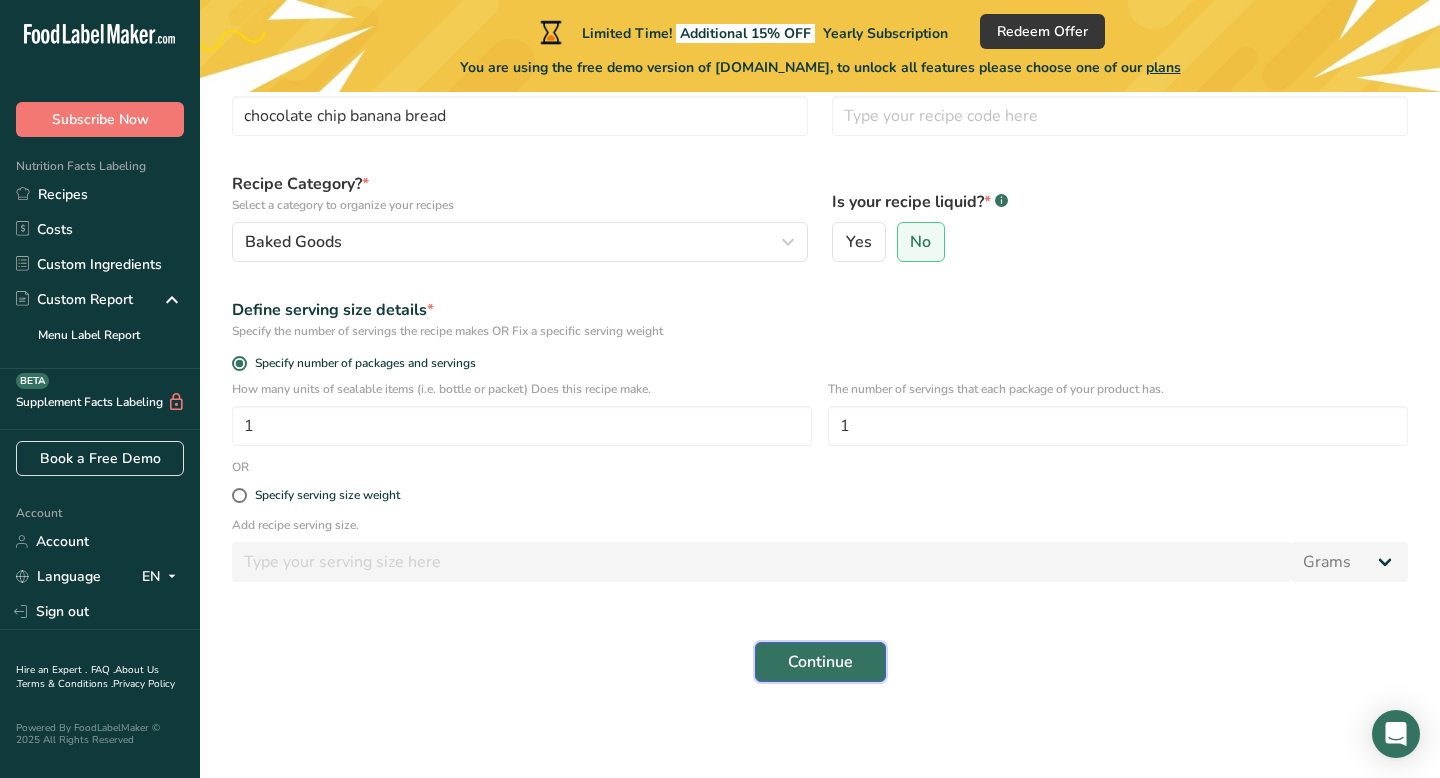 click on "Continue" at bounding box center [820, 662] 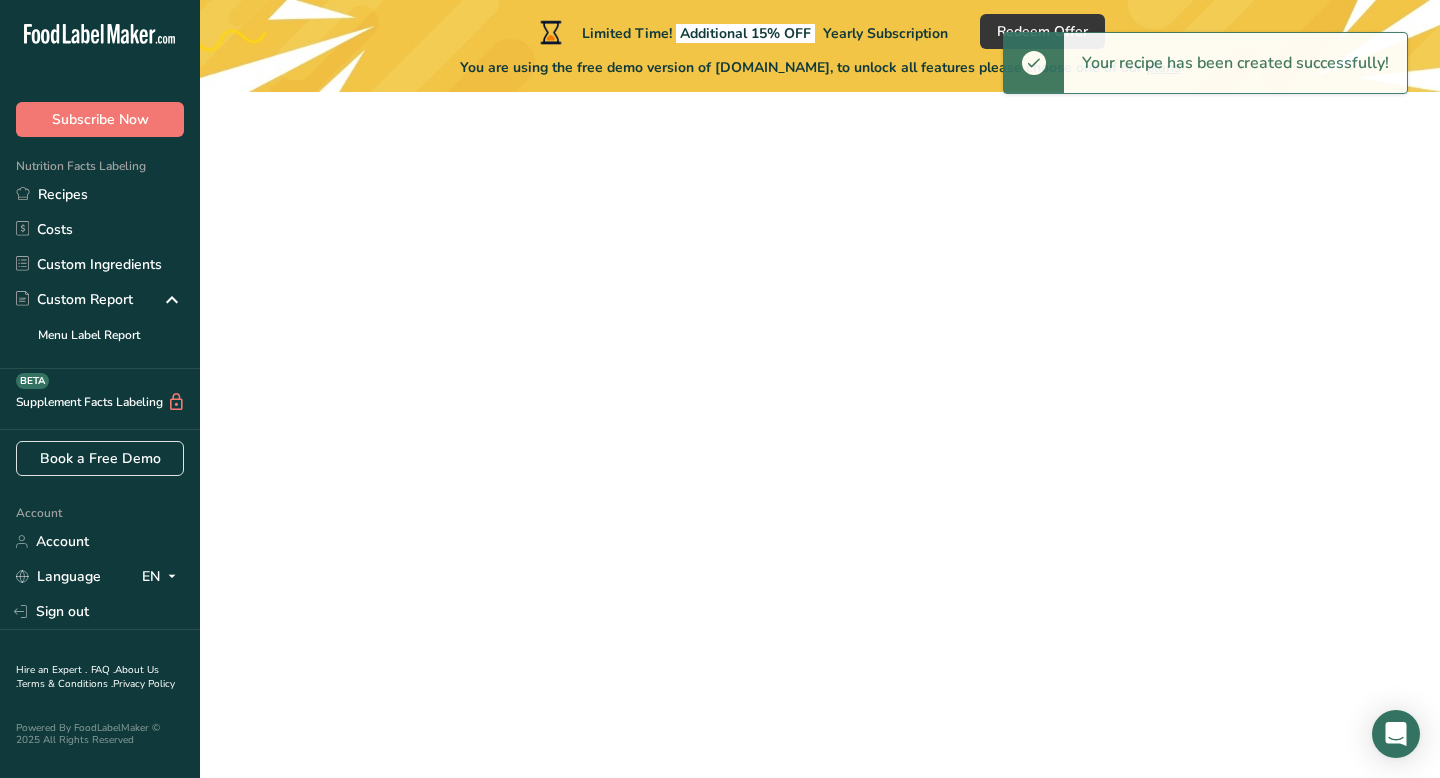 scroll, scrollTop: 0, scrollLeft: 0, axis: both 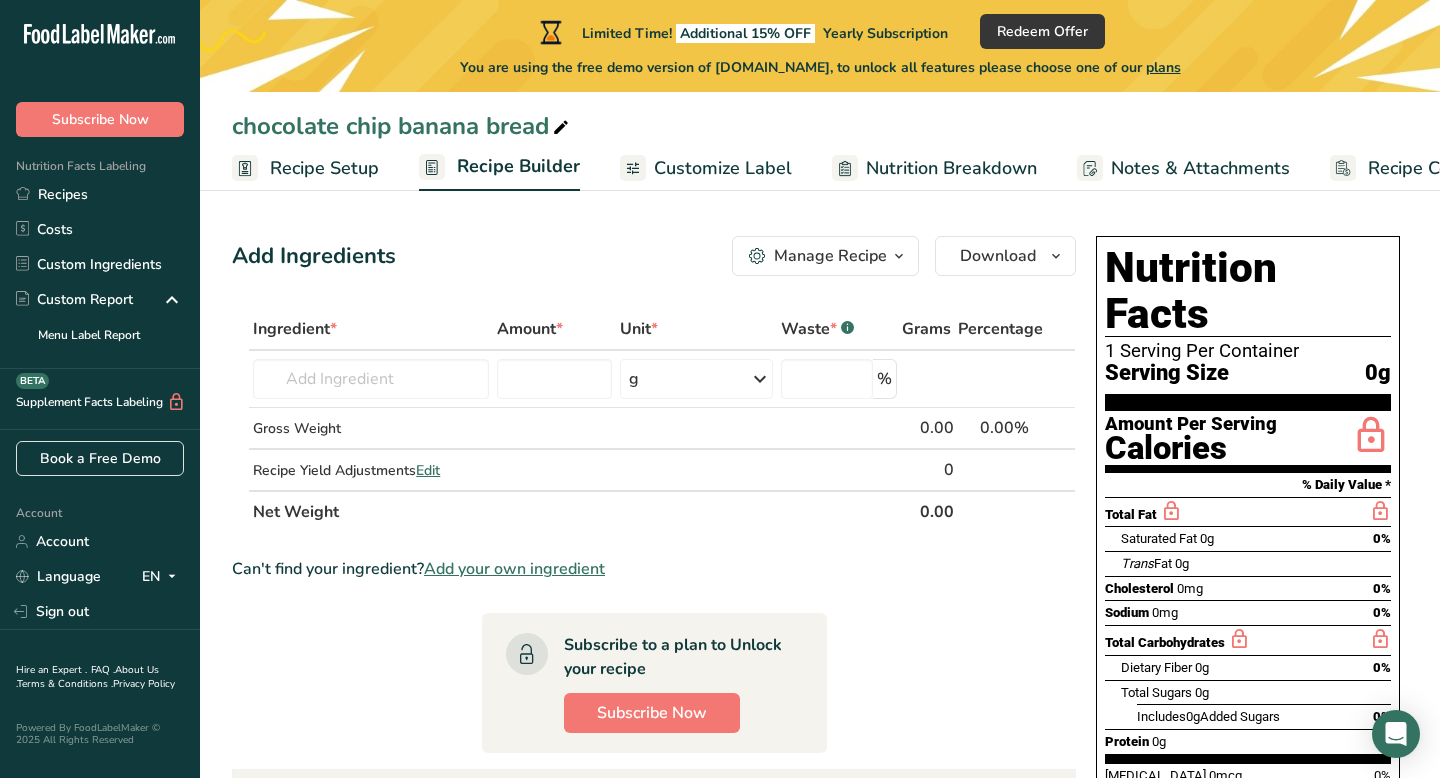 click on "Recipe Setup" at bounding box center (305, 168) 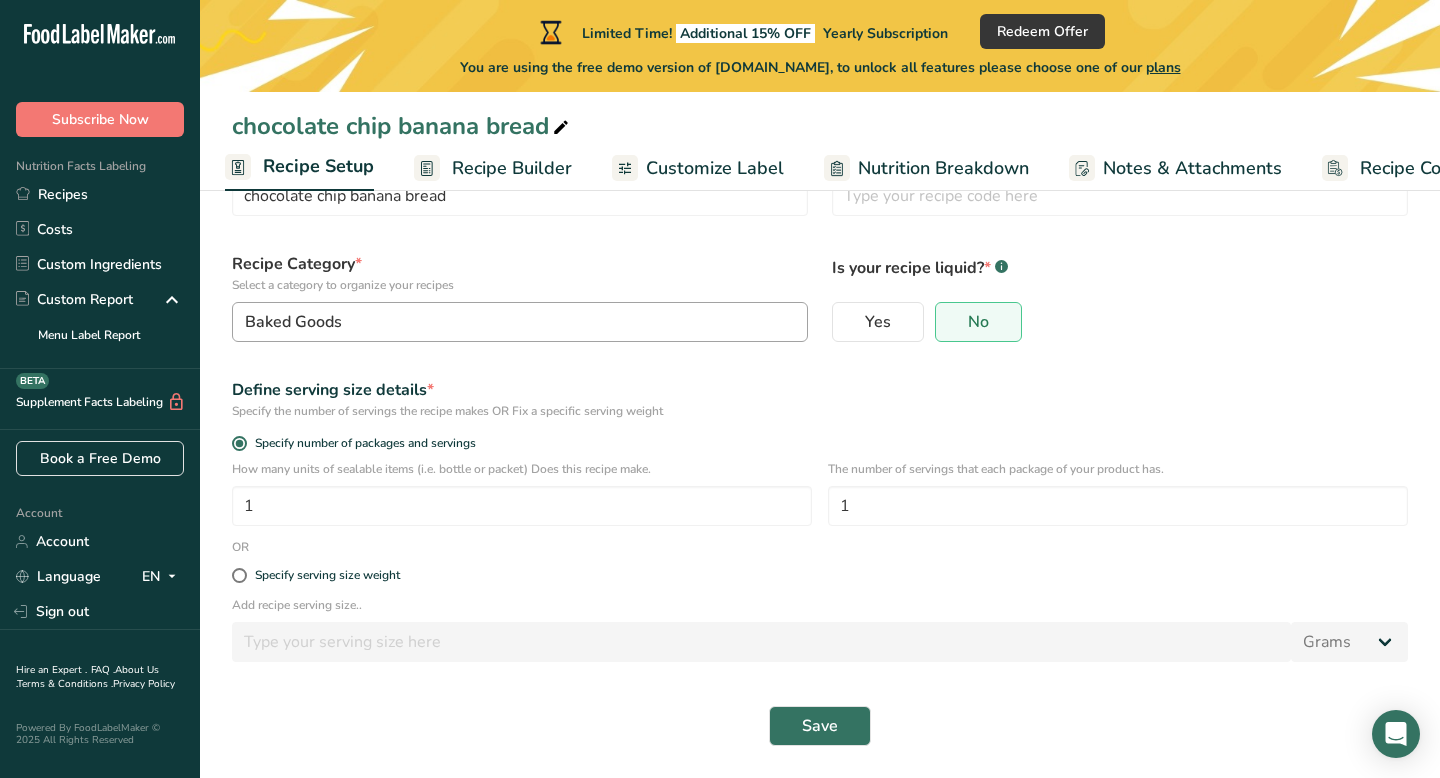 scroll, scrollTop: 0, scrollLeft: 0, axis: both 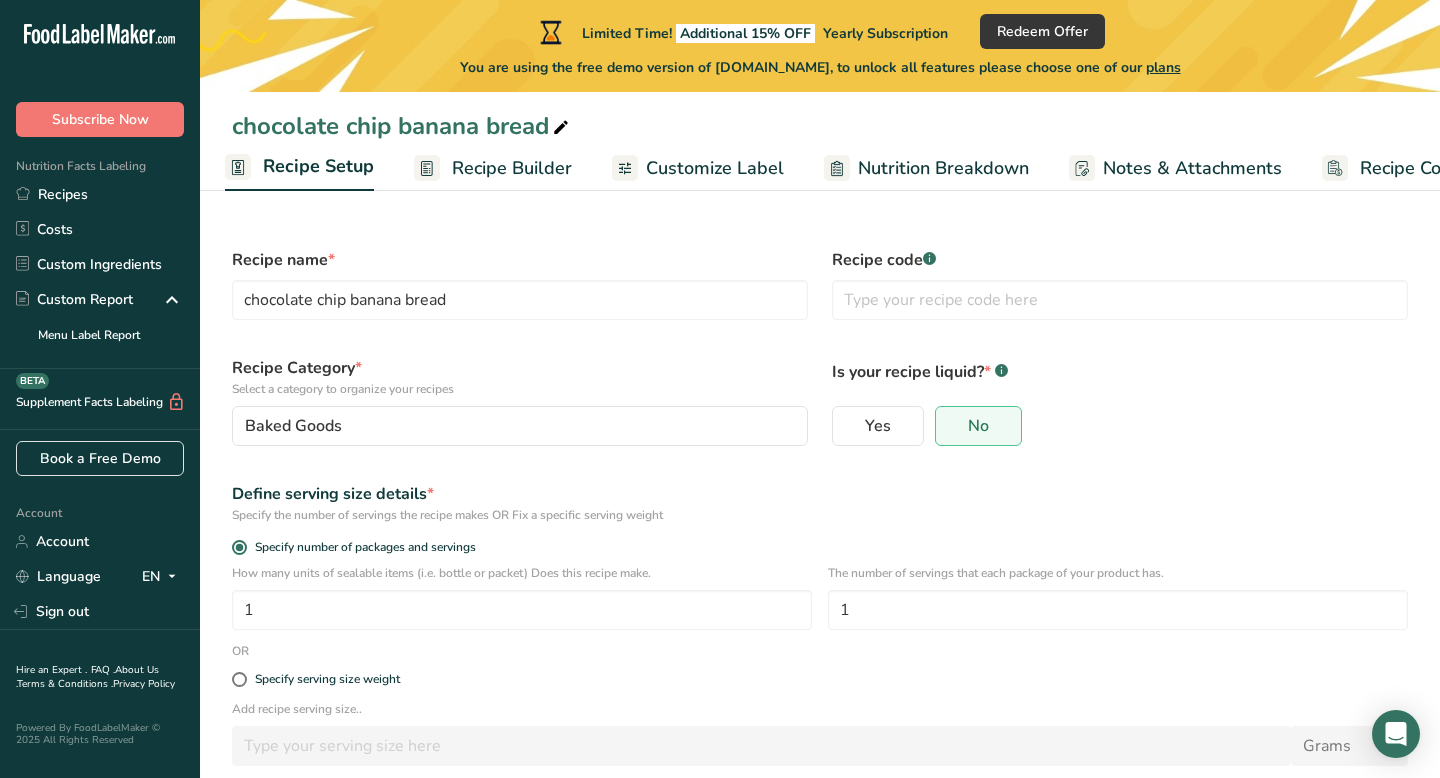 click on "Recipe Builder" at bounding box center (512, 168) 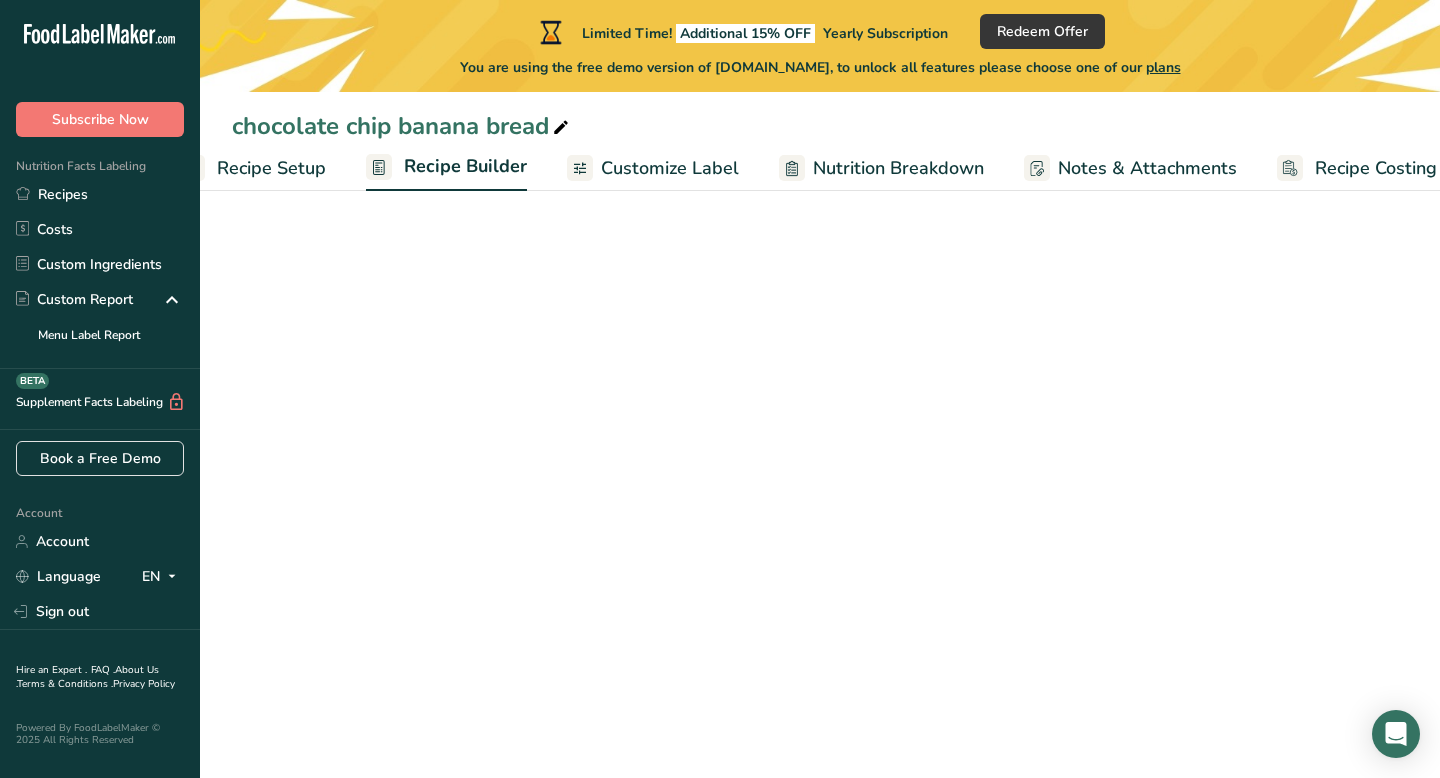 scroll, scrollTop: 0, scrollLeft: 81, axis: horizontal 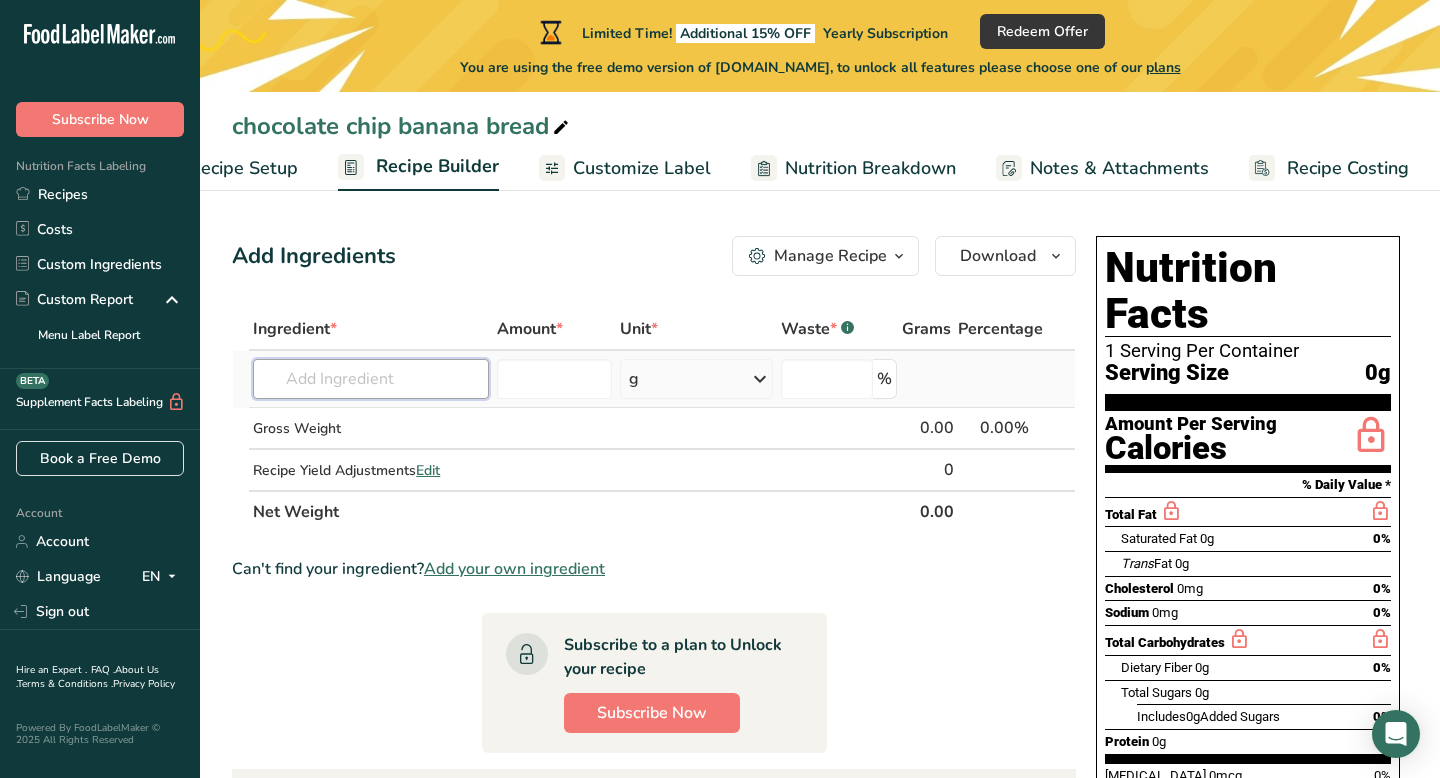 click at bounding box center (371, 379) 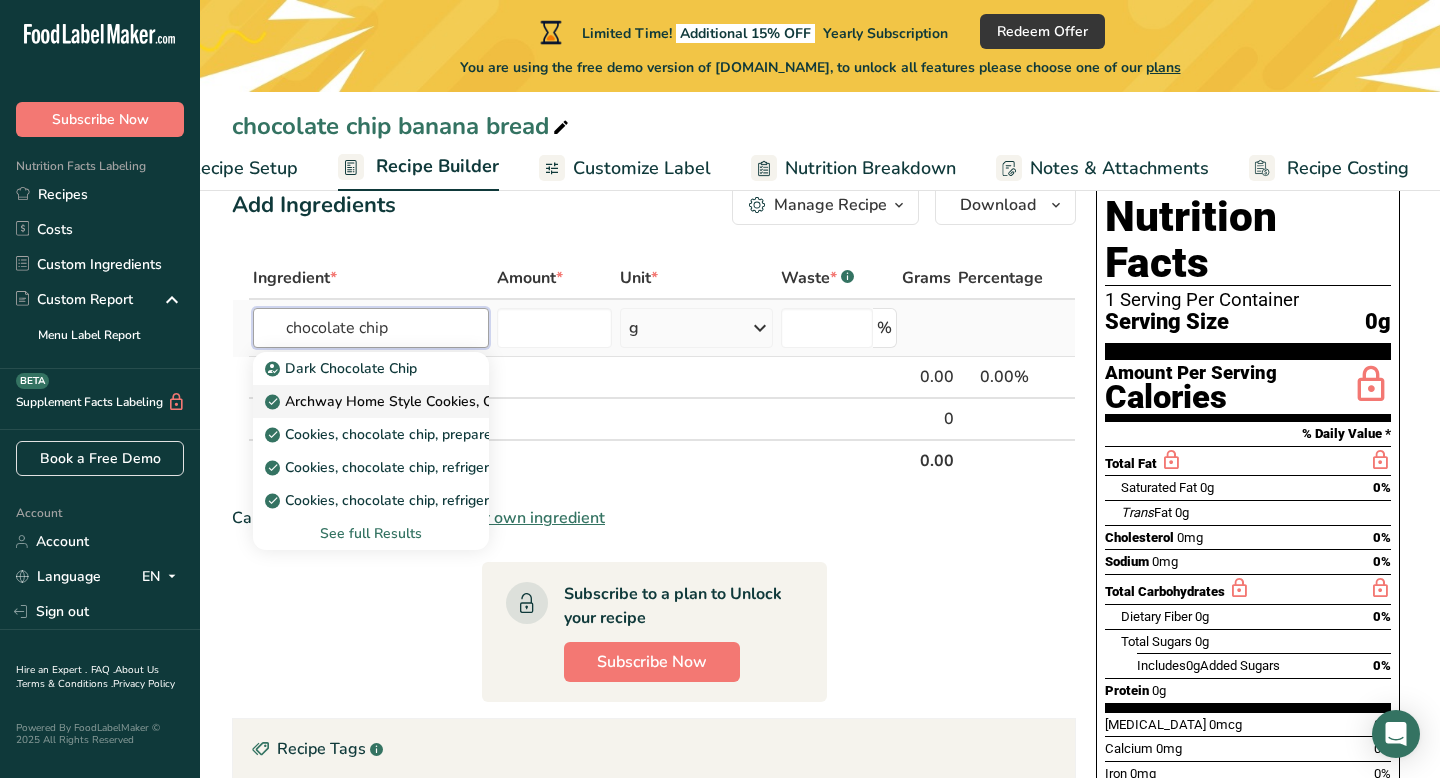 scroll, scrollTop: 59, scrollLeft: 0, axis: vertical 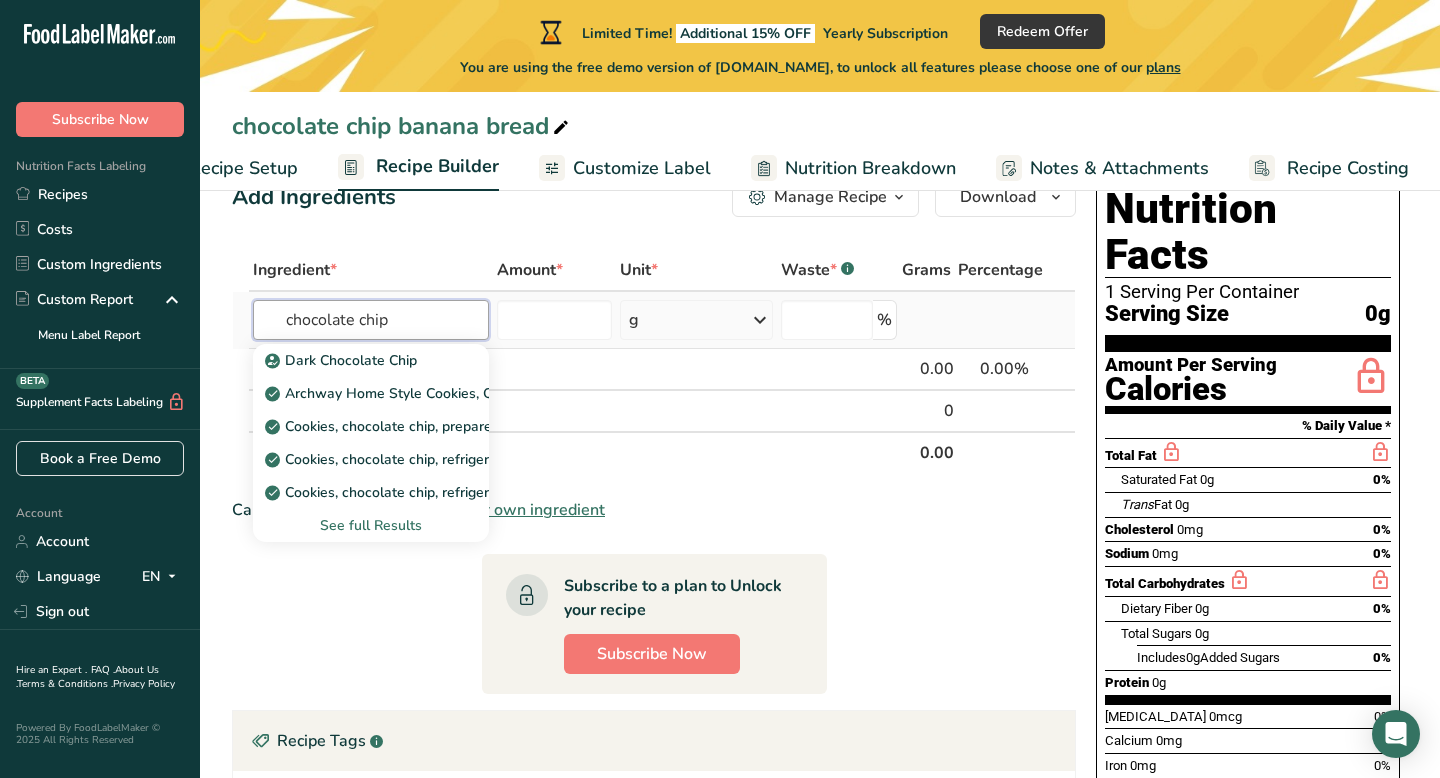 type on "chocolate chip" 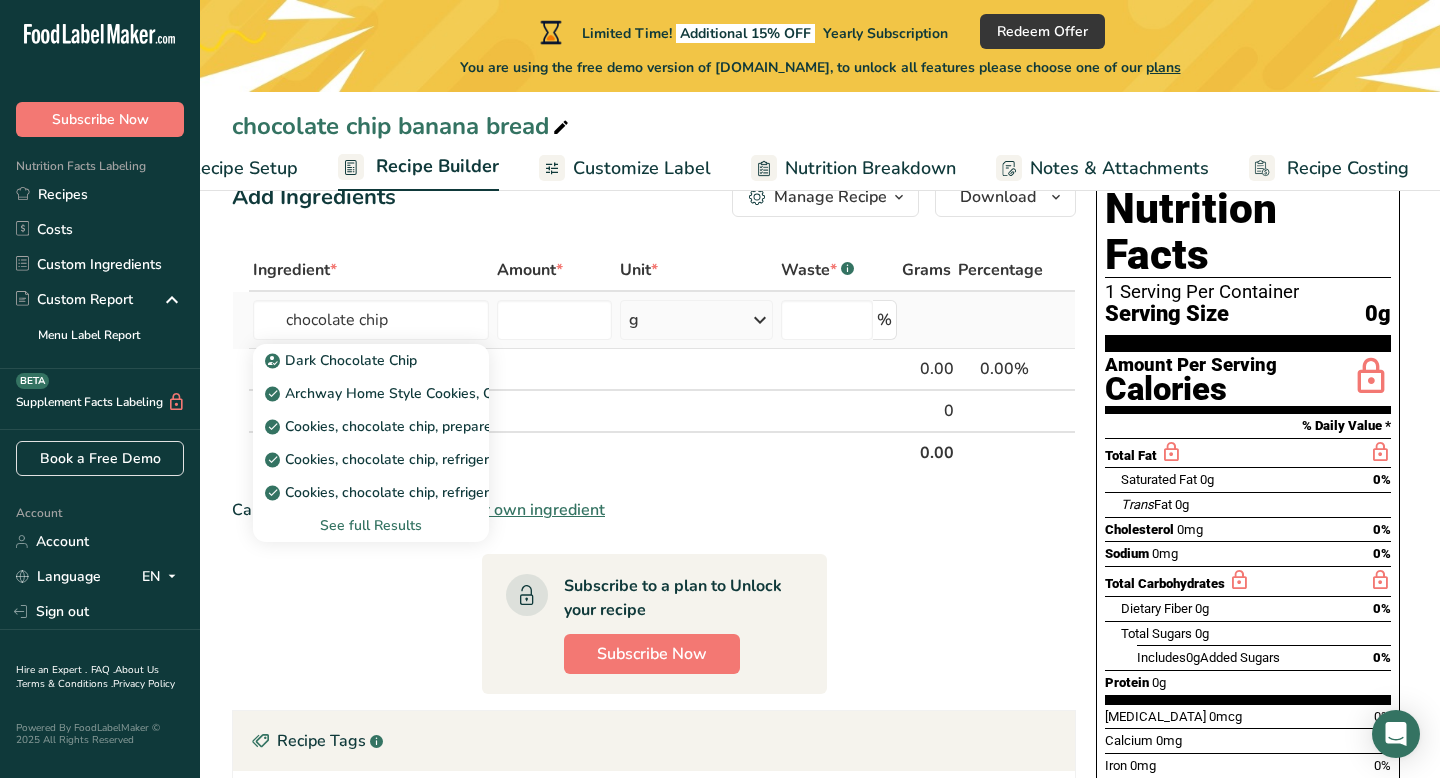 type 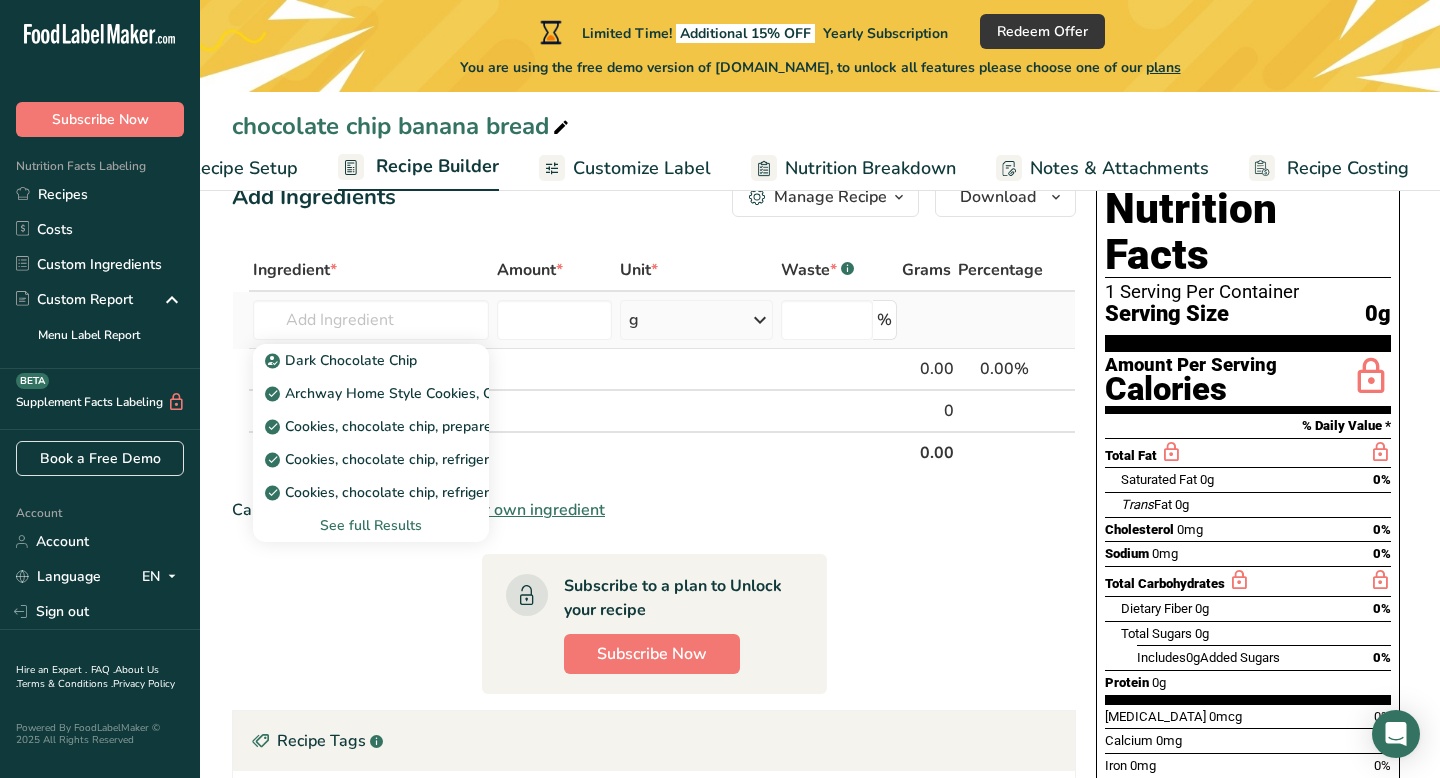 click on "See full Results" at bounding box center [371, 525] 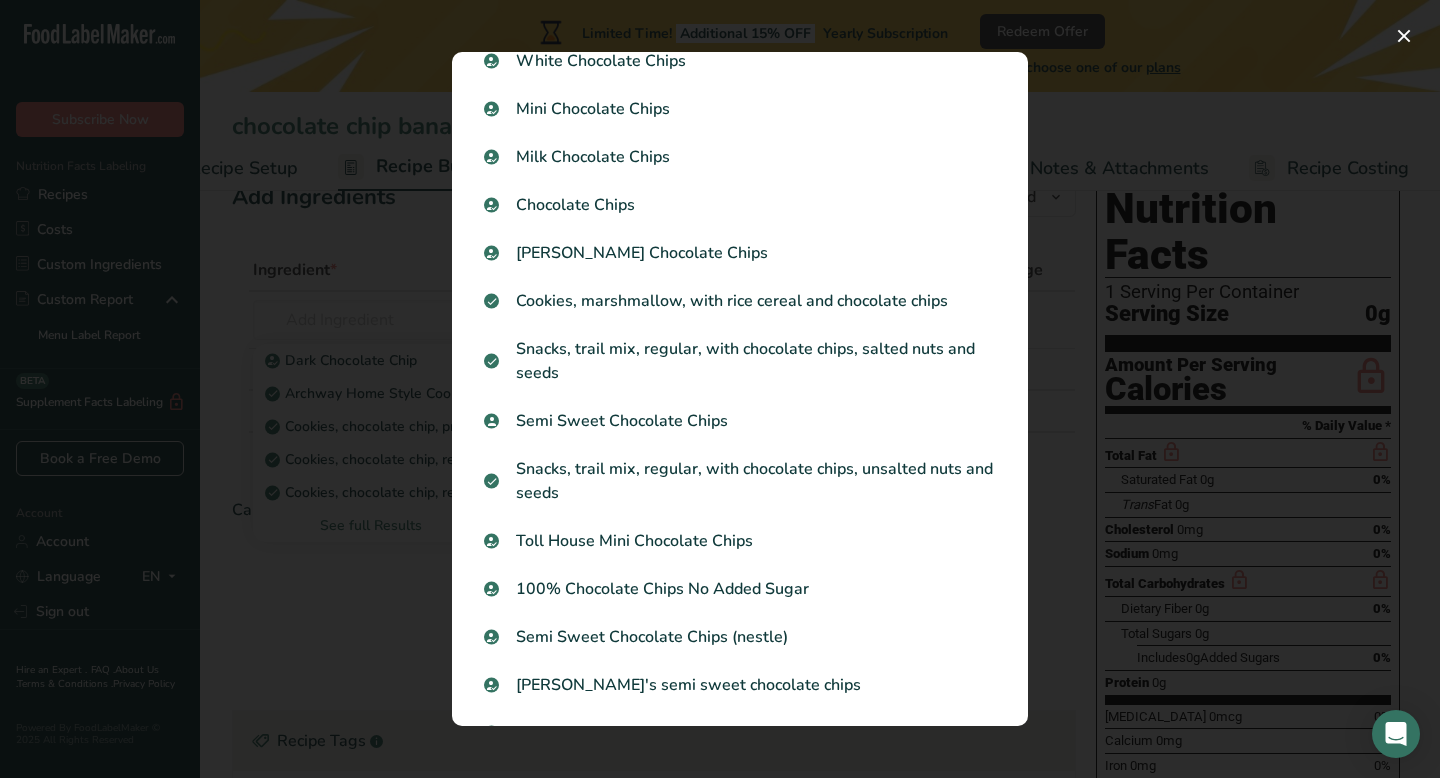 scroll, scrollTop: 1230, scrollLeft: 0, axis: vertical 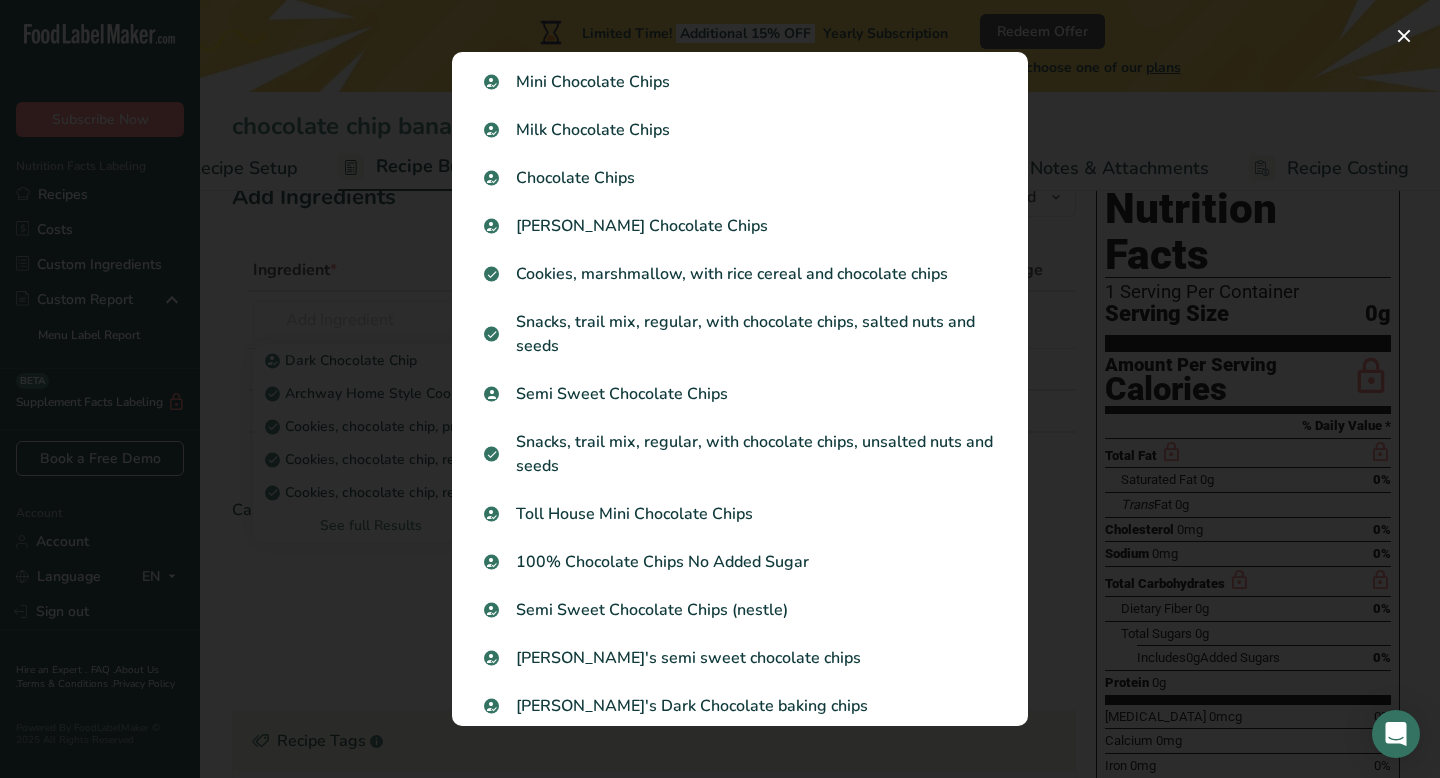 click on "Semi Sweet Chocolate Chips" at bounding box center [740, 394] 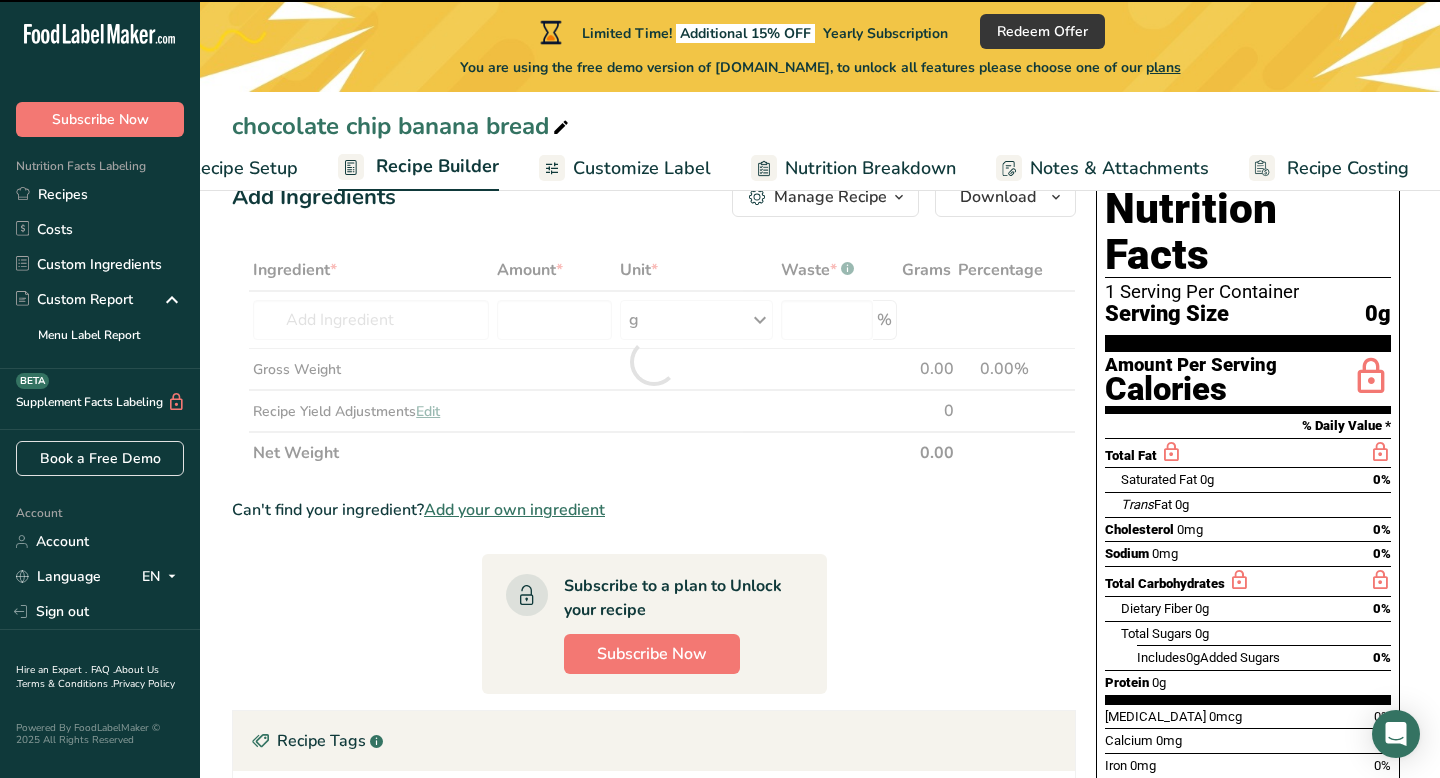 type on "0" 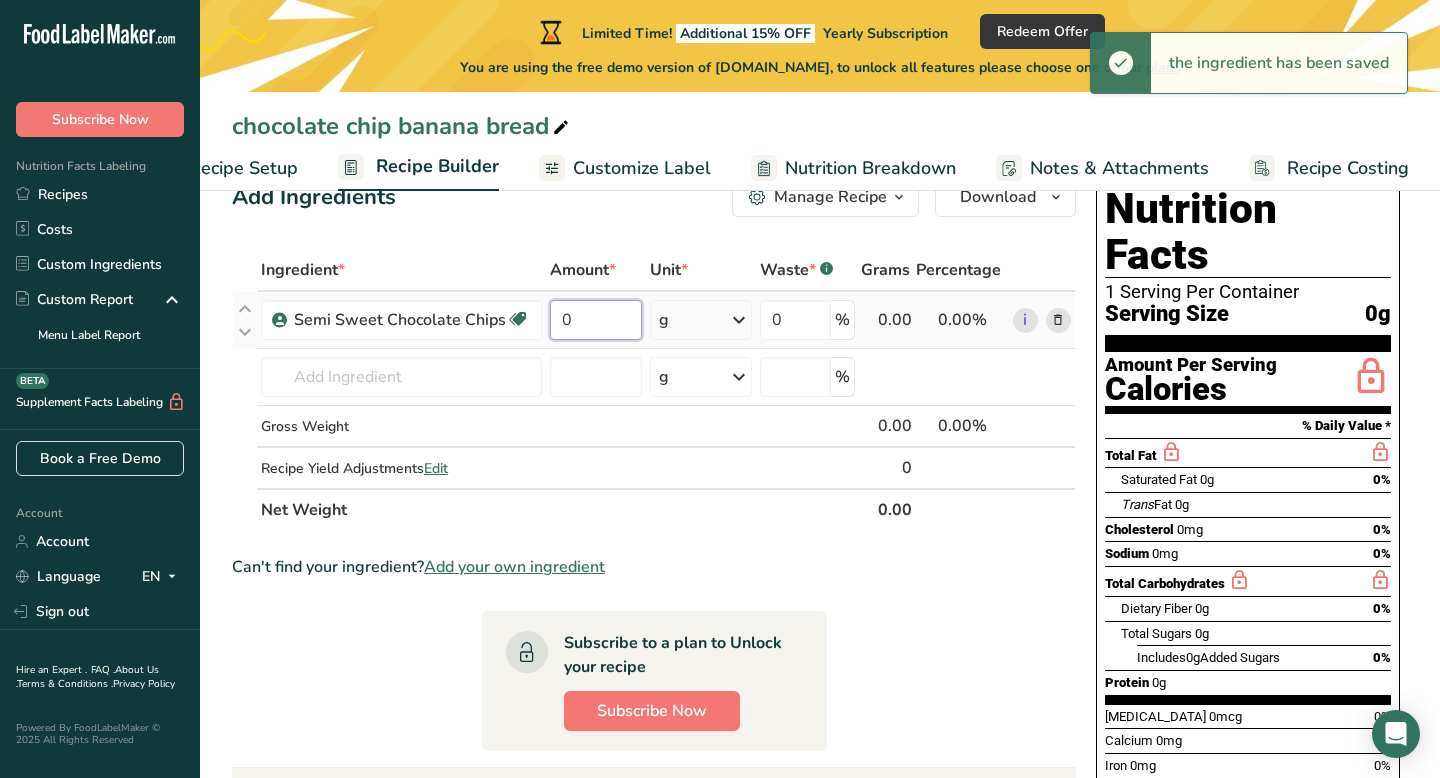 click on "0" at bounding box center [596, 320] 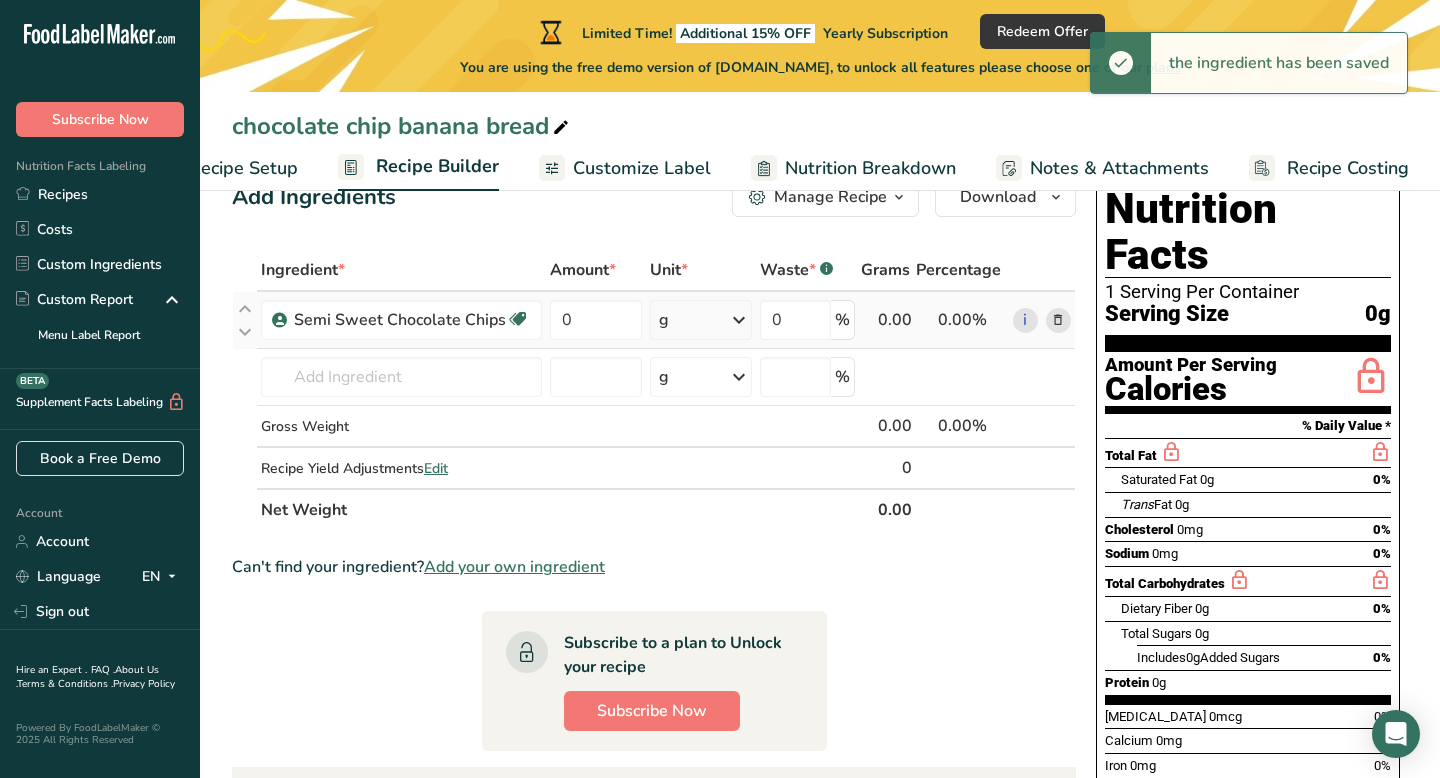 click on "Ingredient *
Amount *
Unit *
Waste *   .a-a{fill:#347362;}.b-a{fill:#fff;}          Grams
Percentage
Semi Sweet Chocolate Chips
Vegetarian
Halal
0
g
Portions
1 Cup
Weight Units
g
kg
mg
See more
Volume Units
l
mL
fl oz
See more
0
%
0.00
0.00%
i
Dark Chocolate Chip
Archway Home Style Cookies, Chocolate Chip Ice Box
Cookies, chocolate chip, prepared from recipe, made with margarine
Cookies, chocolate chip, refrigerated dough, baked" at bounding box center [654, 390] 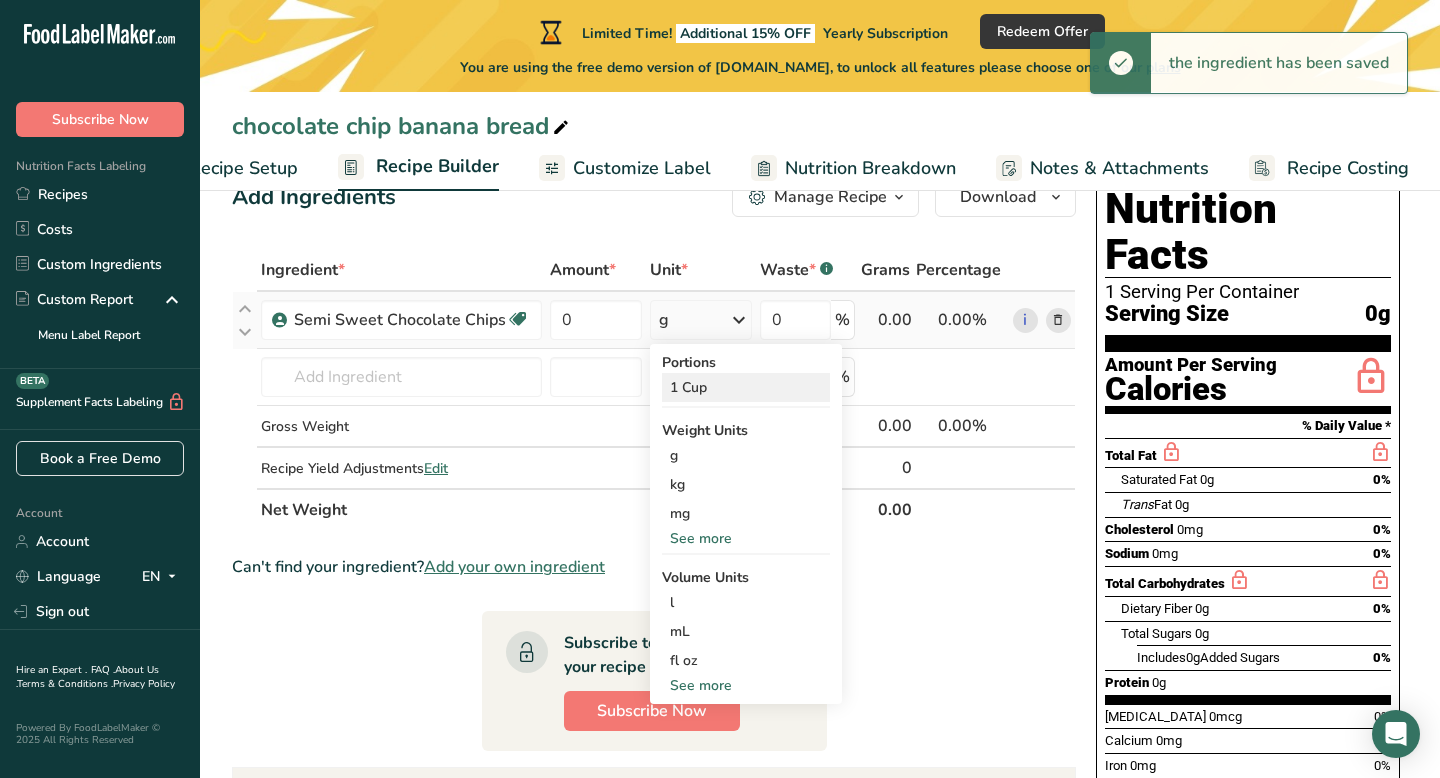 click on "1 Cup" at bounding box center [746, 387] 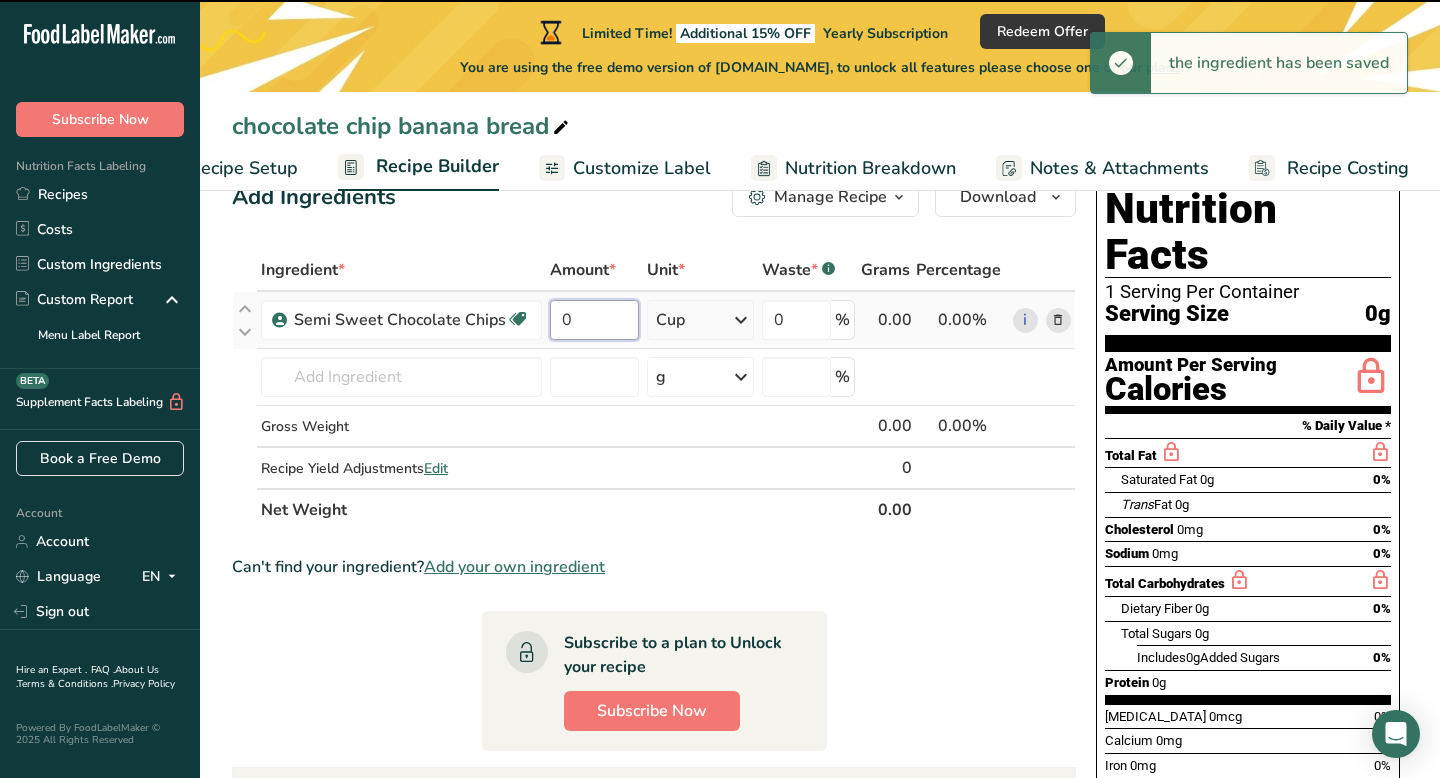 click on "0" at bounding box center (594, 320) 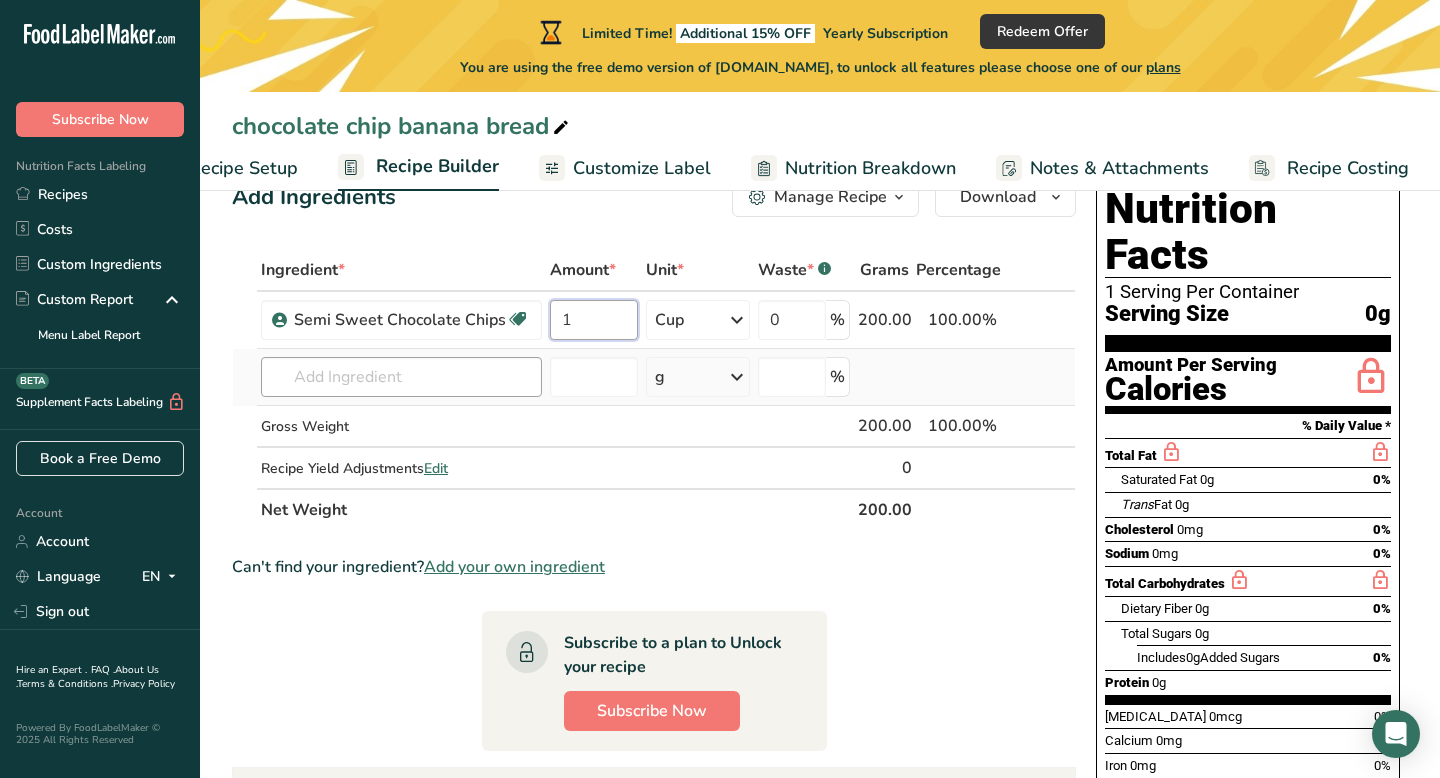 type on "1" 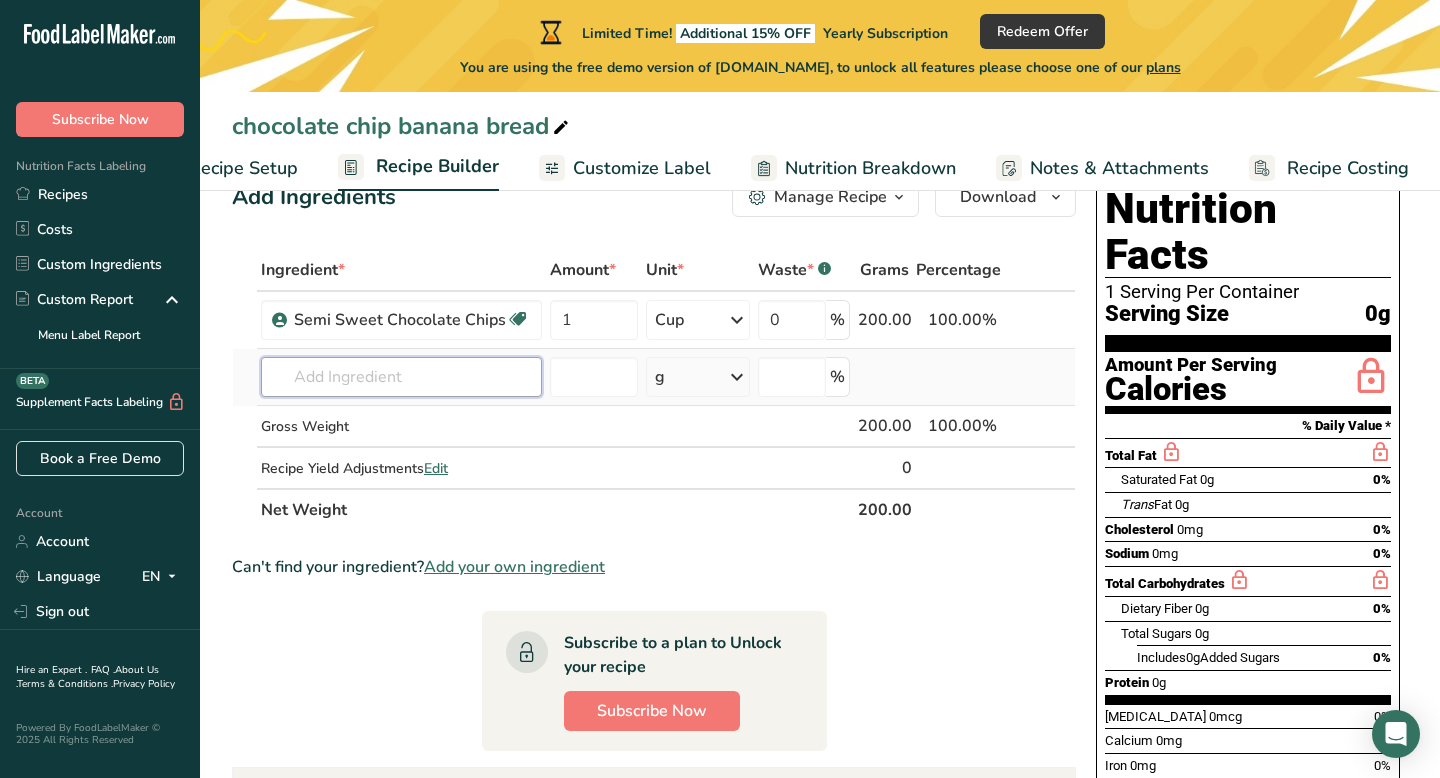 click on "Ingredient *
Amount *
Unit *
Waste *   .a-a{fill:#347362;}.b-a{fill:#fff;}          Grams
Percentage
Semi Sweet Chocolate Chips
Vegetarian
Halal
1
Cup
Portions
1 Cup
Weight Units
g
kg
mg
See more
Volume Units
l
mL
fl oz
See more
0
%
200.00
100.00%
i
Dark Chocolate Chip
Archway Home Style Cookies, Chocolate Chip Ice Box
Cookies, chocolate chip, prepared from recipe, made with margarine
See full Results
g" at bounding box center [654, 390] 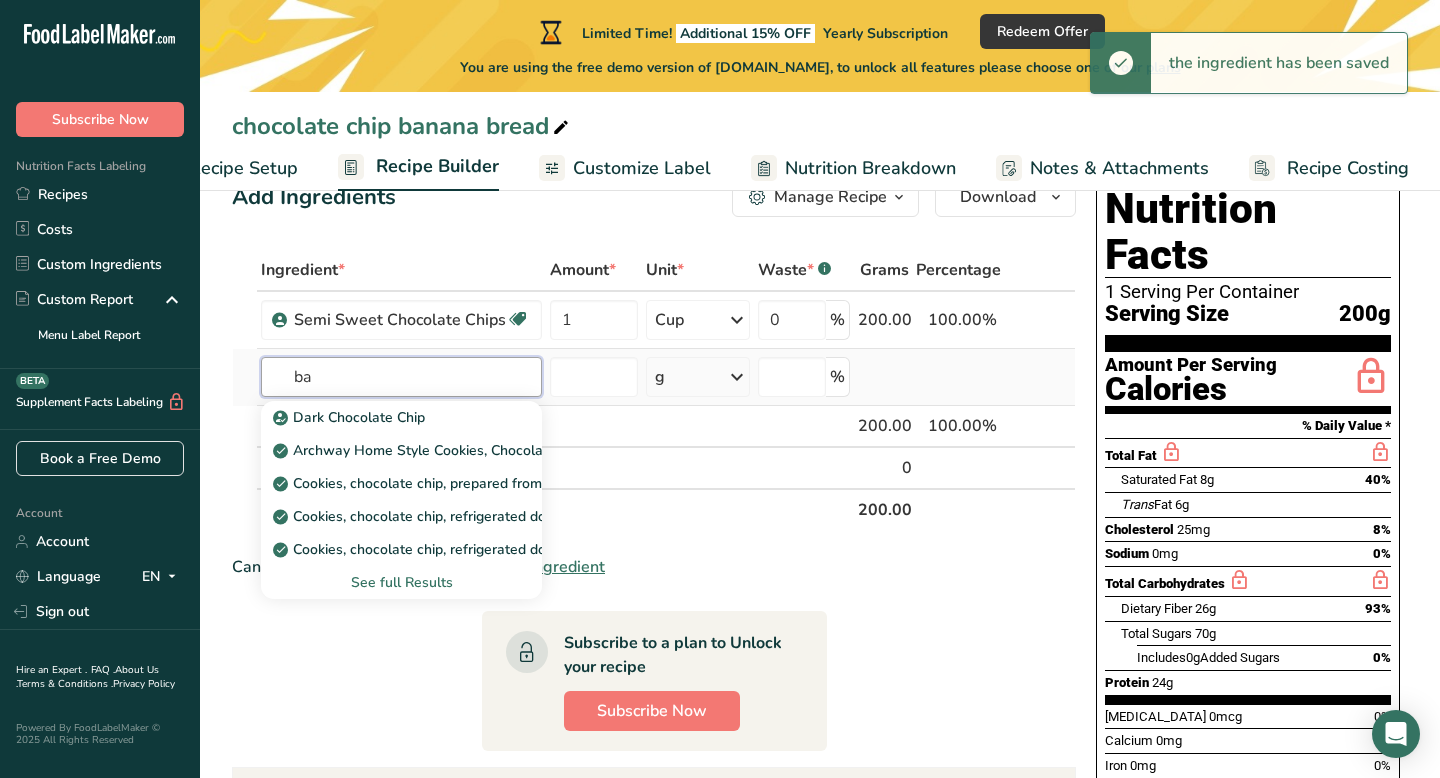 type on "b" 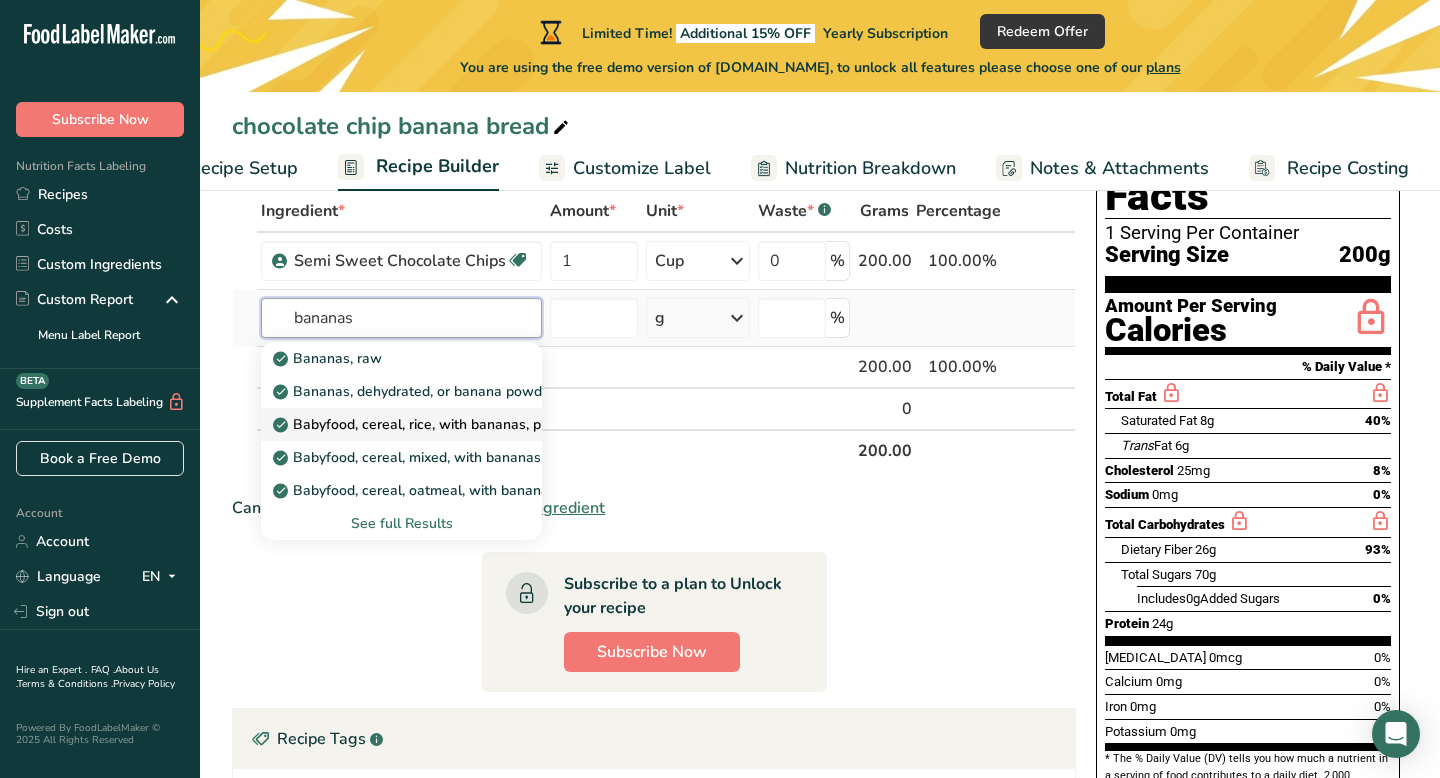 scroll, scrollTop: 135, scrollLeft: 0, axis: vertical 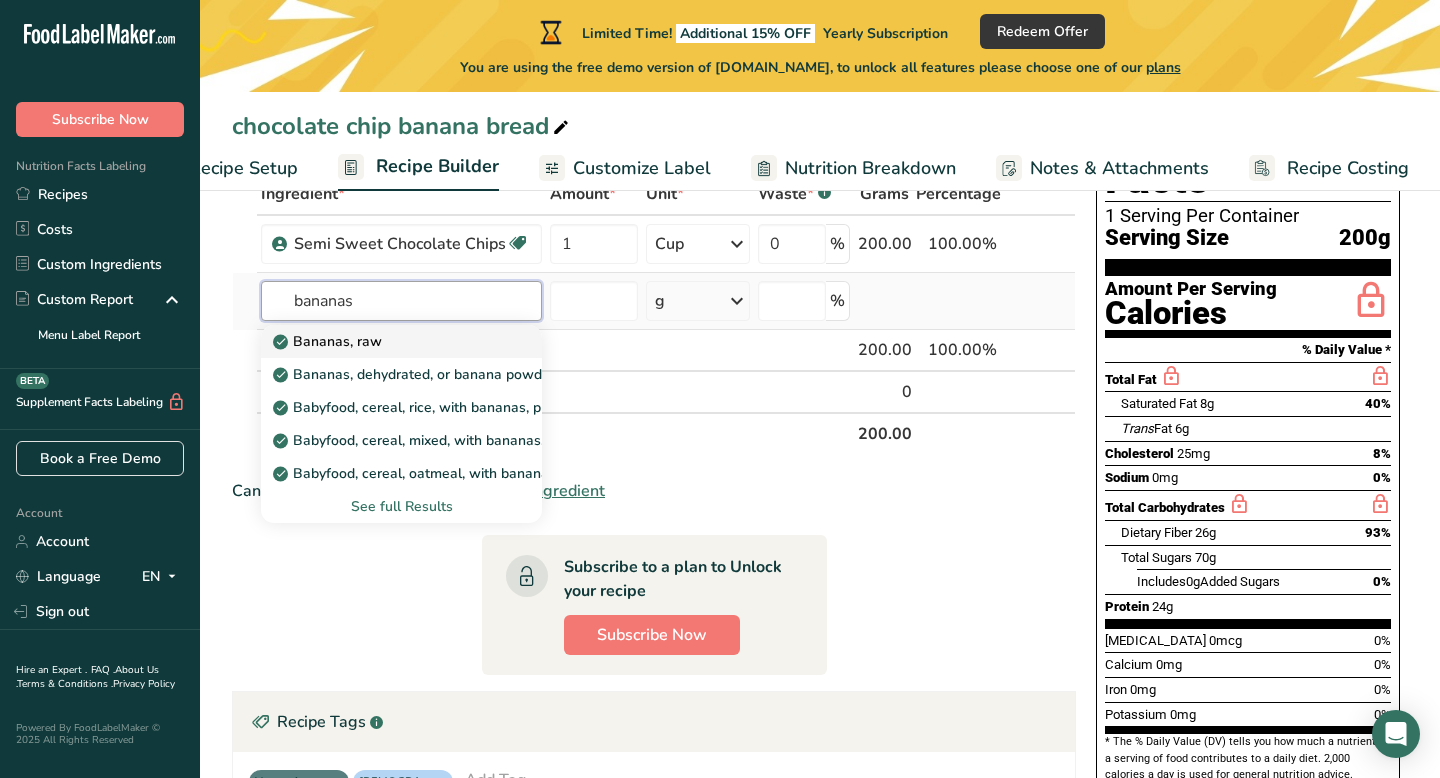 type on "bananas" 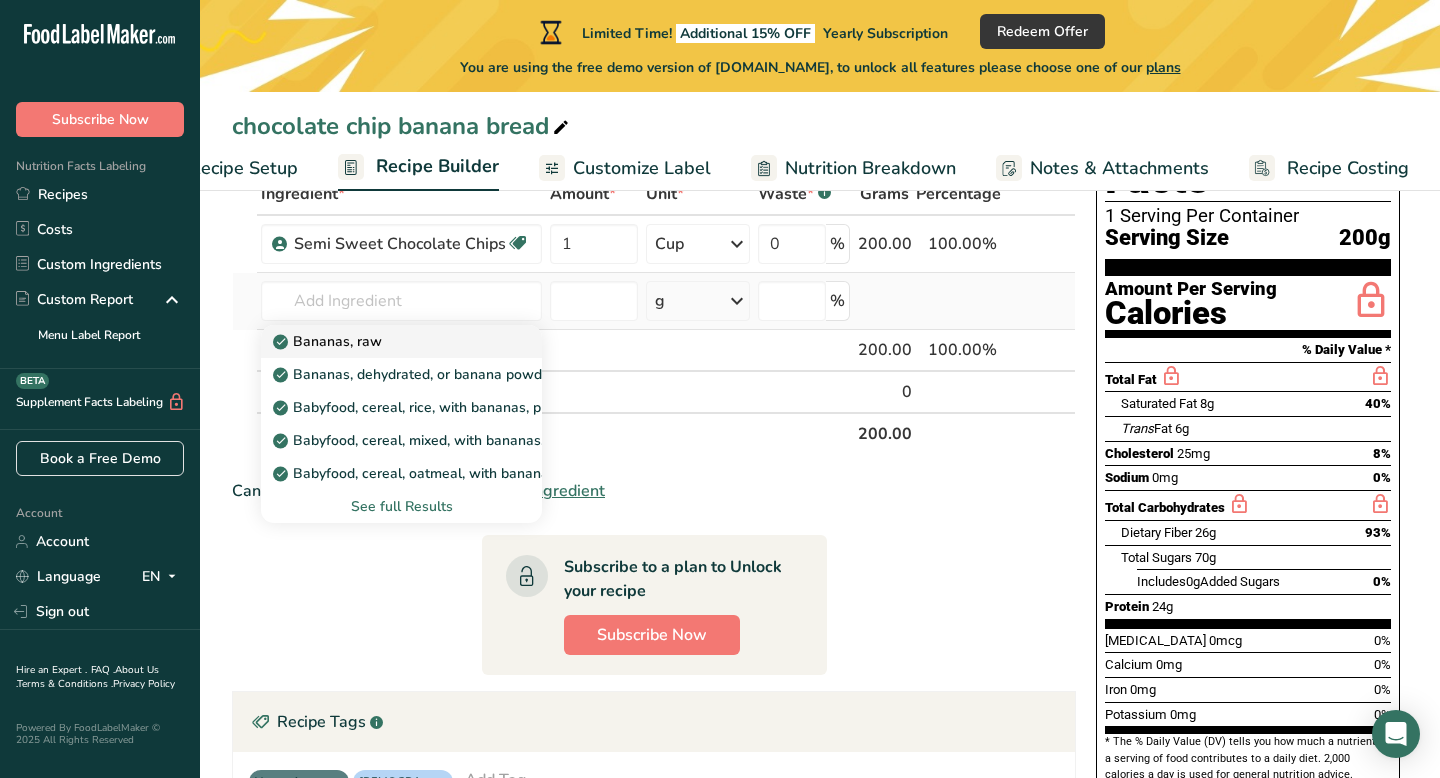 click on "Bananas, raw" at bounding box center (329, 341) 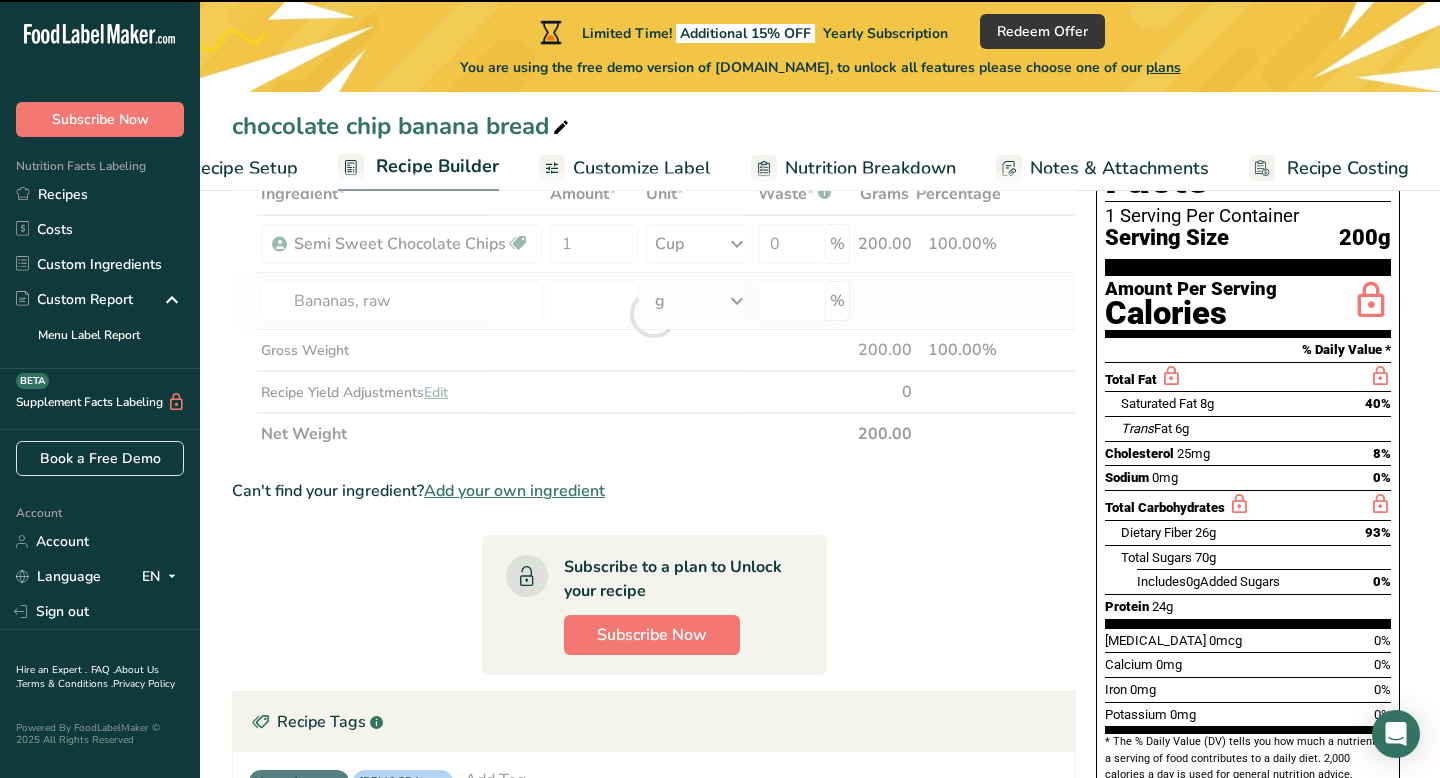 type on "0" 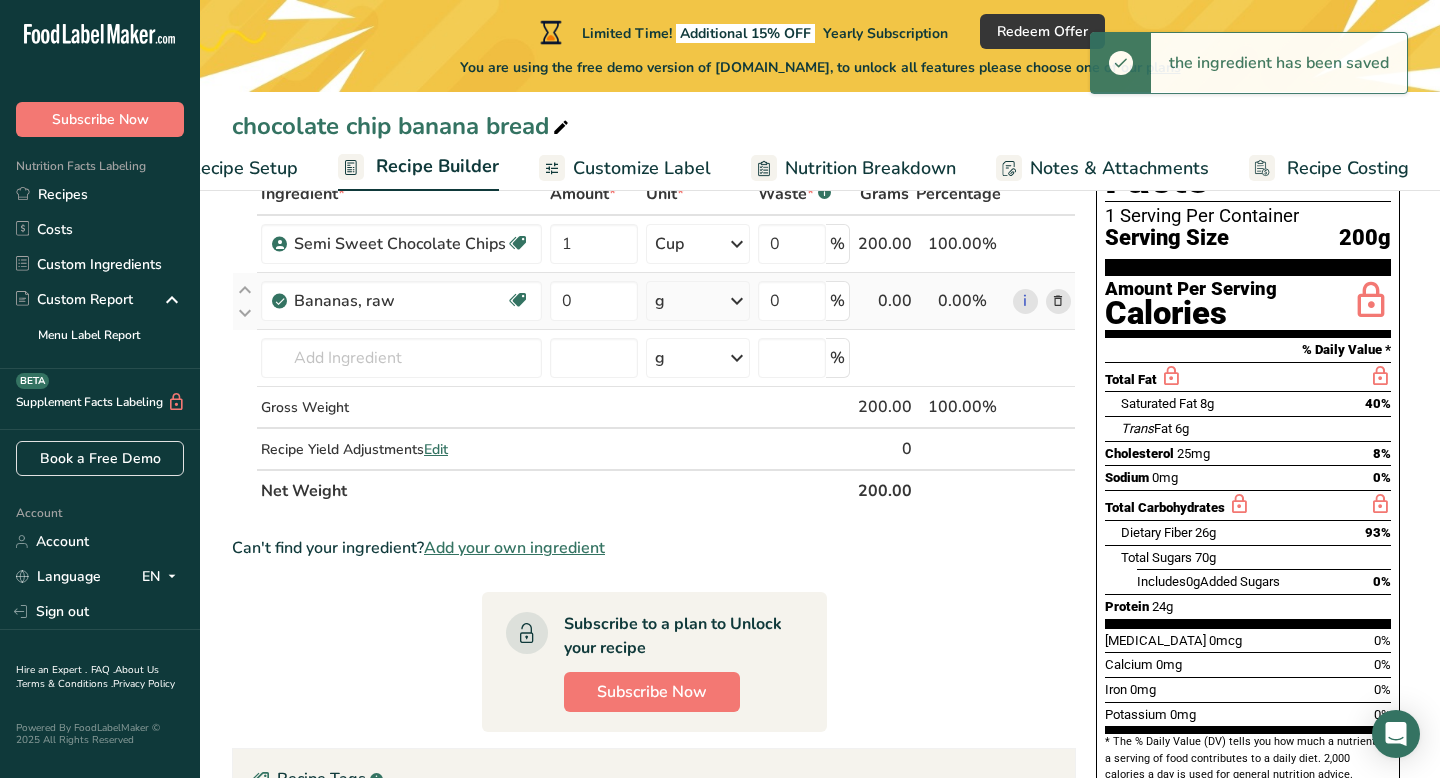 click on "g" at bounding box center [698, 301] 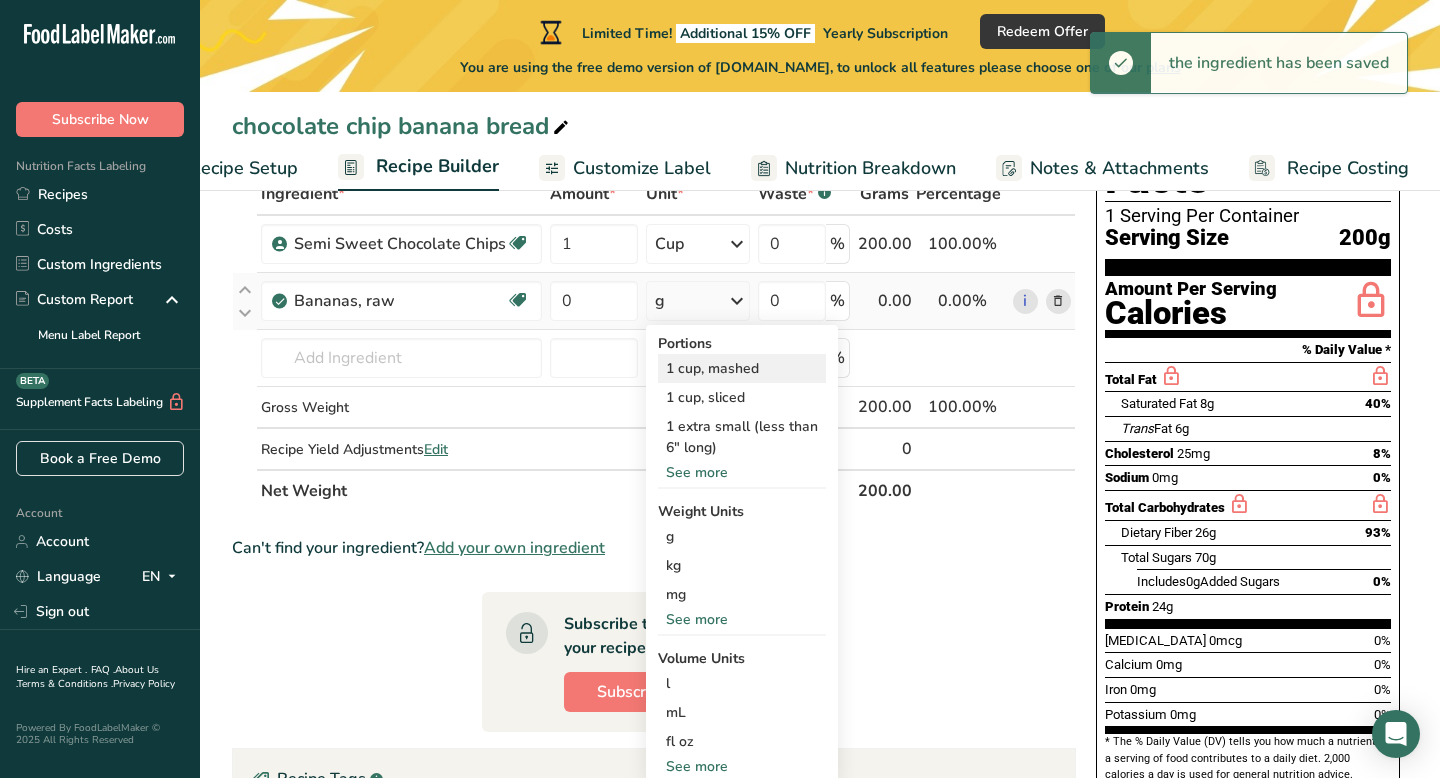 click on "1 cup, mashed" at bounding box center (742, 368) 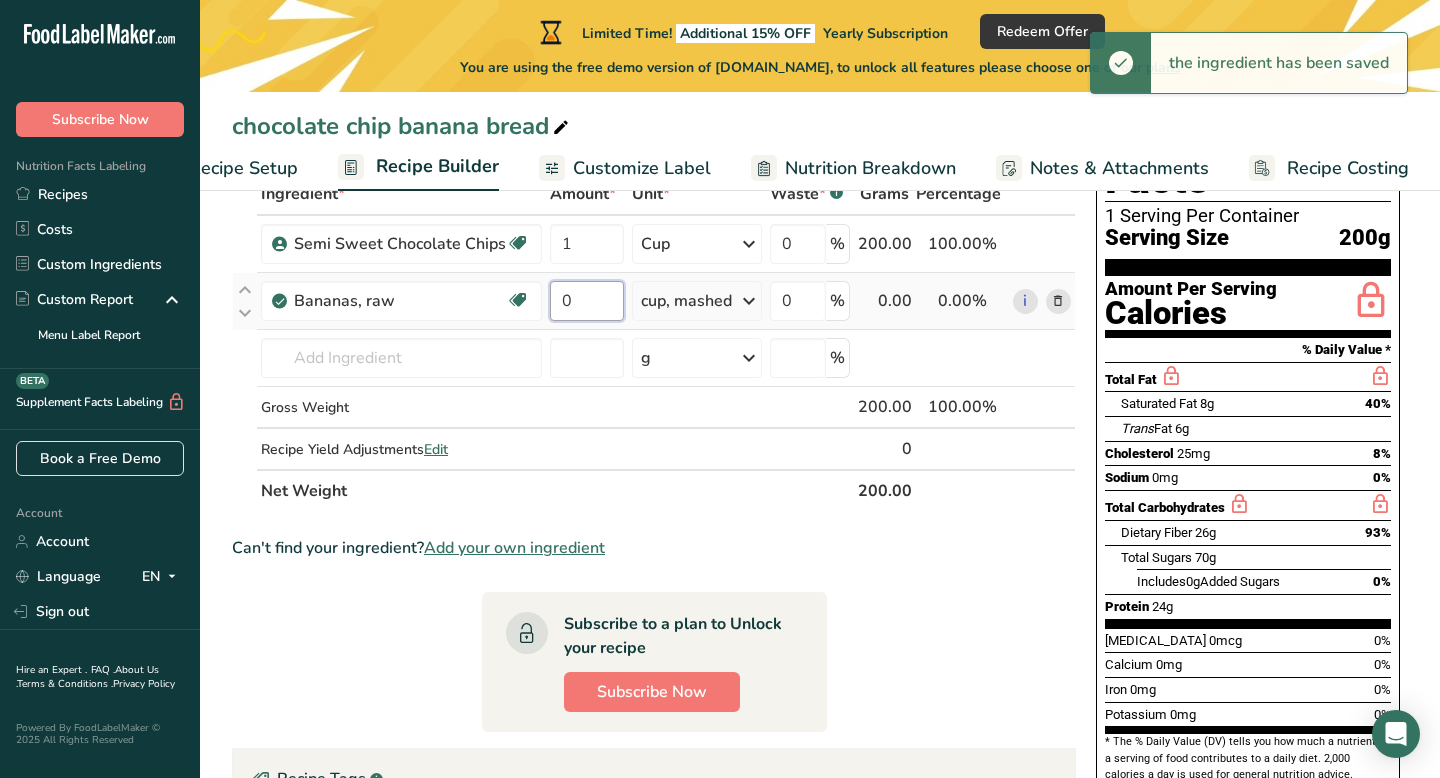 click on "0" at bounding box center [587, 301] 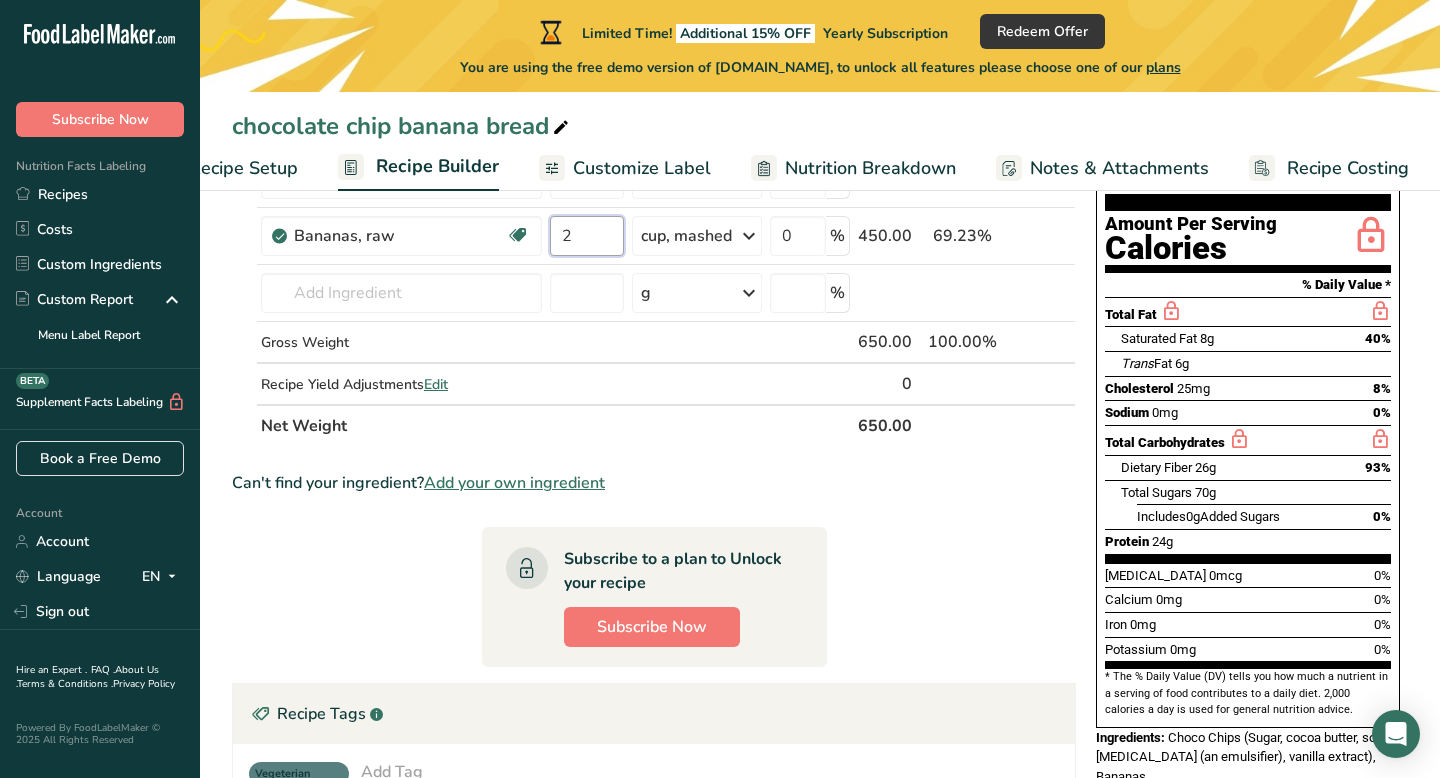 scroll, scrollTop: 0, scrollLeft: 0, axis: both 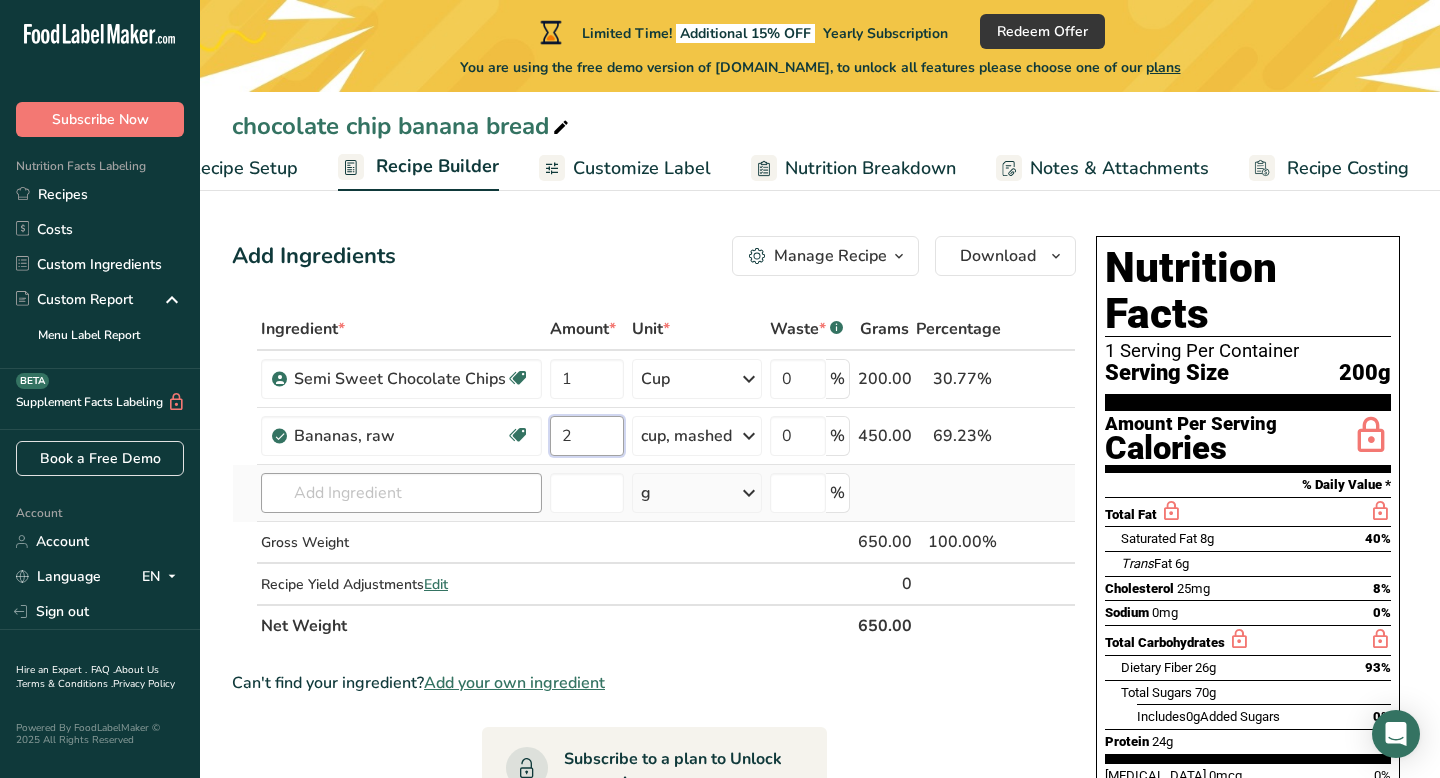 type on "2" 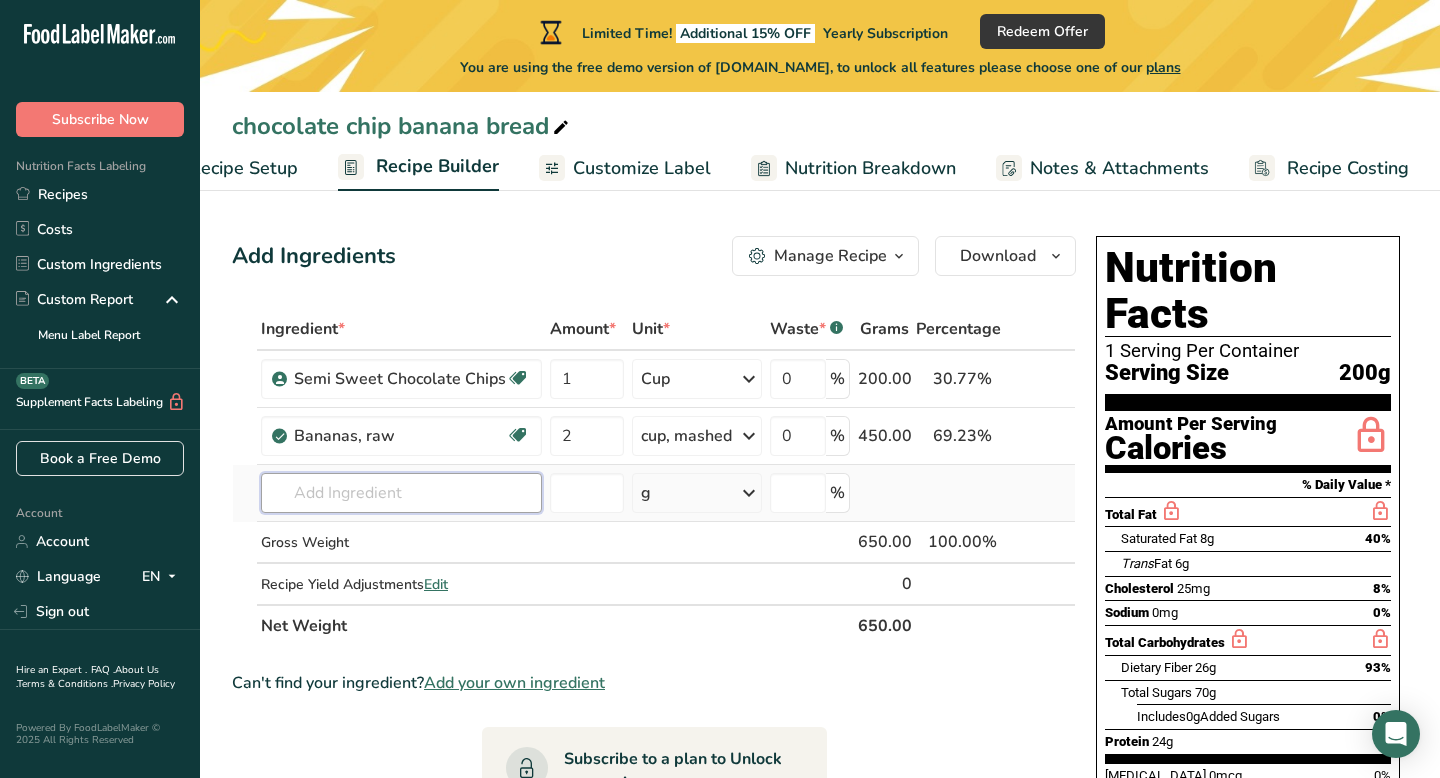 click on "Ingredient *
Amount *
Unit *
Waste *   .a-a{fill:#347362;}.b-a{fill:#fff;}          Grams
Percentage
Semi Sweet Chocolate Chips
Vegetarian
Halal
1
Cup
Portions
1 Cup
Weight Units
g
kg
mg
See more
Volume Units
l
mL
fl oz
See more
0
%
200.00
30.77%
i
[GEOGRAPHIC_DATA], raw
Dairy free
Gluten free
Vegan
Vegetarian
Soy free
2
cup, mashed
Portions
1 cup, mashed
1 cup, sliced
1 extra small (less than 6" long)" at bounding box center (654, 477) 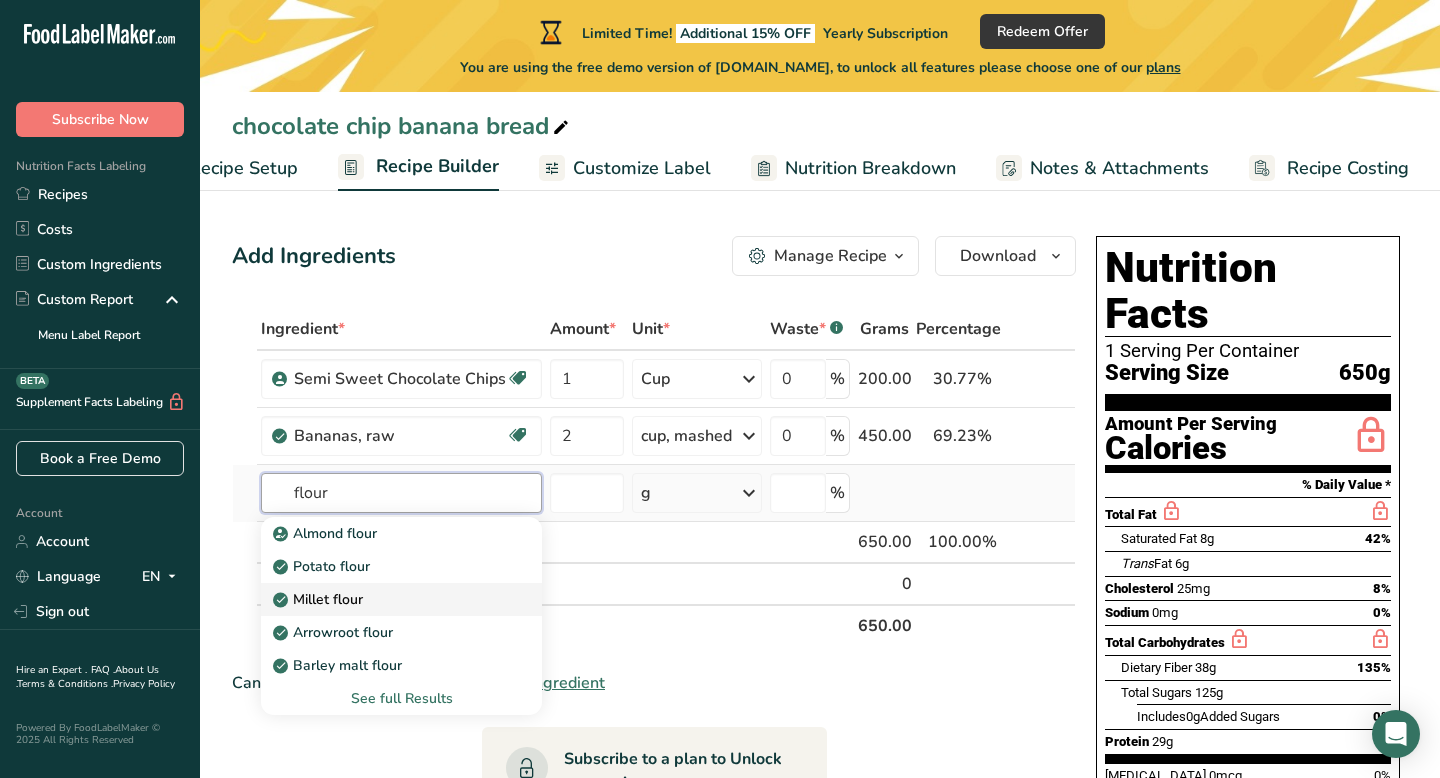 scroll, scrollTop: 42, scrollLeft: 0, axis: vertical 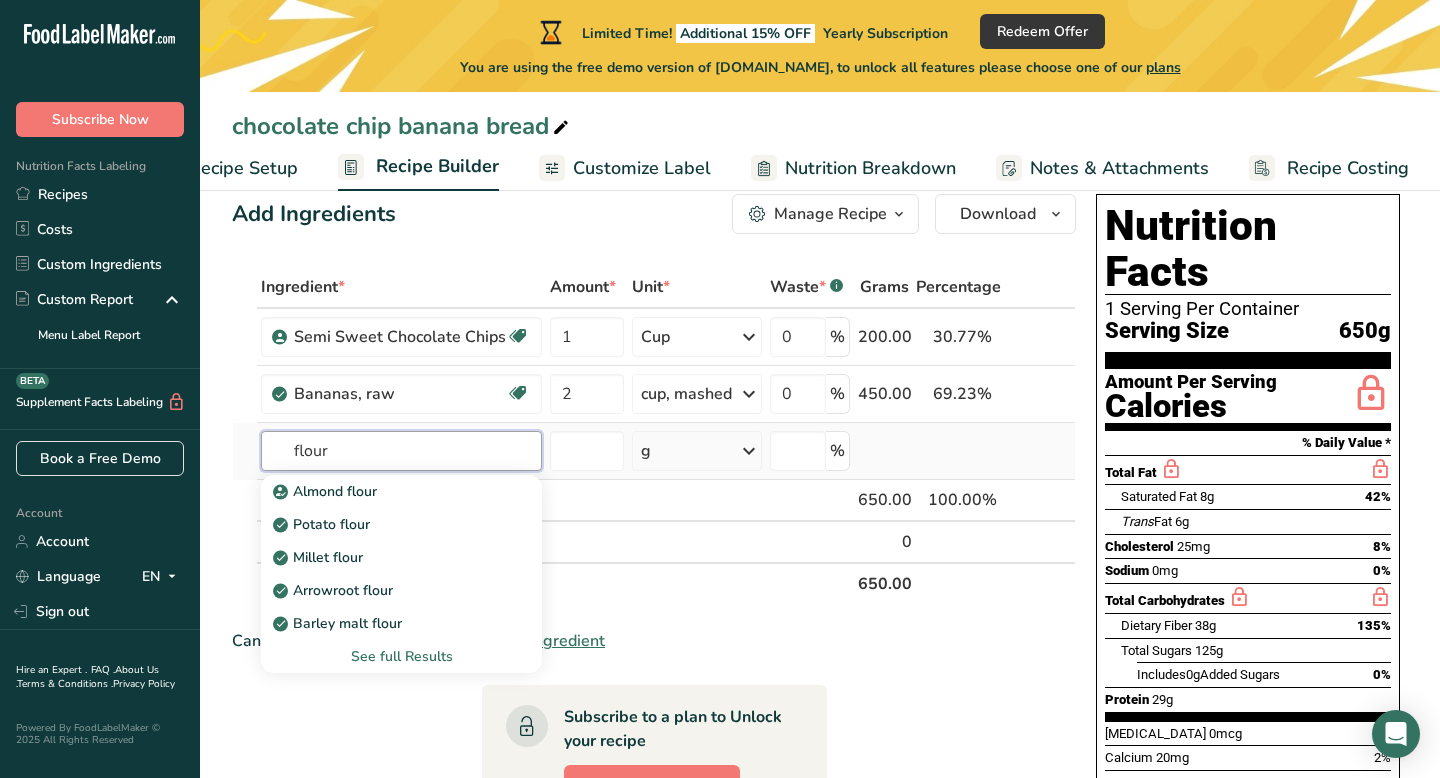 type on "flour" 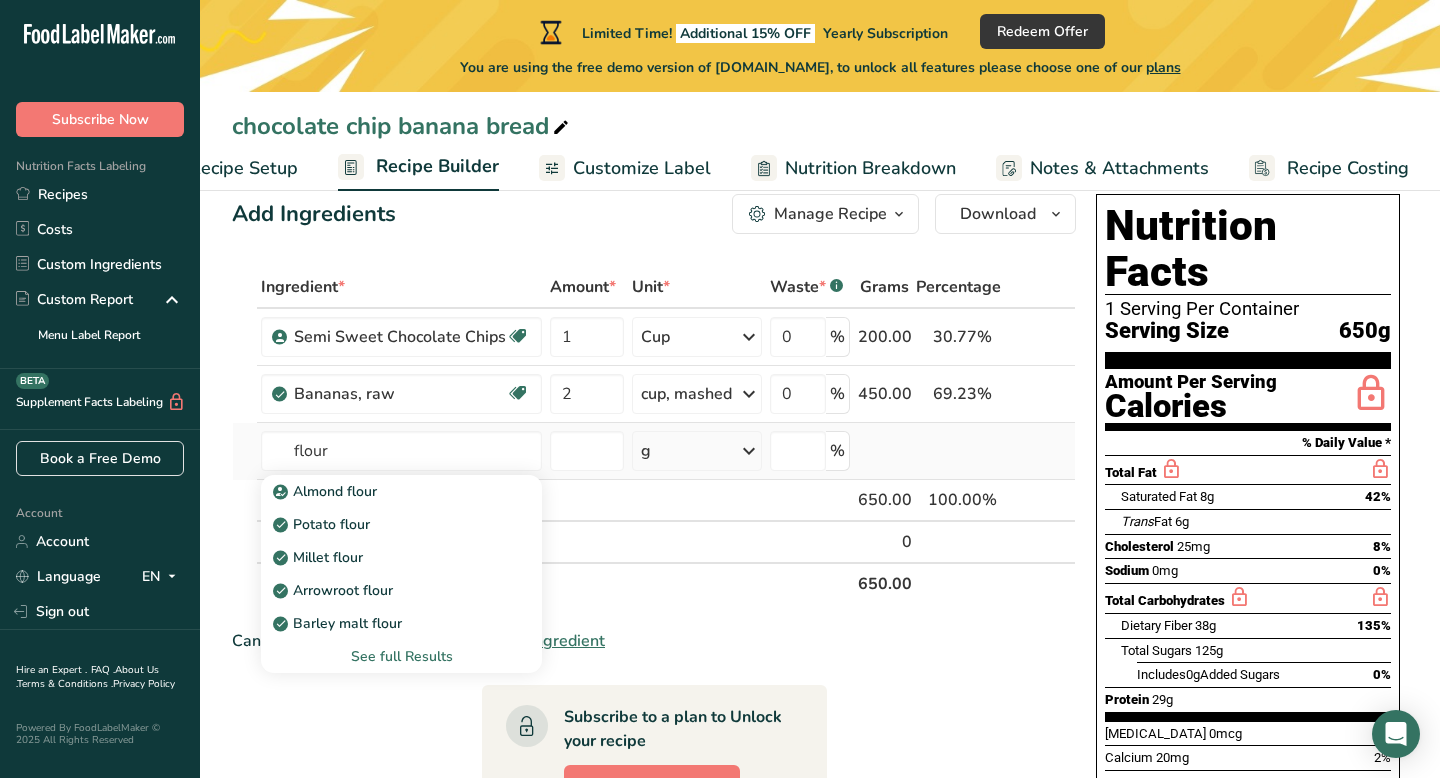 type 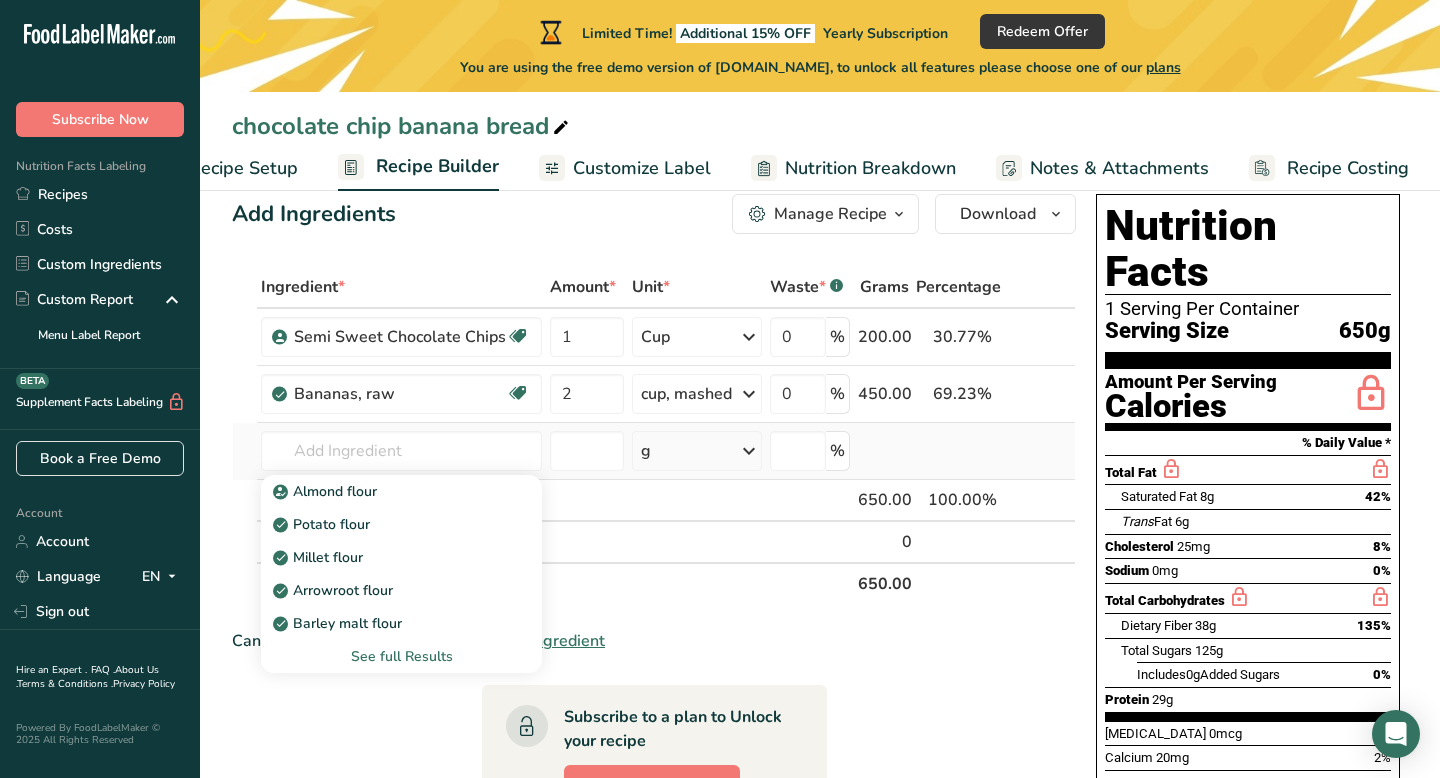 click on "See full Results" at bounding box center (401, 656) 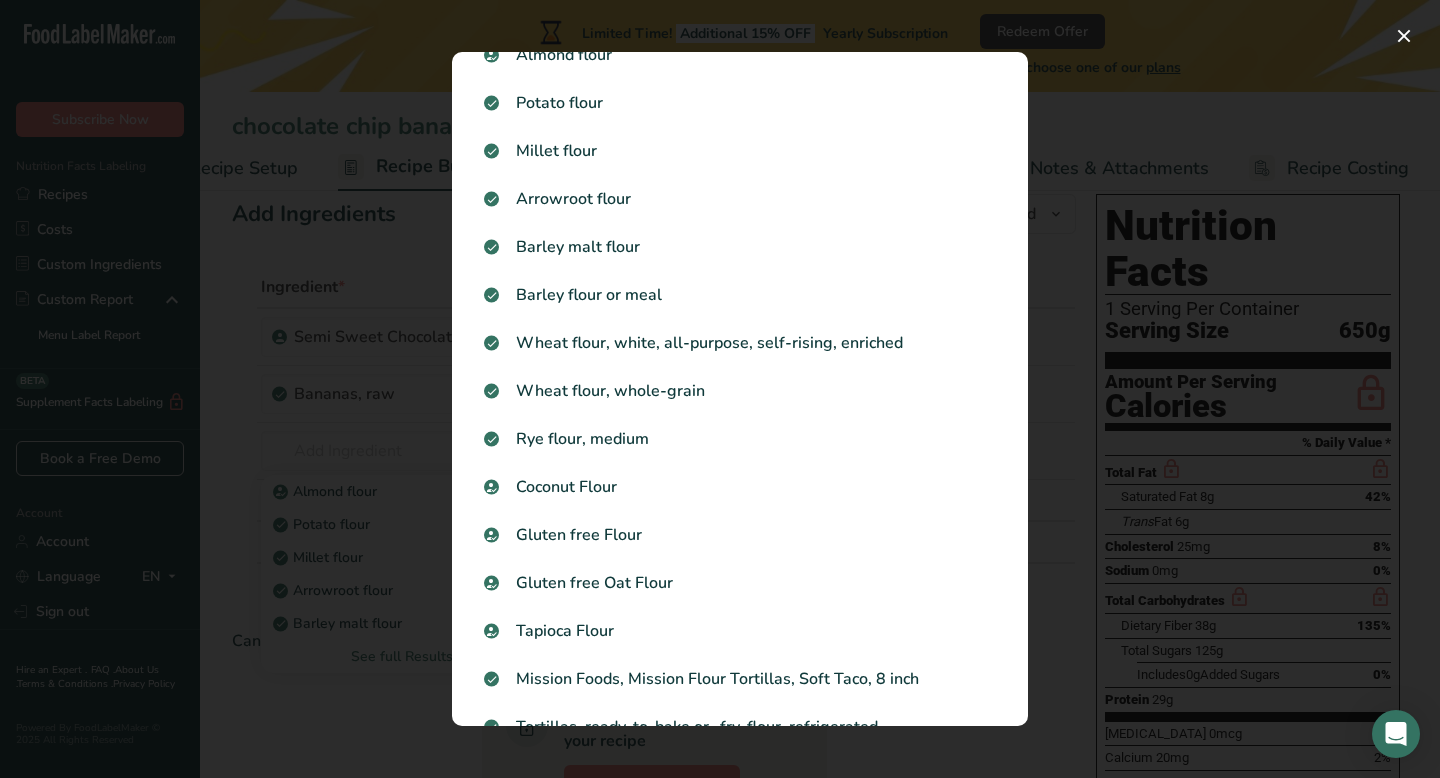 scroll, scrollTop: 0, scrollLeft: 0, axis: both 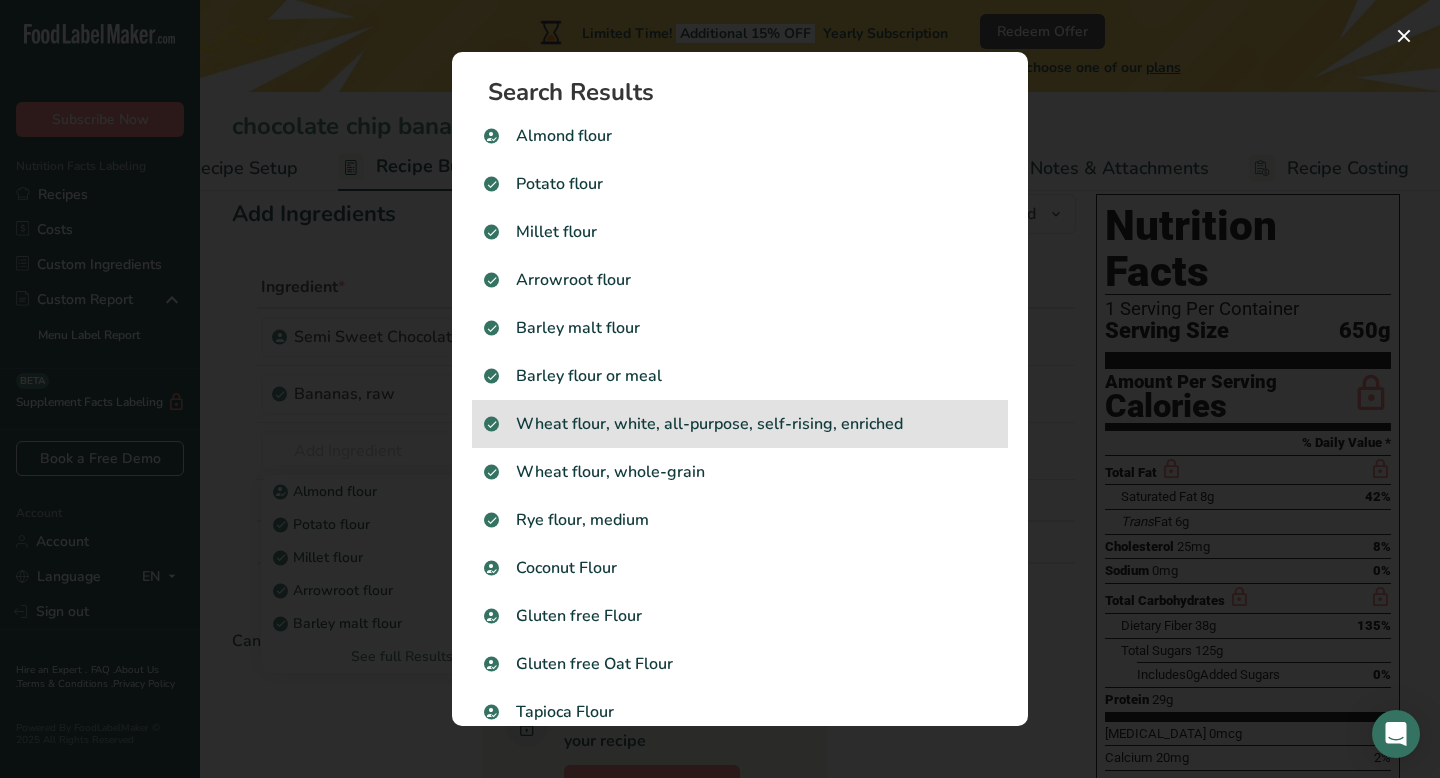 click on "Wheat flour, white, all-purpose, self-rising, enriched" at bounding box center (740, 424) 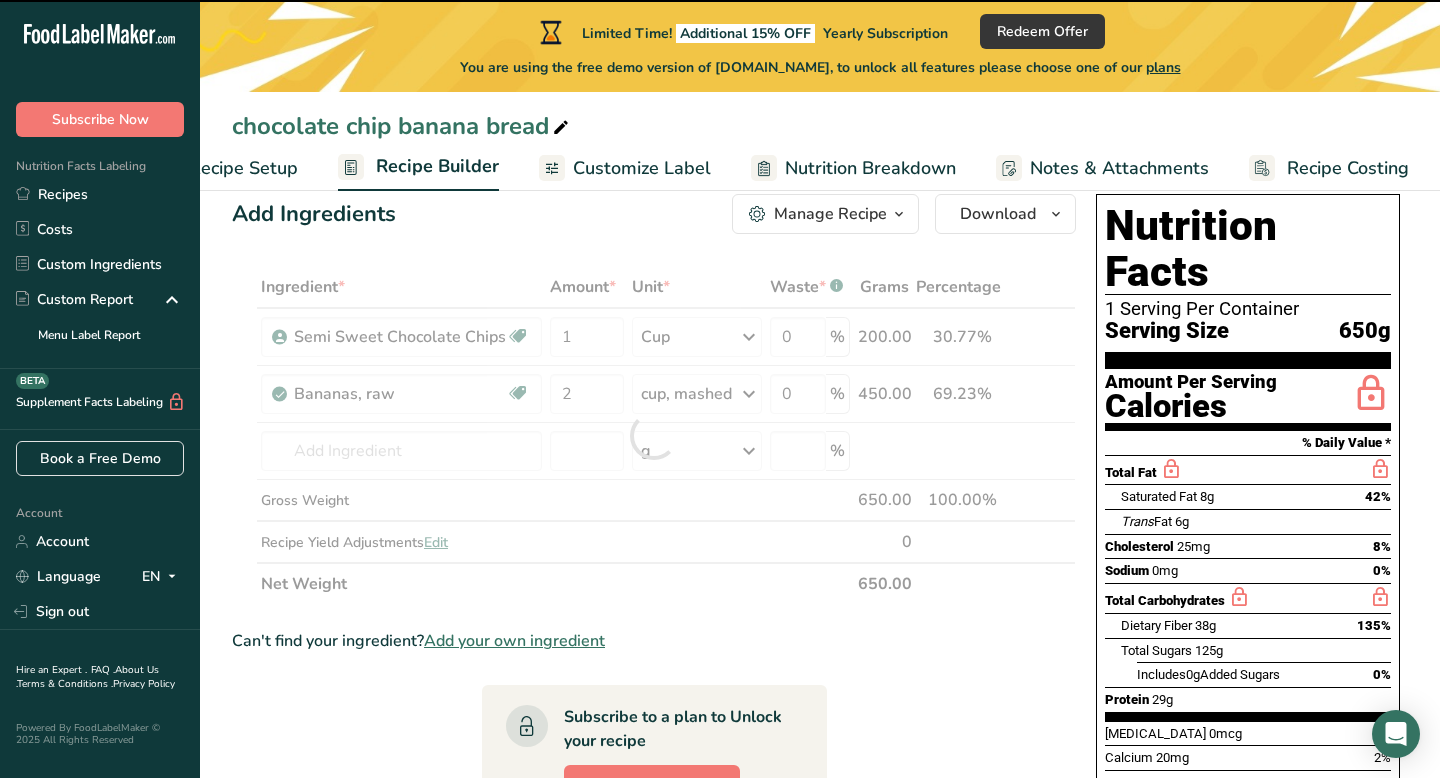 type on "0" 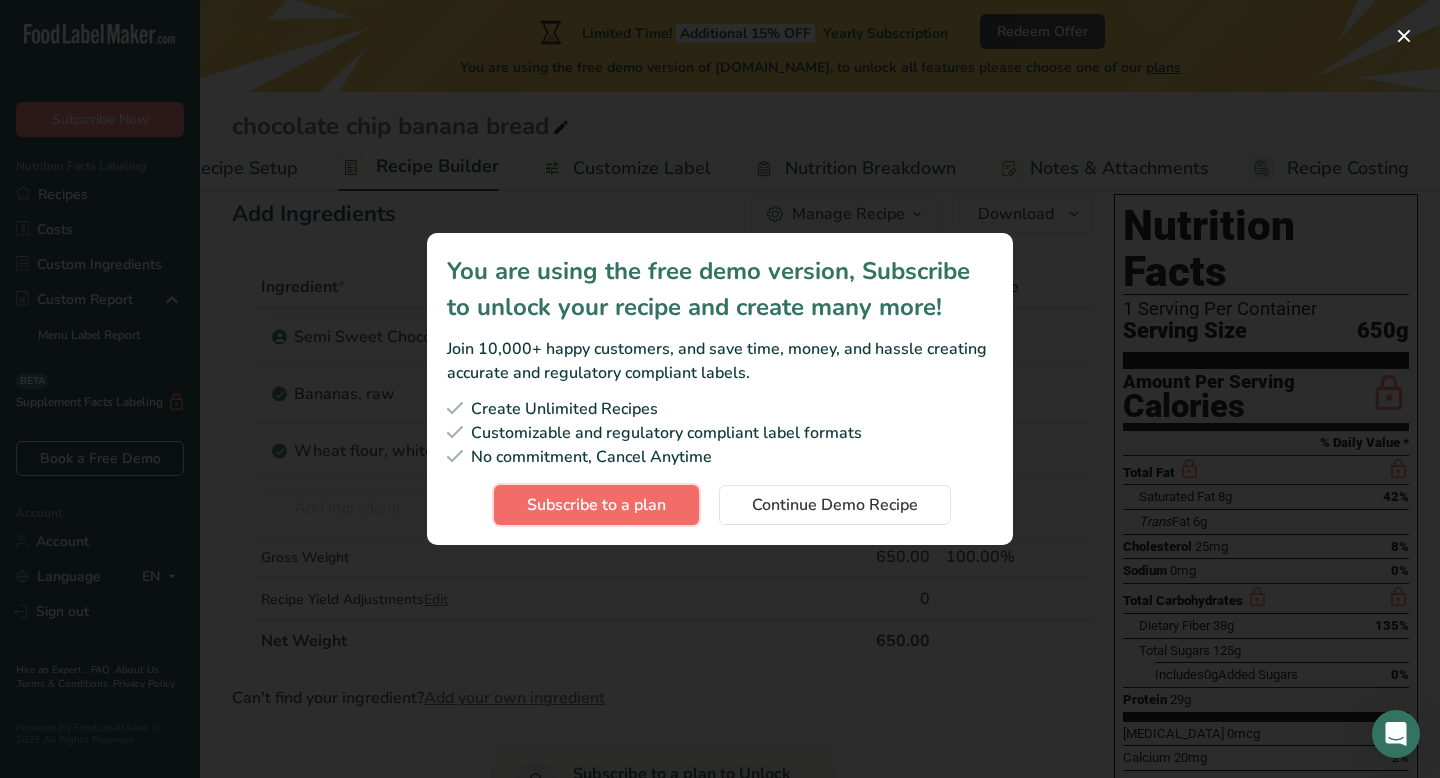 click on "Subscribe to a plan" at bounding box center [596, 505] 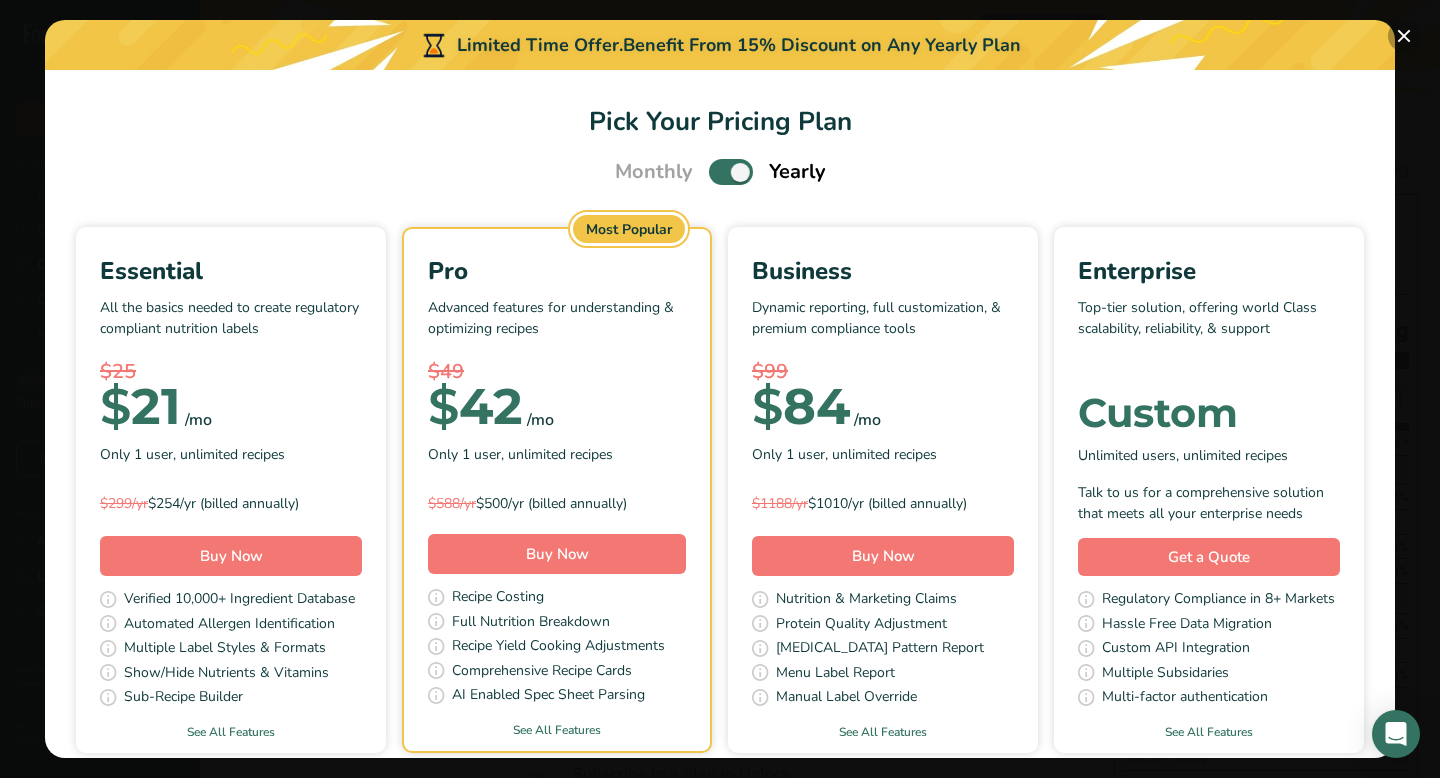 click at bounding box center (1404, 36) 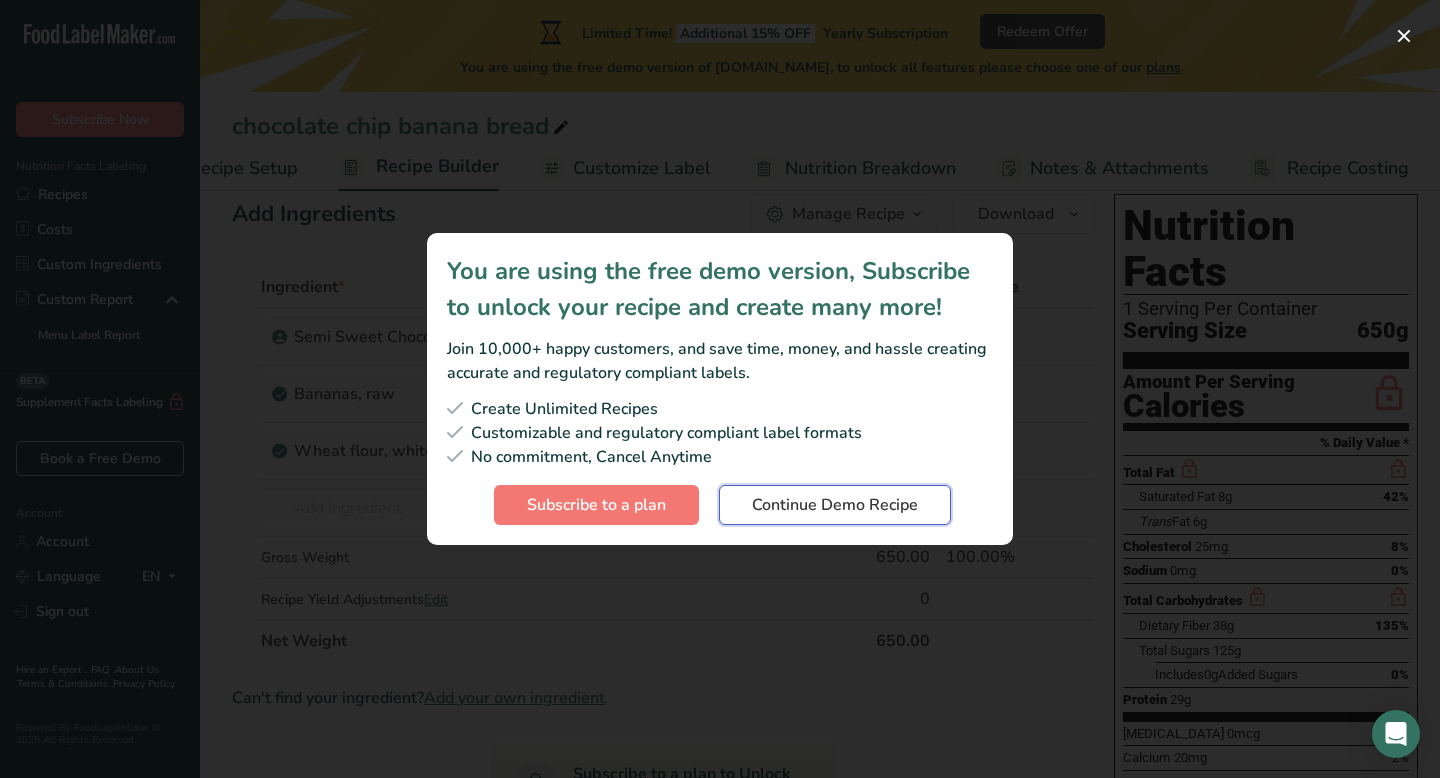 click on "Continue Demo Recipe" at bounding box center [835, 505] 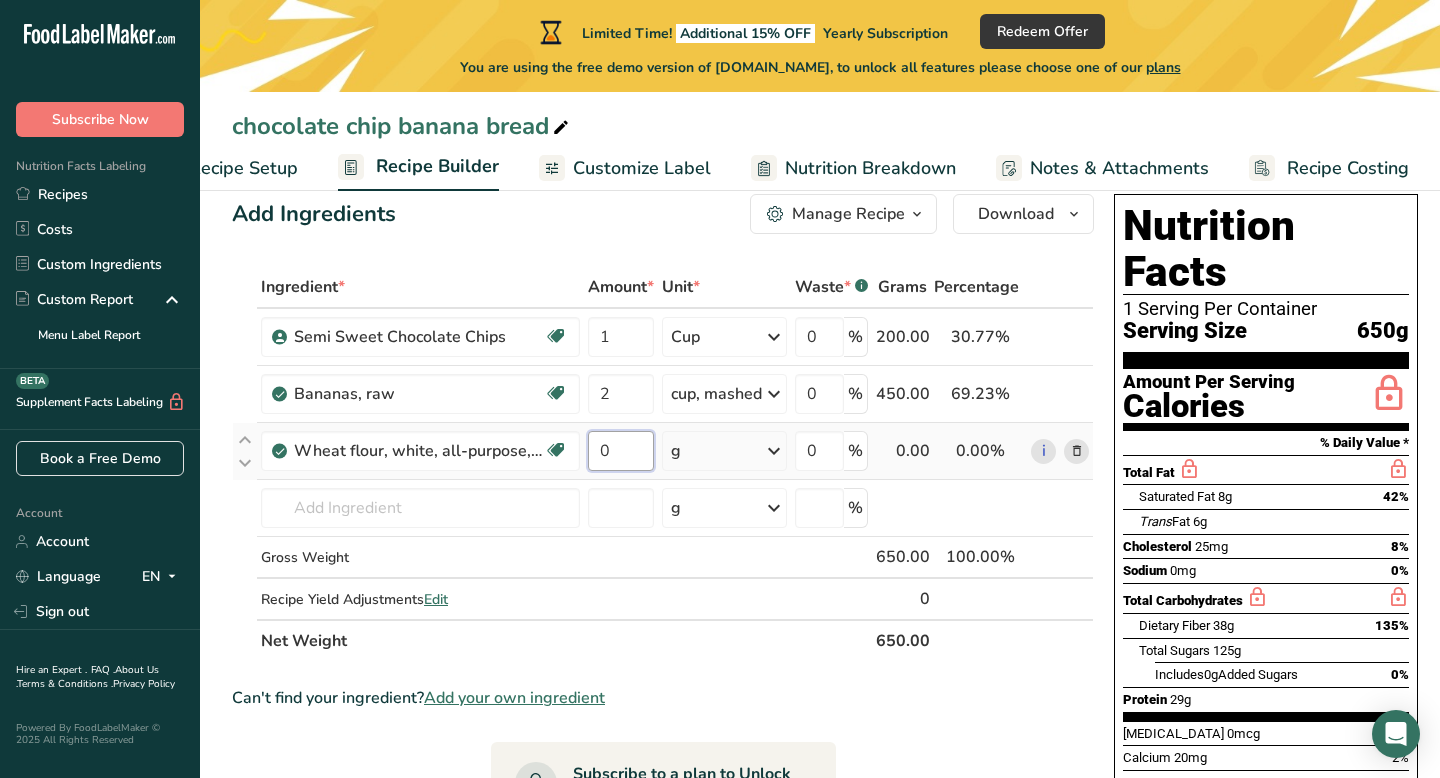 click on "0" at bounding box center (621, 451) 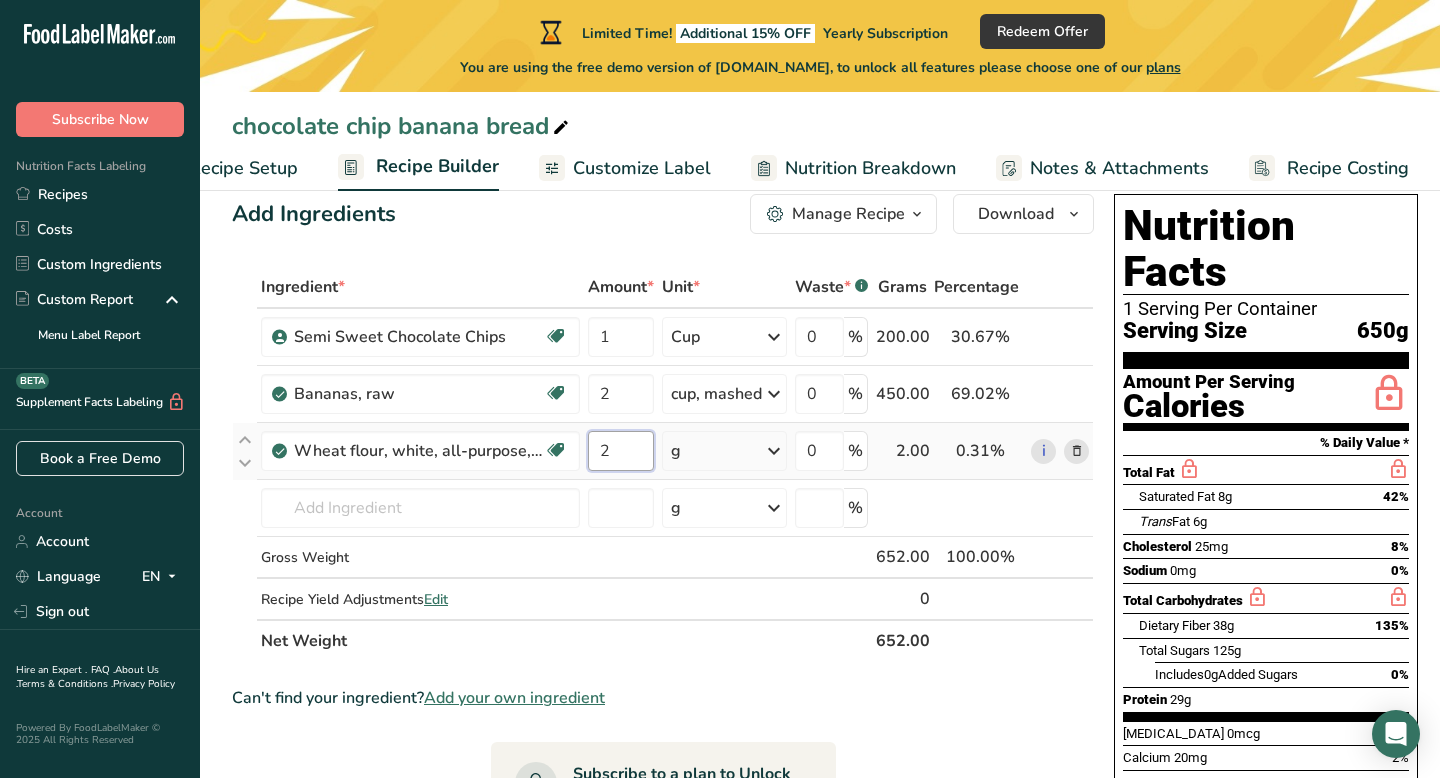 type on "2" 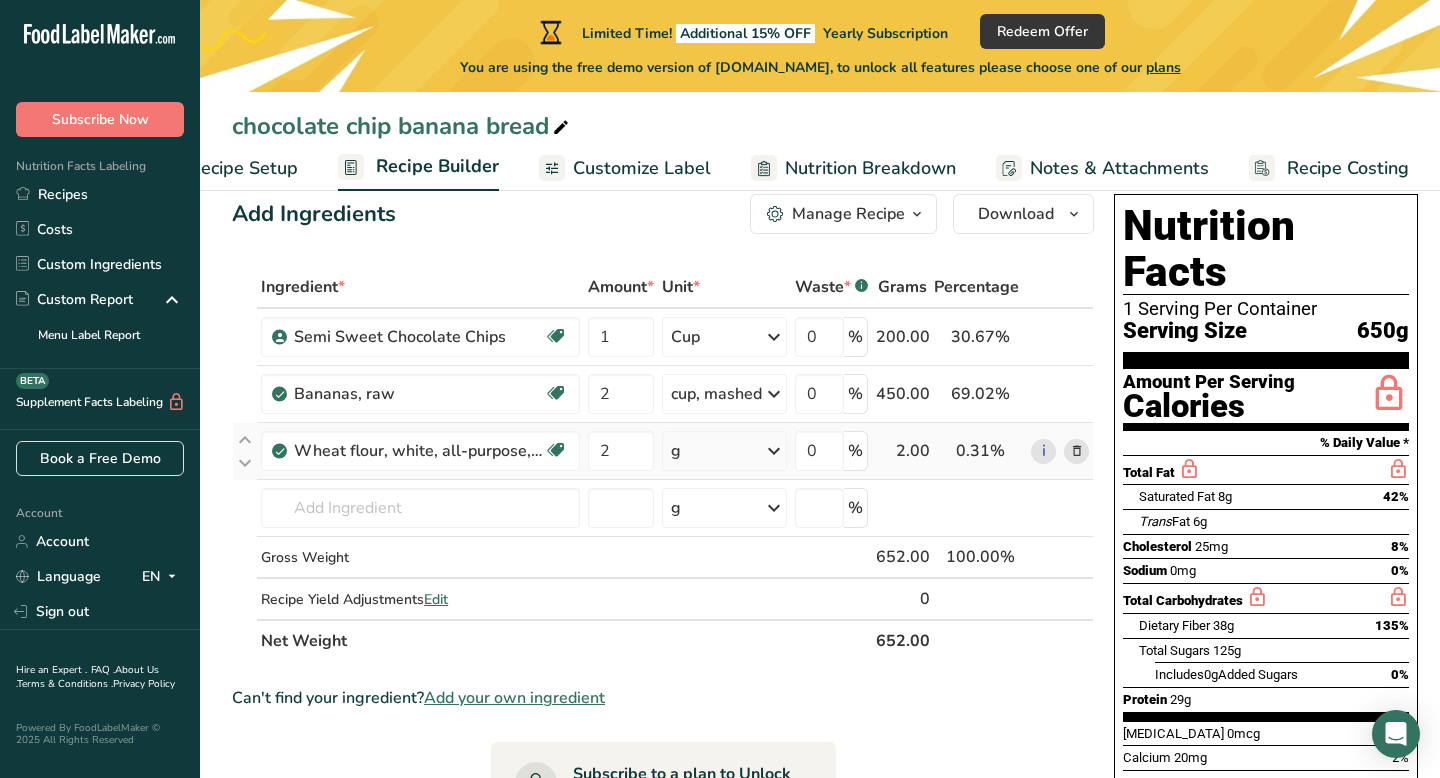 click on "Ingredient *
Amount *
Unit *
Waste *   .a-a{fill:#347362;}.b-a{fill:#fff;}          Grams
Percentage
Semi Sweet Chocolate Chips
Vegetarian
Halal
1
Cup
Portions
1 Cup
Weight Units
g
kg
mg
See more
Volume Units
l
mL
fl oz
See more
0
%
200.00
30.67%
i
[GEOGRAPHIC_DATA], raw
Dairy free
Gluten free
Vegan
Vegetarian
Soy free
2
cup, mashed
Portions
1 cup, mashed
1 cup, sliced
1 extra small (less than 6" long)" at bounding box center (663, 464) 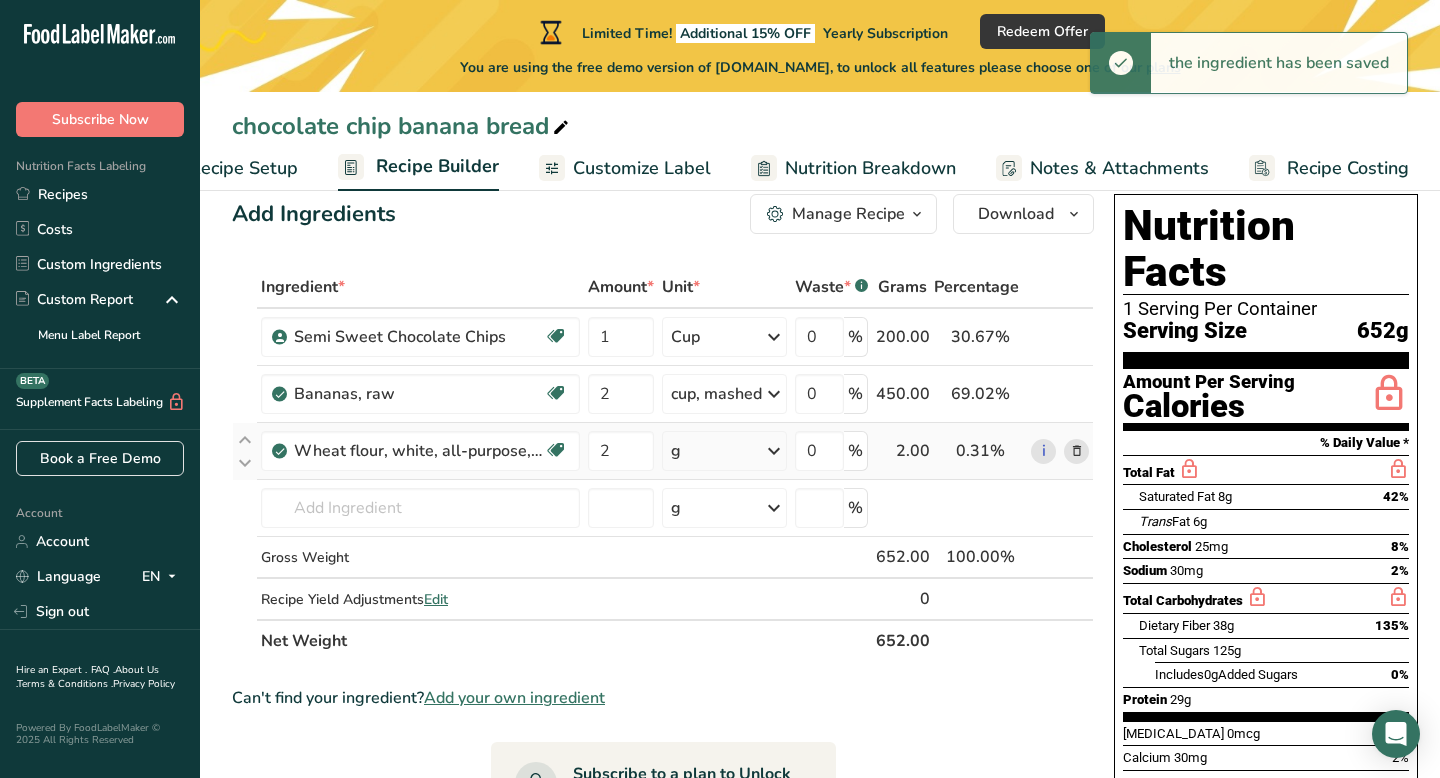 click on "g" at bounding box center [724, 451] 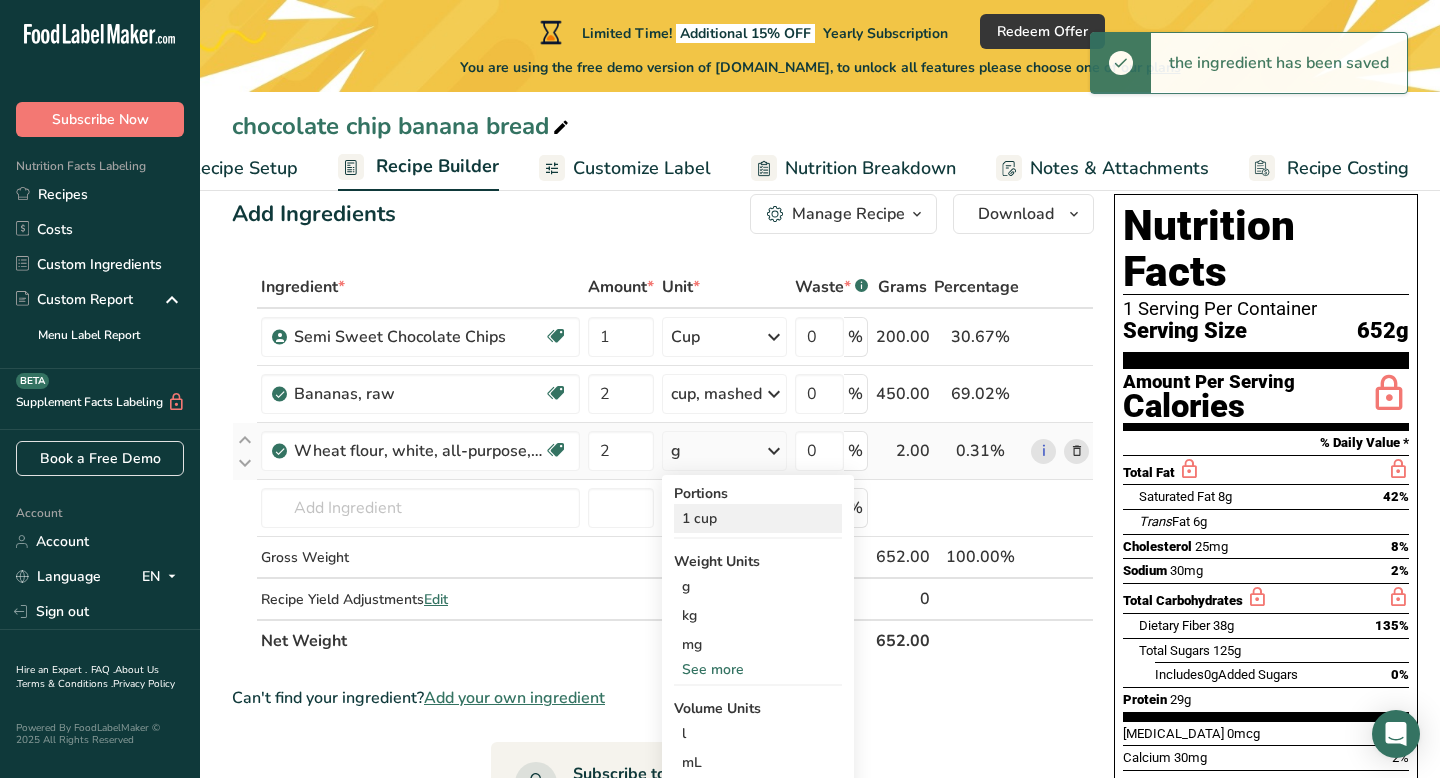 click on "1 cup" at bounding box center [758, 518] 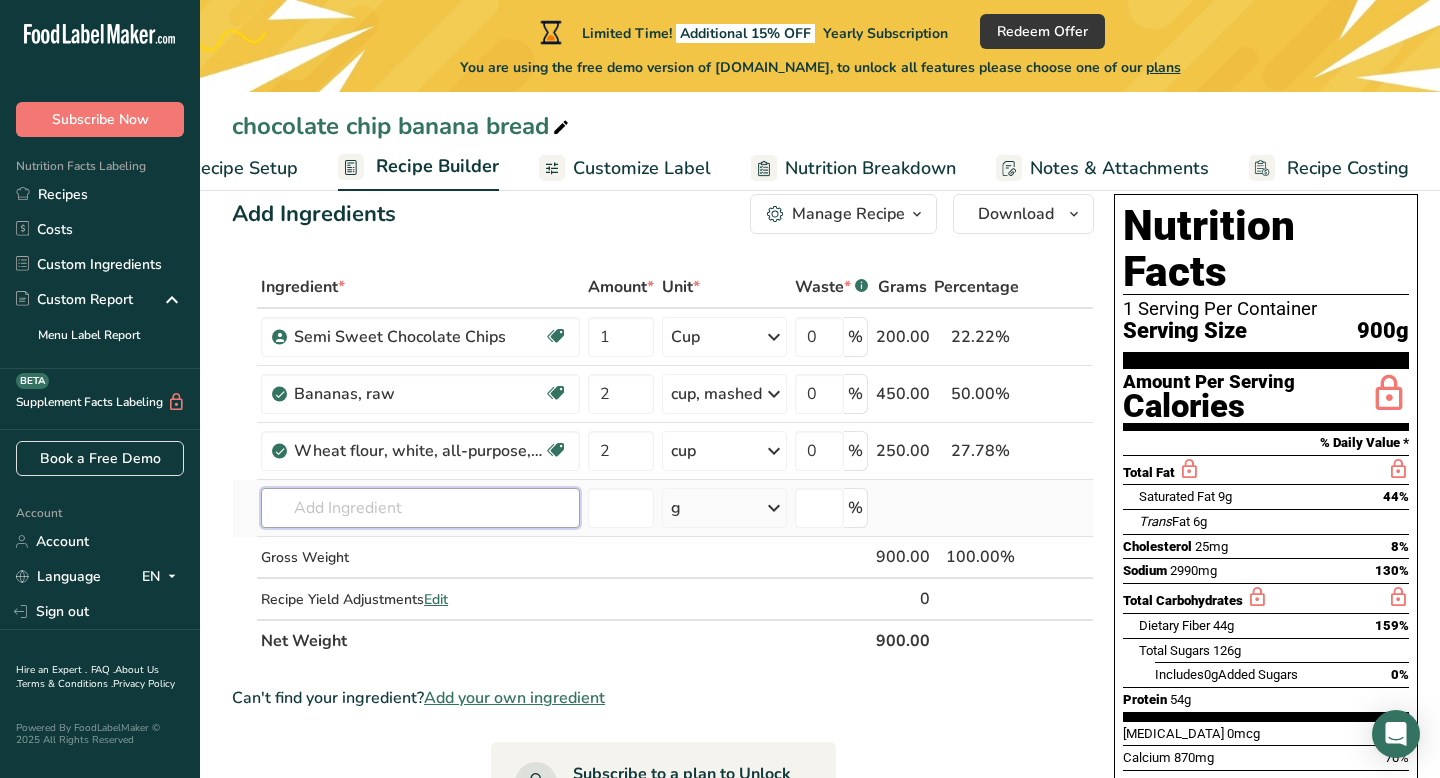 click at bounding box center [420, 508] 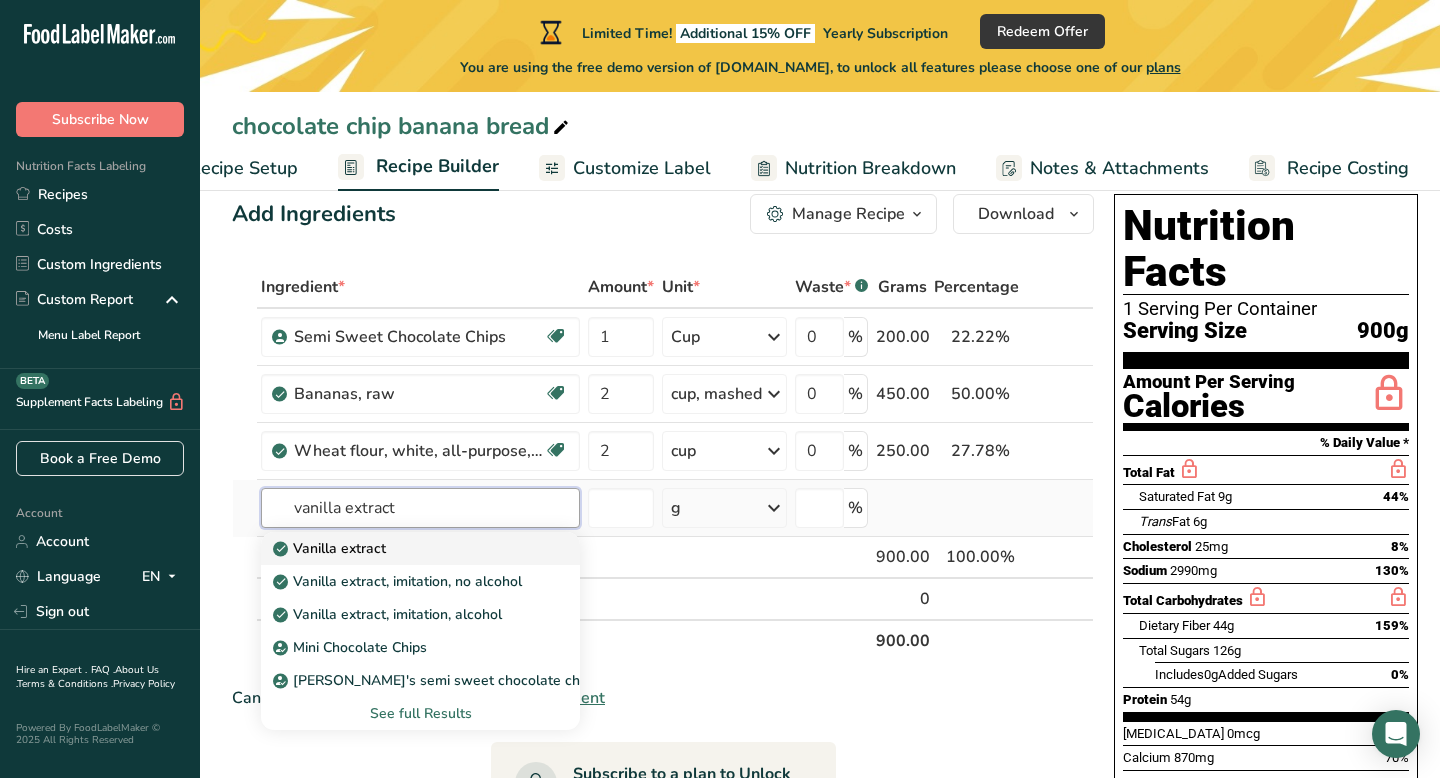 type on "vanilla extract" 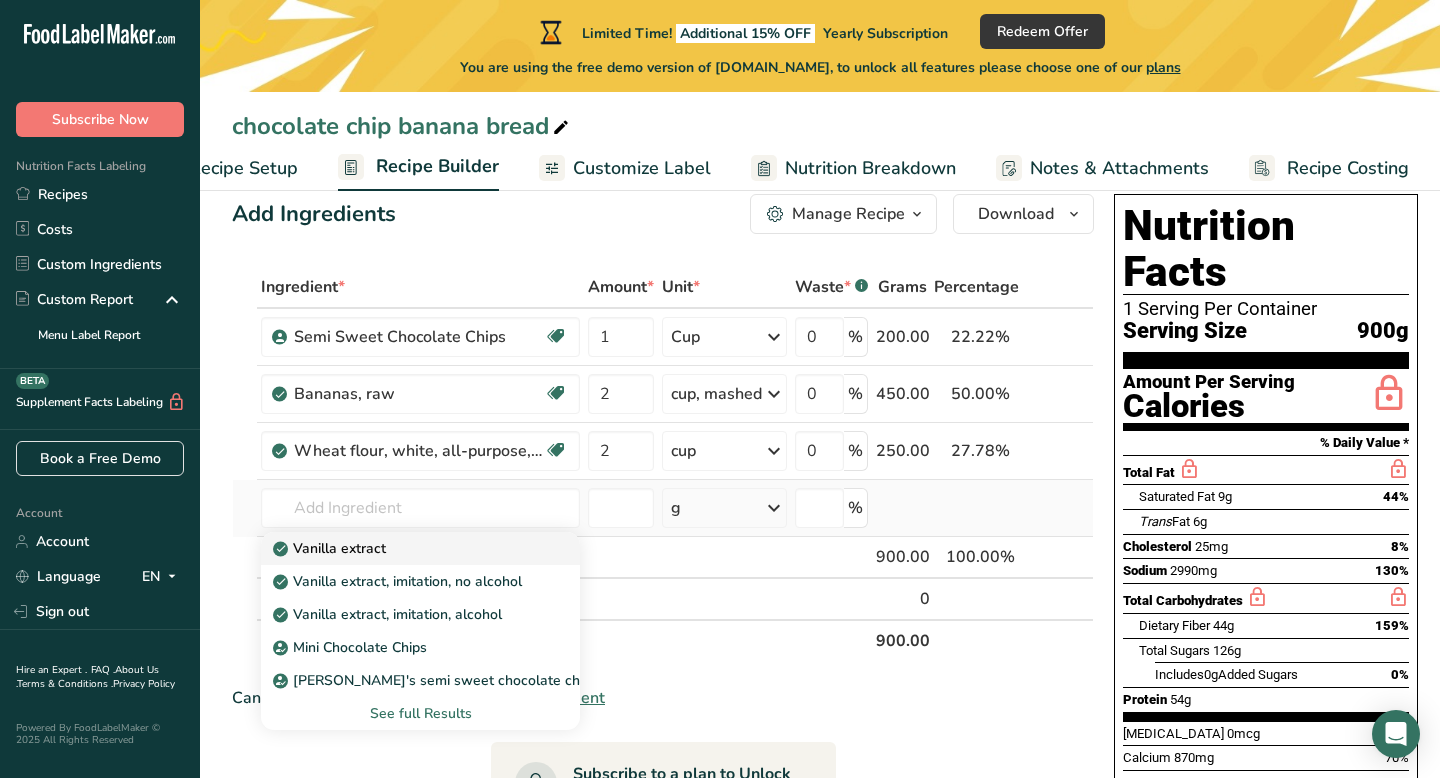 click on "Vanilla extract" at bounding box center (404, 548) 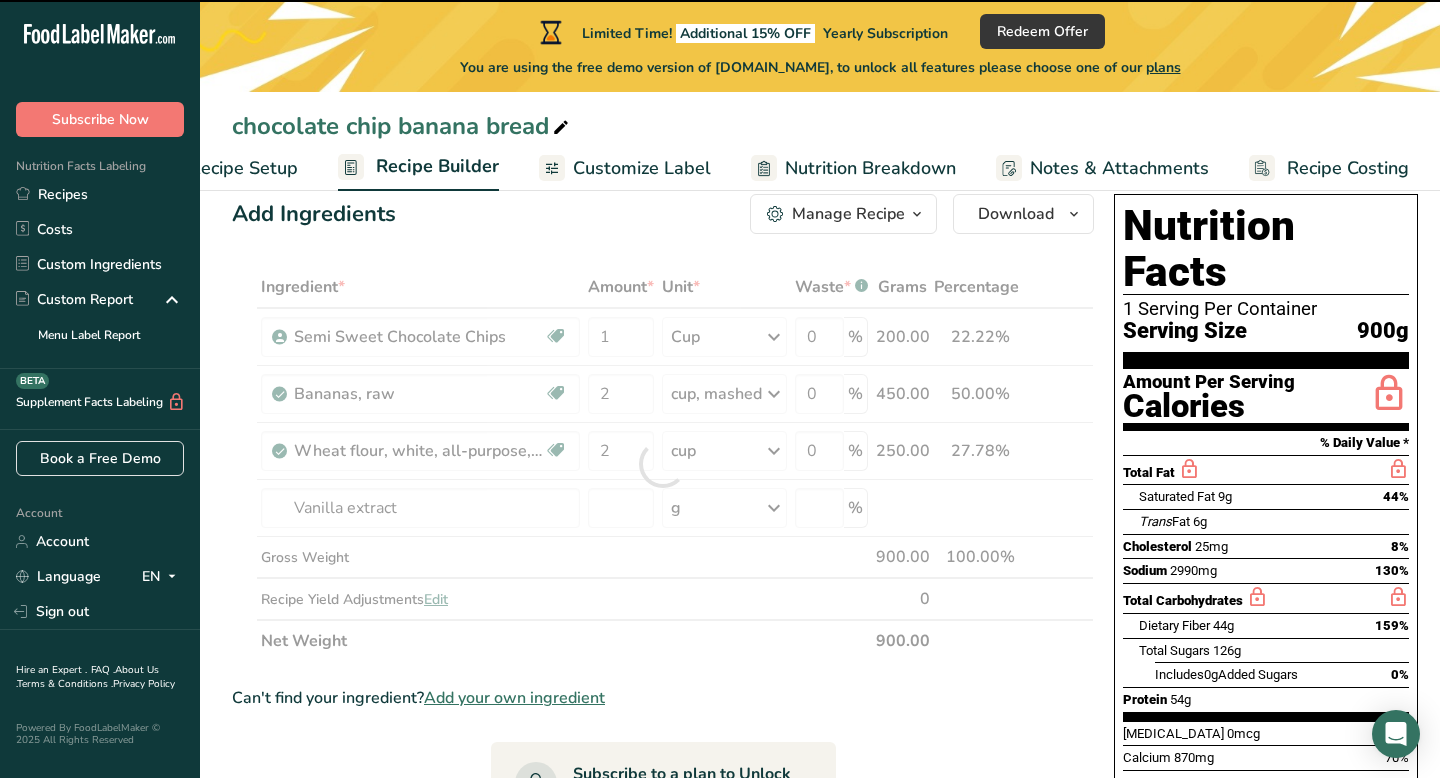type on "0" 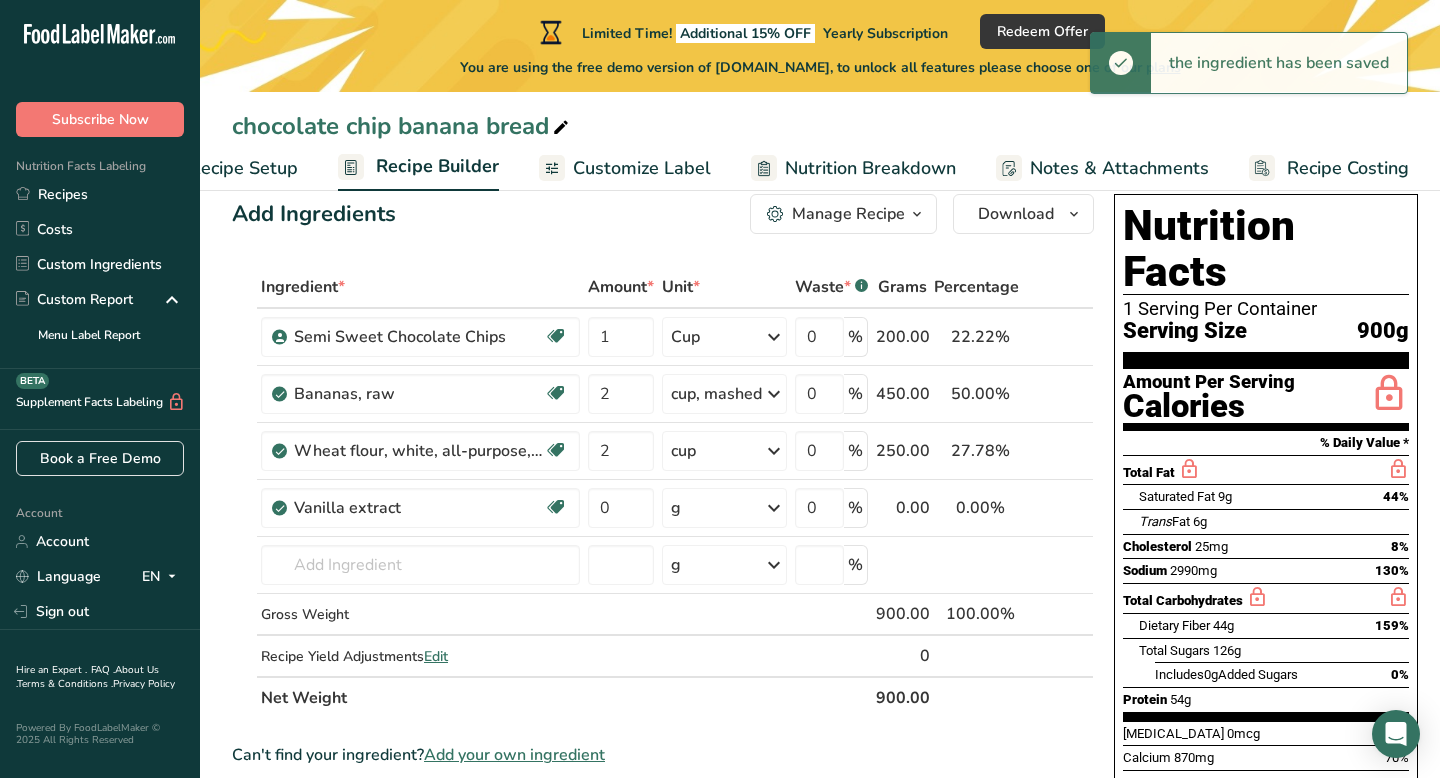 click on "g" at bounding box center (724, 508) 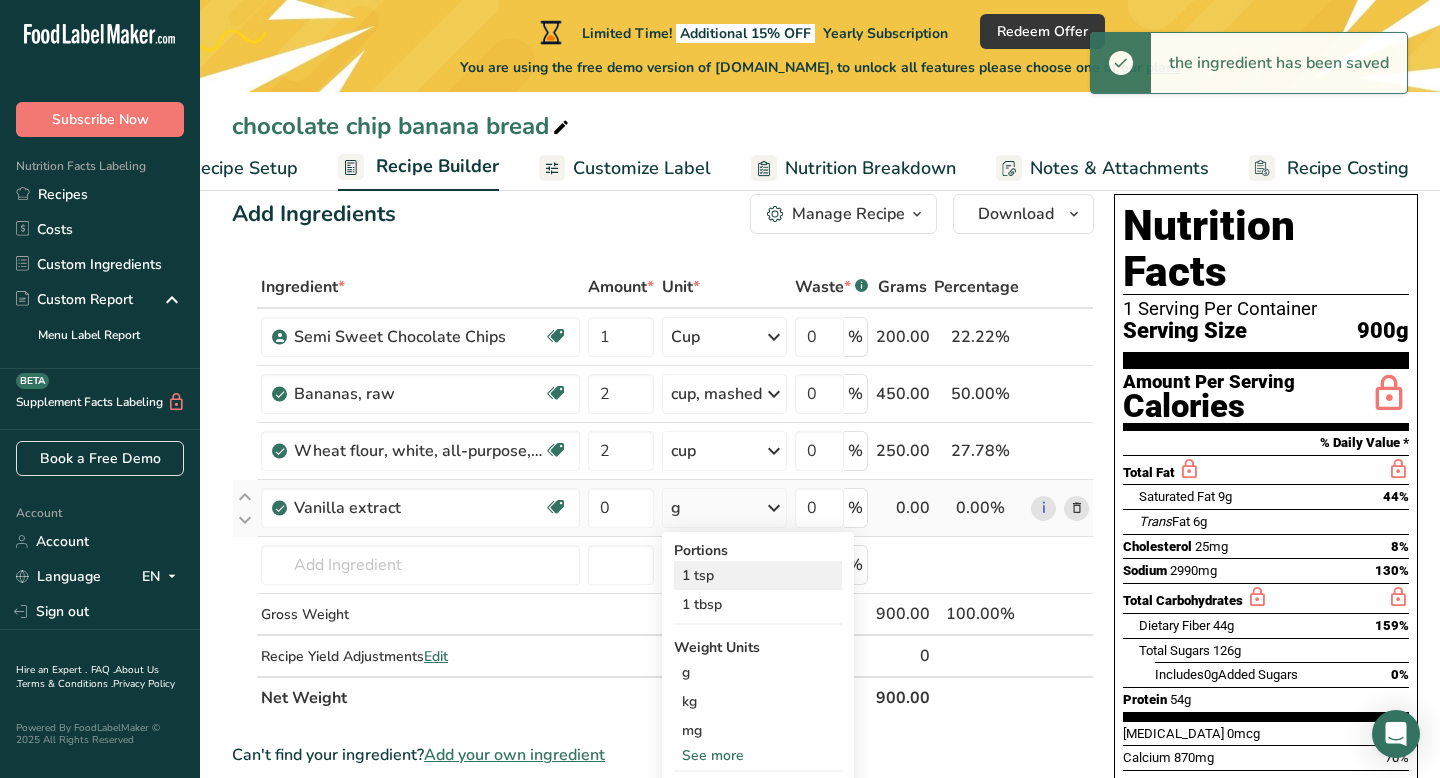 click on "1 tsp" at bounding box center [758, 575] 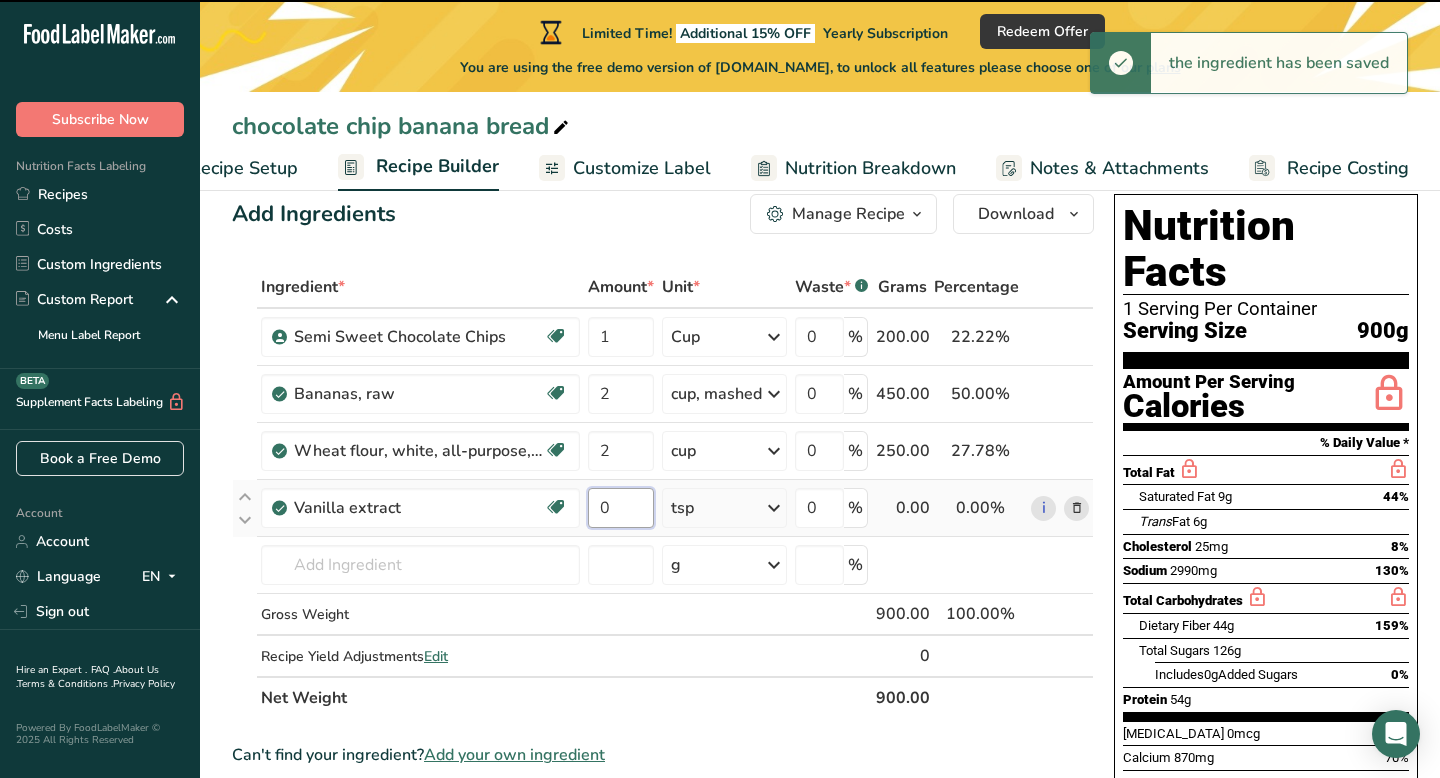 click on "0" at bounding box center (621, 508) 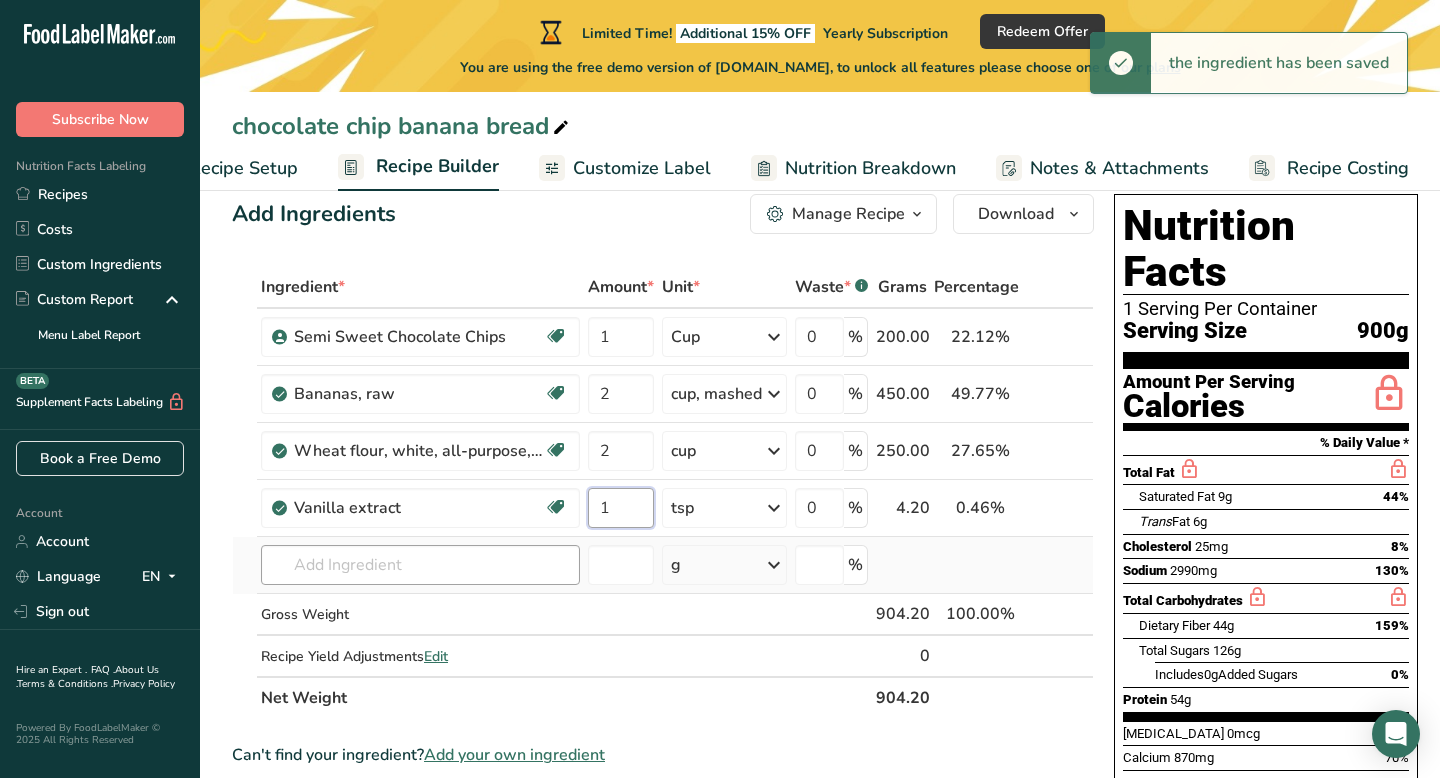 type on "1" 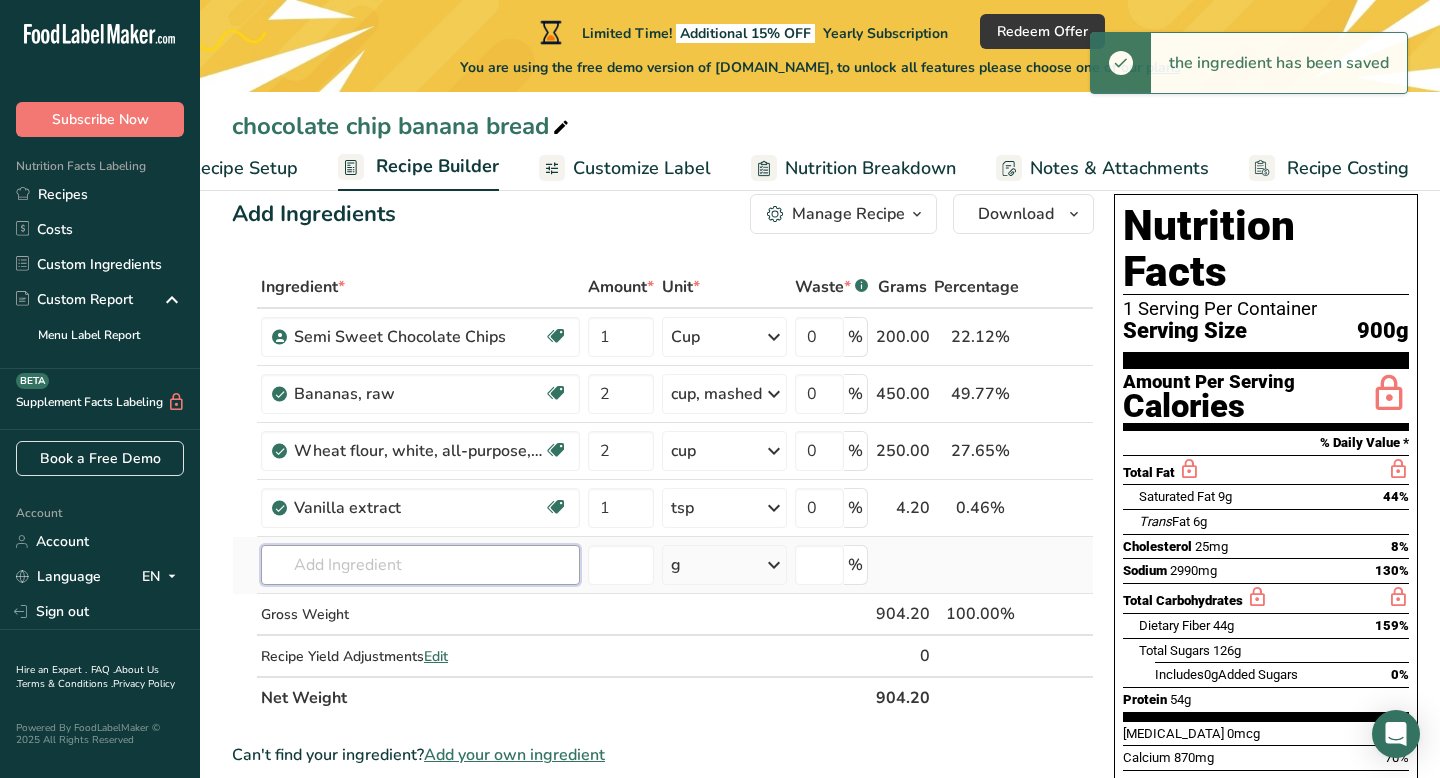 click on "Ingredient *
Amount *
Unit *
Waste *   .a-a{fill:#347362;}.b-a{fill:#fff;}          Grams
Percentage
Semi Sweet Chocolate Chips
Vegetarian
Halal
1
Cup
Portions
1 Cup
Weight Units
g
kg
mg
See more
Volume Units
l
mL
fl oz
See more
0
%
200.00
22.12%
i
[GEOGRAPHIC_DATA], raw
Dairy free
Gluten free
Vegan
Vegetarian
Soy free
2
cup, mashed
Portions
1 cup, mashed
1 cup, sliced
1 extra small (less than 6" long)" at bounding box center [663, 492] 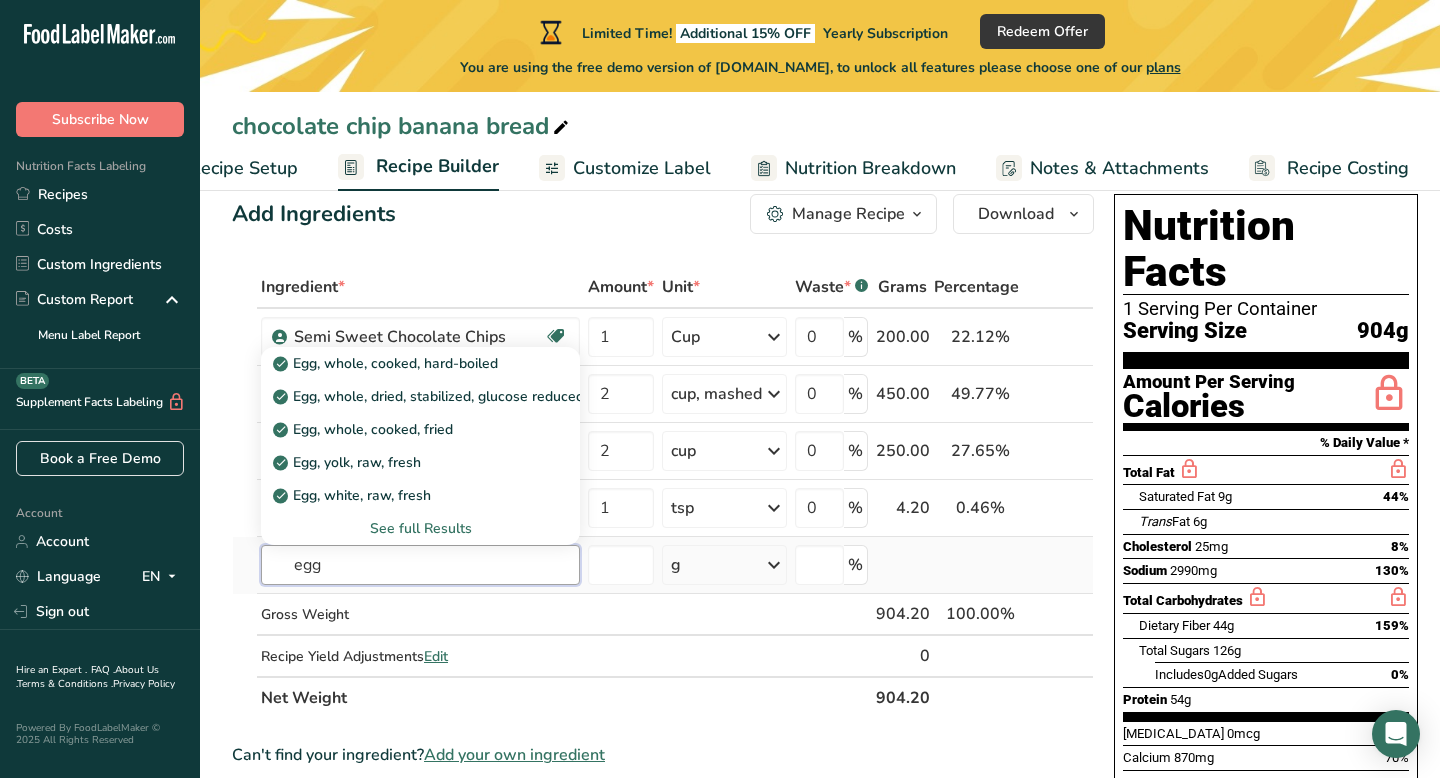 type on "egg" 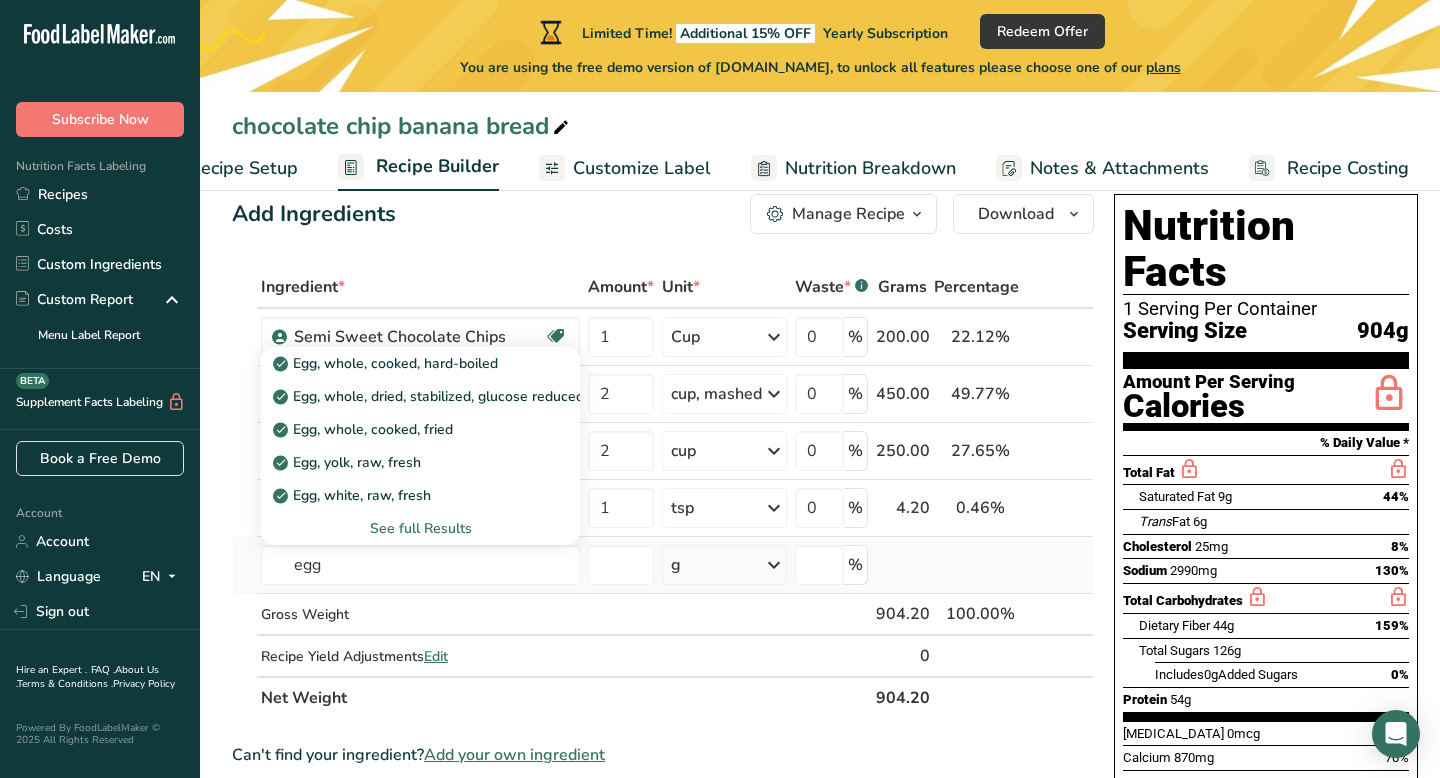 type 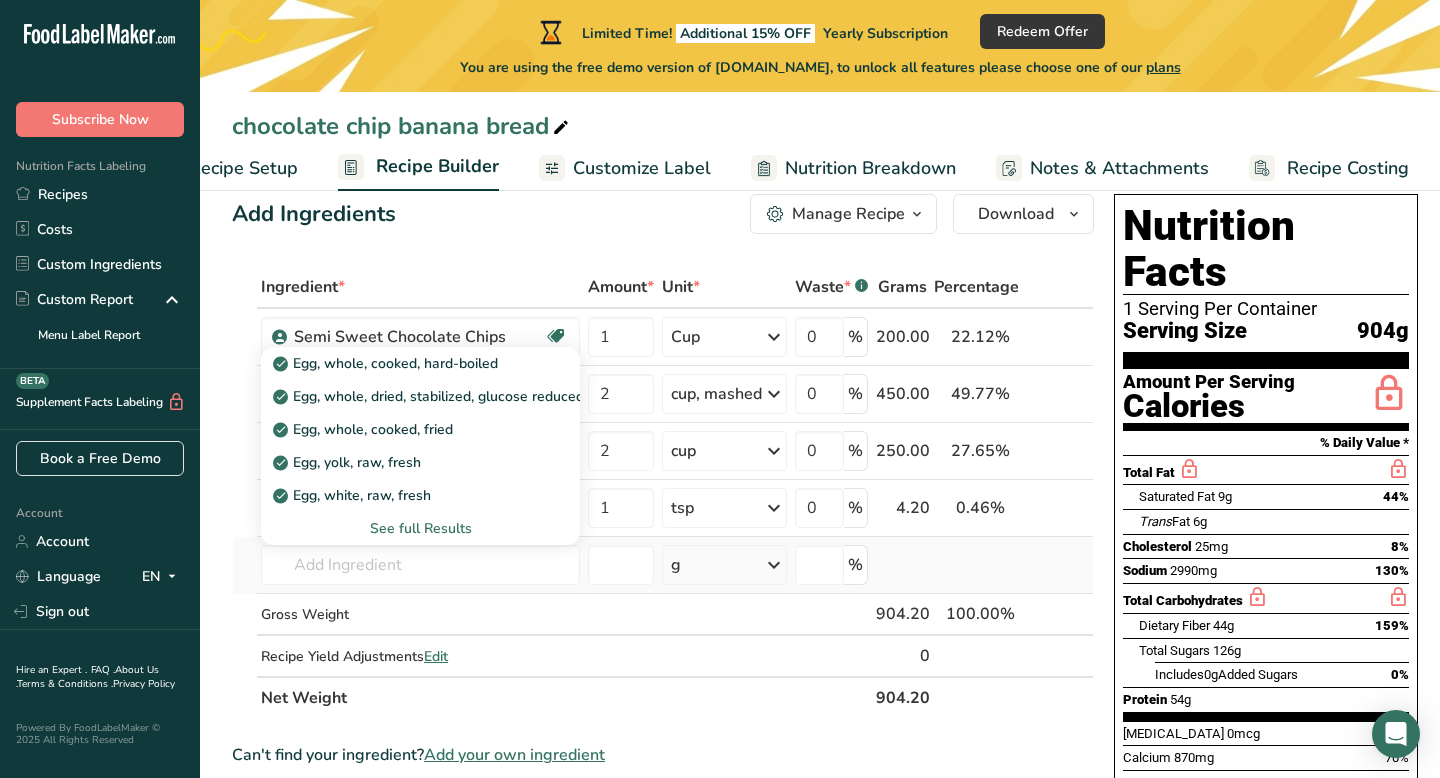 click on "See full Results" at bounding box center [420, 528] 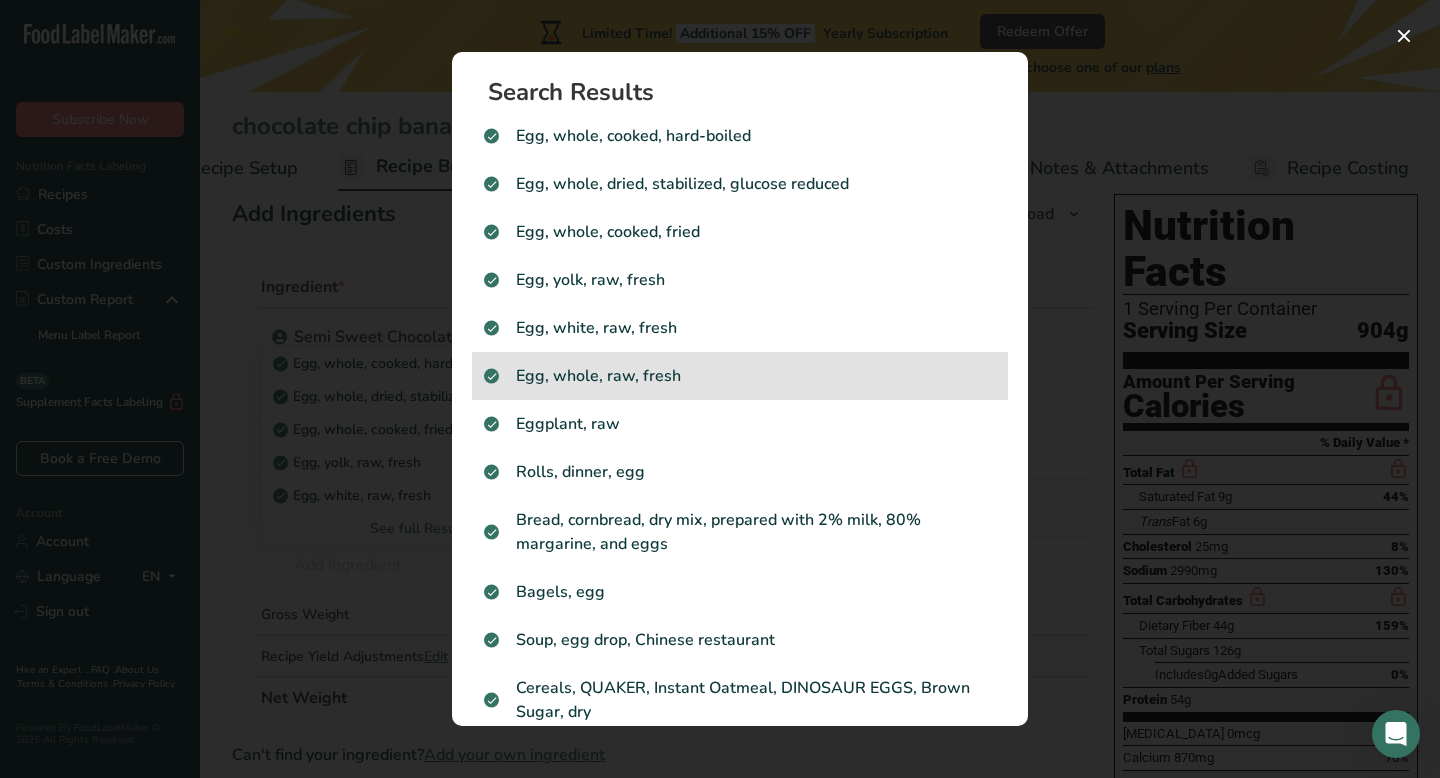 click on "Egg, whole, raw, fresh" at bounding box center (740, 376) 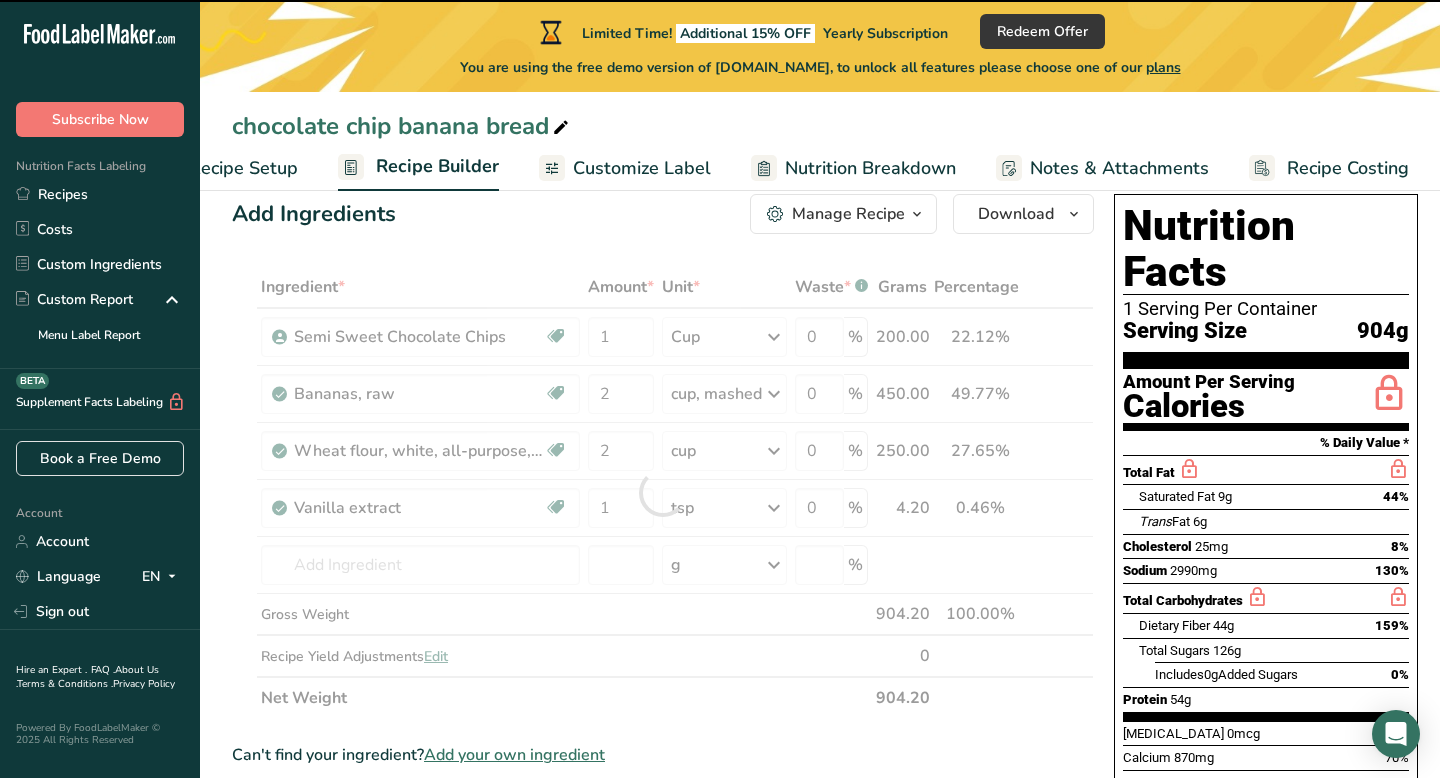 type on "0" 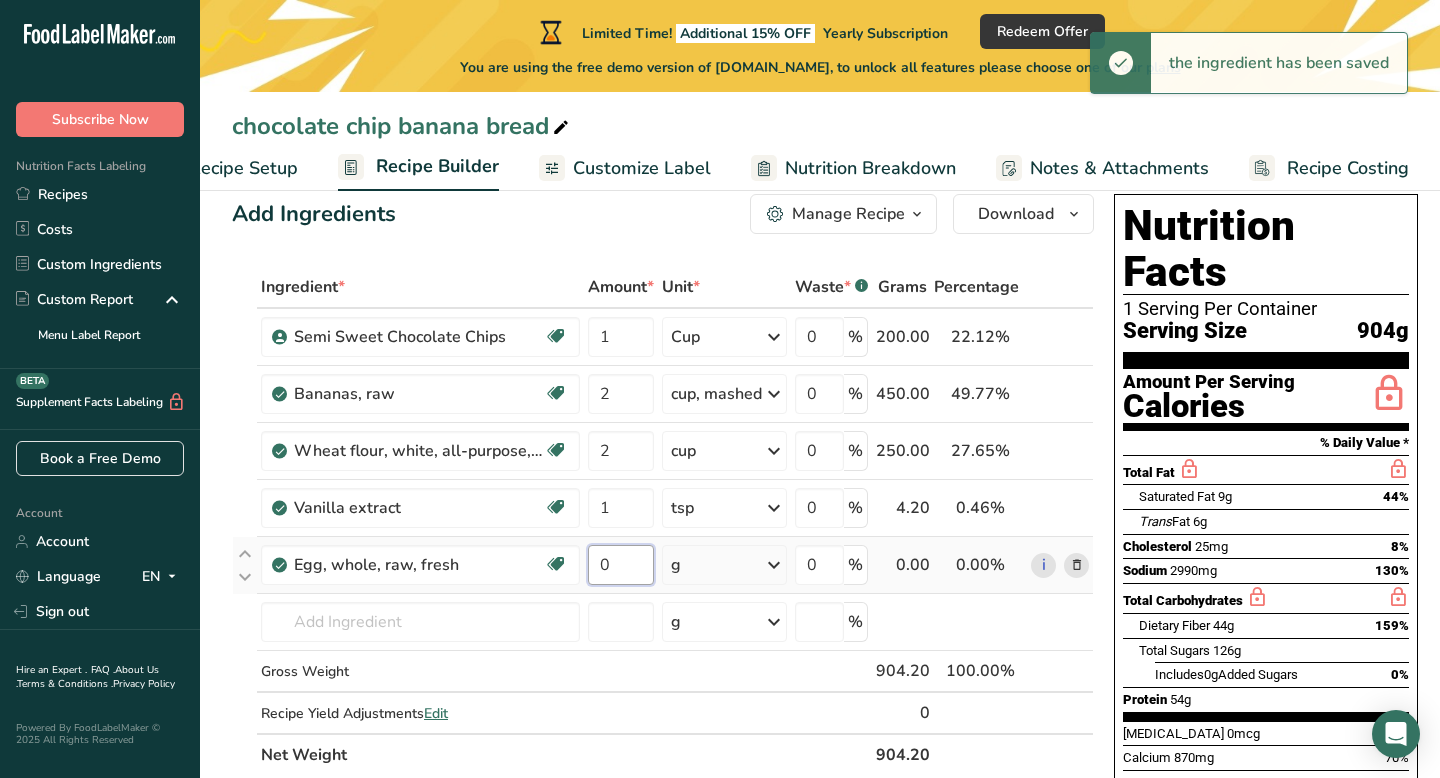 click on "0" at bounding box center (621, 565) 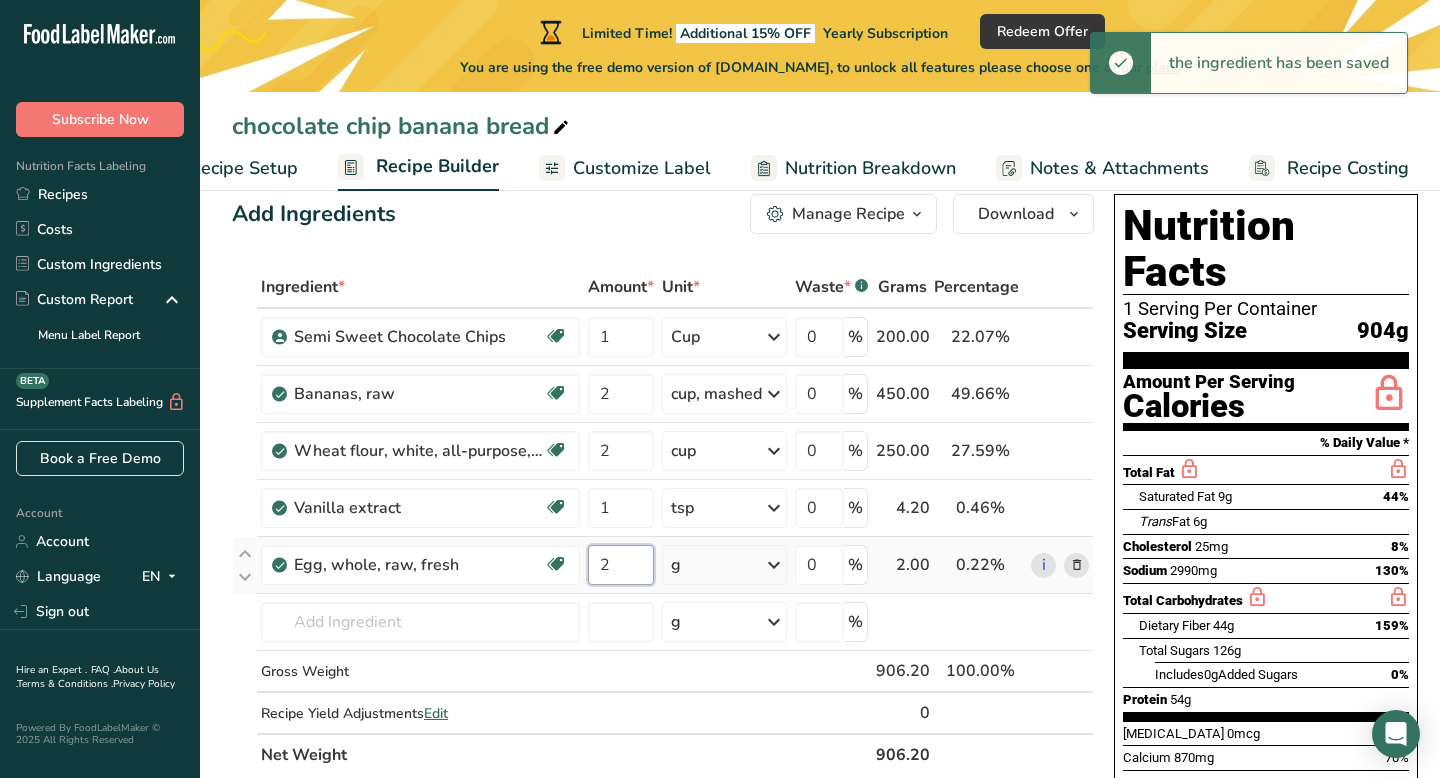 type on "2" 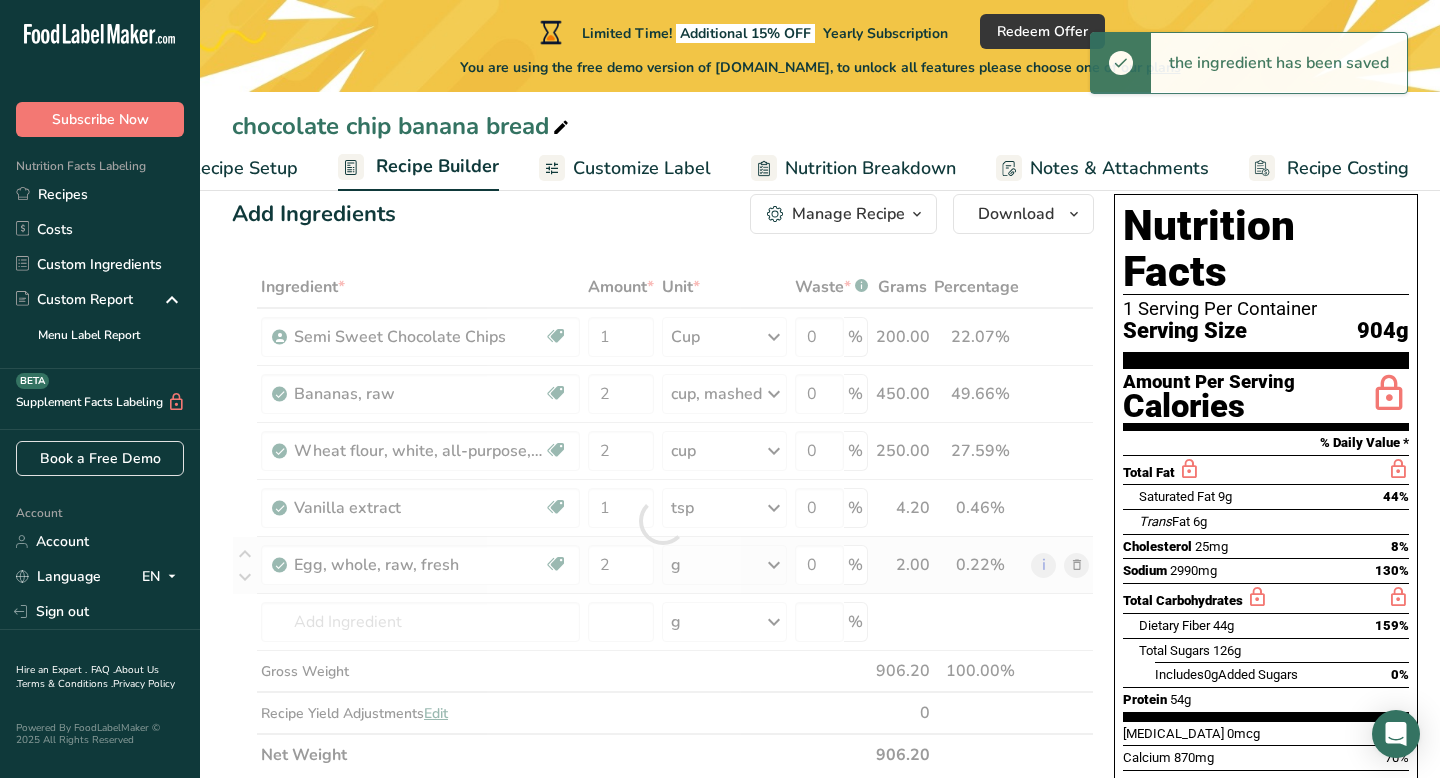 click on "Ingredient *
Amount *
Unit *
Waste *   .a-a{fill:#347362;}.b-a{fill:#fff;}          Grams
Percentage
Semi Sweet Chocolate Chips
Vegetarian
Halal
1
Cup
Portions
1 Cup
Weight Units
g
kg
mg
See more
Volume Units
l
mL
fl oz
See more
0
%
200.00
22.07%
i
[GEOGRAPHIC_DATA], raw
Dairy free
Gluten free
Vegan
Vegetarian
Soy free
2
cup, mashed
Portions
1 cup, mashed
1 cup, sliced
1 extra small (less than 6" long)" at bounding box center (663, 521) 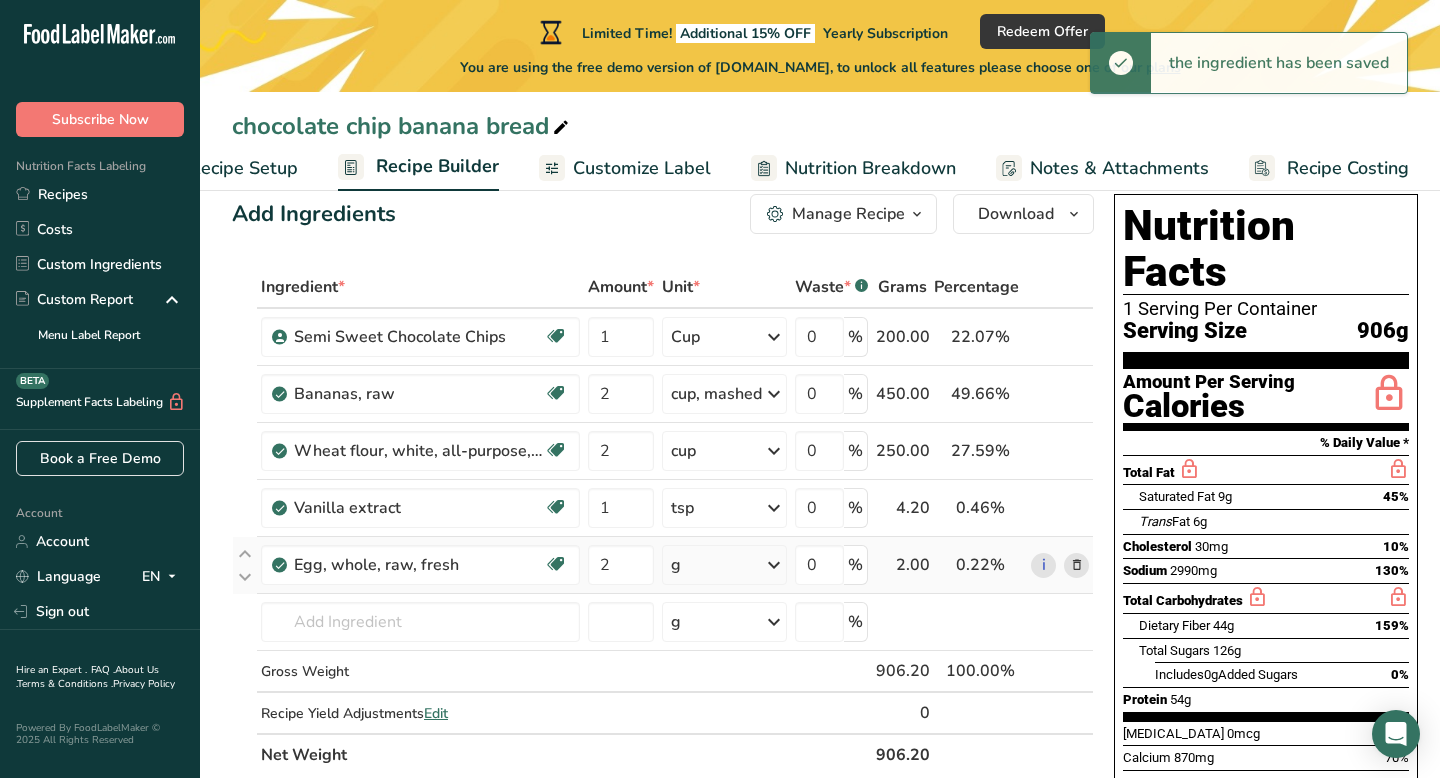 click on "g" at bounding box center (724, 565) 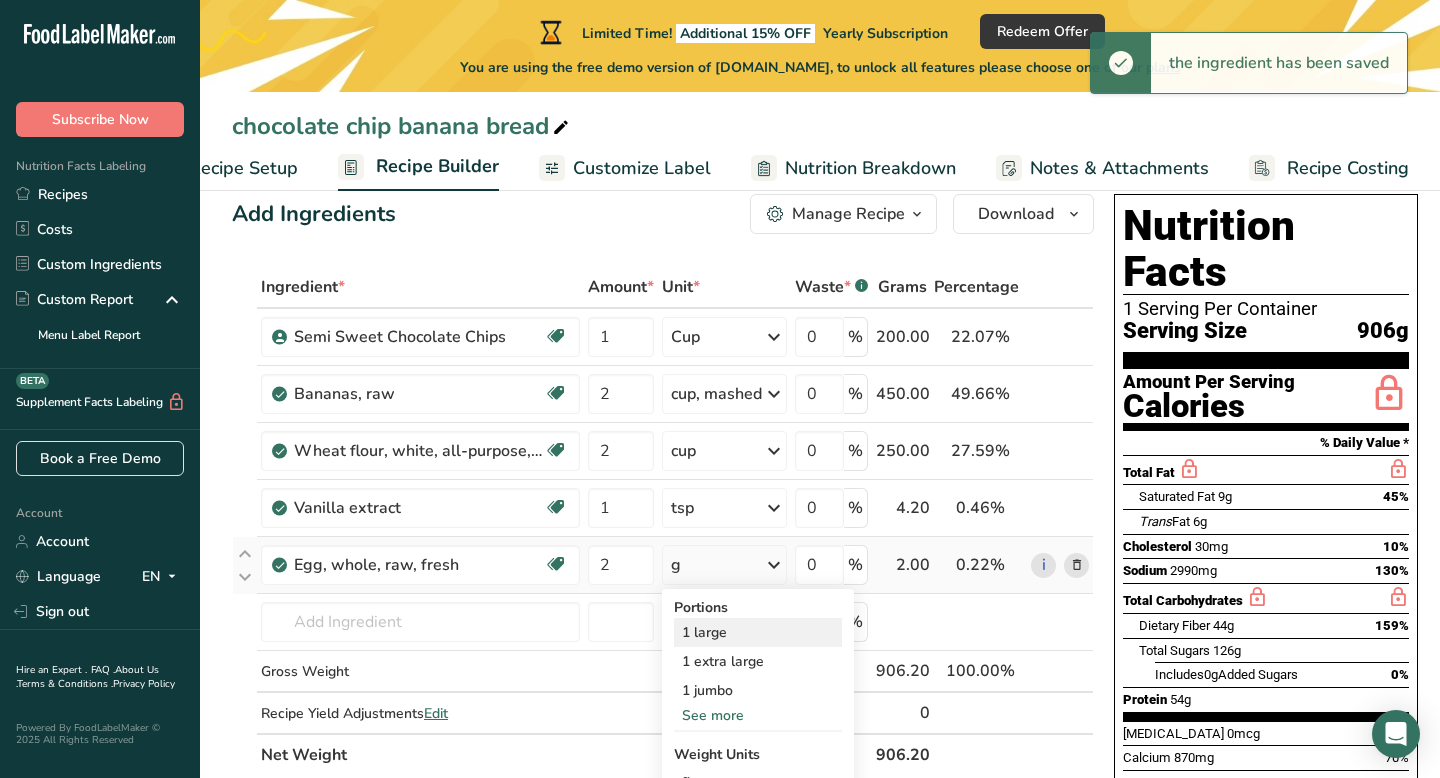 click on "1 large" at bounding box center (758, 632) 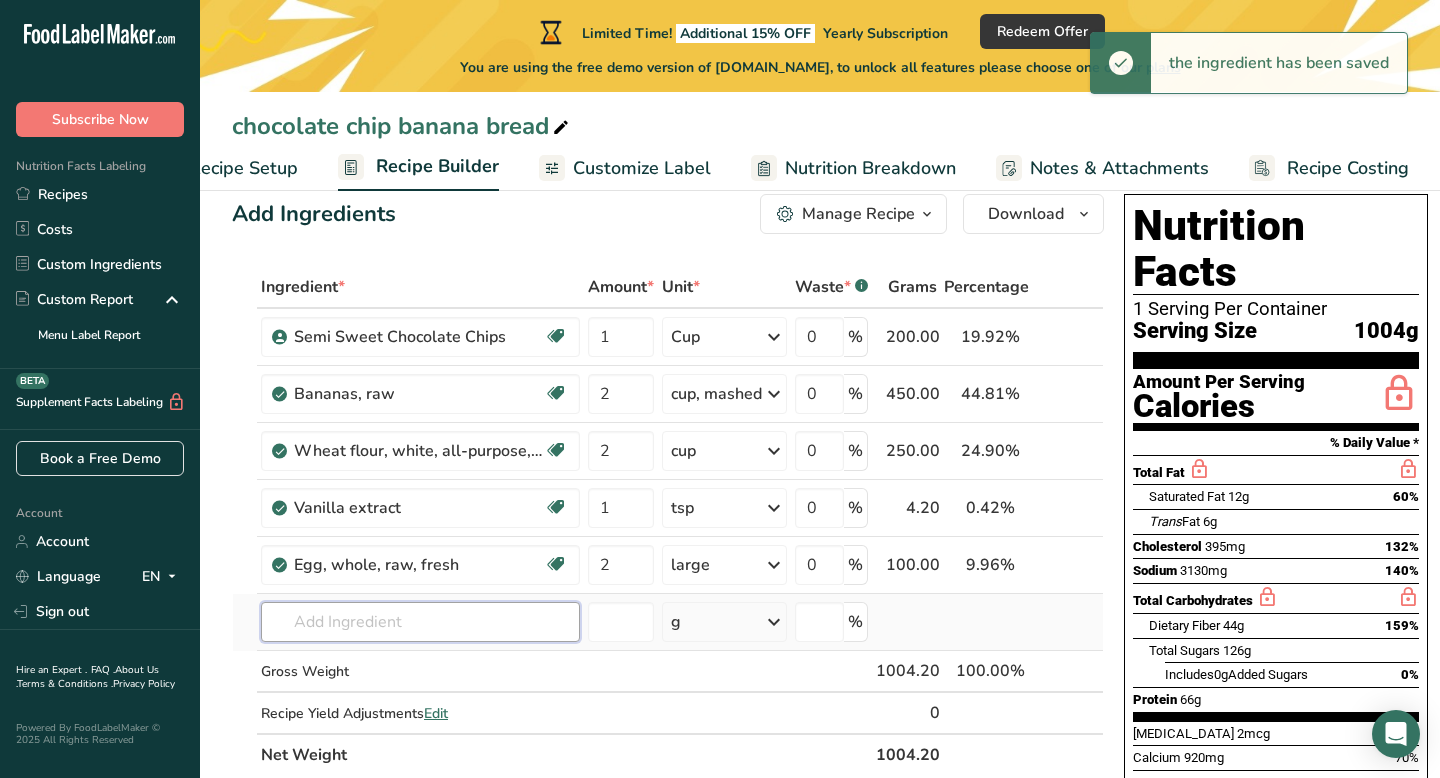 click at bounding box center [420, 622] 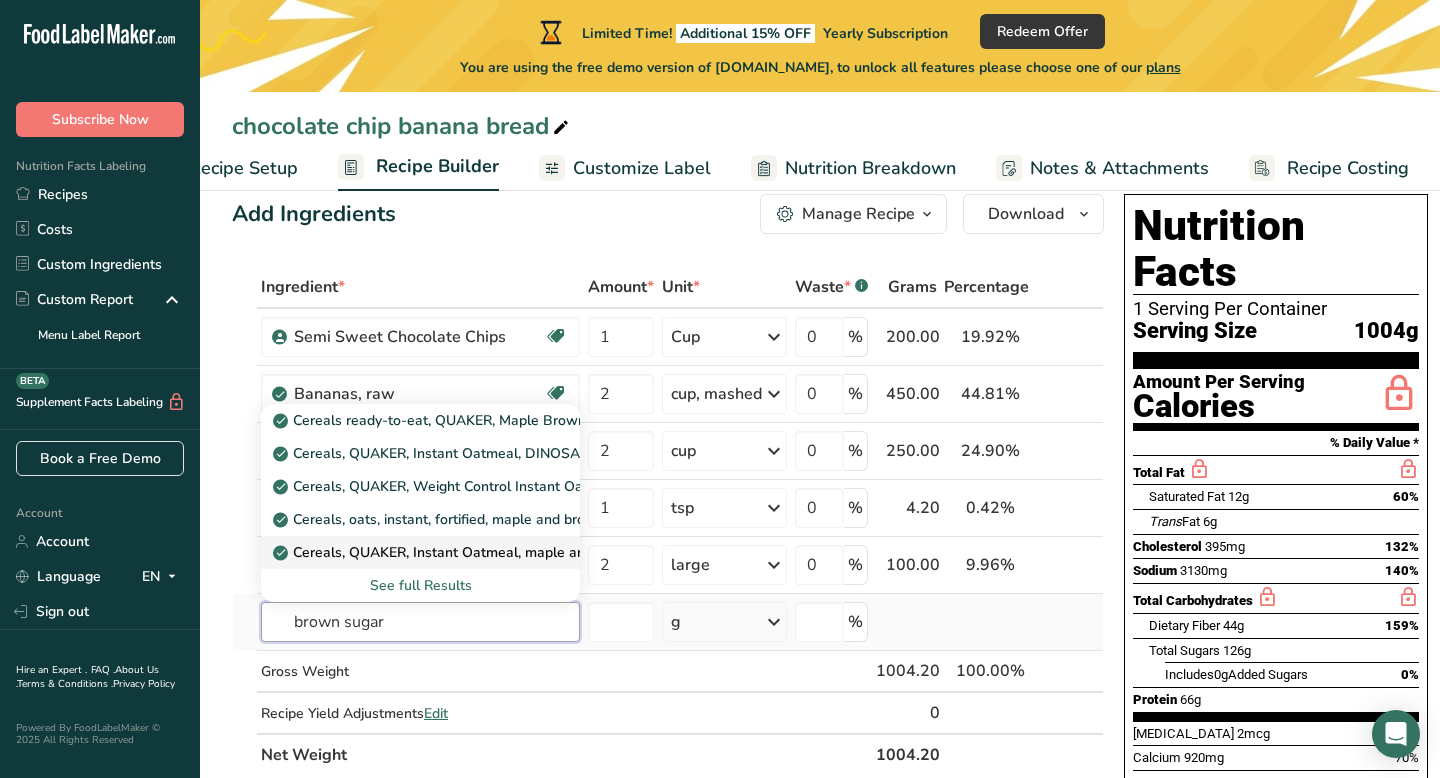 scroll, scrollTop: 40, scrollLeft: 0, axis: vertical 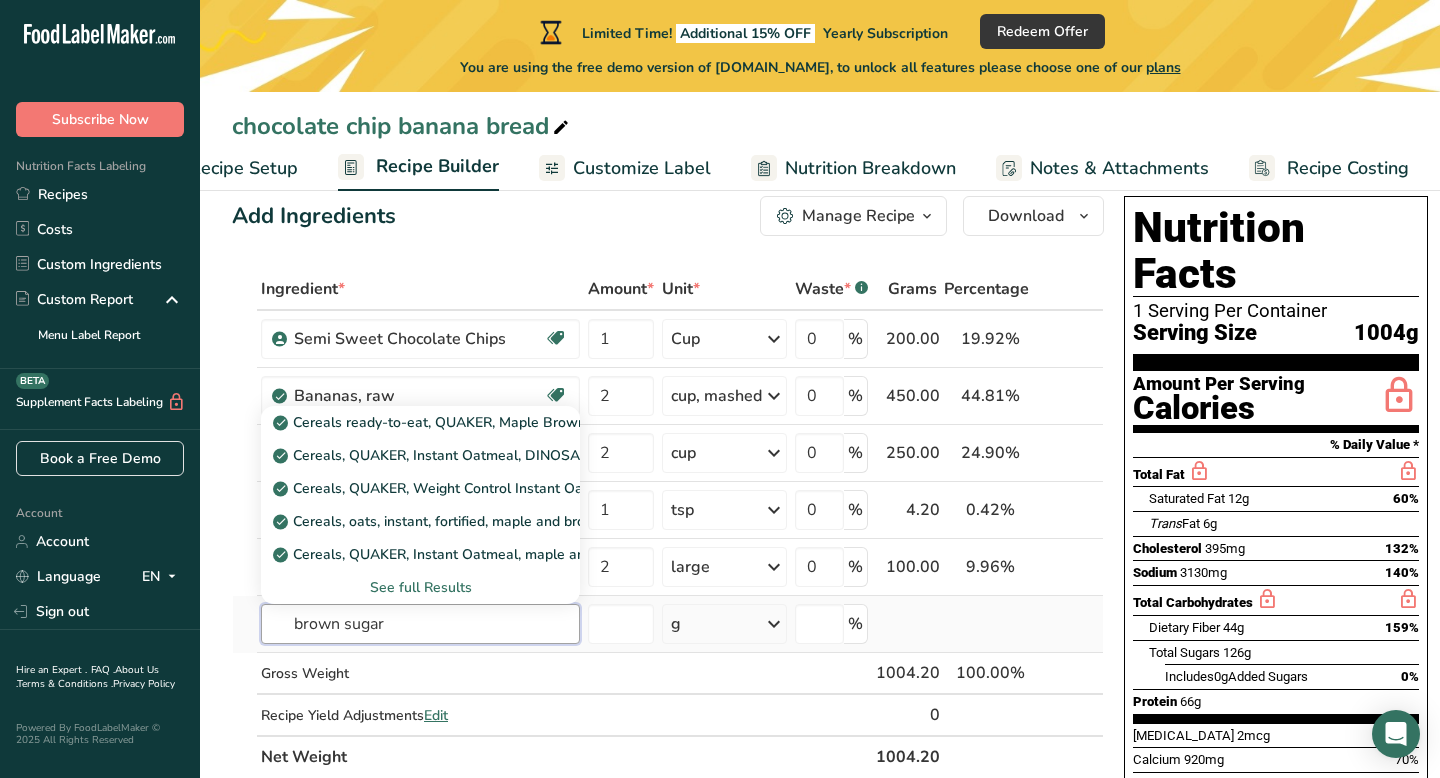 type on "brown sugar" 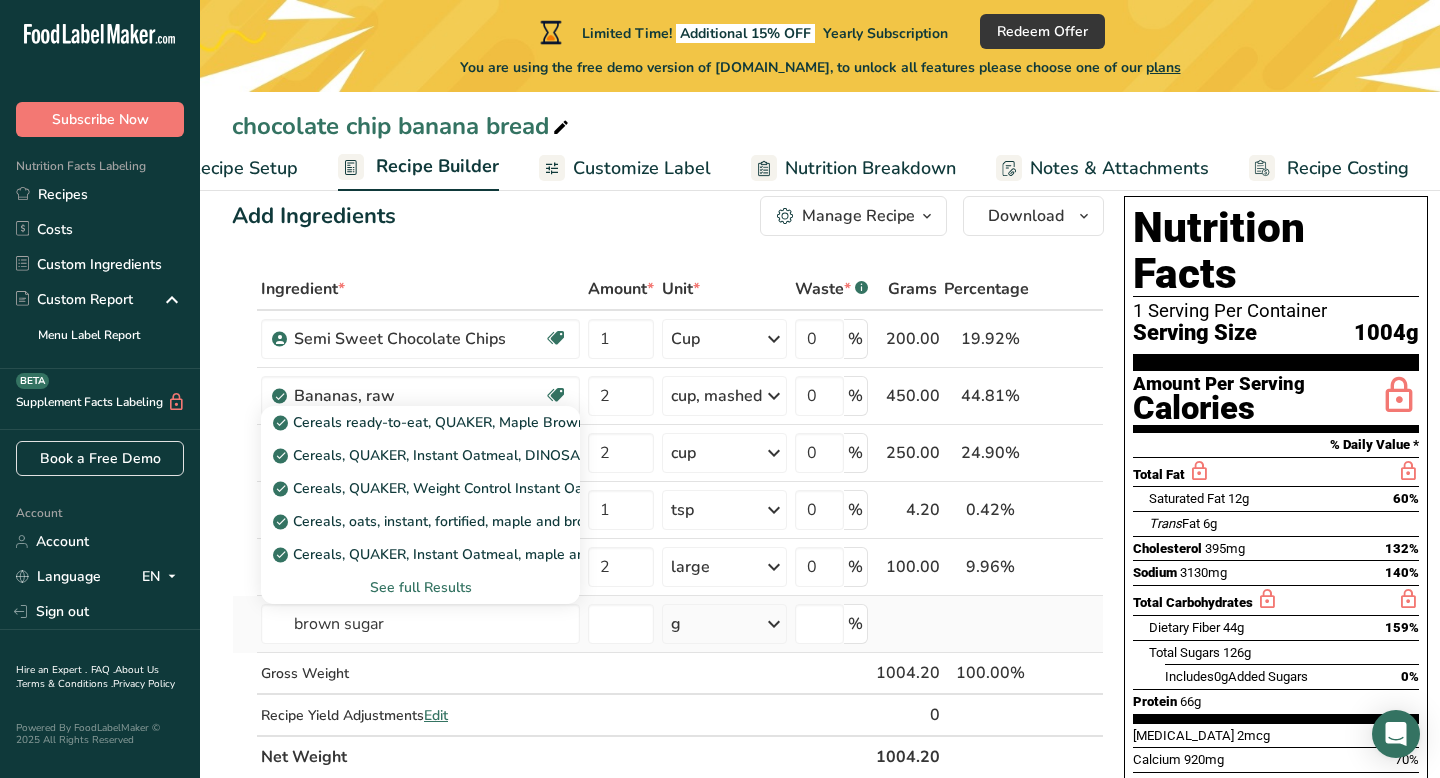 type 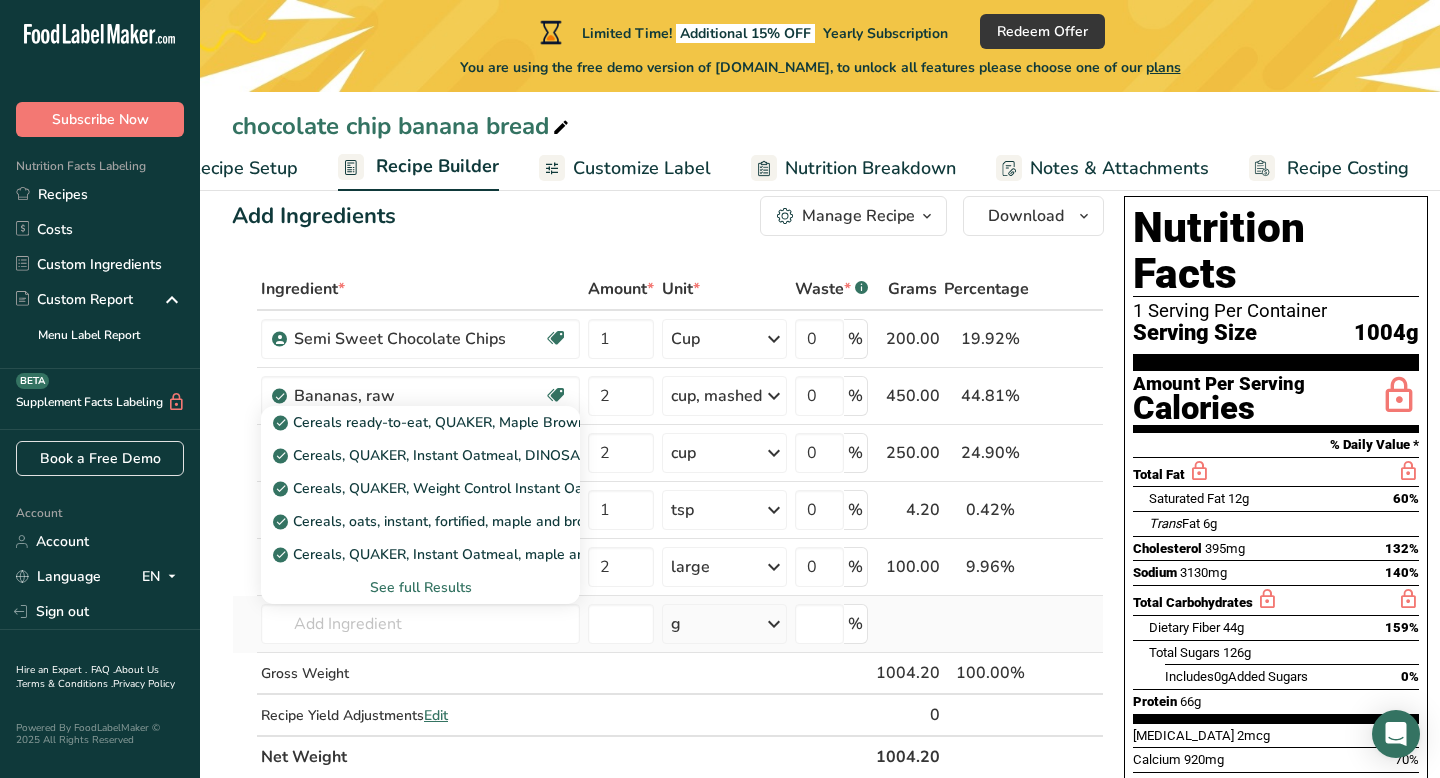 click on "See full Results" at bounding box center (420, 587) 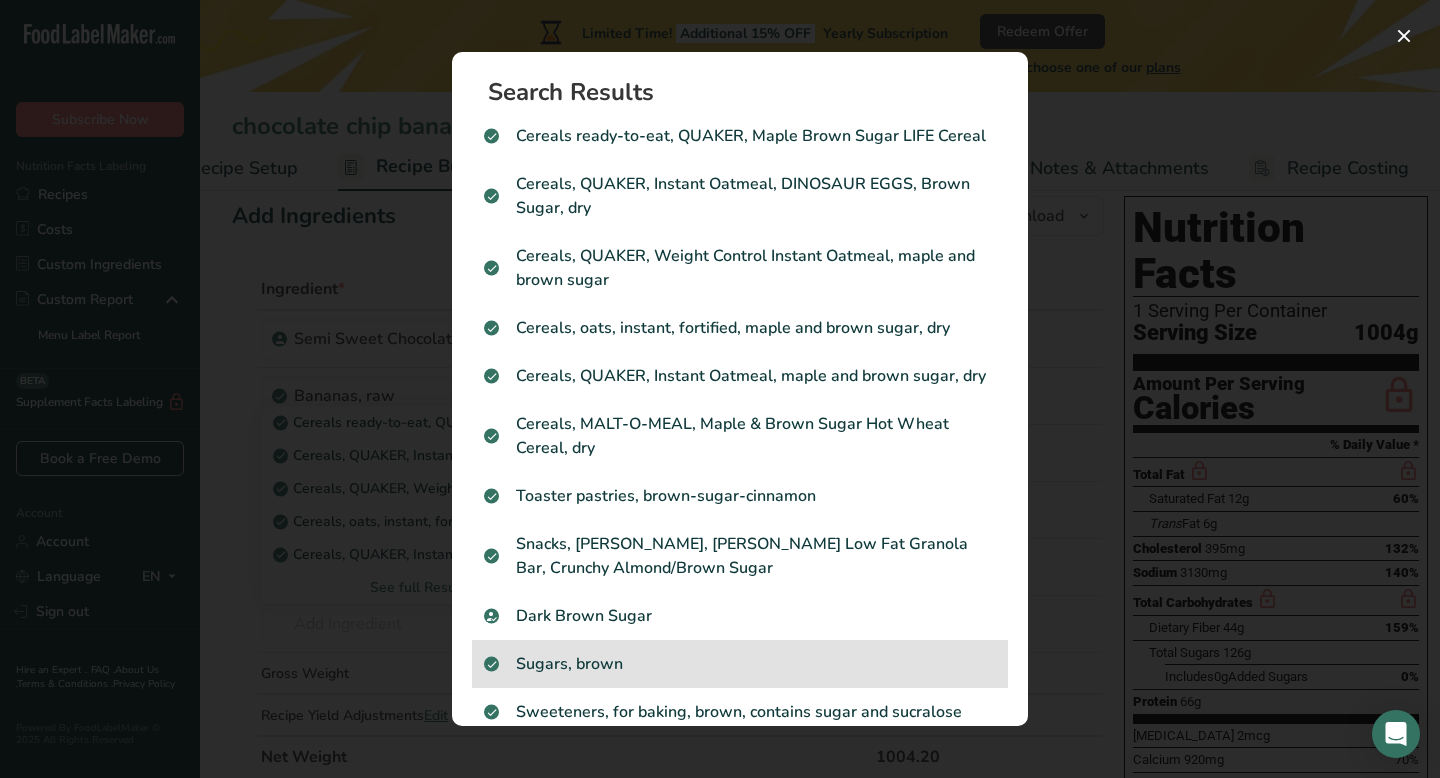 scroll, scrollTop: 78, scrollLeft: 0, axis: vertical 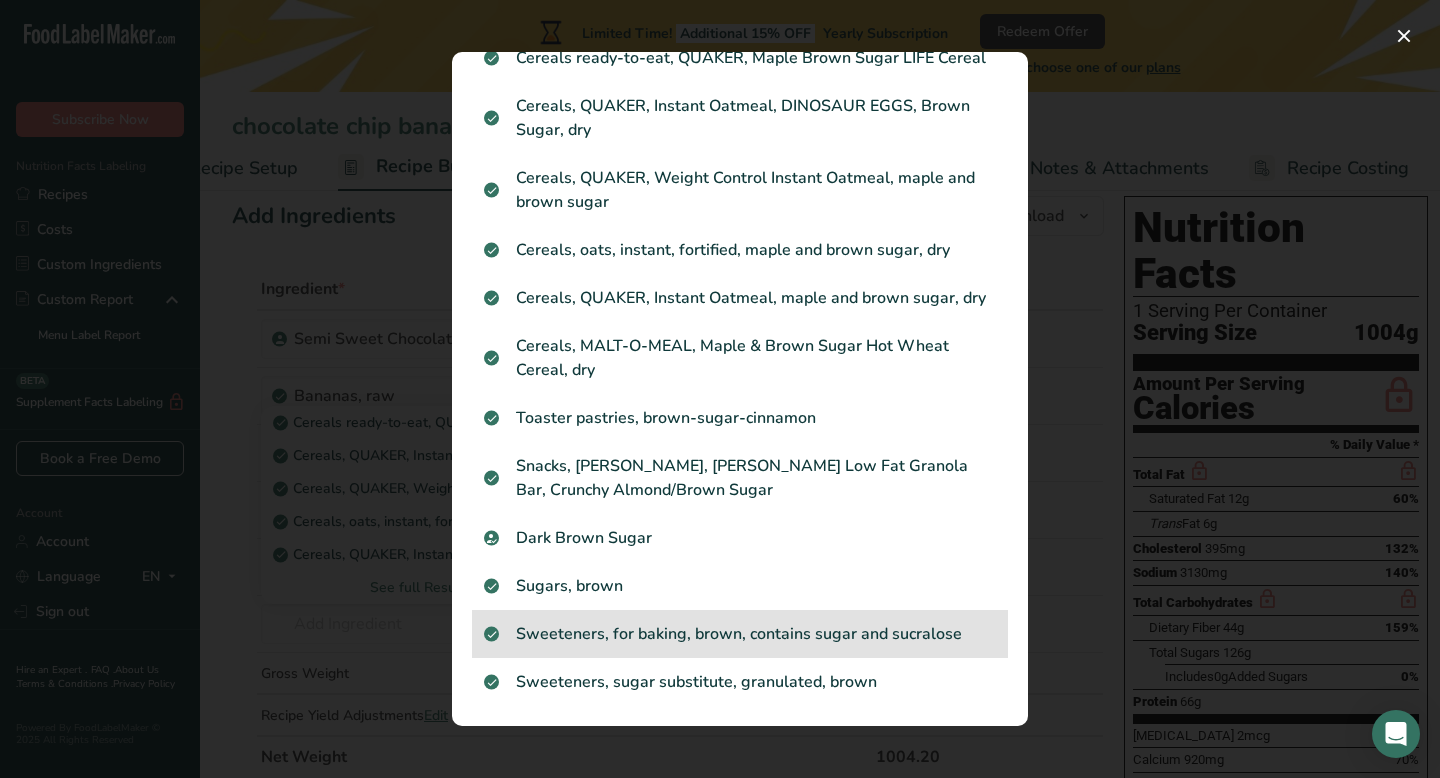 click on "Sweeteners, for baking, brown, contains sugar and sucralose" at bounding box center (740, 634) 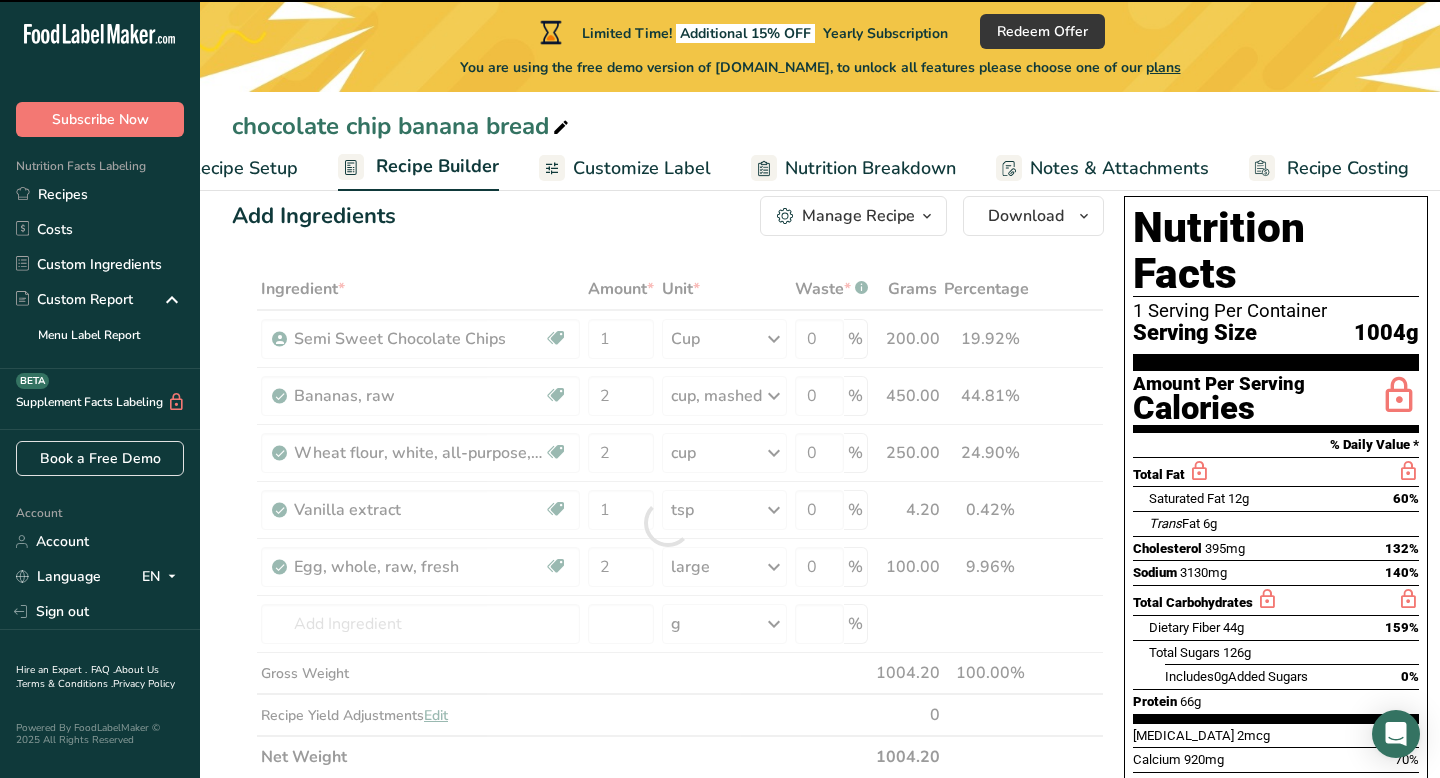 type on "0" 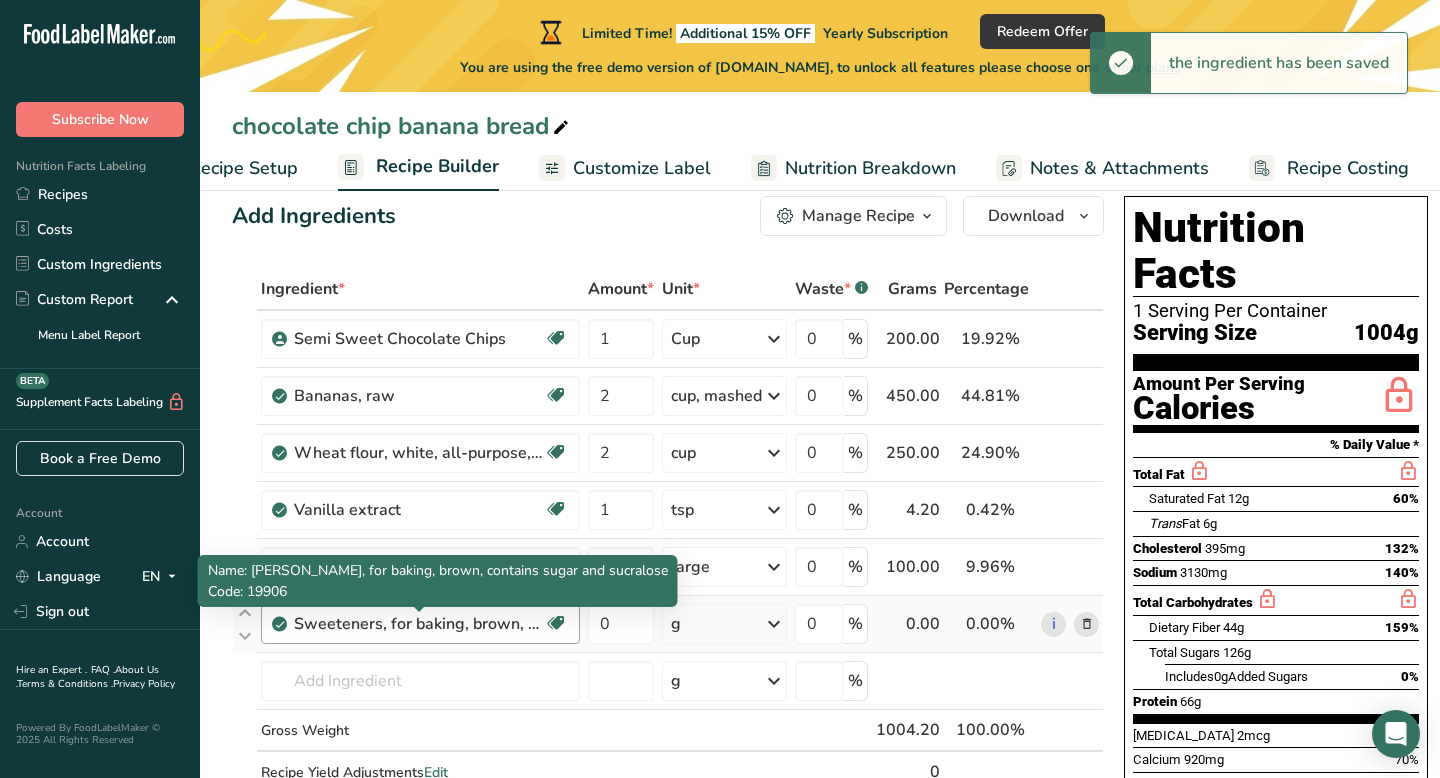 click on "Sweeteners, for baking, brown, contains sugar and sucralose" at bounding box center (419, 624) 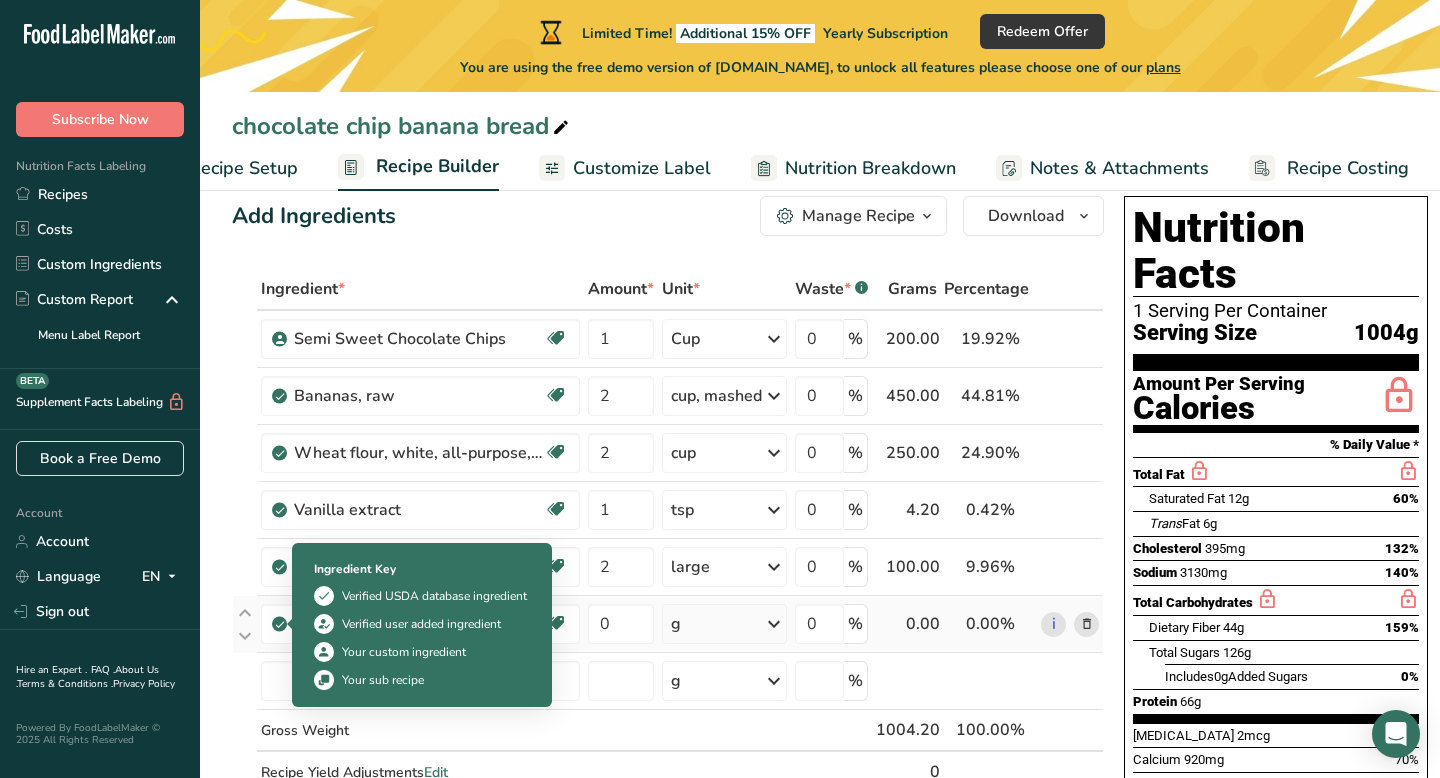 click at bounding box center [280, 624] 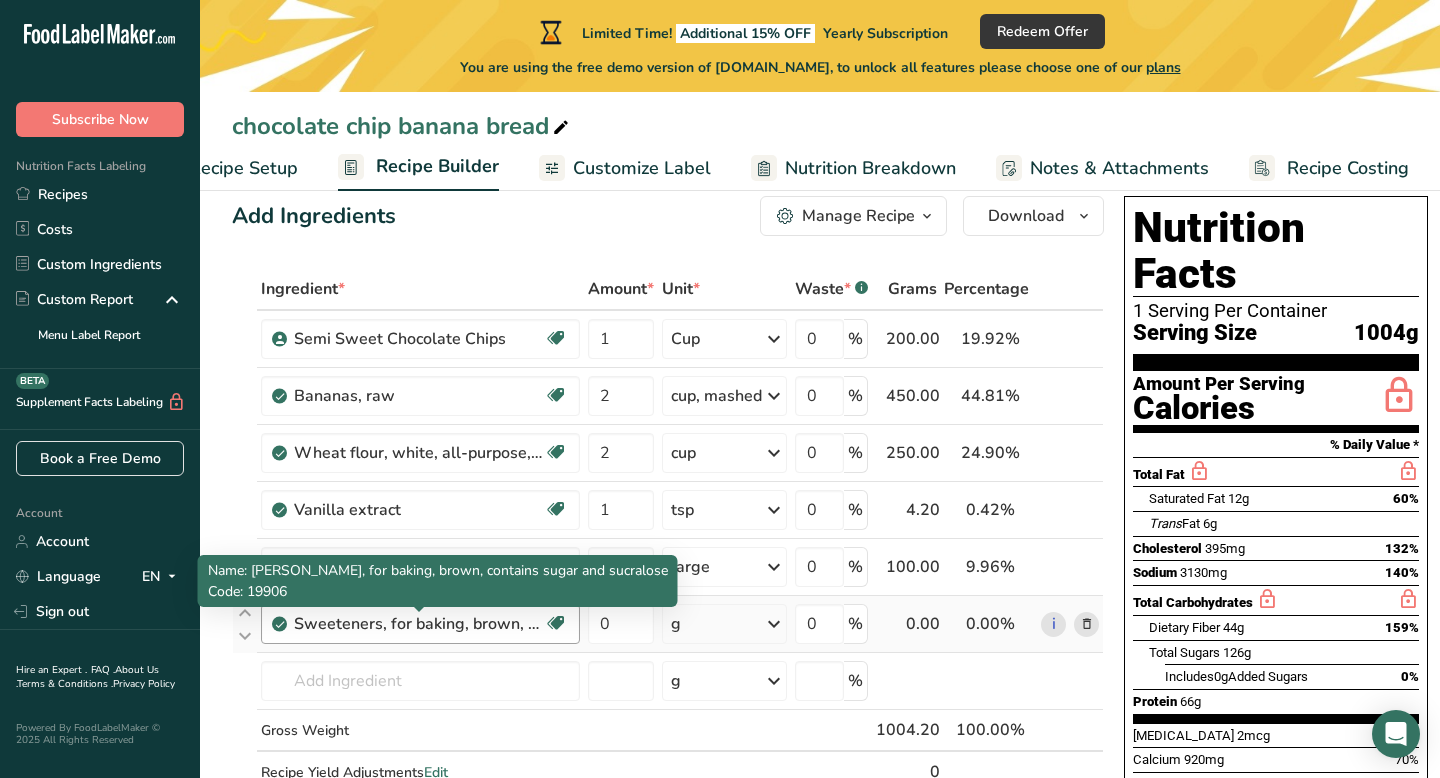 click on "Sweeteners, for baking, brown, contains sugar and sucralose" at bounding box center [419, 624] 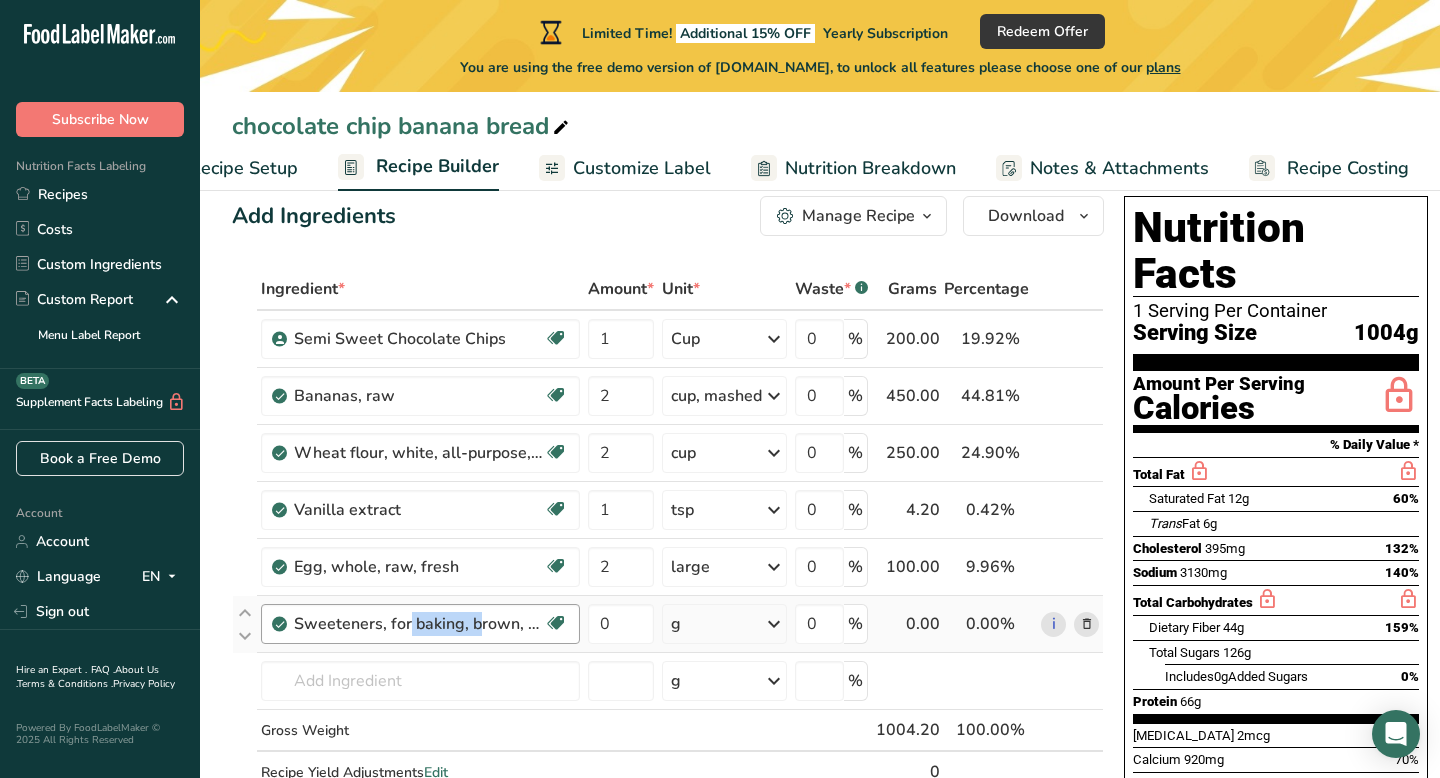 click on "Sweeteners, for baking, brown, contains sugar and sucralose" at bounding box center [419, 624] 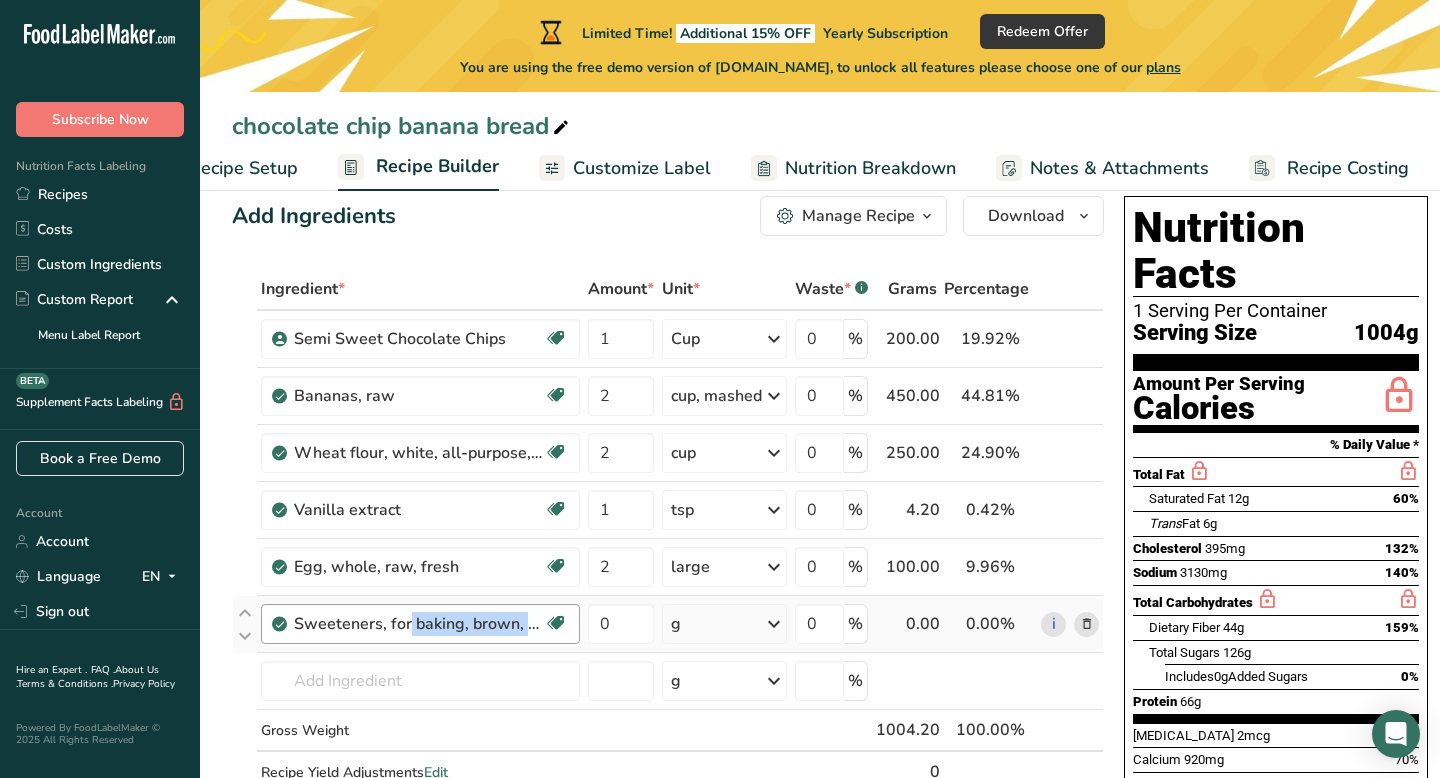 click on "Sweeteners, for baking, brown, contains sugar and sucralose" at bounding box center (419, 624) 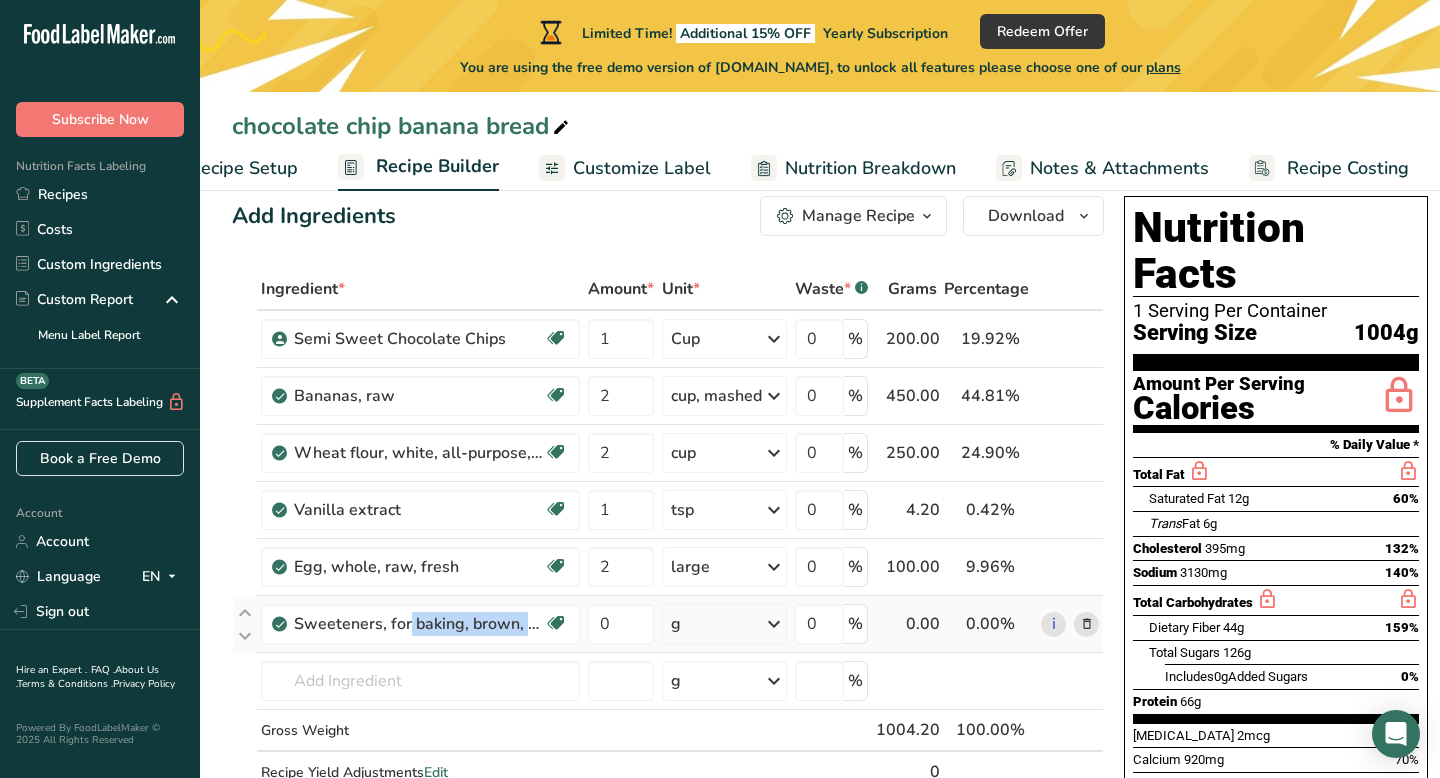 click at bounding box center [1087, 624] 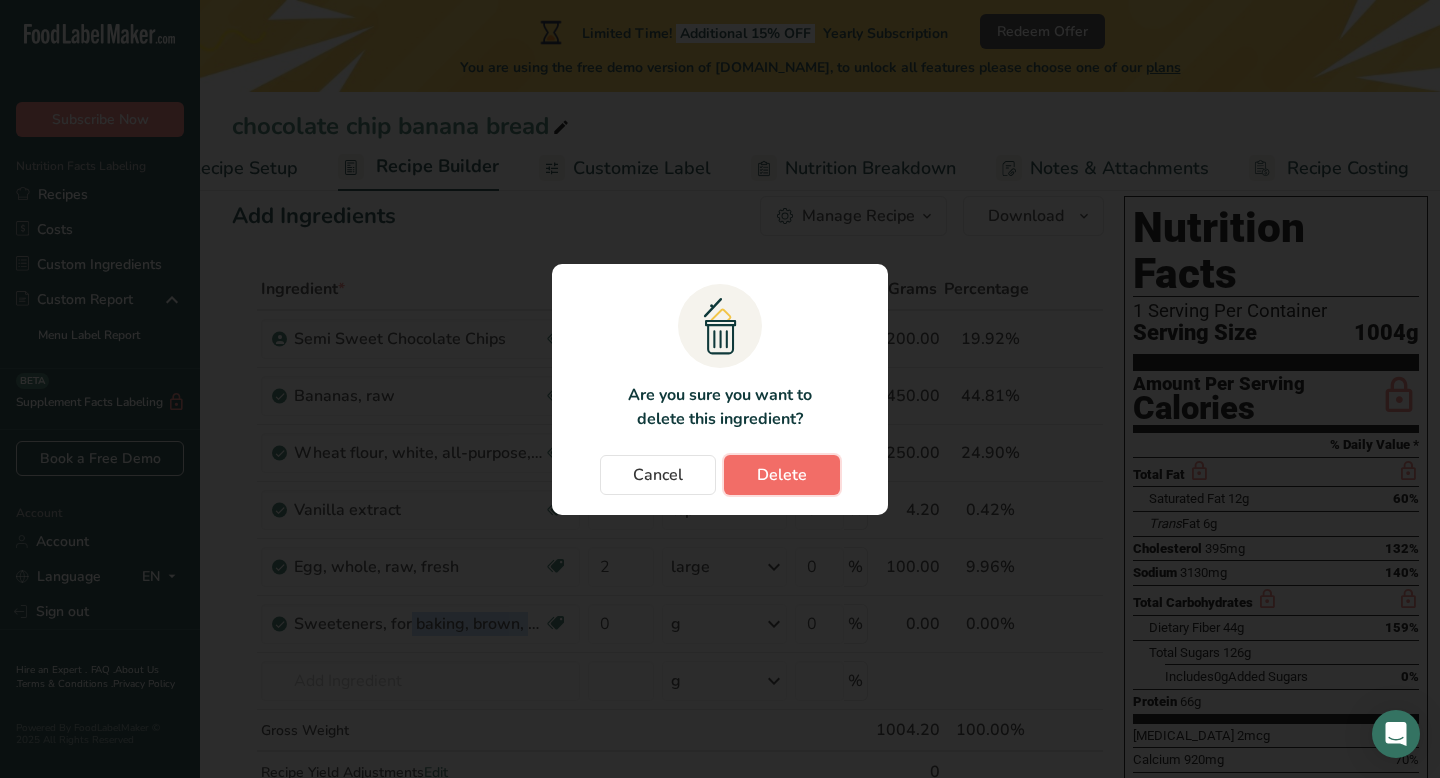click on "Delete" at bounding box center (782, 475) 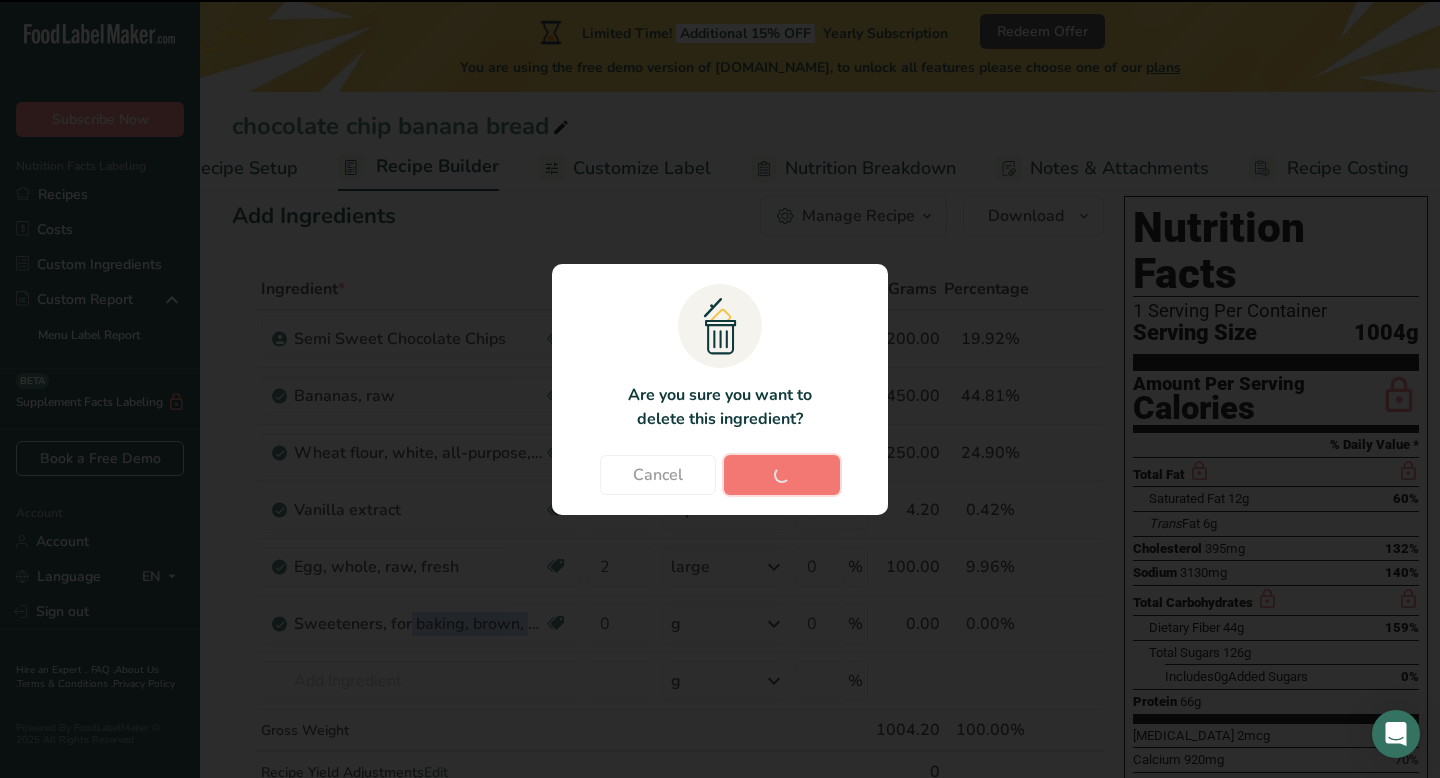 type 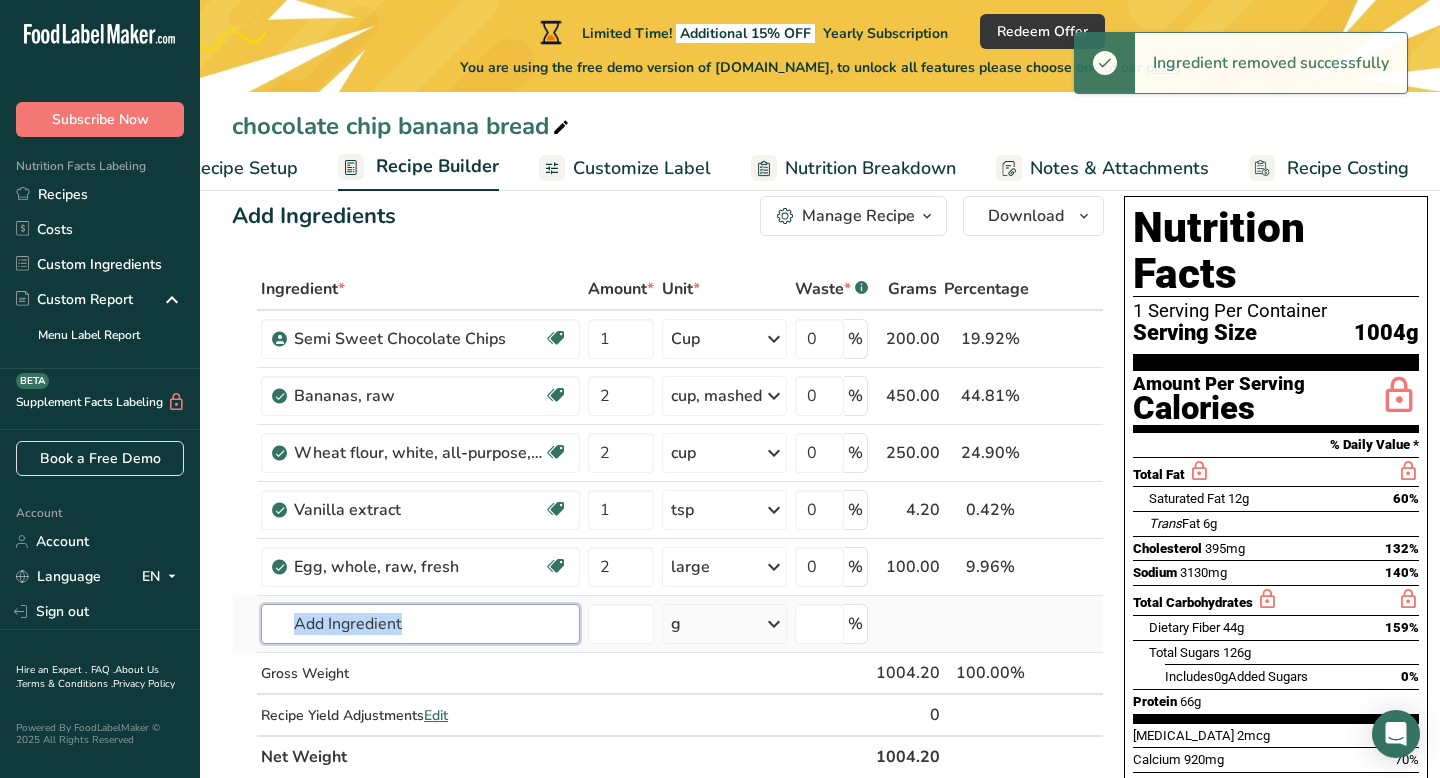 click at bounding box center (420, 624) 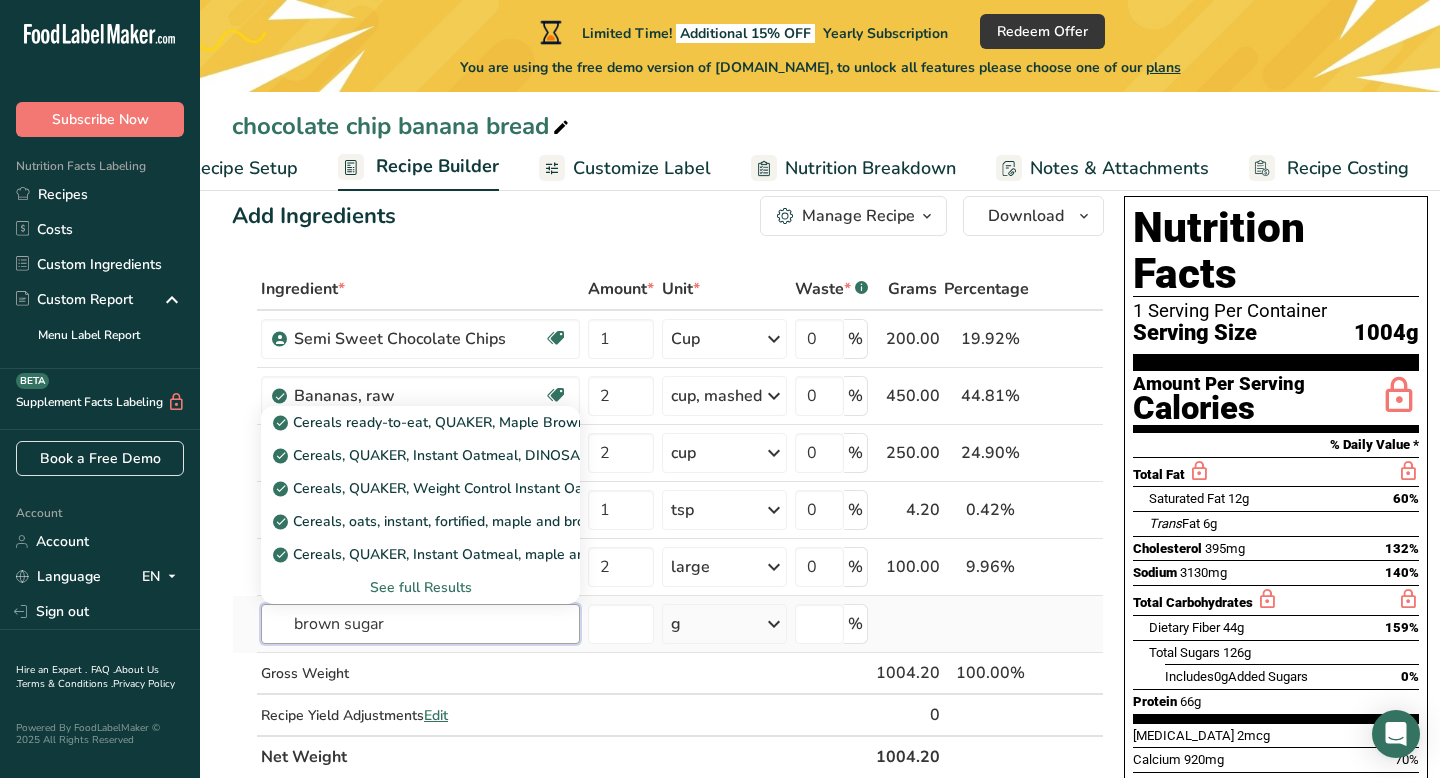type on "brown sugar" 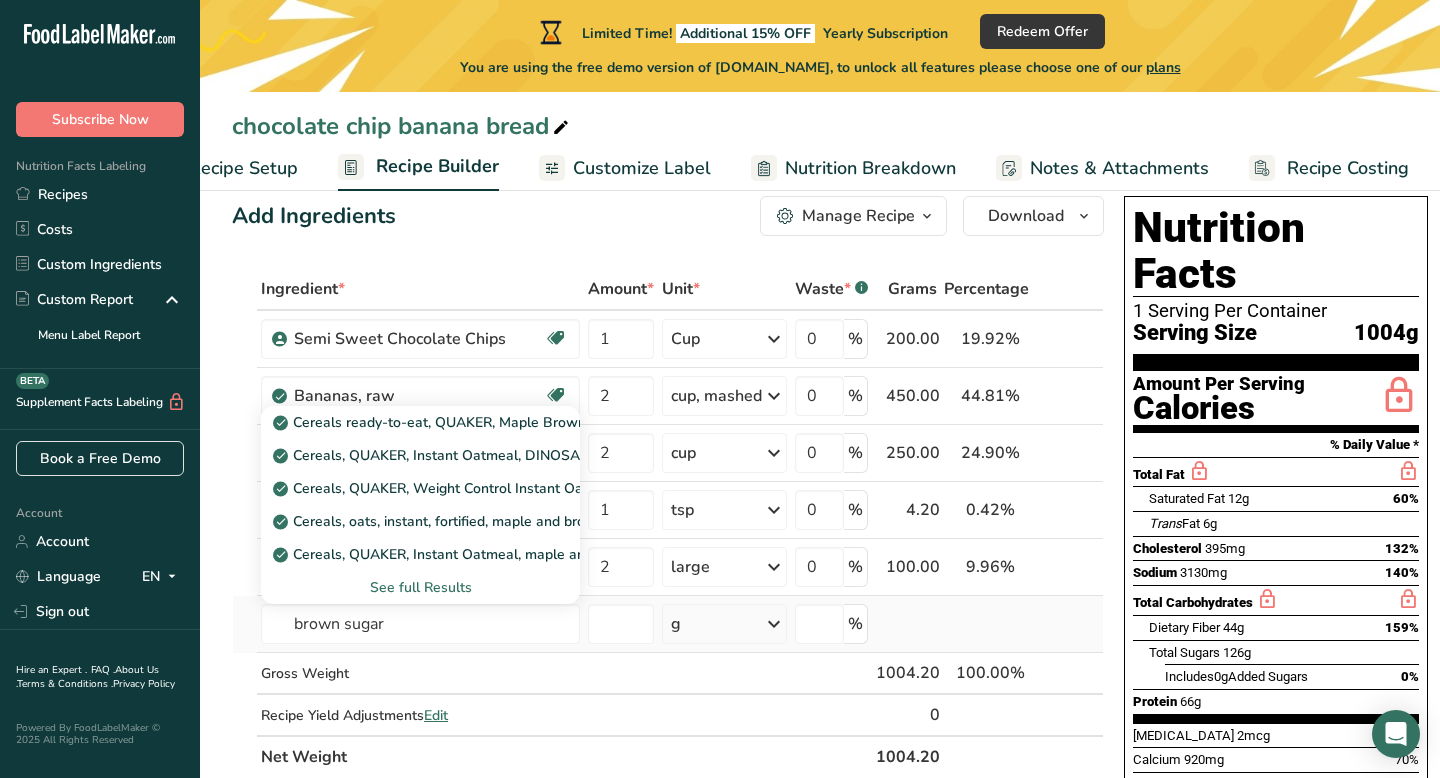 type 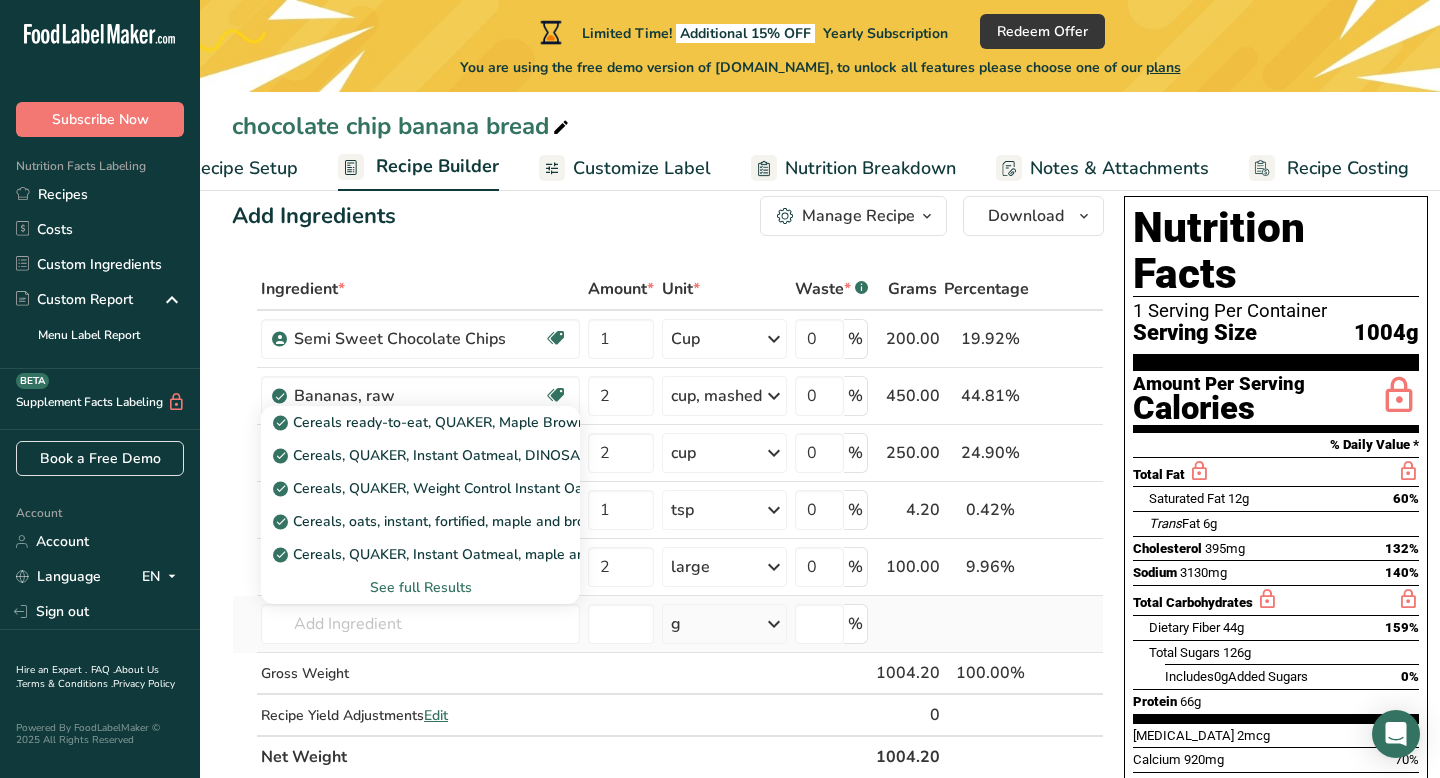 click on "See full Results" at bounding box center (420, 587) 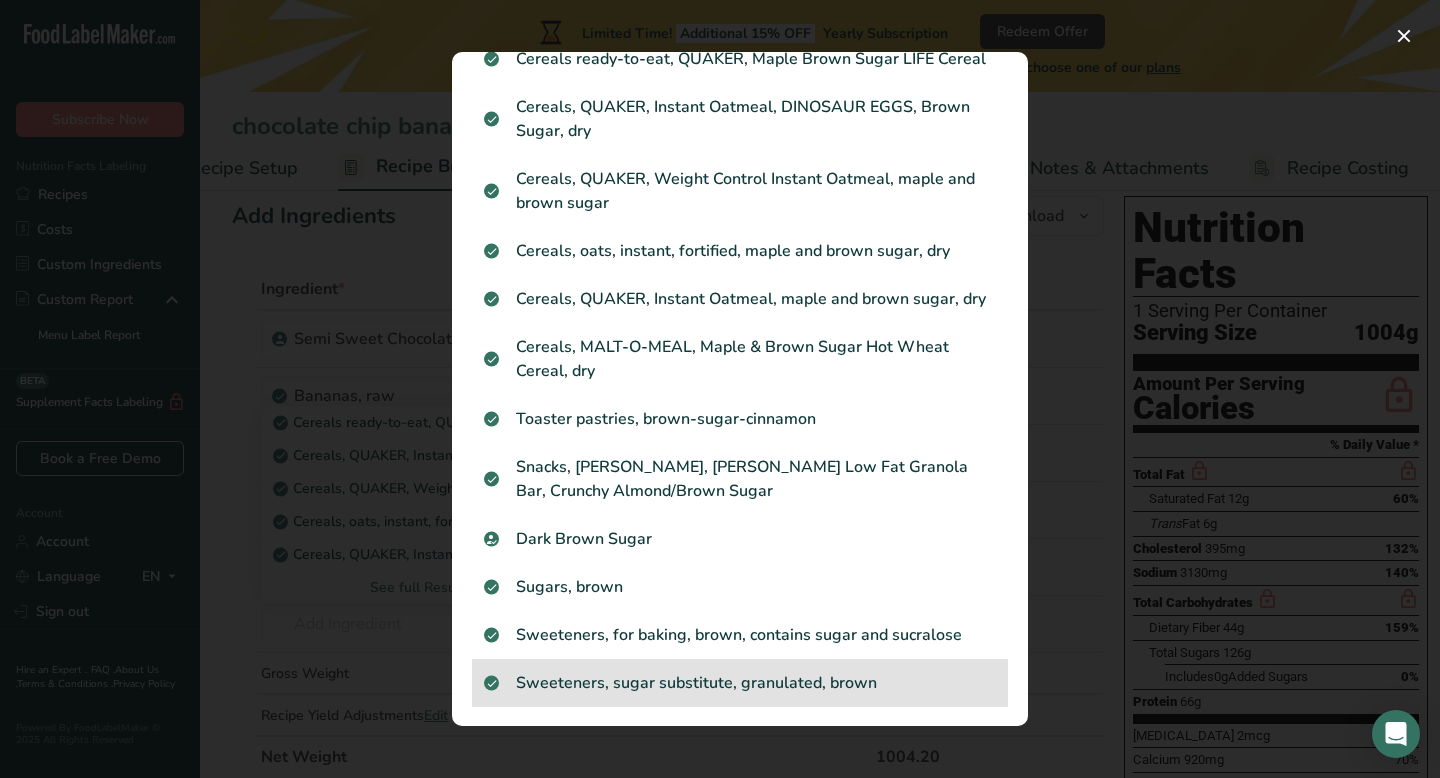 scroll, scrollTop: 78, scrollLeft: 0, axis: vertical 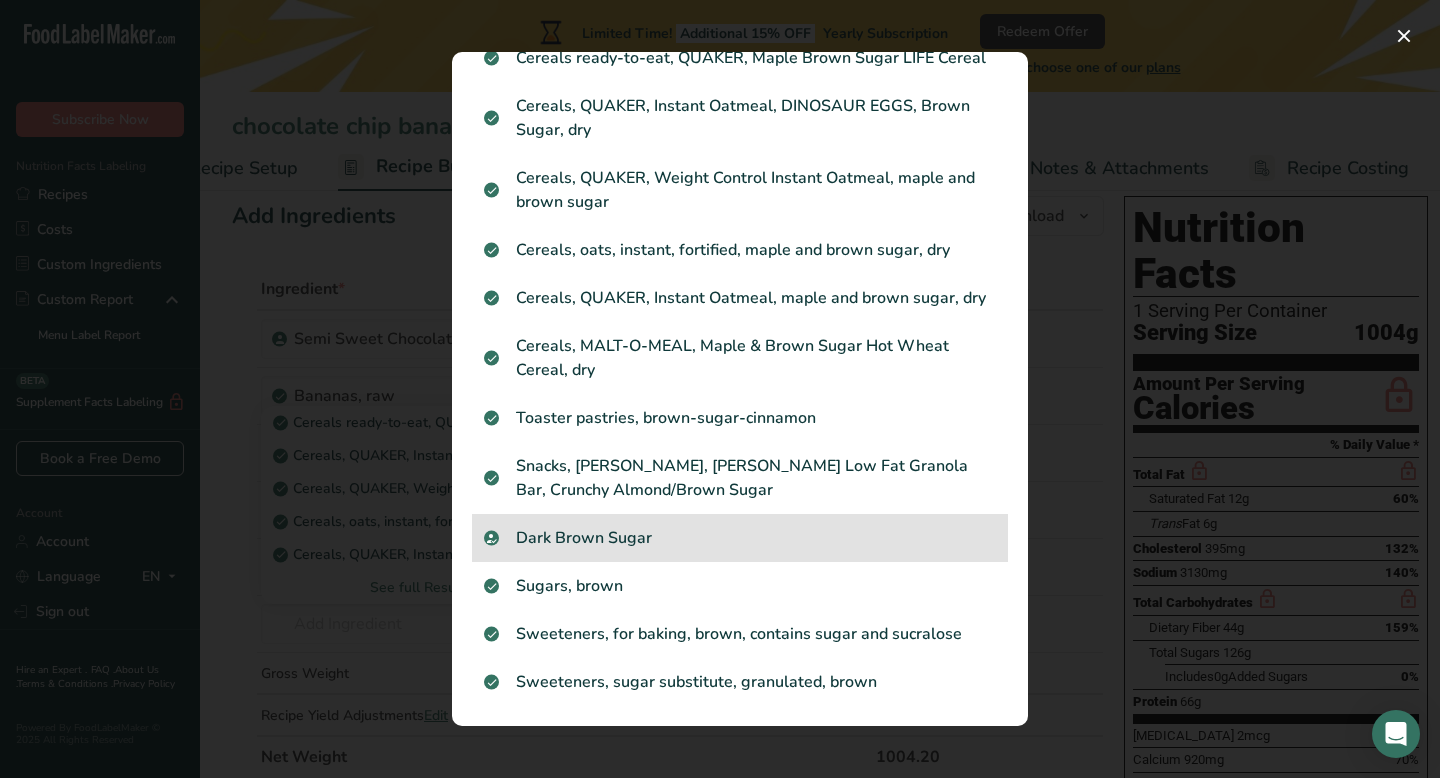 click on "Dark Brown Sugar" at bounding box center (740, 538) 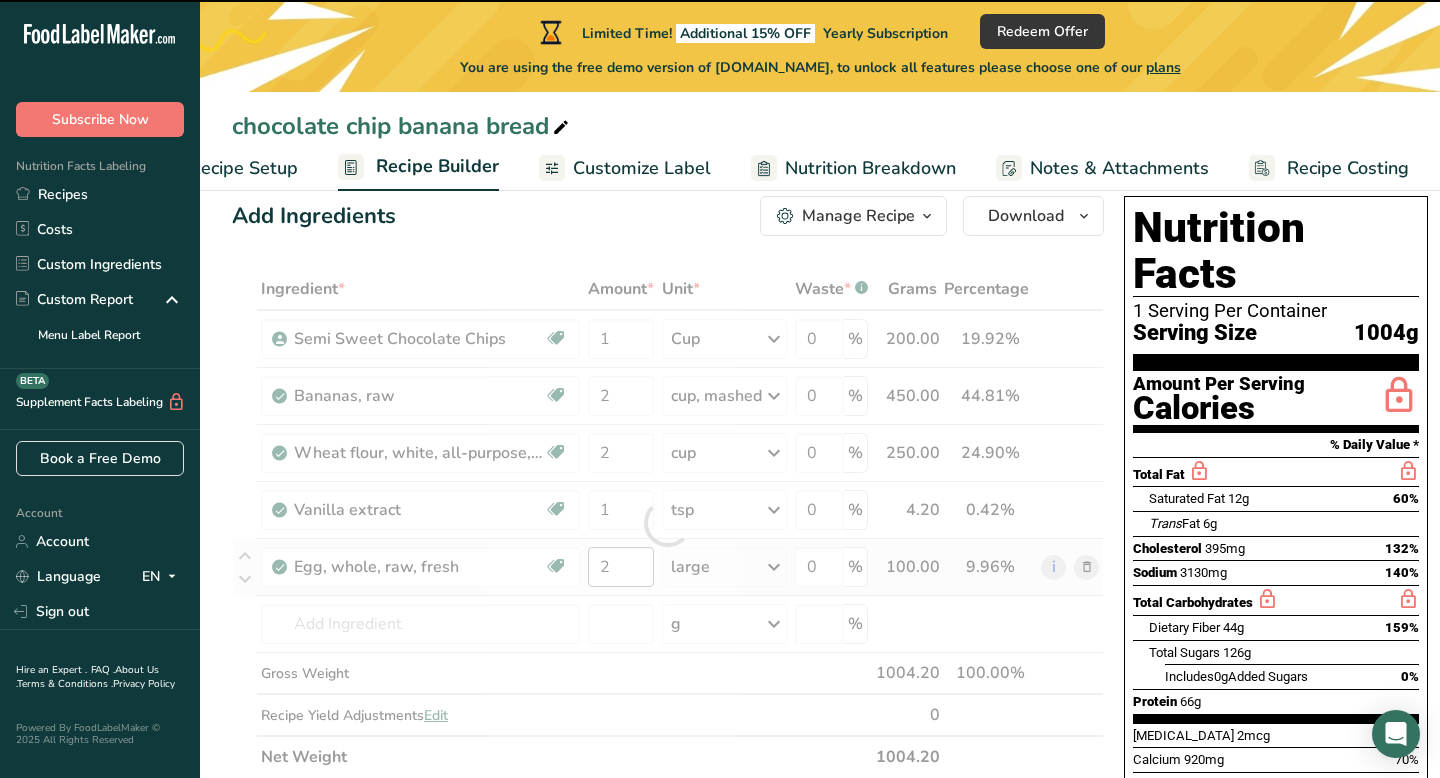 type on "0" 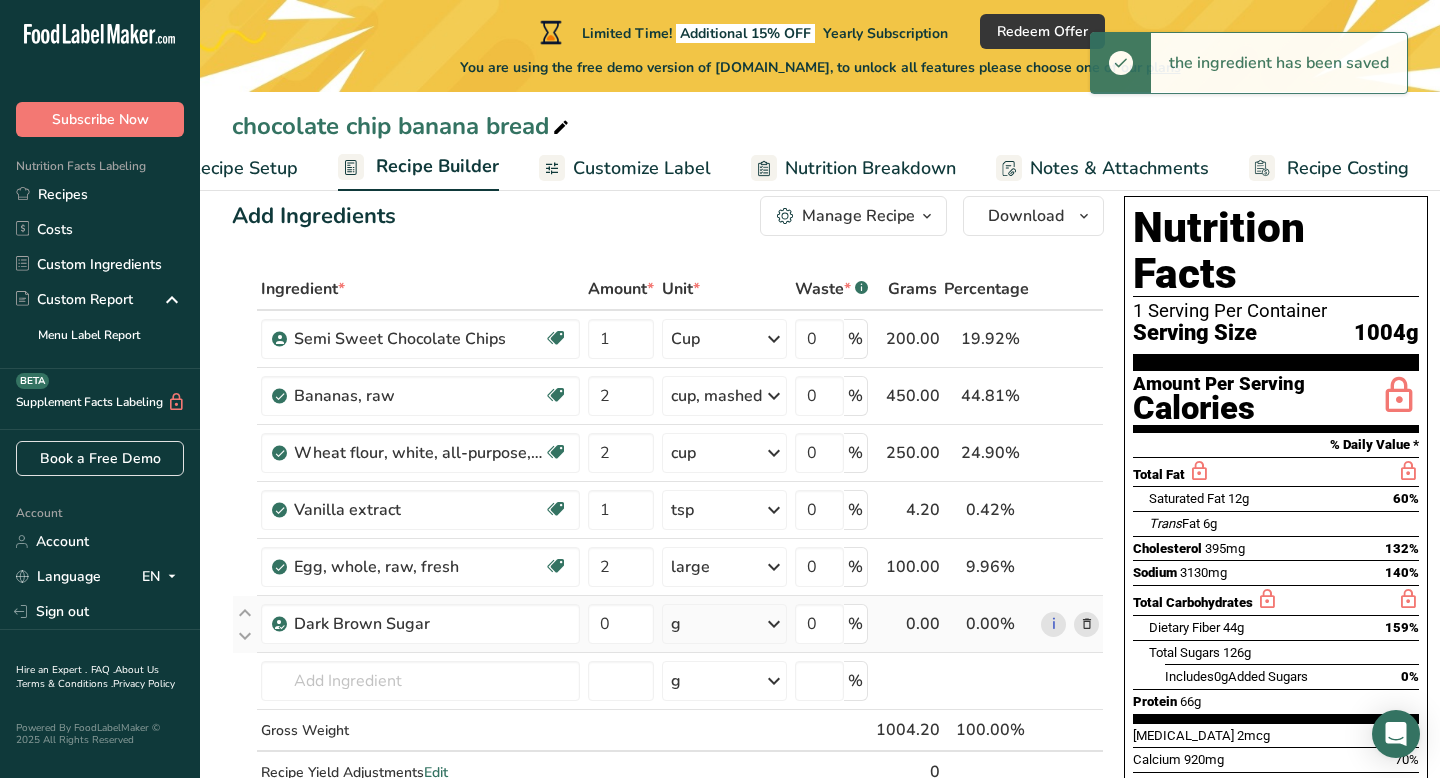 click on "g" at bounding box center [724, 624] 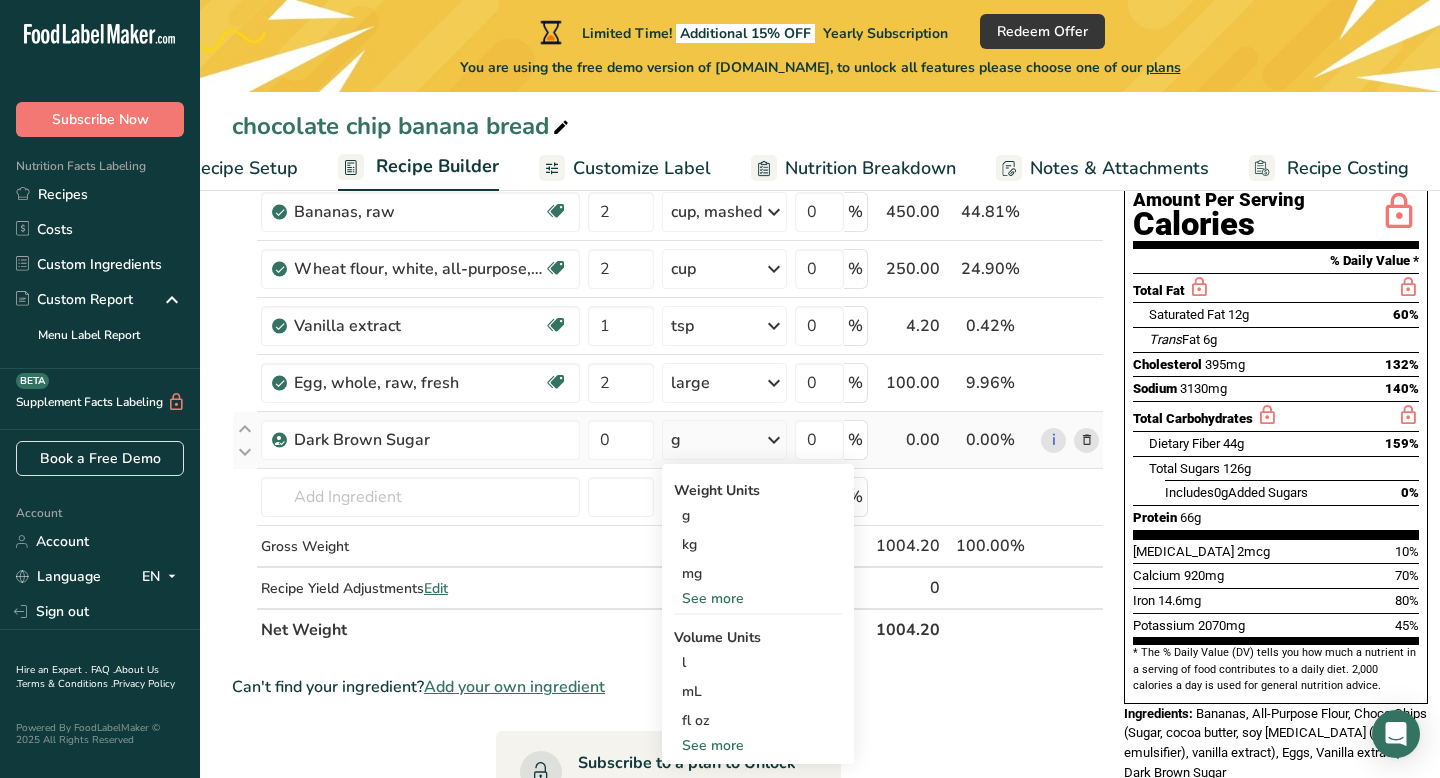 scroll, scrollTop: 235, scrollLeft: 0, axis: vertical 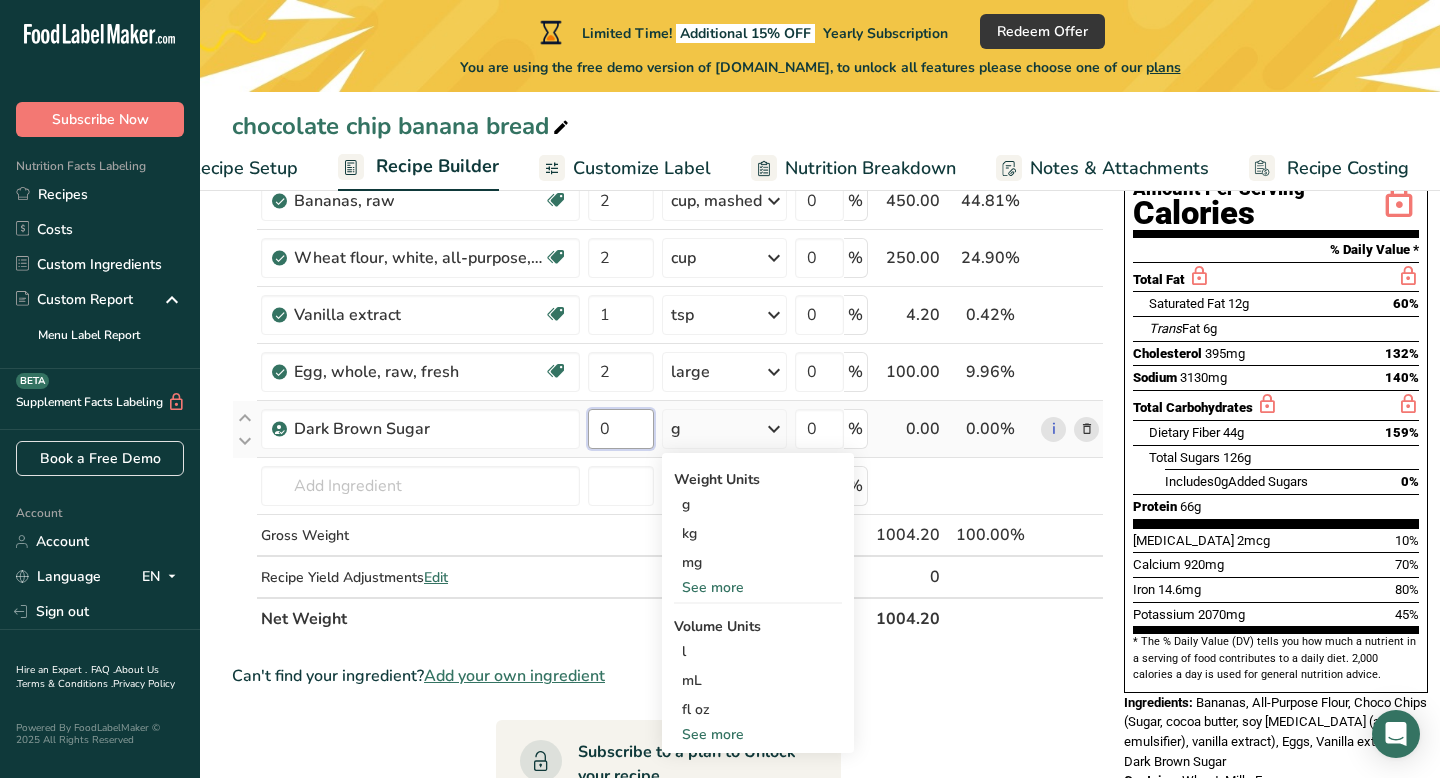 click on "0" at bounding box center [621, 429] 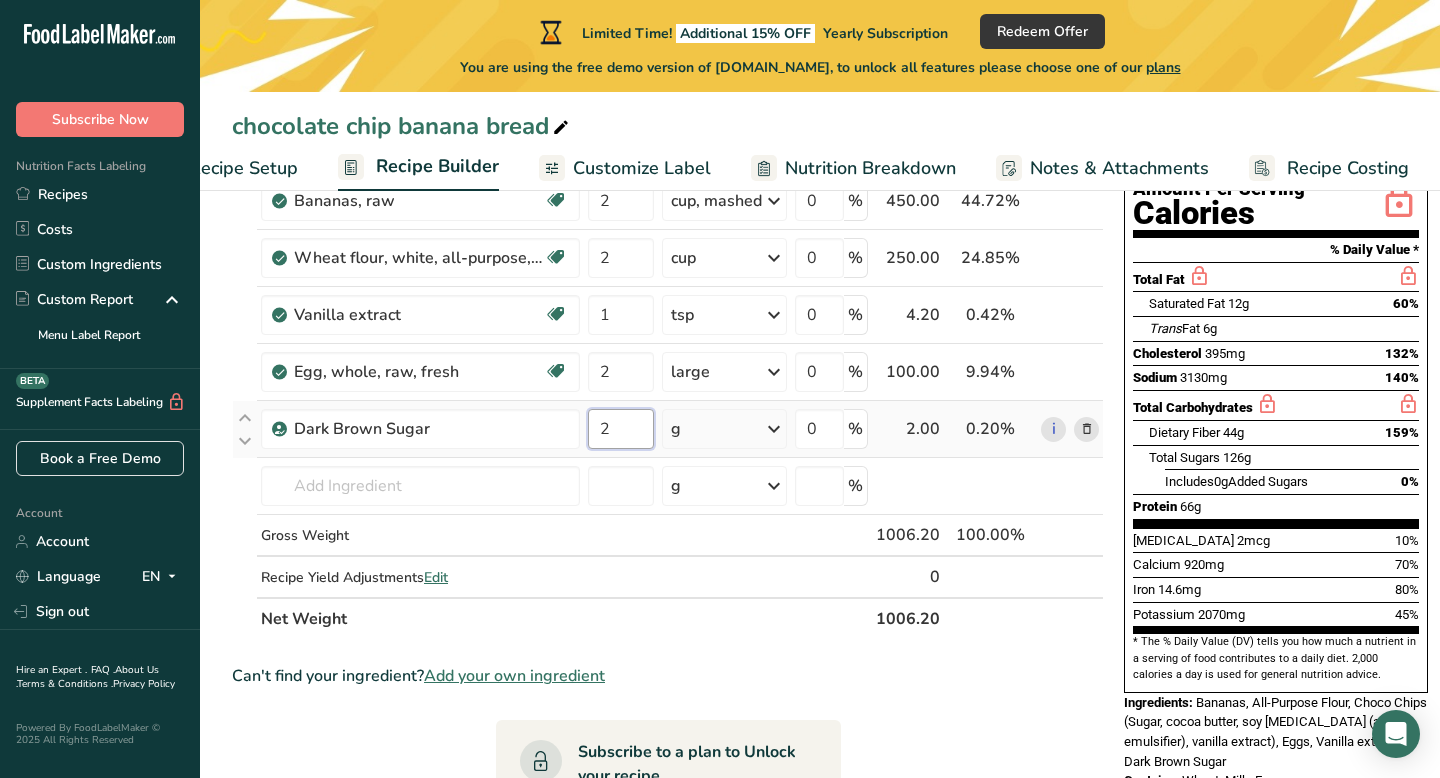 type on "2" 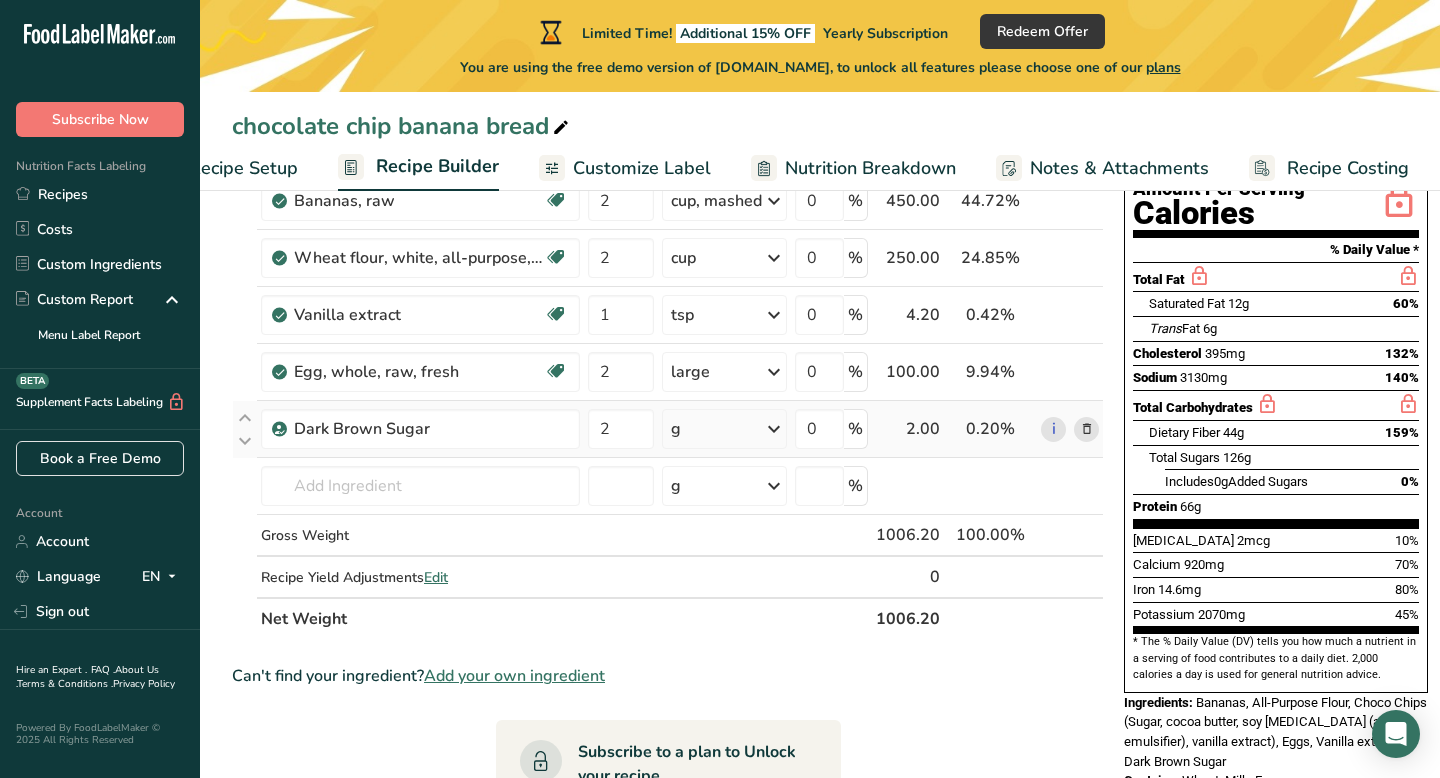 click on "Ingredient *
Amount *
Unit *
Waste *   .a-a{fill:#347362;}.b-a{fill:#fff;}          Grams
Percentage
Semi Sweet Chocolate Chips
Vegetarian
Halal
1
Cup
Portions
1 Cup
Weight Units
g
kg
mg
See more
Volume Units
l
mL
fl oz
See more
0
%
200.00
19.88%
i
[GEOGRAPHIC_DATA], raw
Dairy free
Gluten free
Vegan
Vegetarian
Soy free
2
cup, mashed
Portions
1 cup, mashed
1 cup, sliced
1 extra small (less than 6" long)" at bounding box center [668, 356] 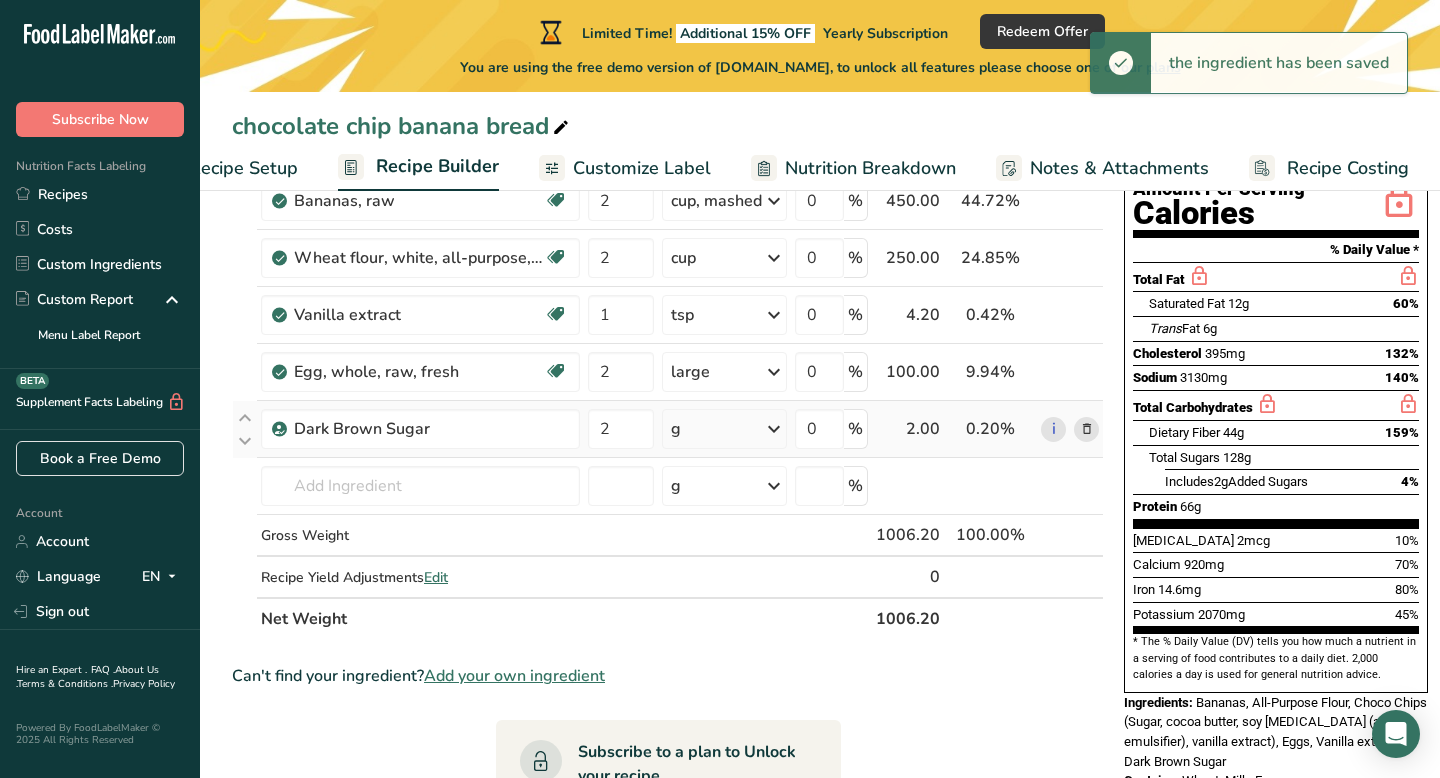 click on "g" at bounding box center [724, 429] 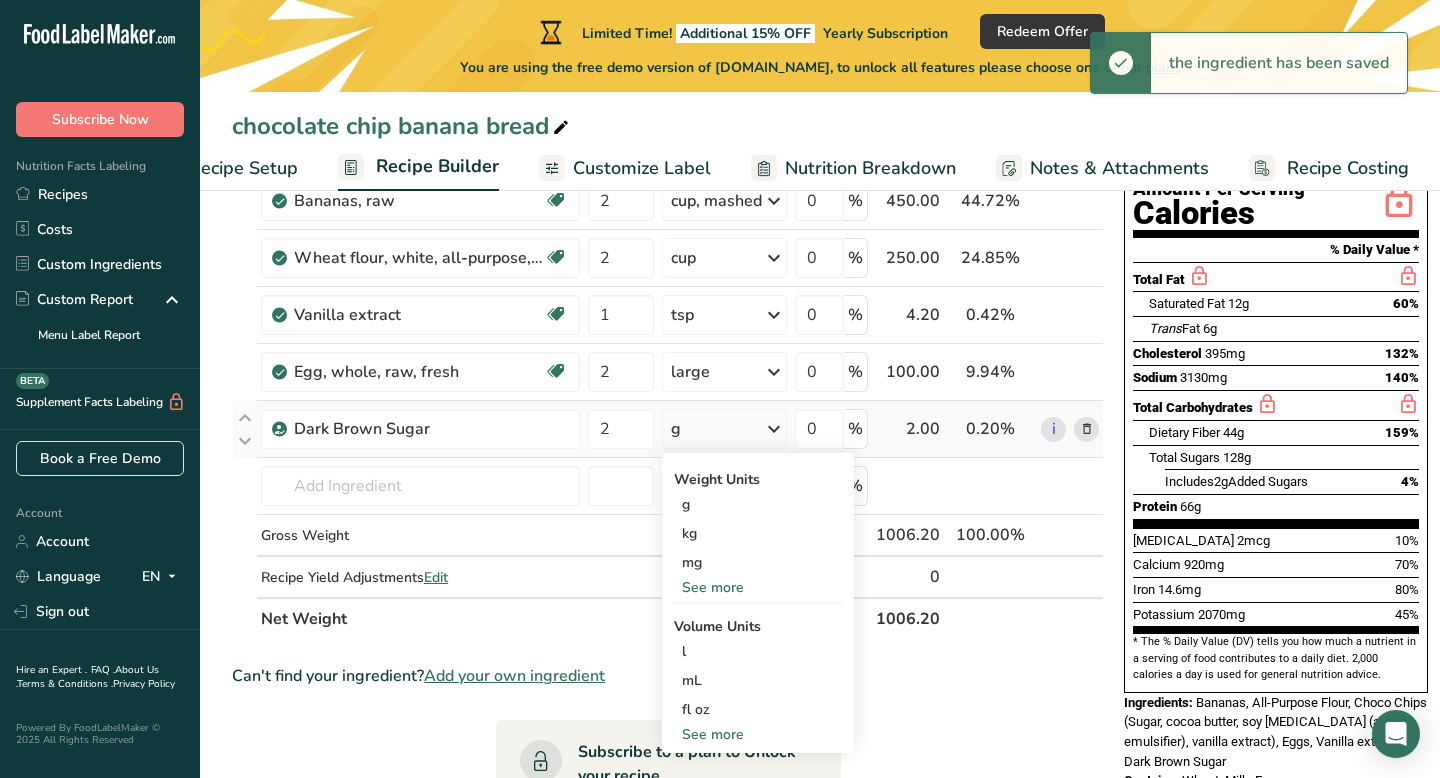 click on "See more" at bounding box center [758, 587] 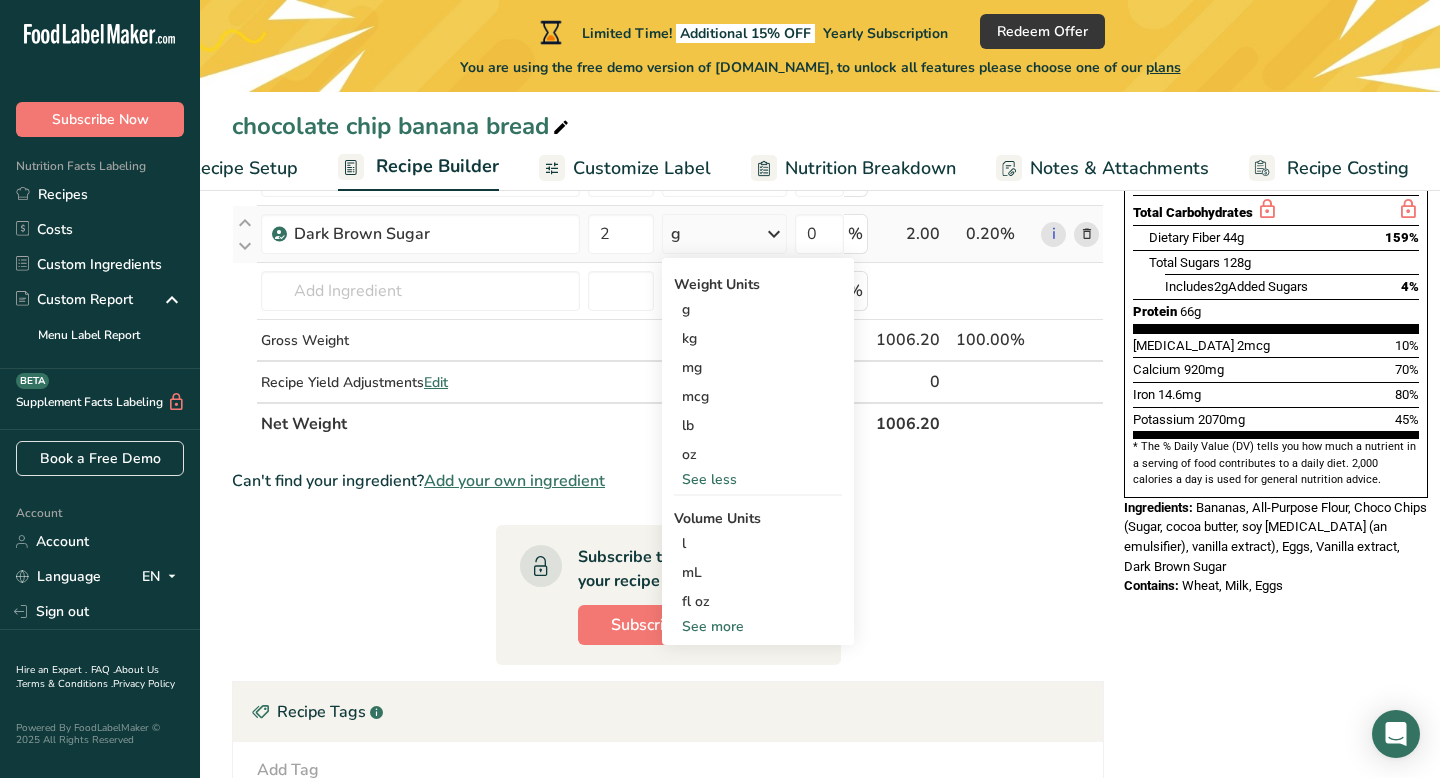 scroll, scrollTop: 454, scrollLeft: 0, axis: vertical 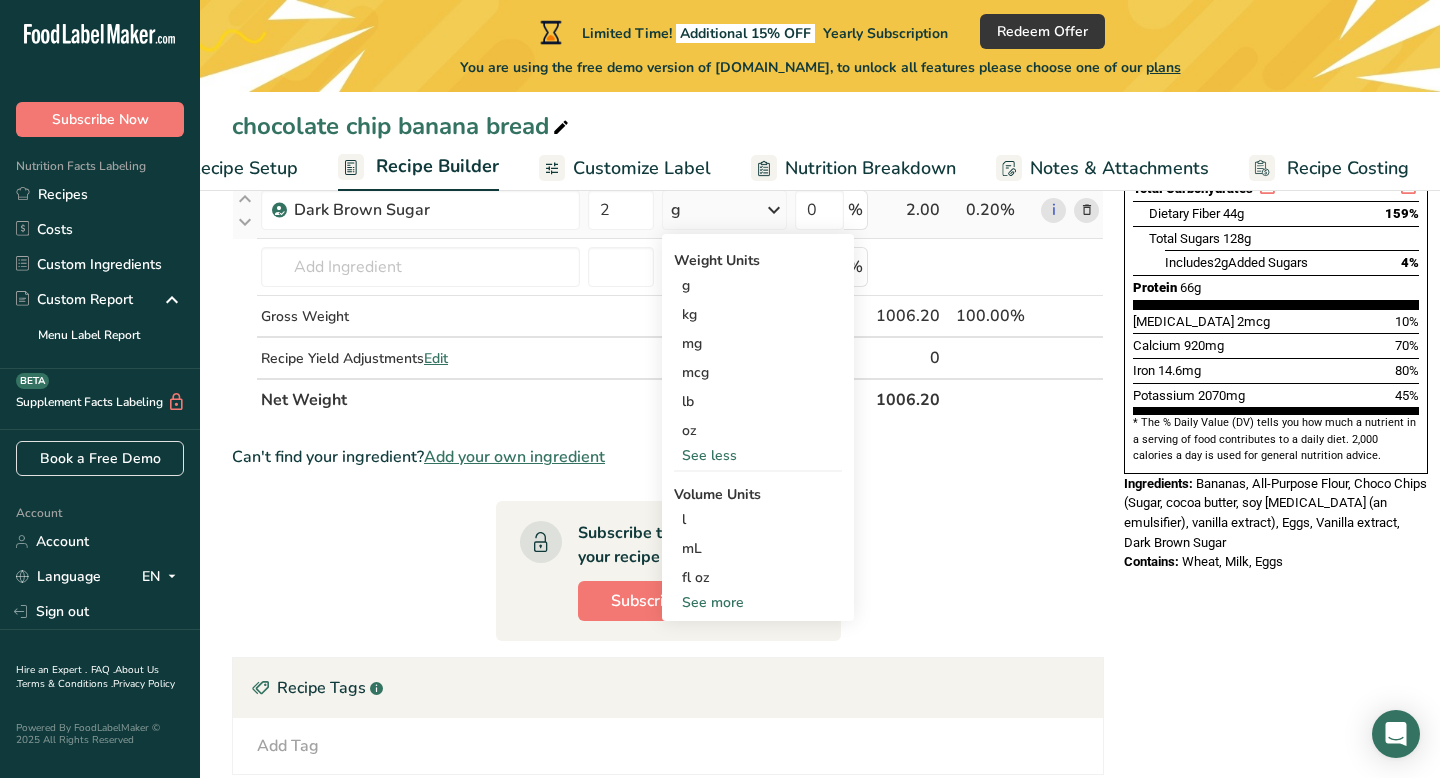 click on "See more" at bounding box center [758, 602] 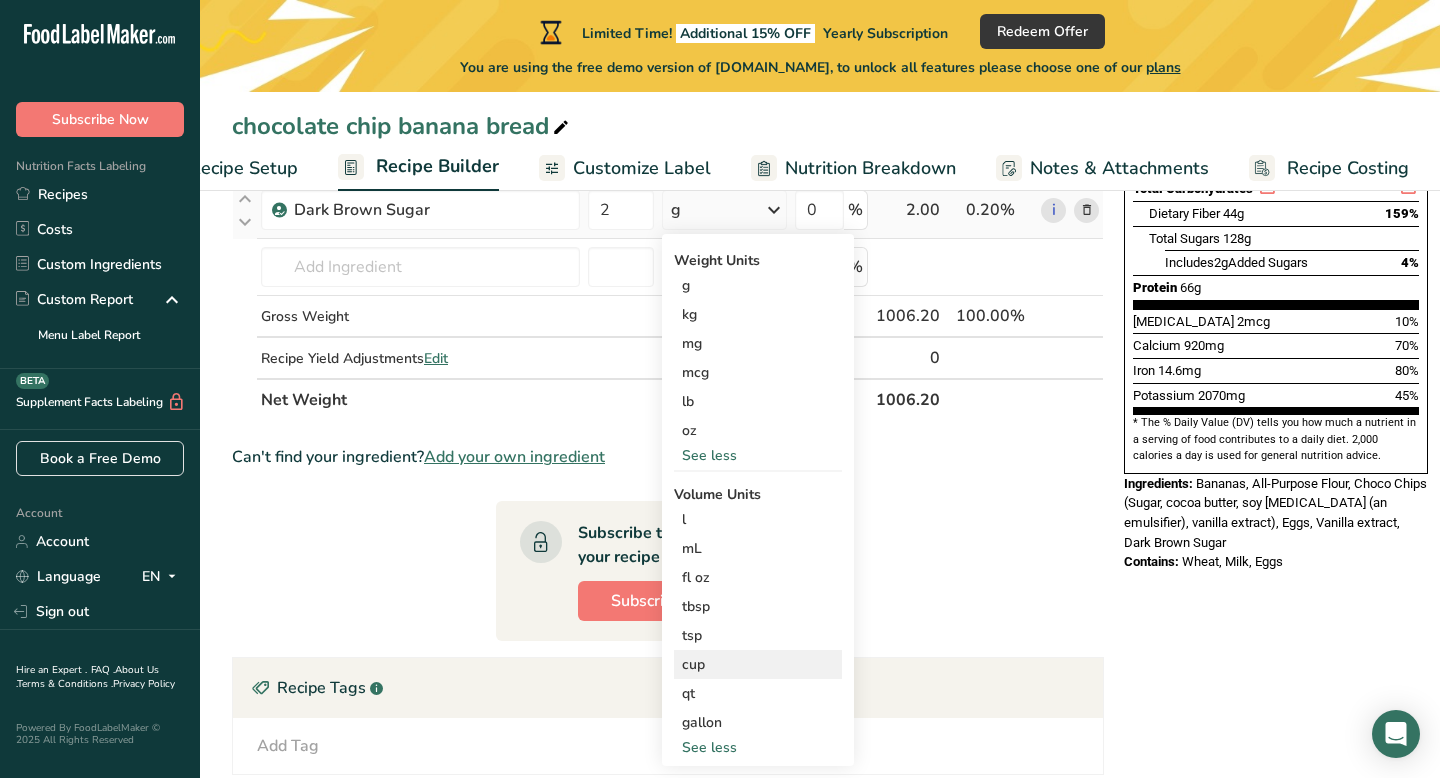 click on "cup" at bounding box center [758, 664] 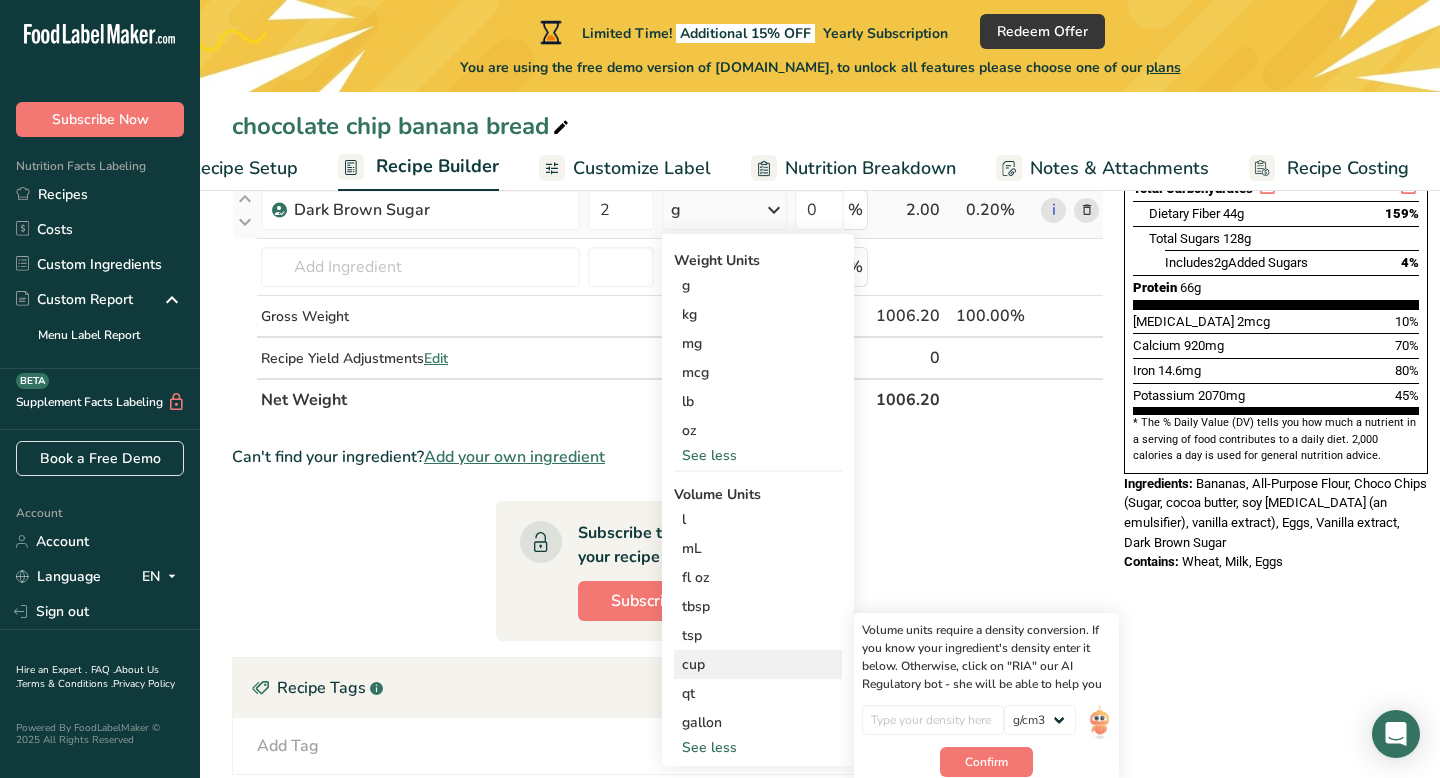 click on "cup" at bounding box center [758, 664] 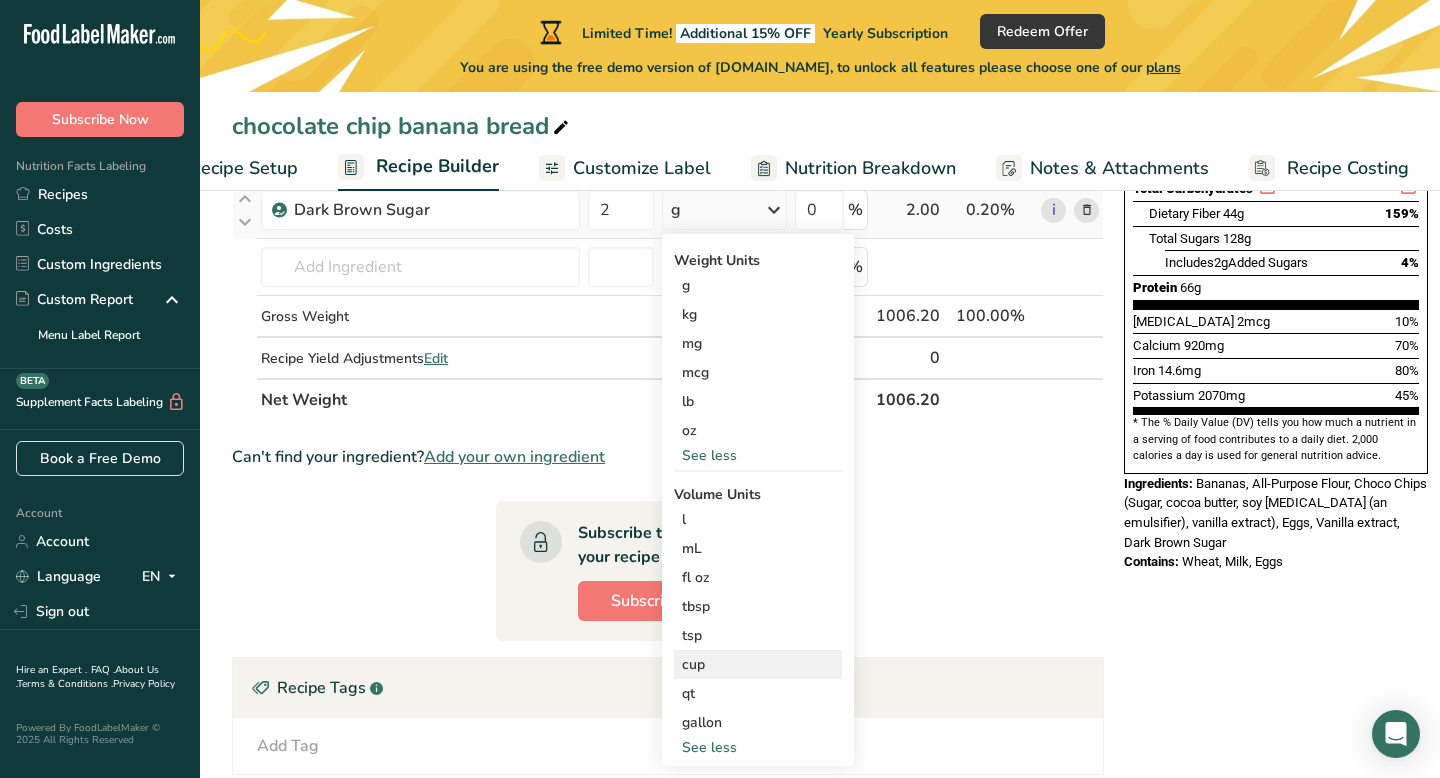 click on "cup" at bounding box center (758, 664) 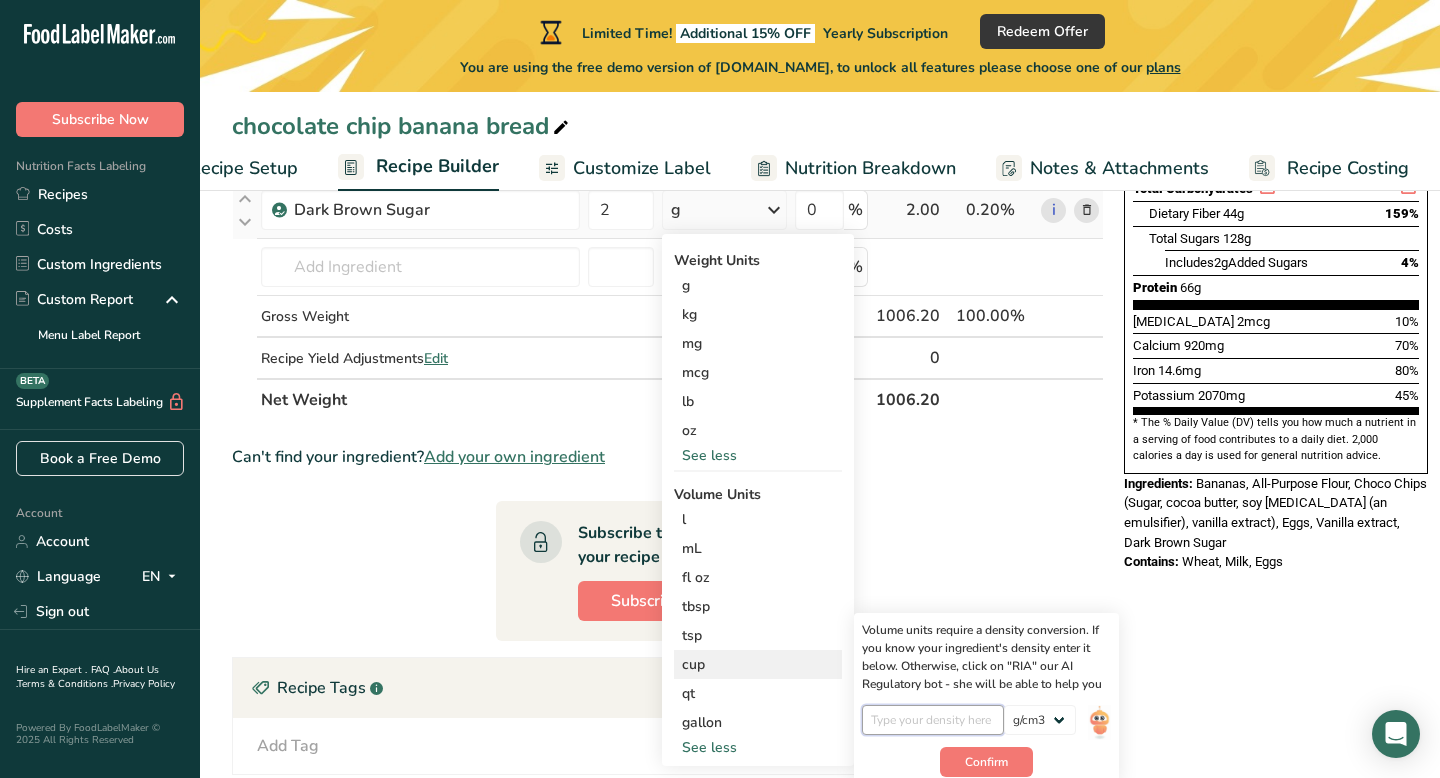 click at bounding box center [933, 720] 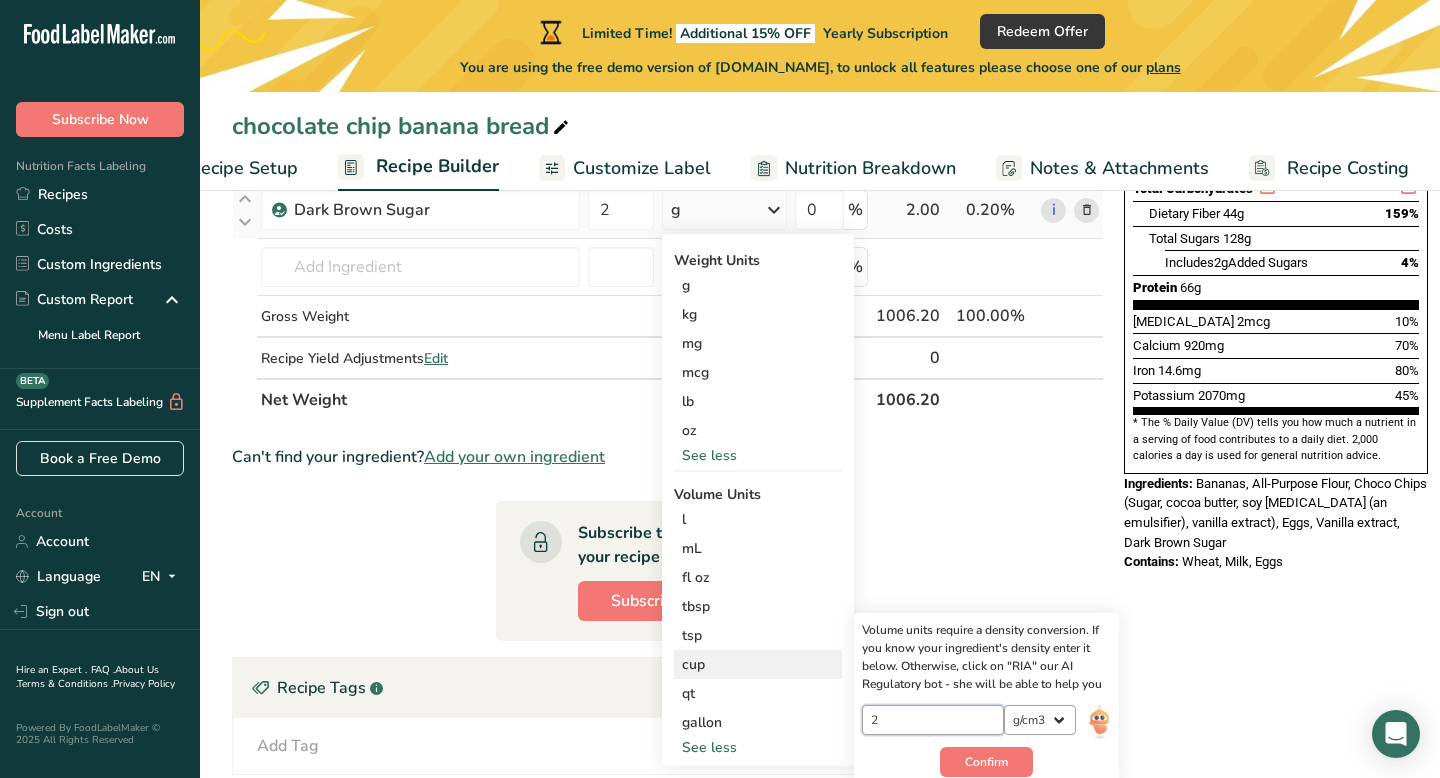 type on "2" 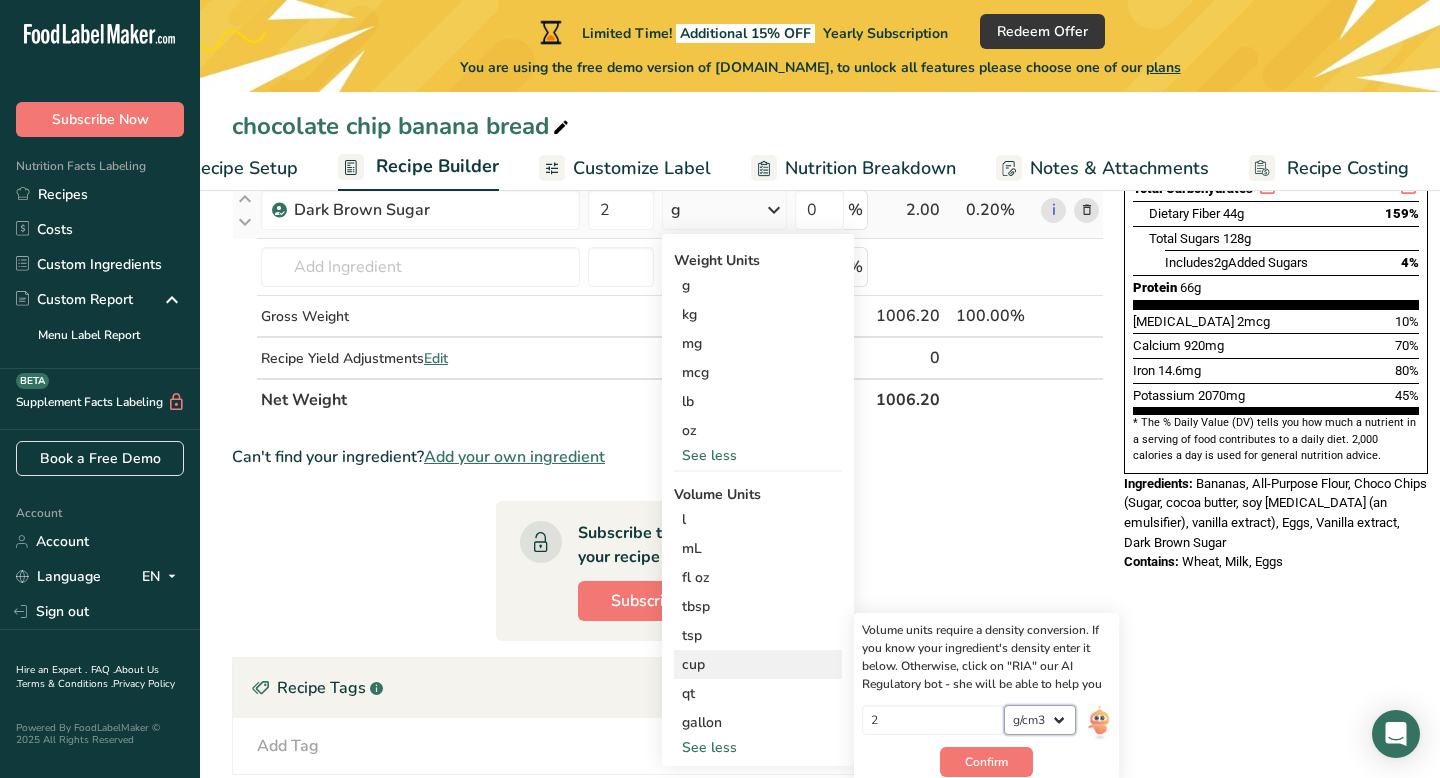 click on "lb/ft3
g/cm3" at bounding box center [1040, 720] 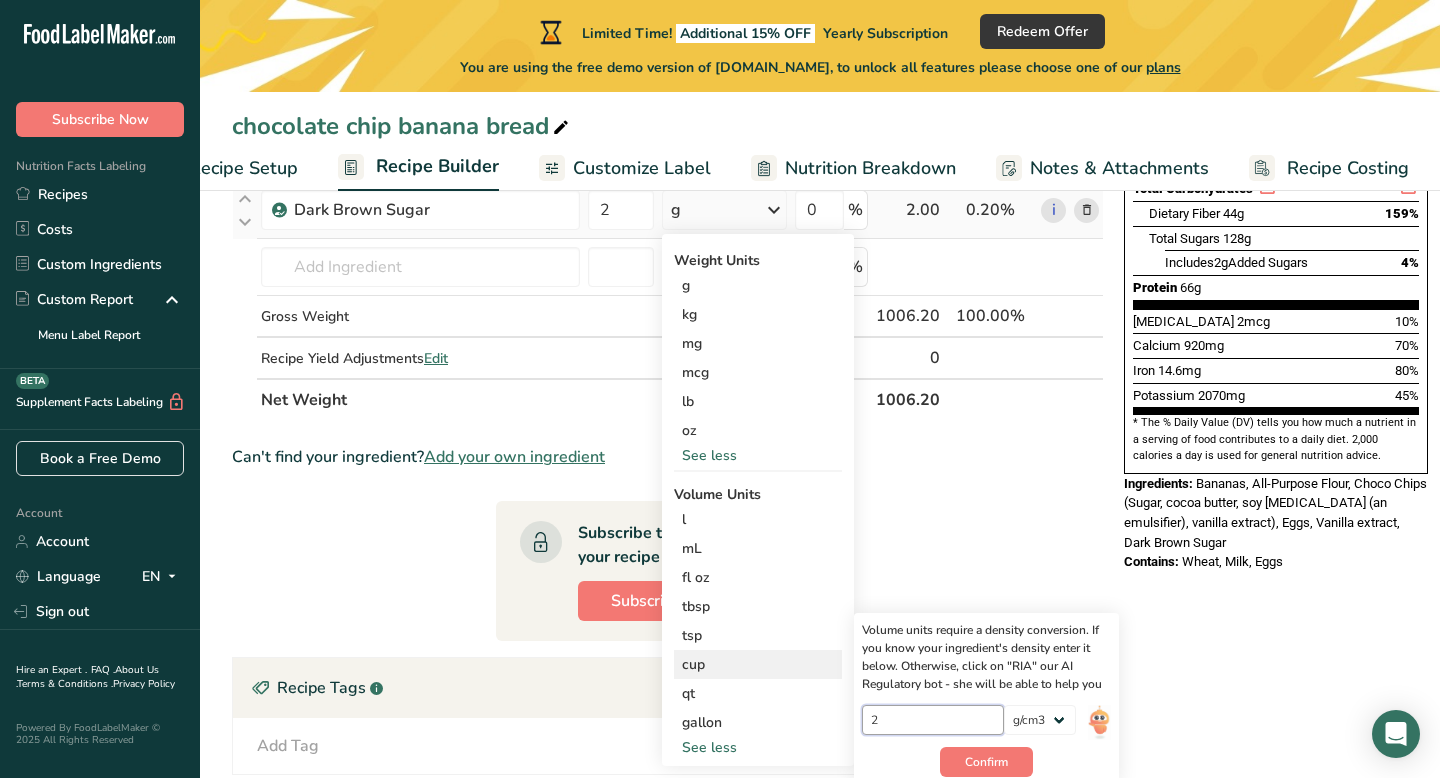 click on "2" at bounding box center (933, 720) 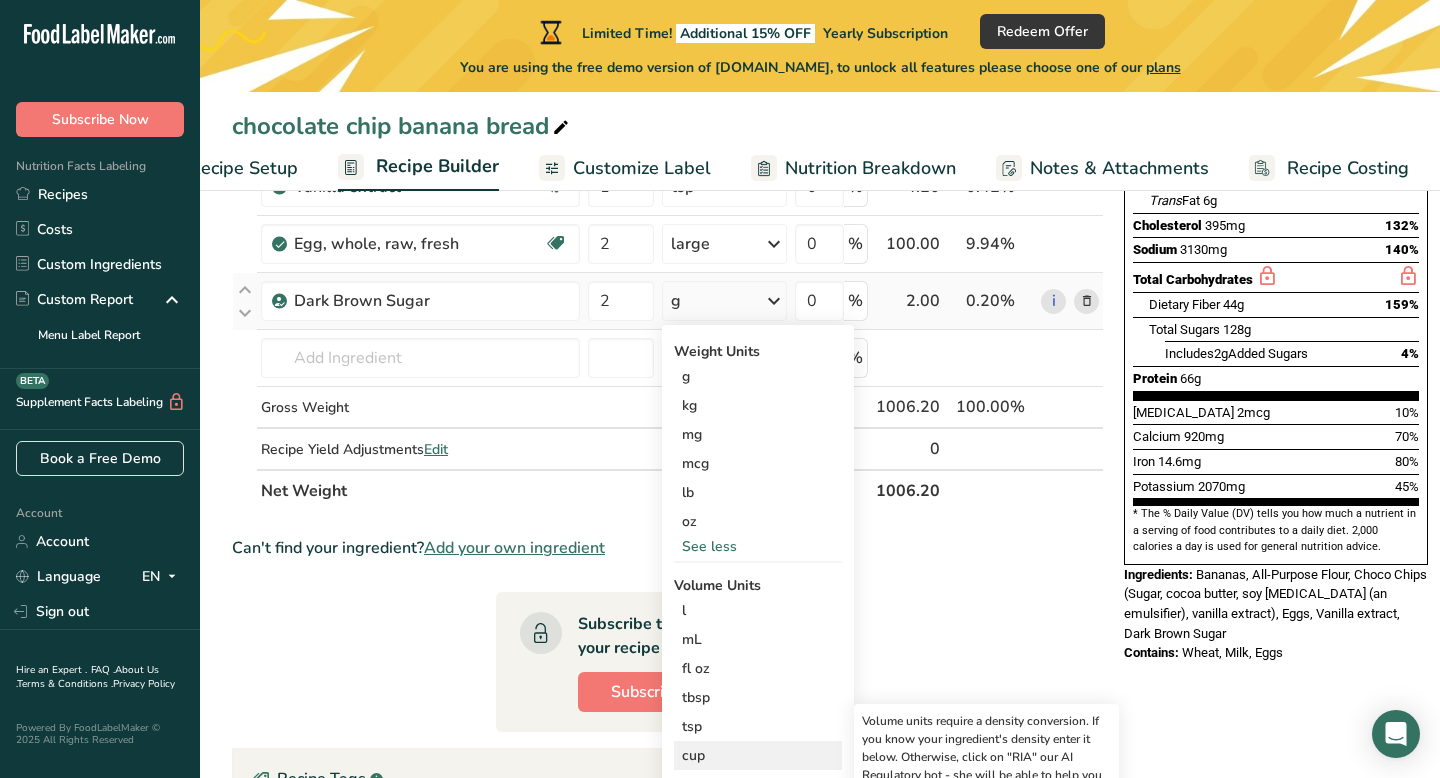 scroll, scrollTop: 279, scrollLeft: 0, axis: vertical 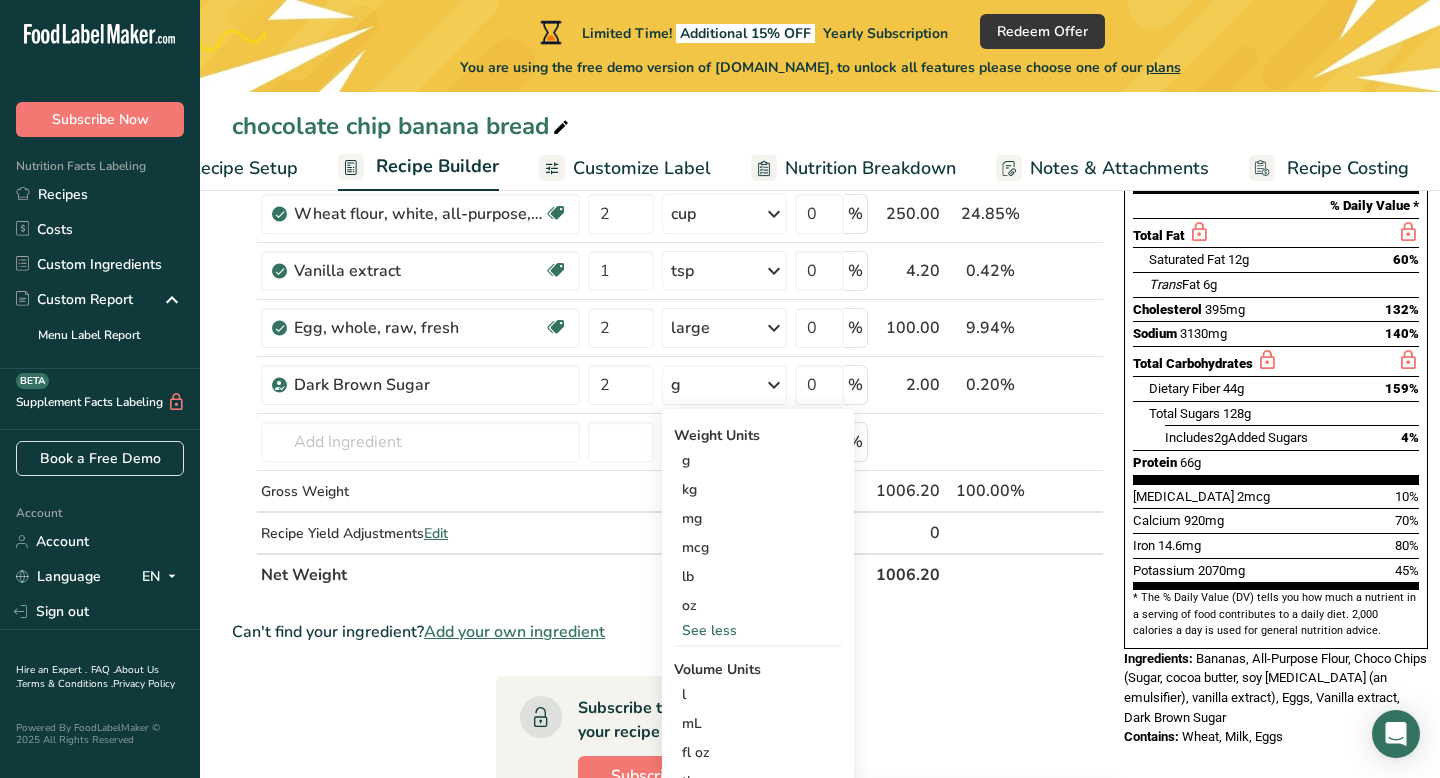 type 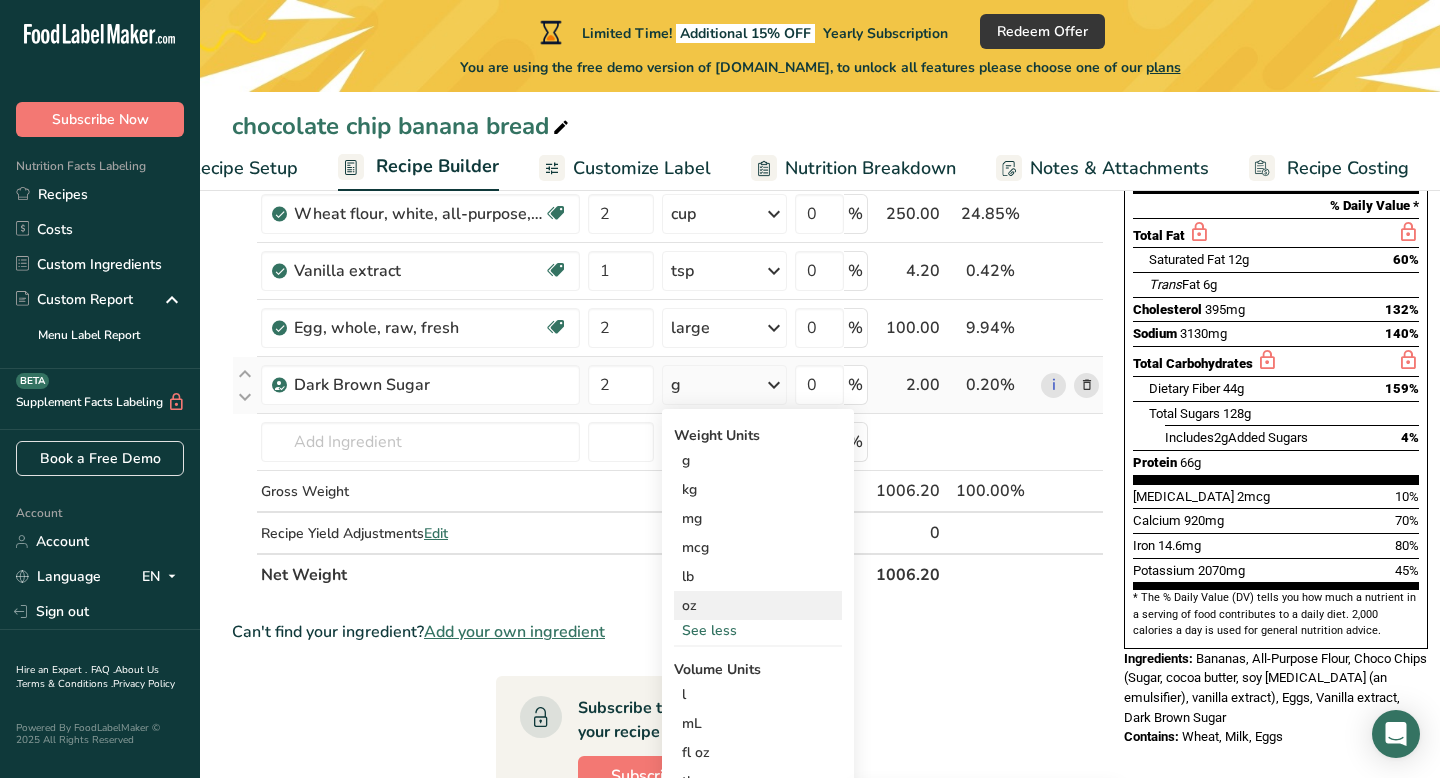 click on "oz" at bounding box center [758, 605] 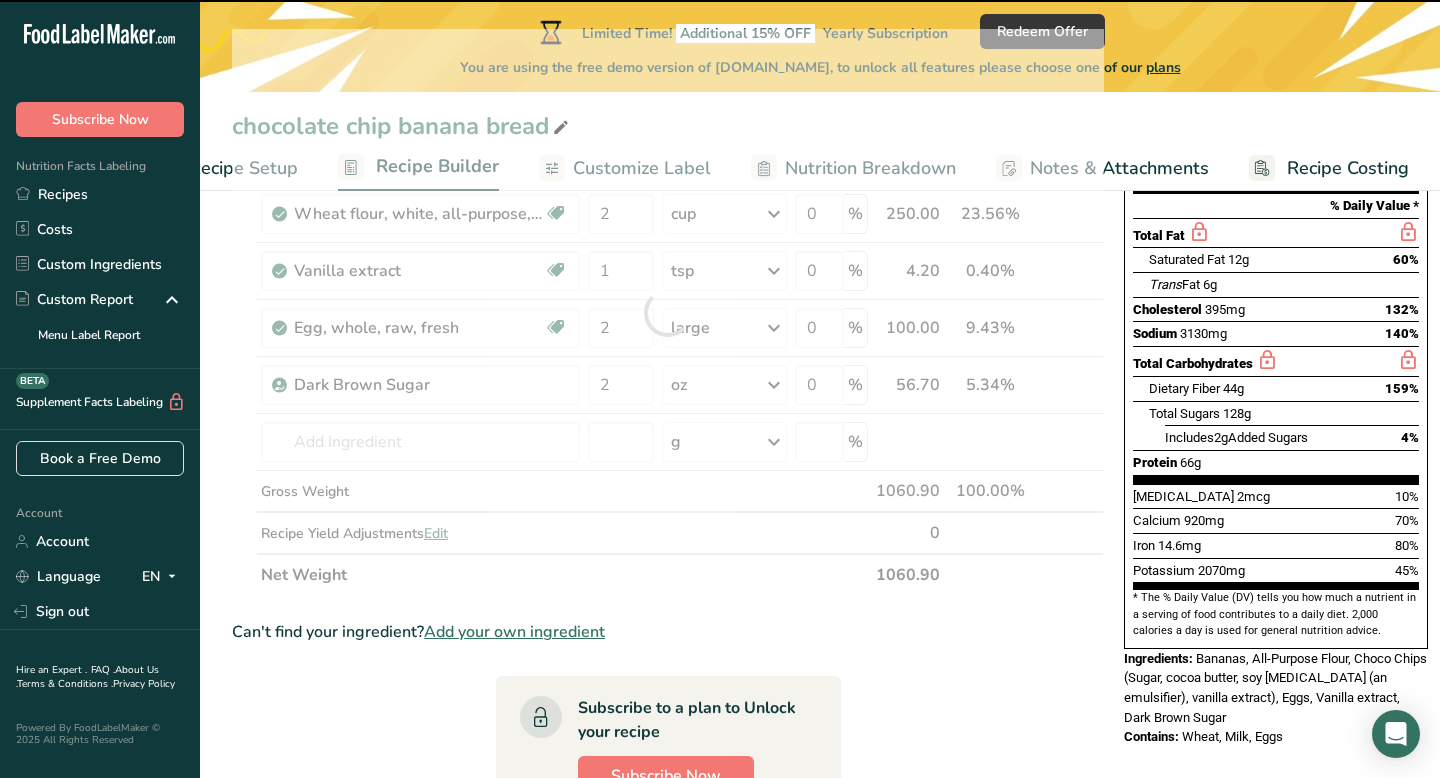click at bounding box center (668, 312) 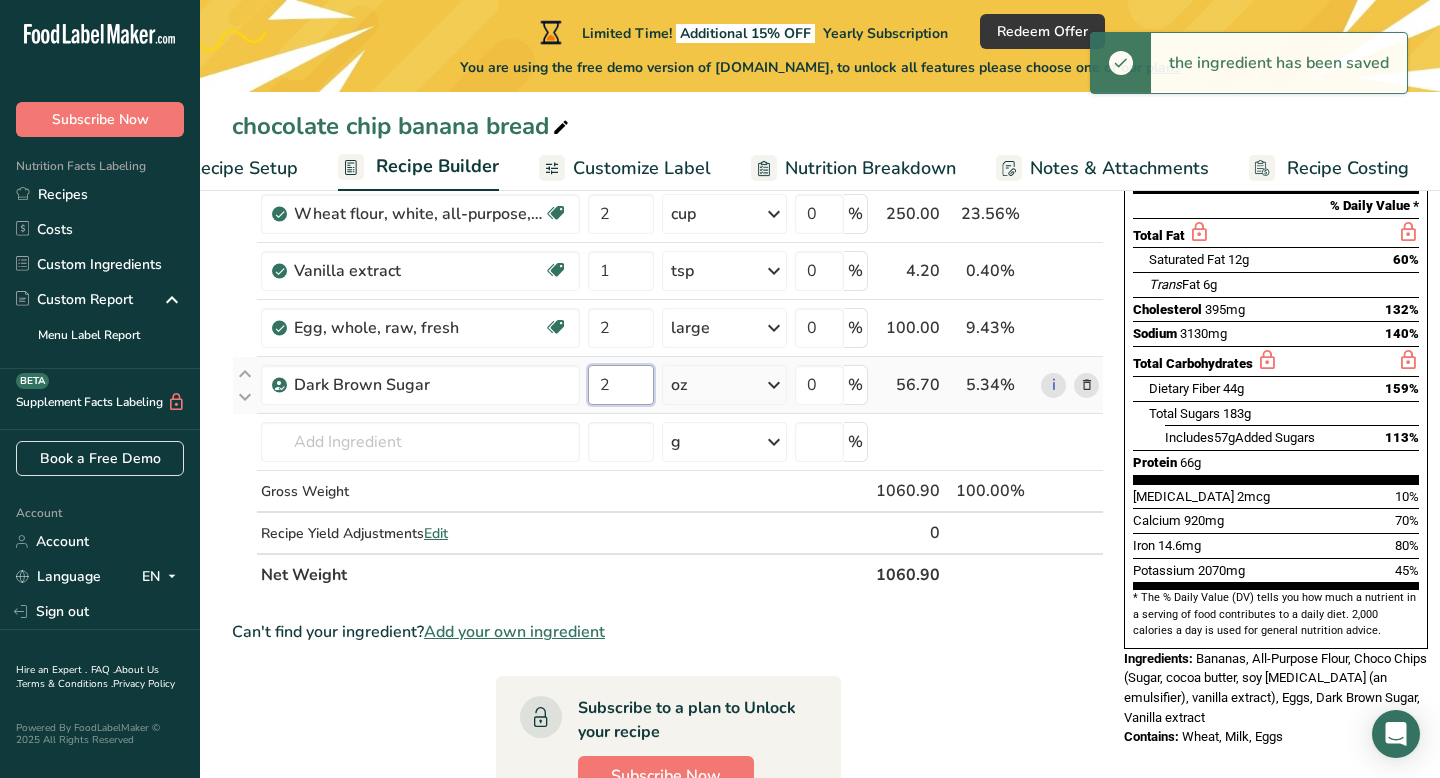 click on "2" at bounding box center (621, 385) 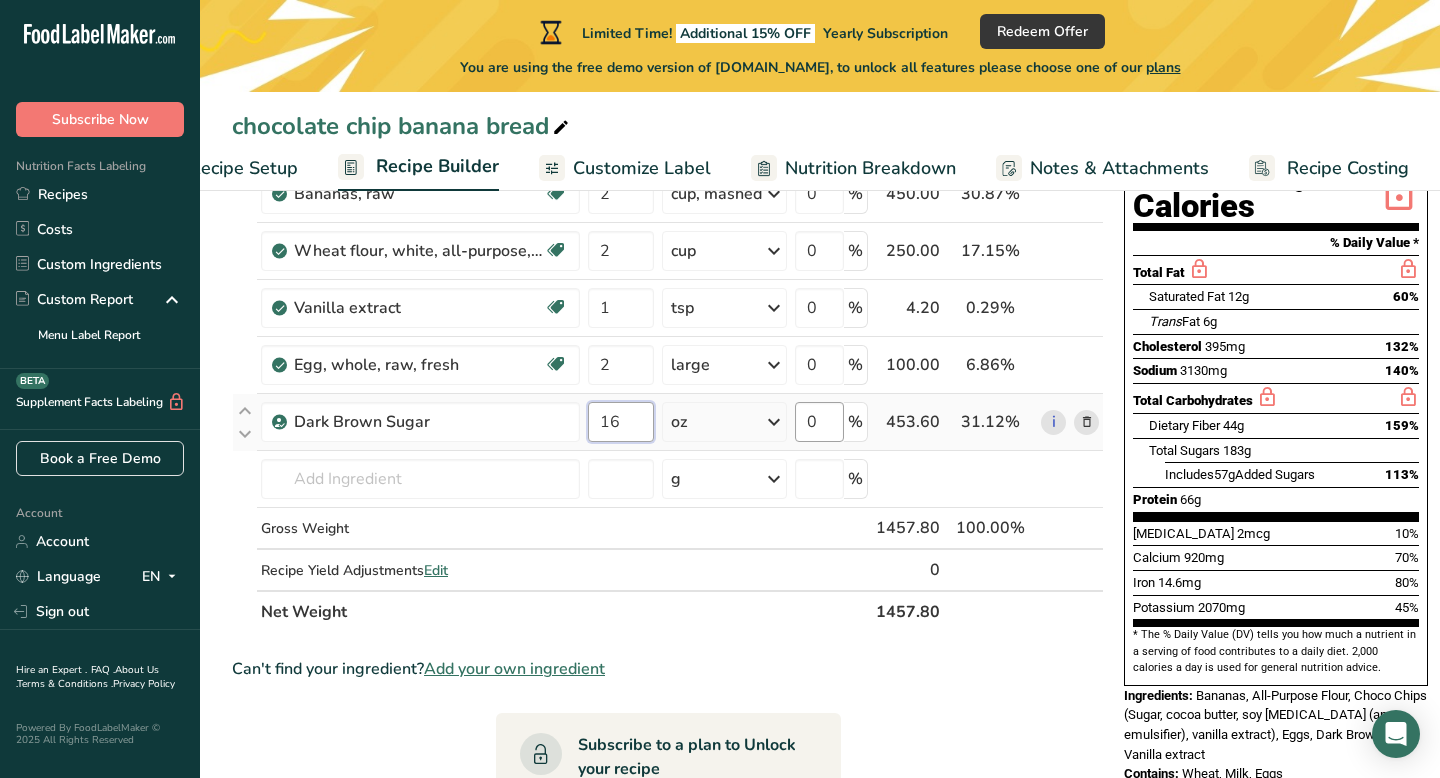 scroll, scrollTop: 241, scrollLeft: 0, axis: vertical 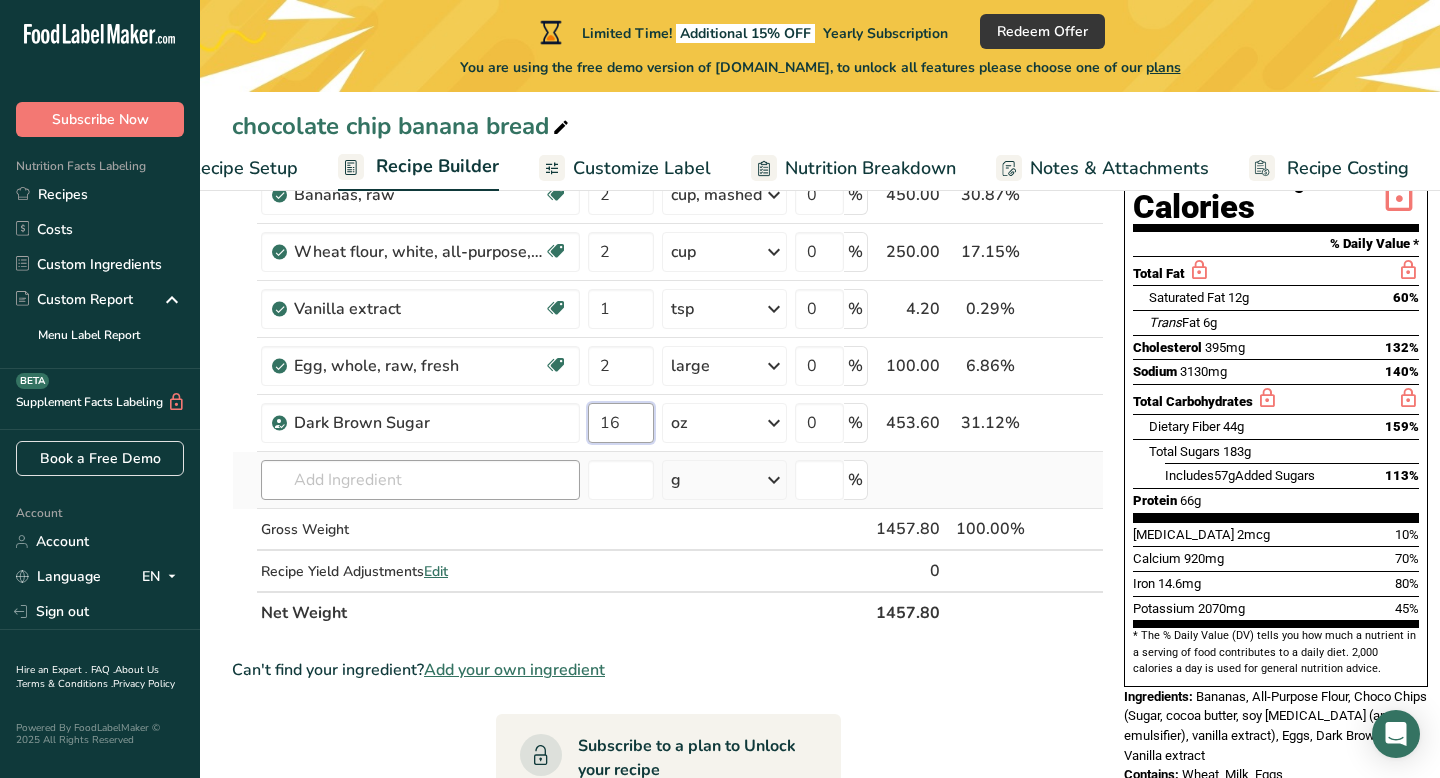 type on "16" 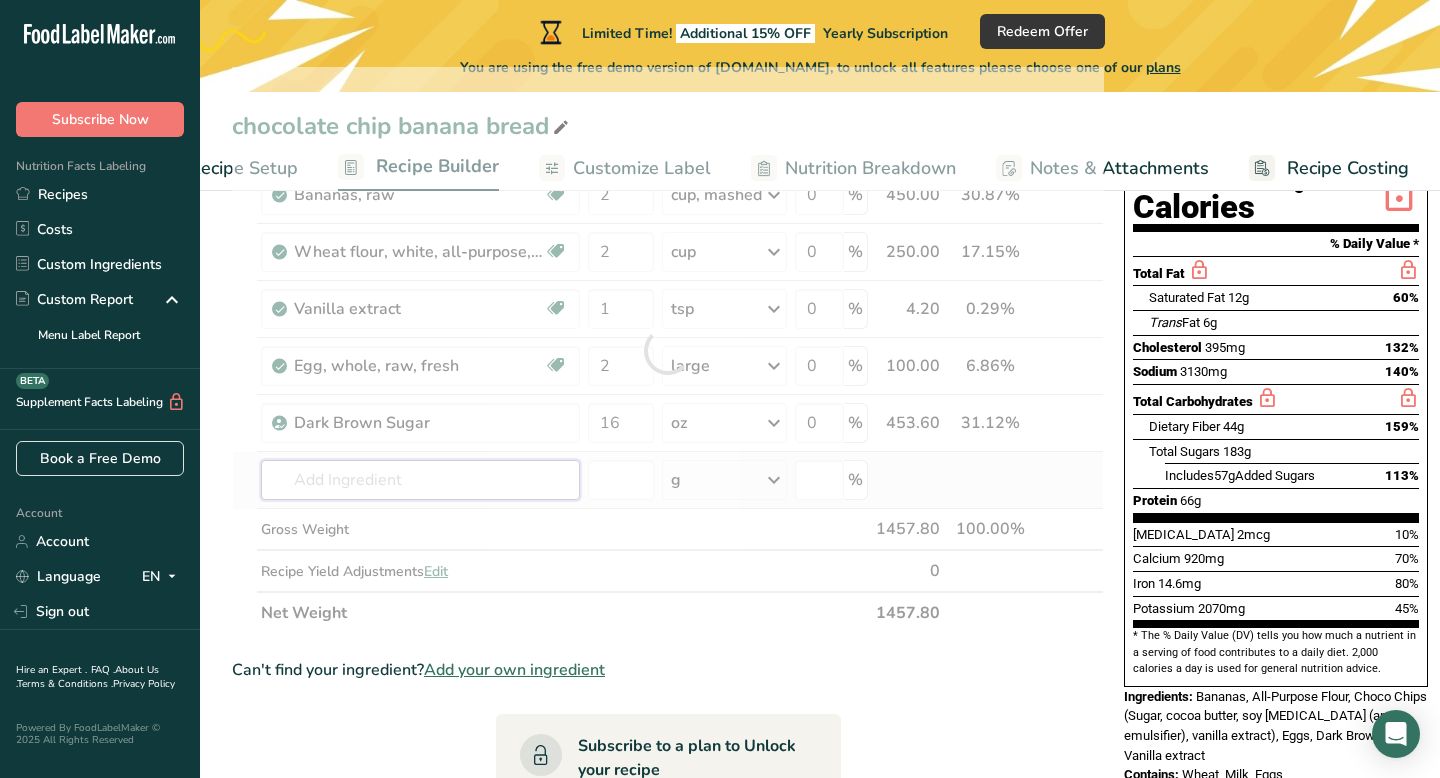 click on "Ingredient *
Amount *
Unit *
Waste *   .a-a{fill:#347362;}.b-a{fill:#fff;}          Grams
Percentage
Semi Sweet Chocolate Chips
Vegetarian
Halal
1
Cup
Portions
1 Cup
Weight Units
g
kg
mg
See more
Volume Units
l
mL
fl oz
See more
0
%
200.00
13.72%
i
[GEOGRAPHIC_DATA], raw
Dairy free
Gluten free
Vegan
Vegetarian
Soy free
2
cup, mashed
Portions
1 cup, mashed
1 cup, sliced
1 extra small (less than 6" long)" at bounding box center [668, 350] 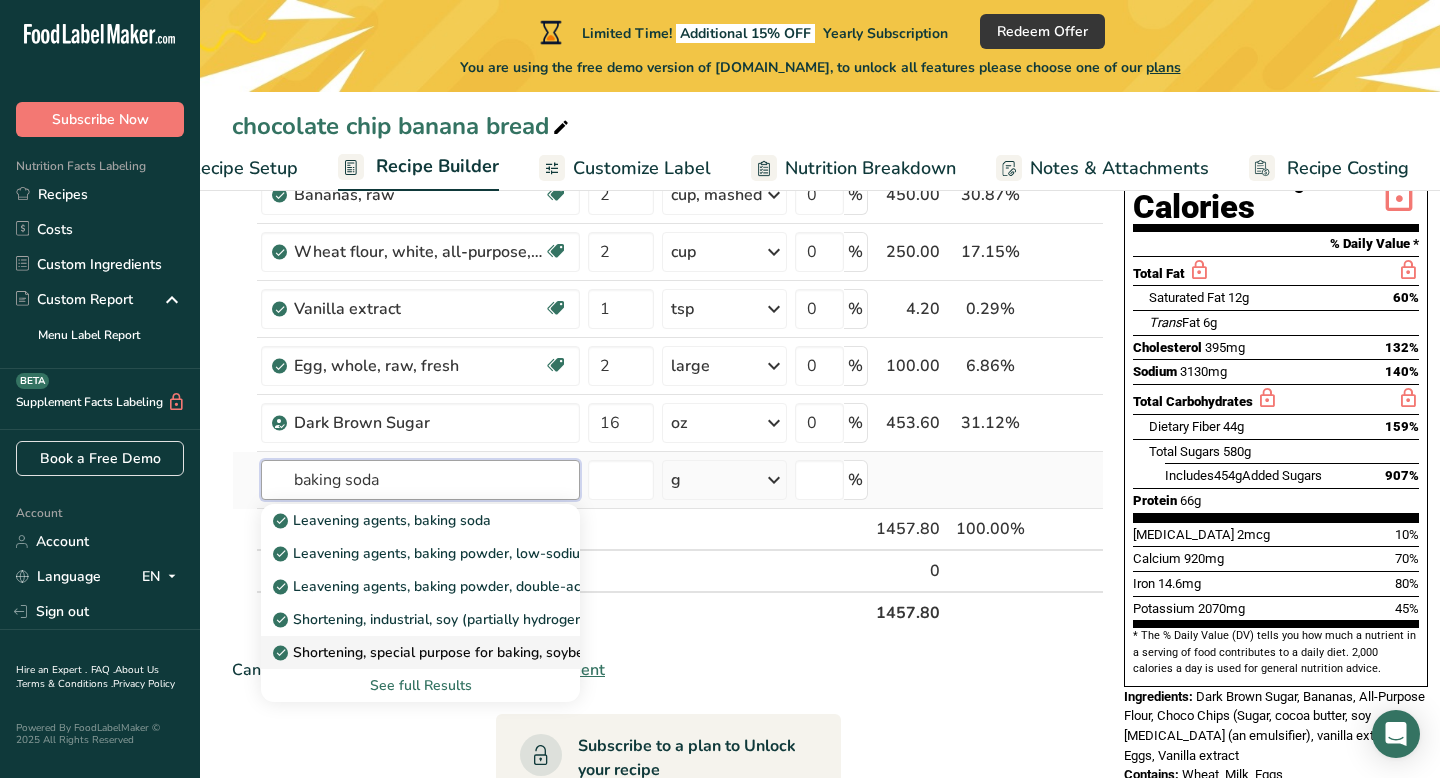 type on "baking soda" 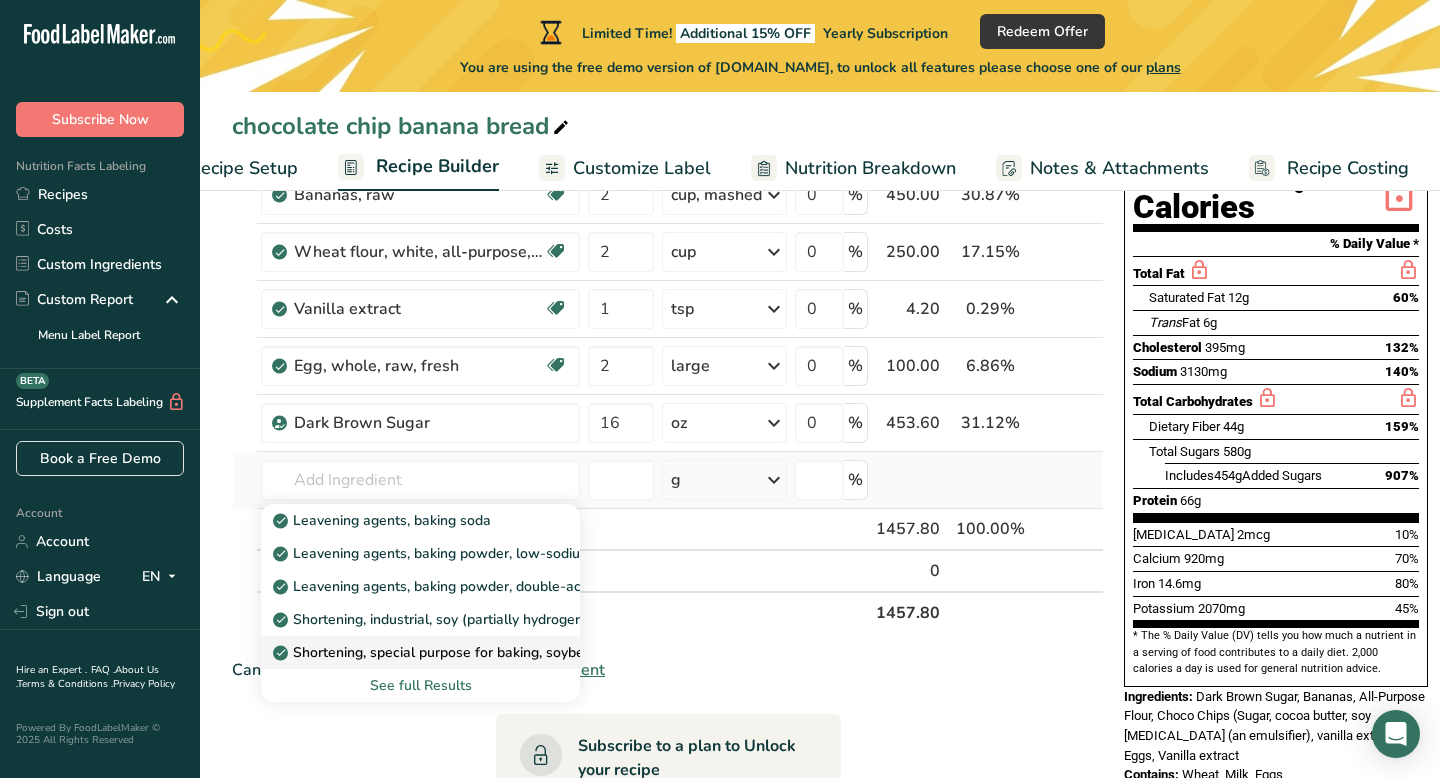 click on "Shortening, special purpose for baking, soybean (hydrogenated) palm and cottonseed" at bounding box center (560, 652) 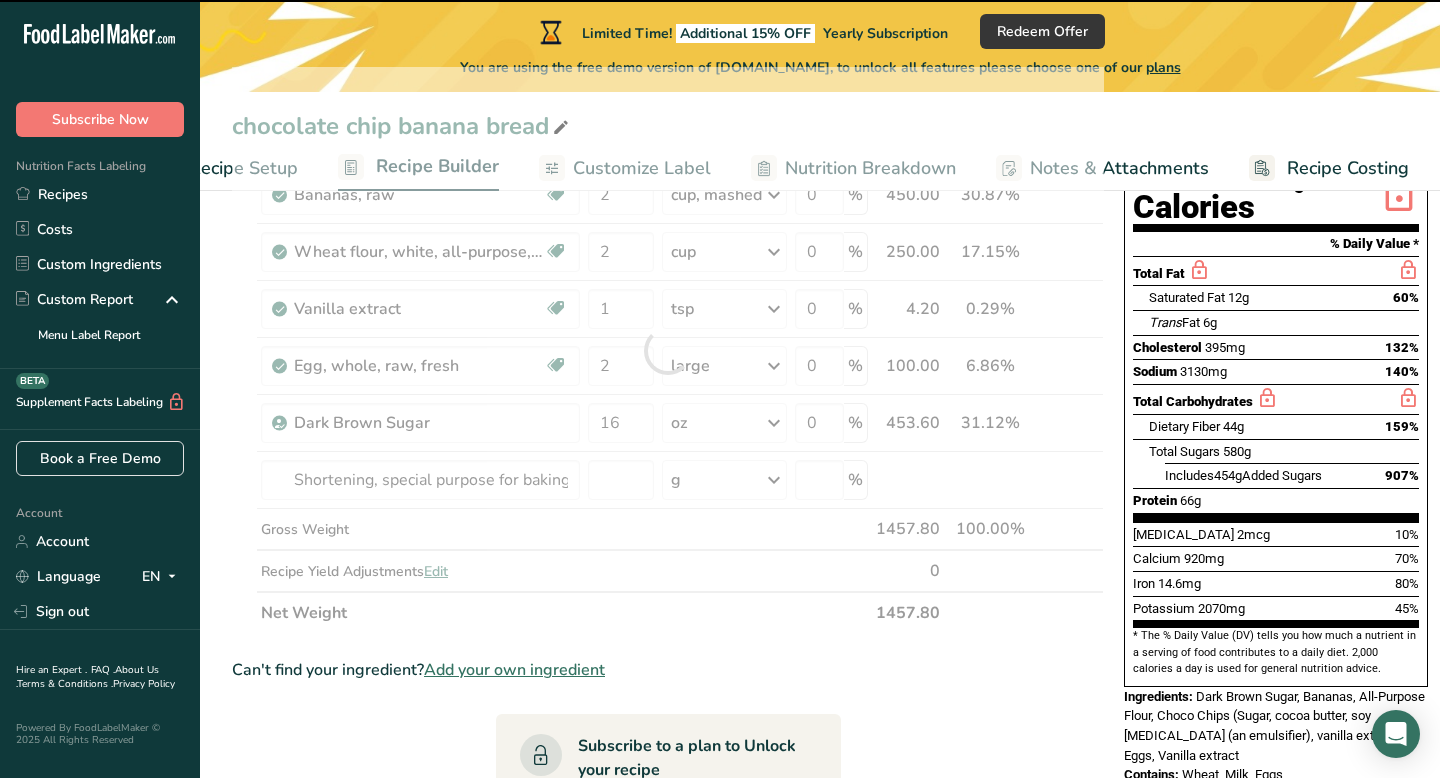 click at bounding box center [668, 350] 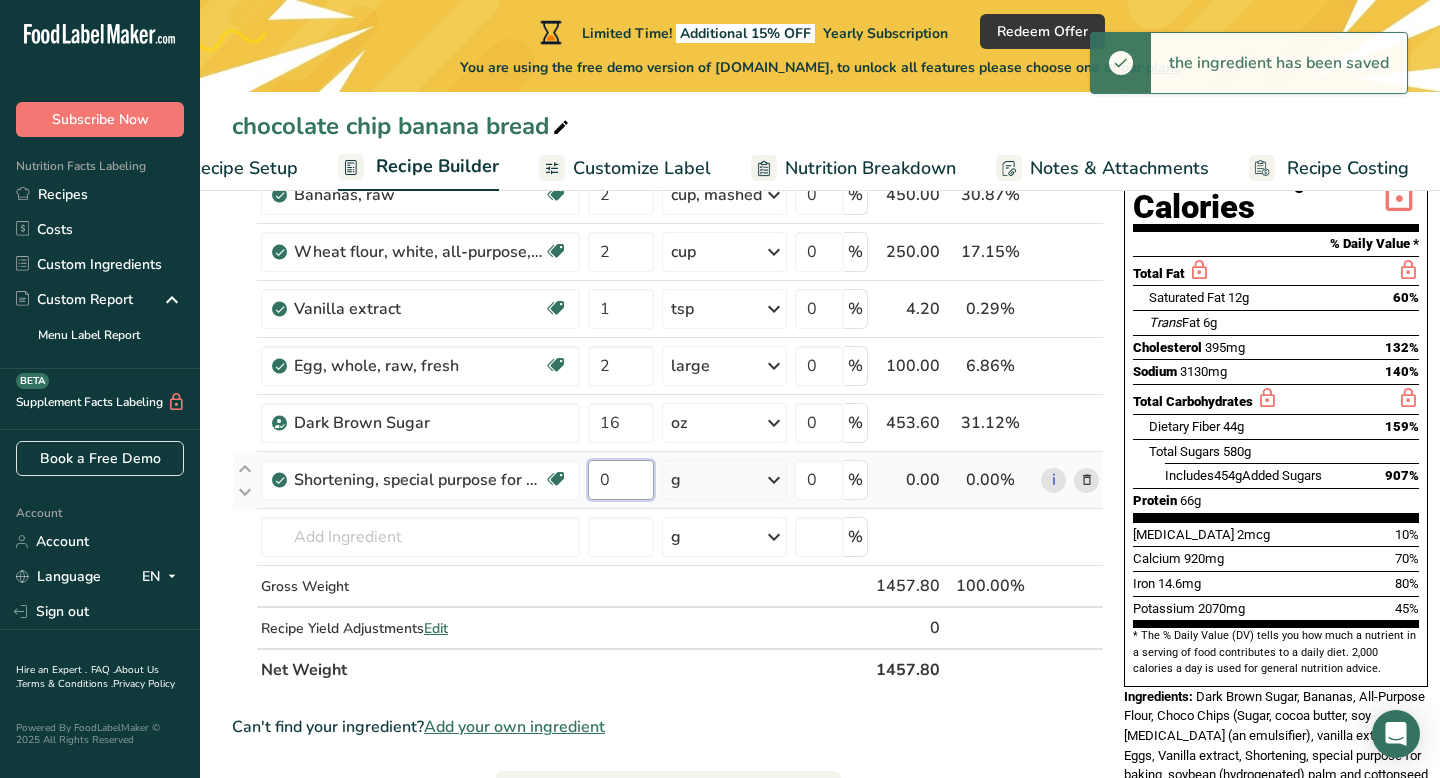 click on "0" at bounding box center (621, 480) 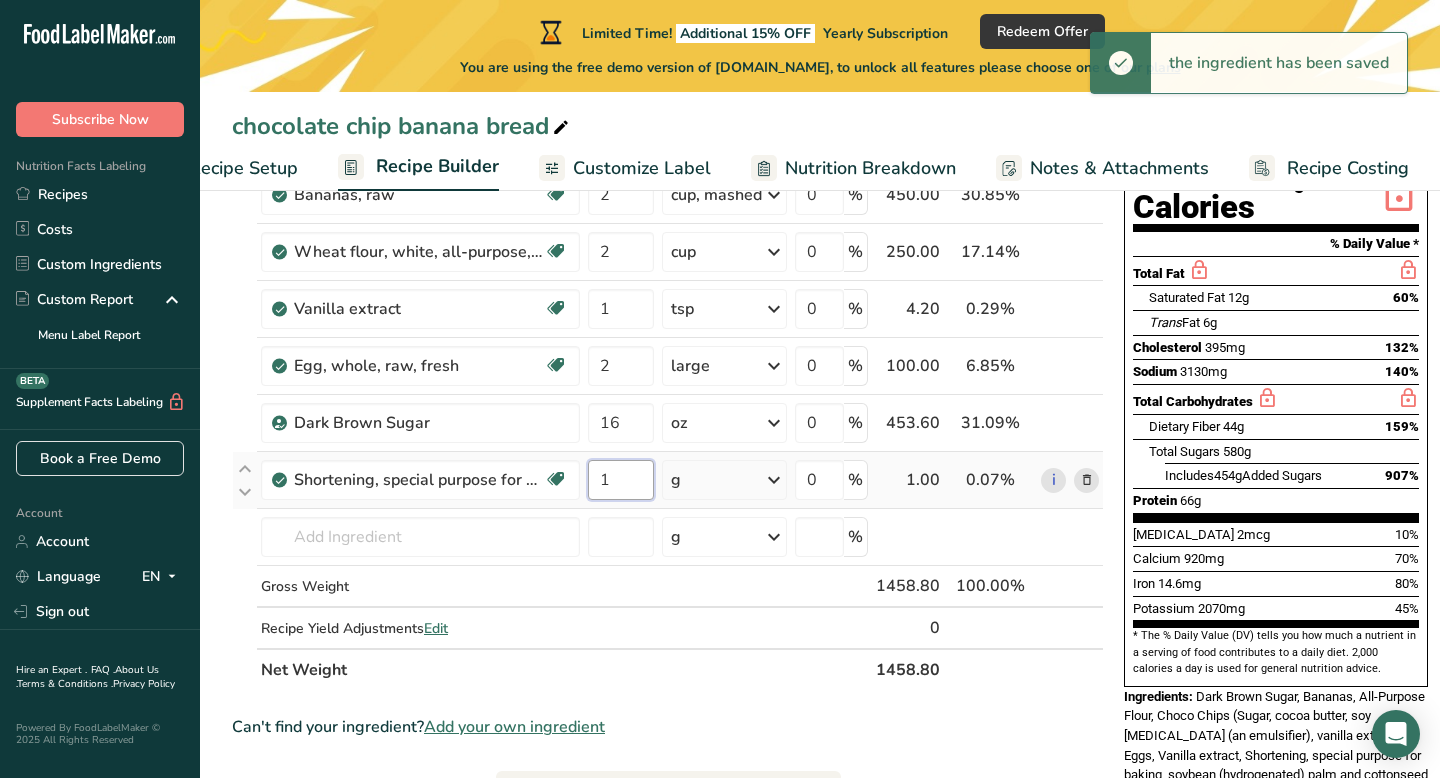 type on "1" 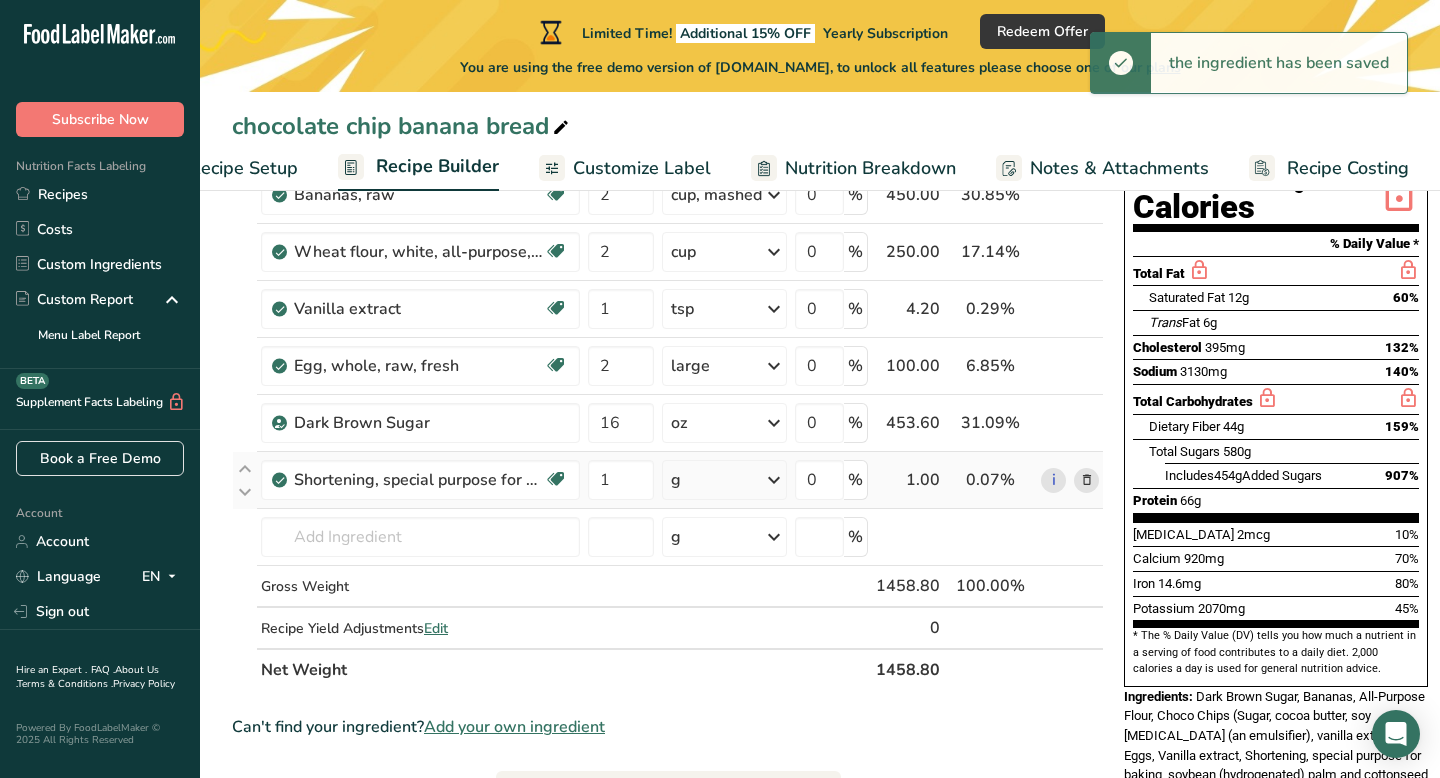 click on "Ingredient *
Amount *
Unit *
Waste *   .a-a{fill:#347362;}.b-a{fill:#fff;}          Grams
Percentage
Semi Sweet Chocolate Chips
Vegetarian
Halal
1
Cup
Portions
1 Cup
Weight Units
g
kg
mg
See more
Volume Units
l
mL
fl oz
See more
0
%
200.00
13.71%
i
[GEOGRAPHIC_DATA], raw
Dairy free
Gluten free
Vegan
Vegetarian
Soy free
2
cup, mashed
Portions
1 cup, mashed
1 cup, sliced
1 extra small (less than 6" long)" at bounding box center [668, 379] 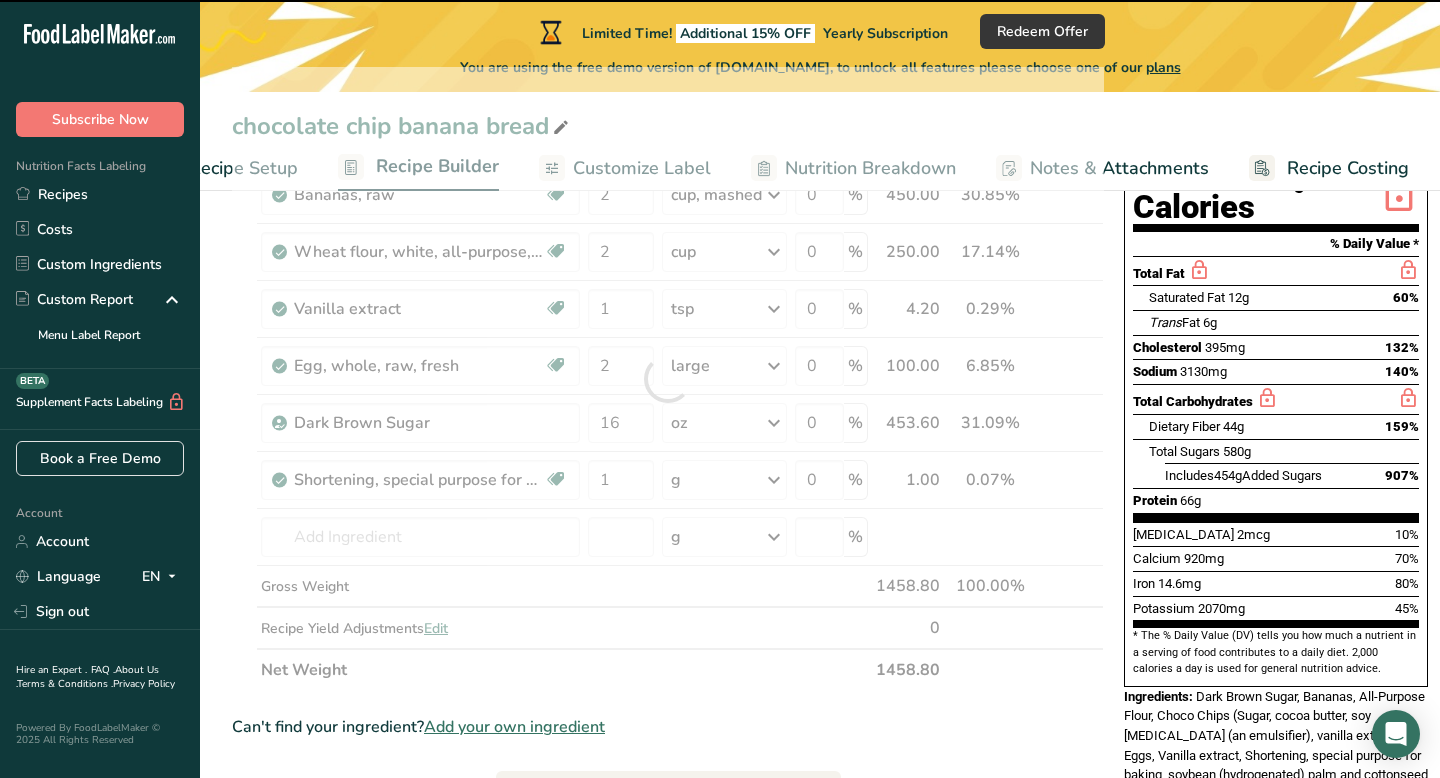click at bounding box center (668, 379) 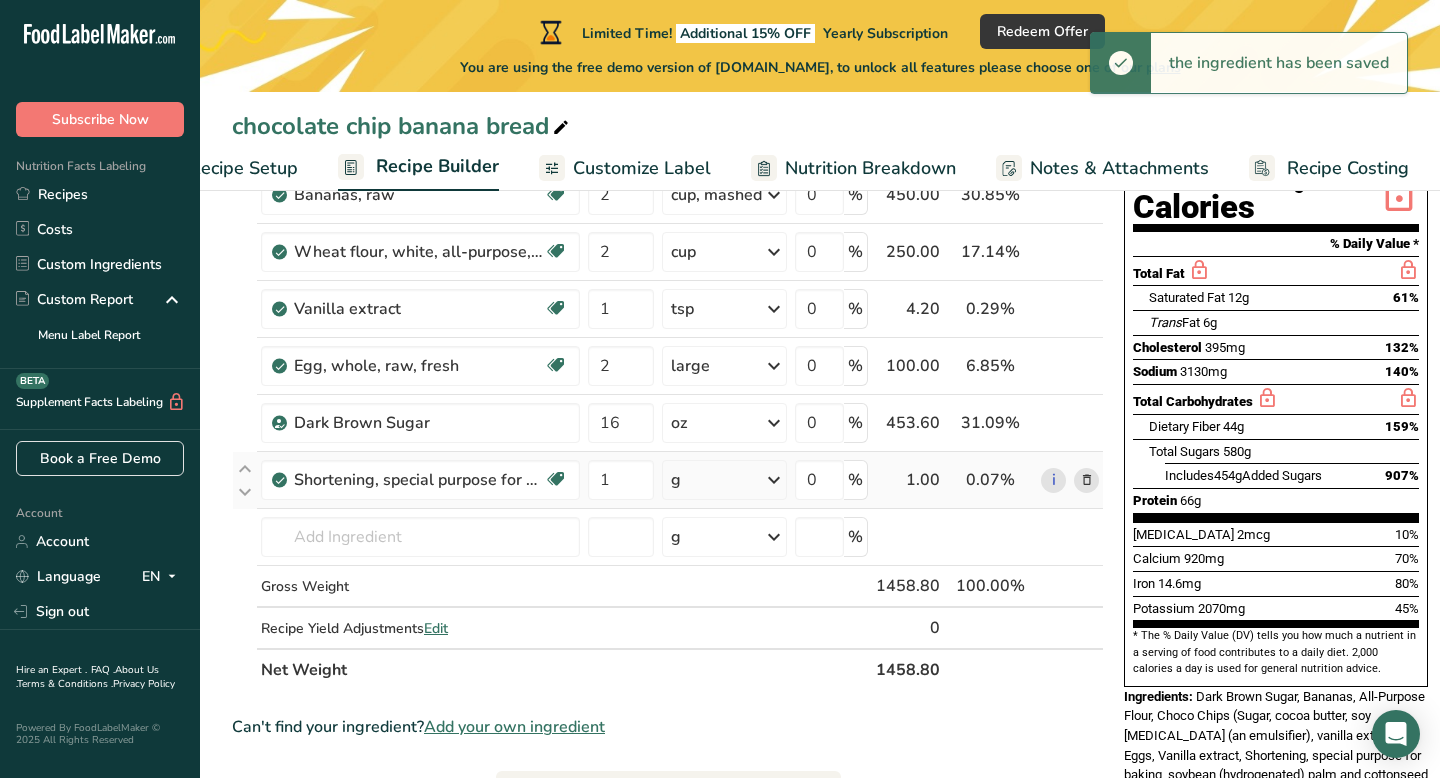 click on "g" at bounding box center (724, 480) 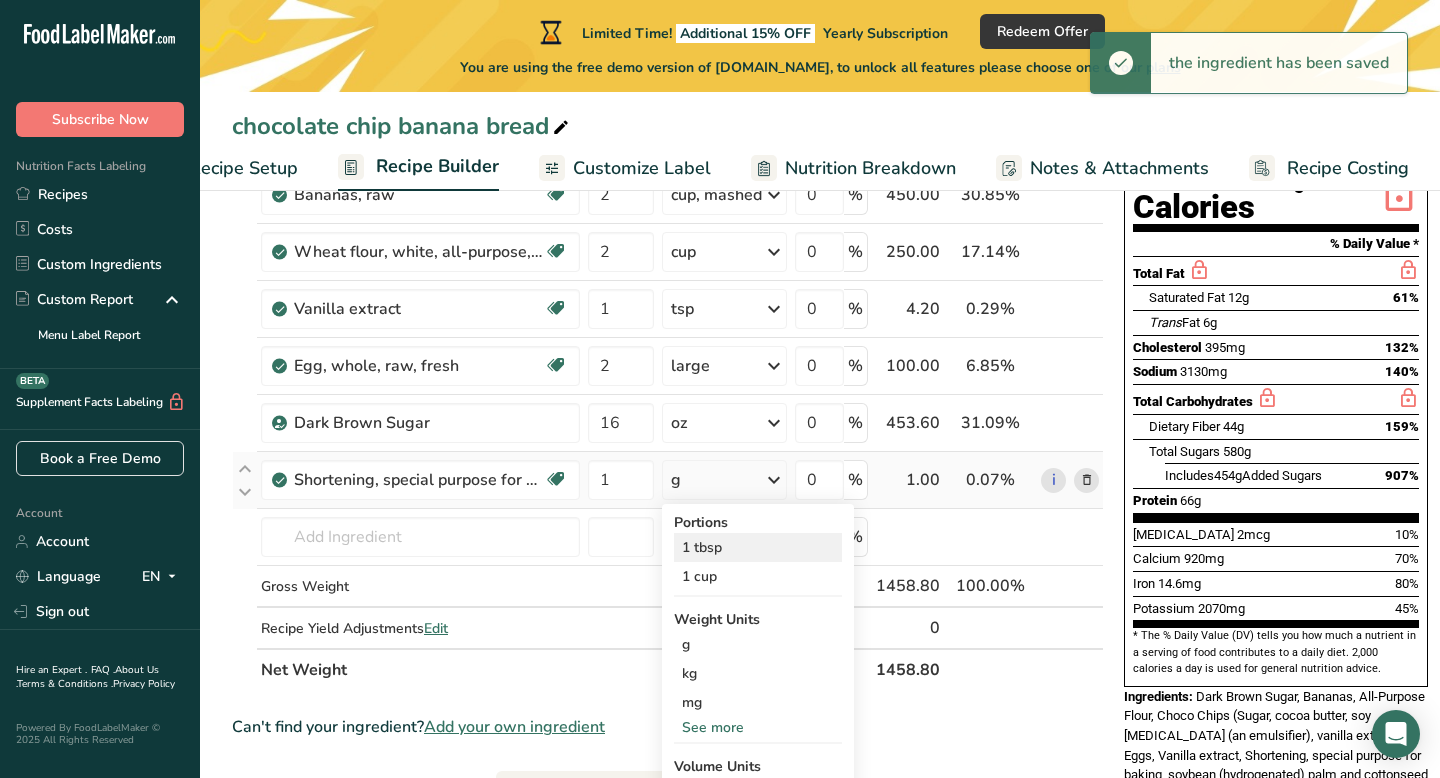 click on "1 tbsp" at bounding box center (758, 547) 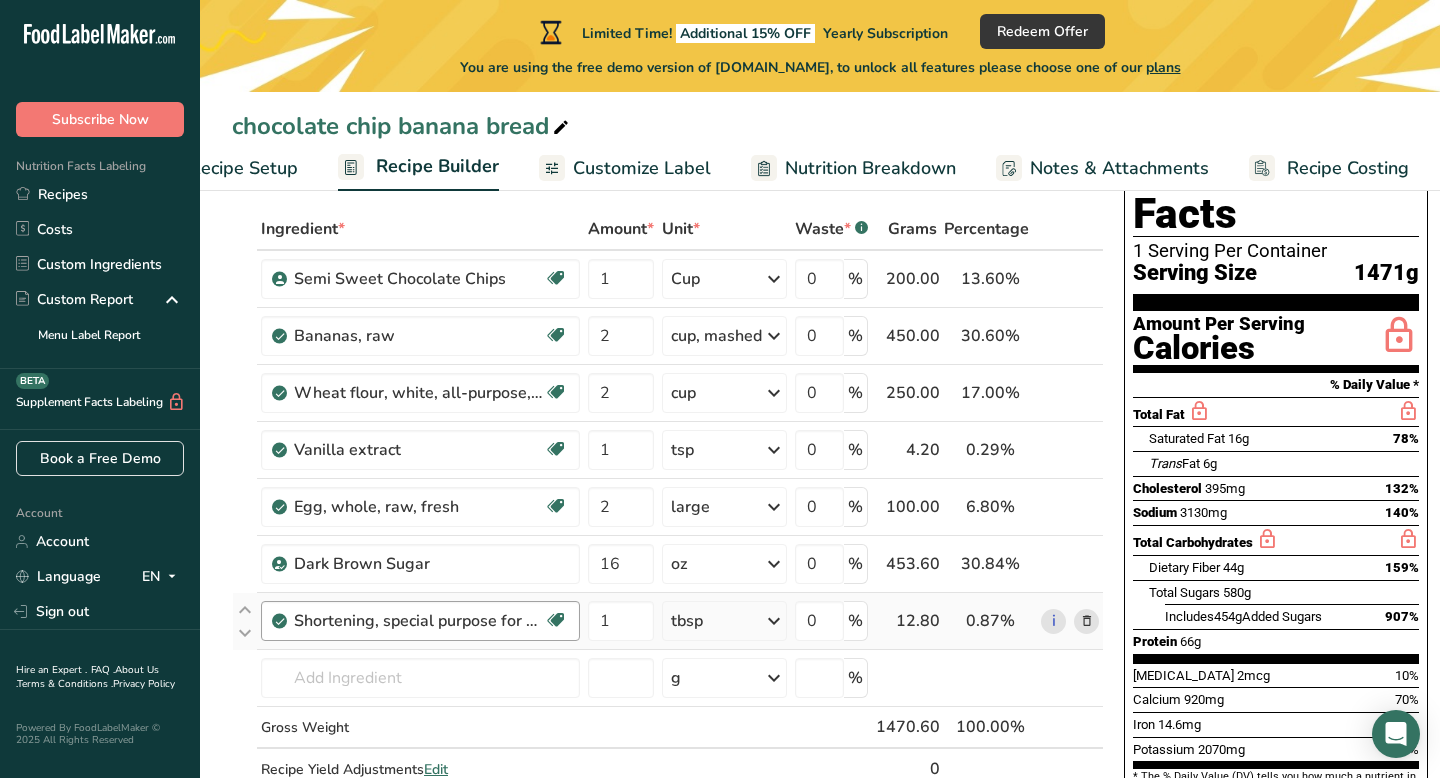 scroll, scrollTop: 109, scrollLeft: 0, axis: vertical 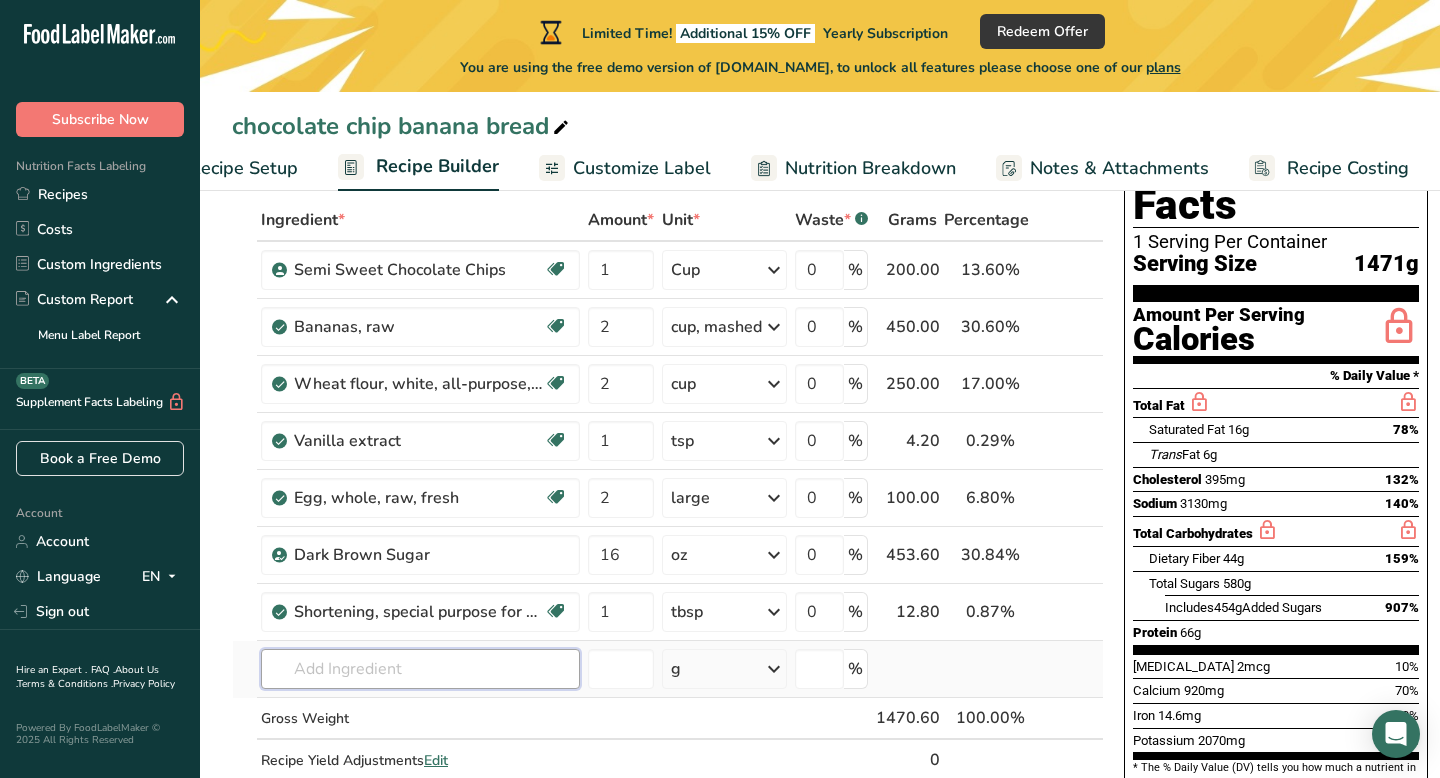 click at bounding box center [420, 669] 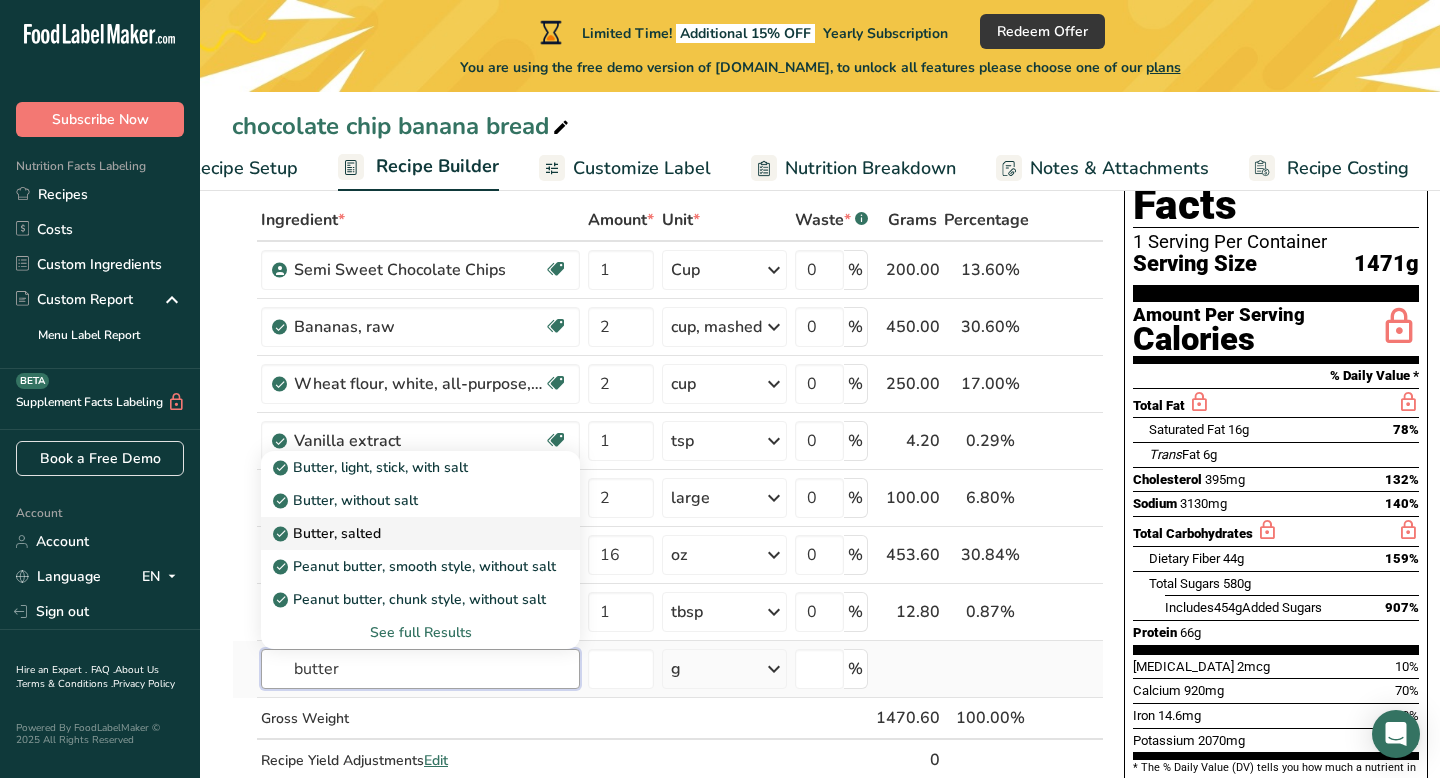 type on "butter" 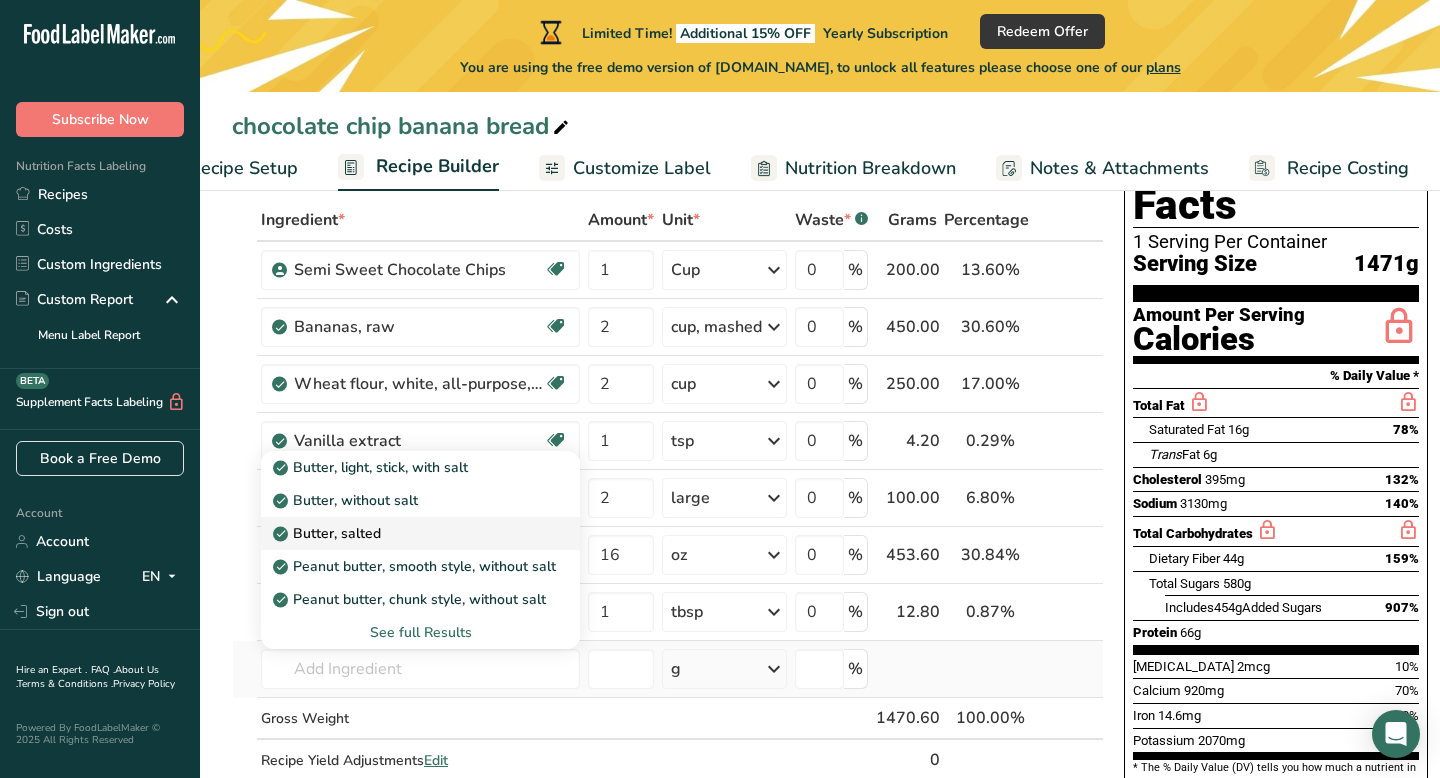 click on "Butter, salted" at bounding box center [404, 533] 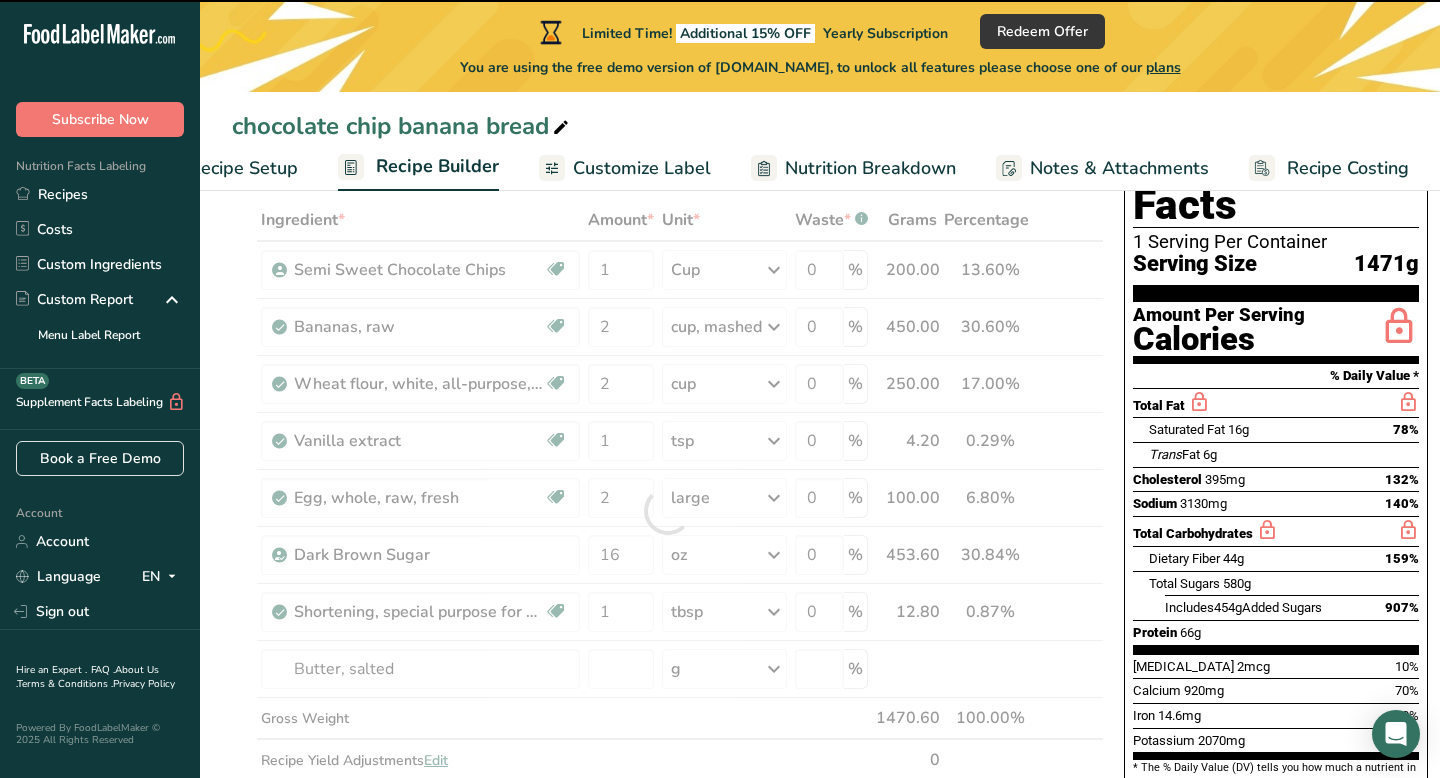 type on "0" 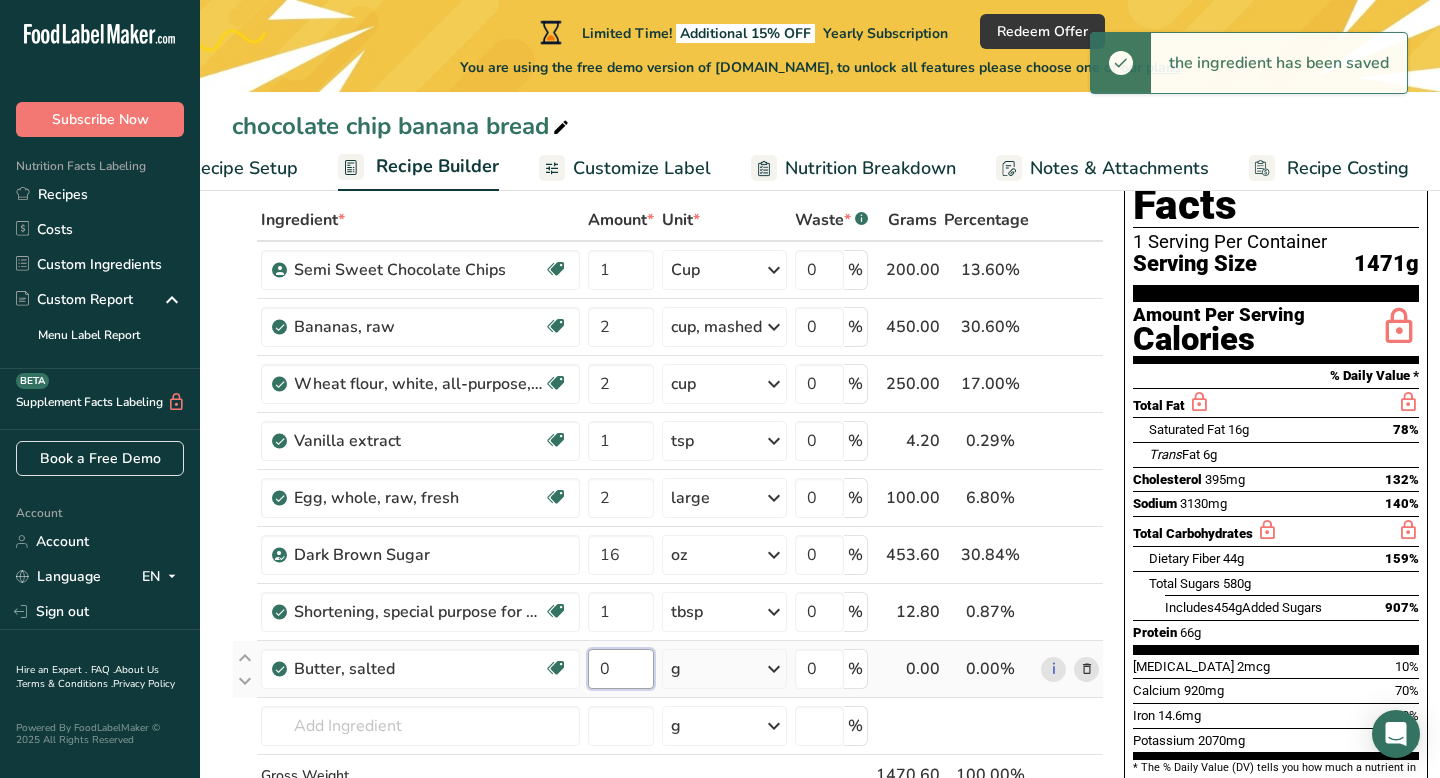 click on "0" at bounding box center [621, 669] 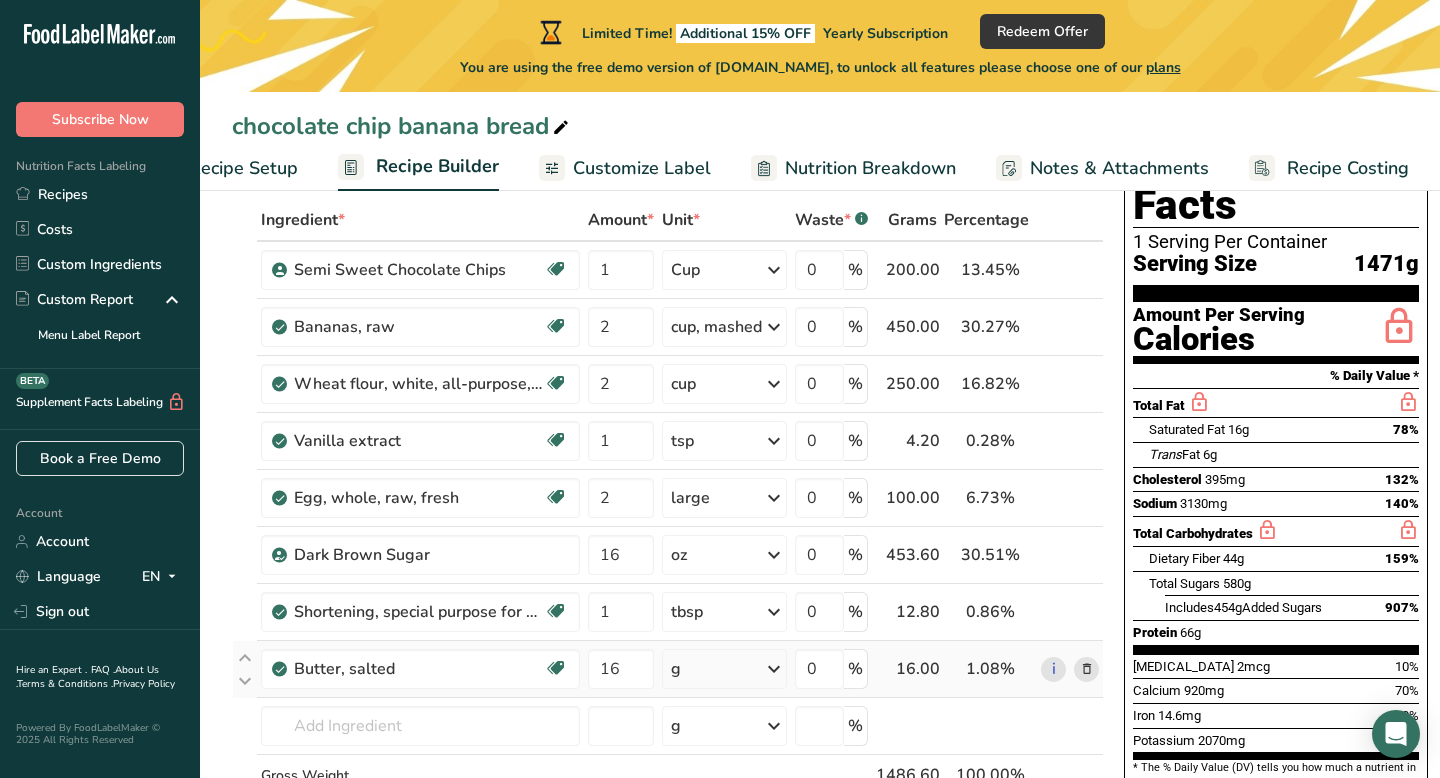 click on "Ingredient *
Amount *
Unit *
Waste *   .a-a{fill:#347362;}.b-a{fill:#fff;}          Grams
Percentage
Semi Sweet Chocolate Chips
Vegetarian
Halal
1
Cup
Portions
1 Cup
Weight Units
g
kg
mg
See more
Volume Units
l
mL
fl oz
See more
0
%
200.00
13.45%
i
[GEOGRAPHIC_DATA], raw
Dairy free
Gluten free
Vegan
Vegetarian
Soy free
2
cup, mashed
Portions
1 cup, mashed
1 cup, sliced
1 extra small (less than 6" long)" at bounding box center (668, 539) 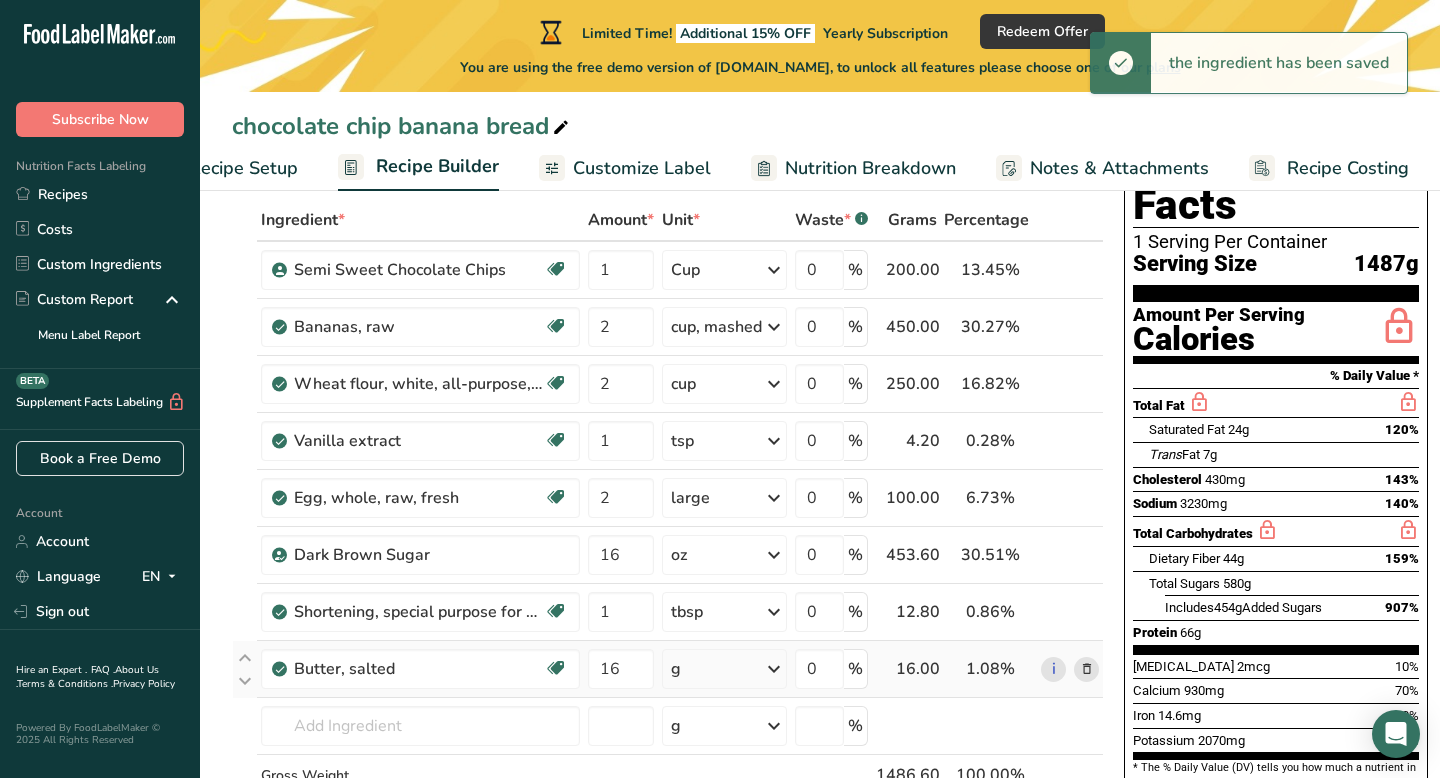 click on "g" at bounding box center [724, 669] 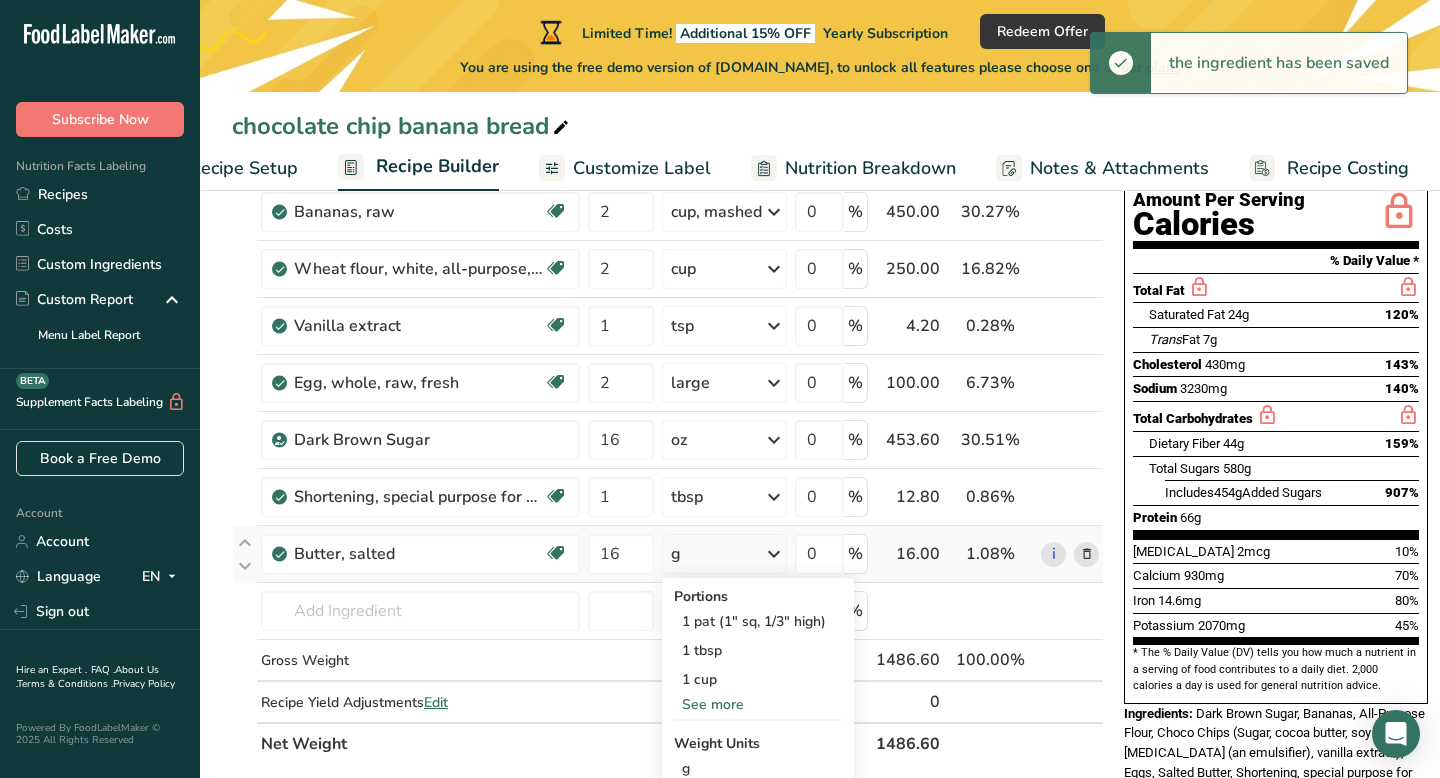 scroll, scrollTop: 236, scrollLeft: 0, axis: vertical 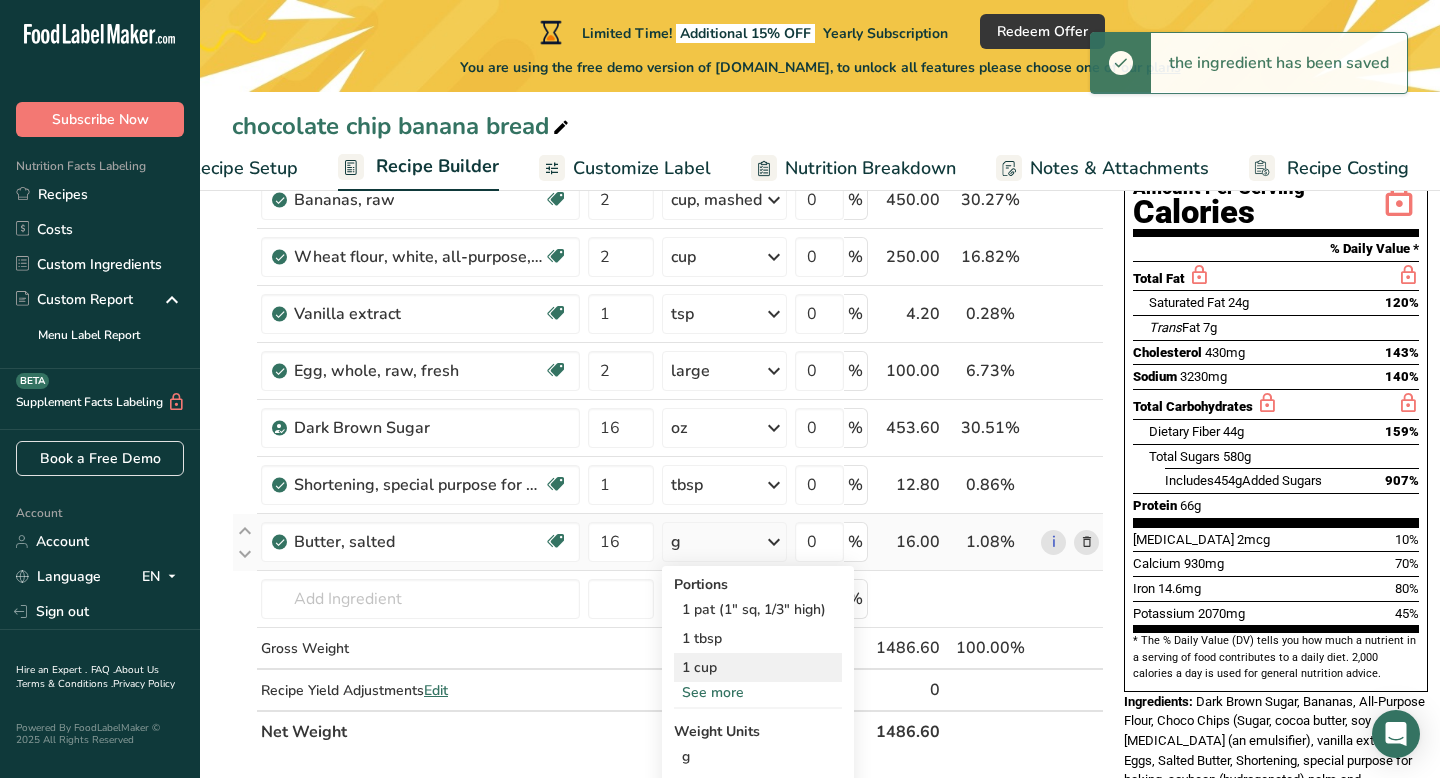 click on "1 cup" at bounding box center [758, 667] 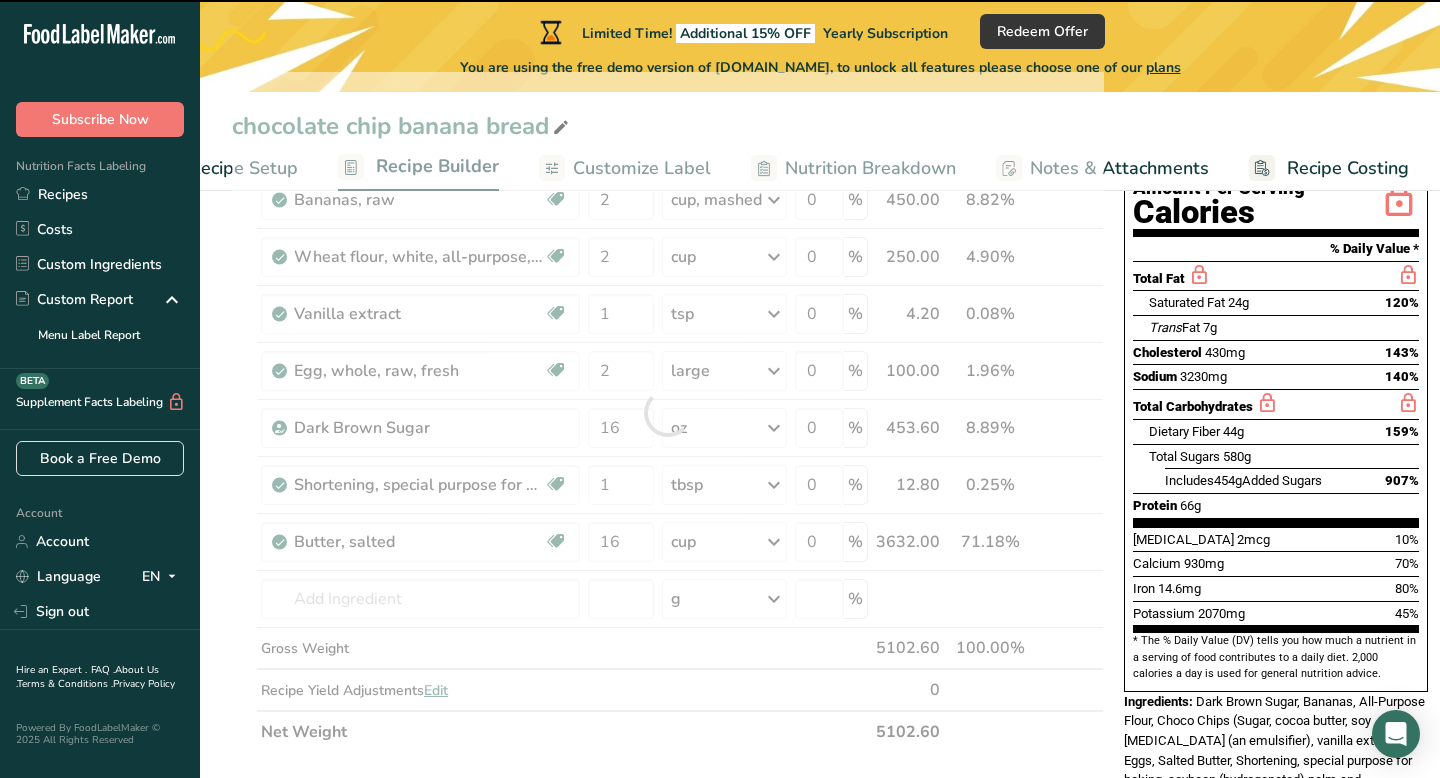 click at bounding box center (668, 412) 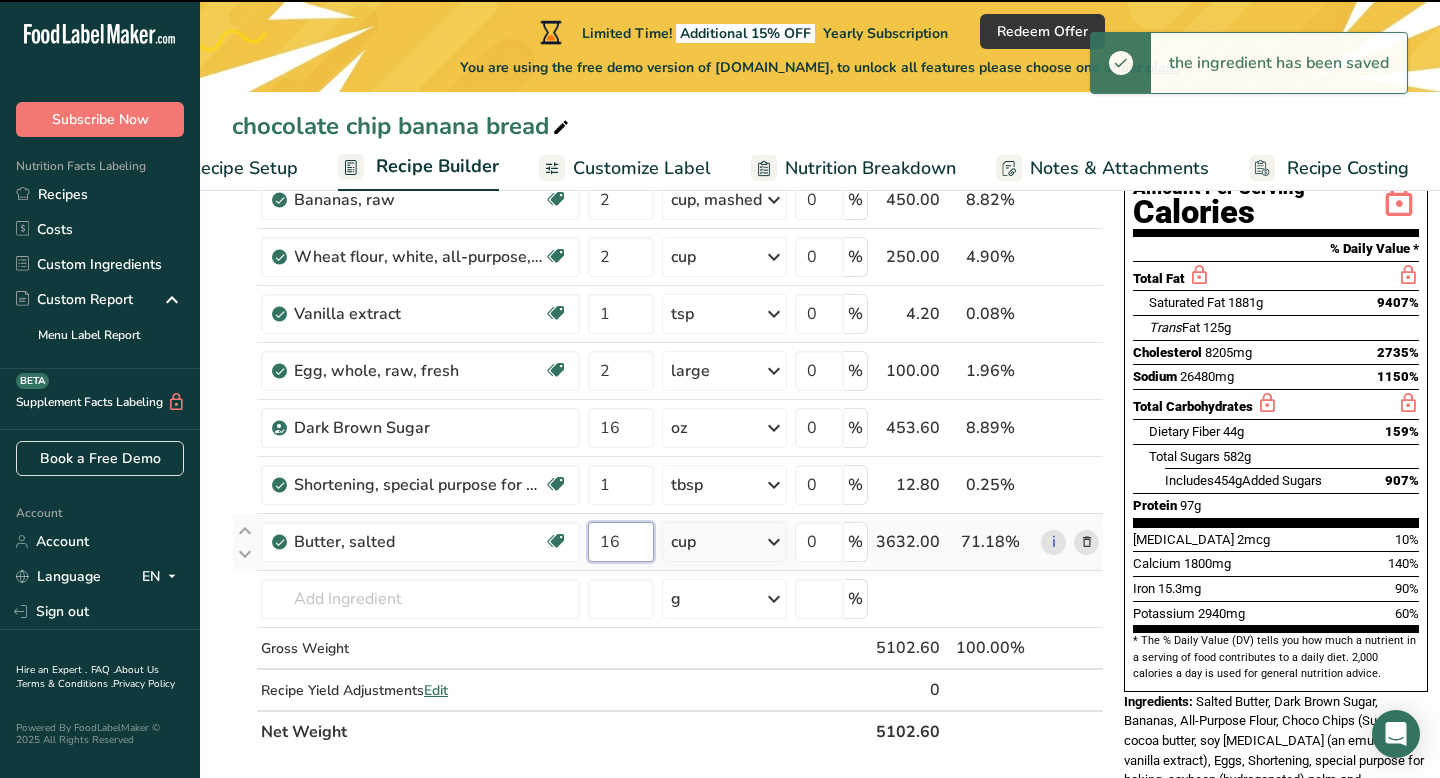click on "16" at bounding box center (621, 542) 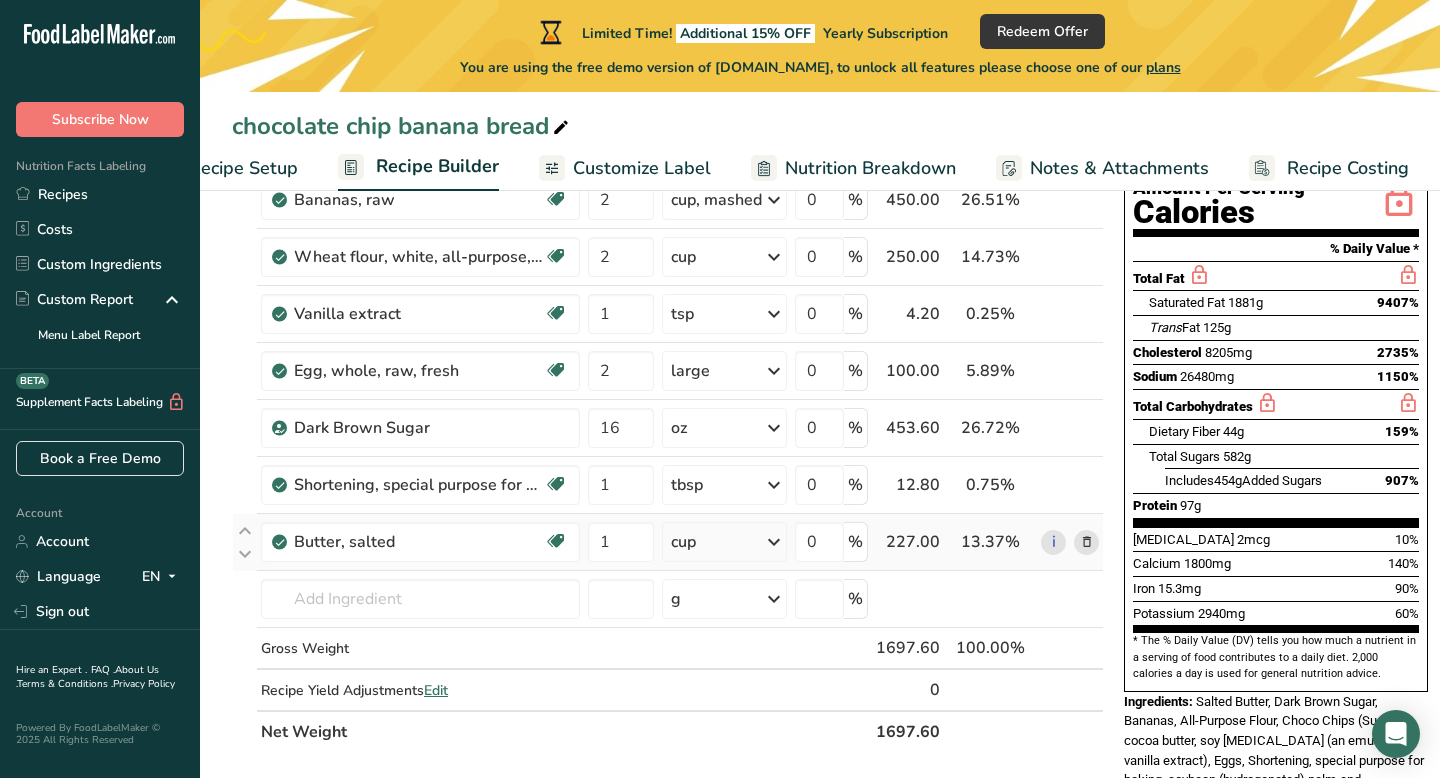 click on "Ingredient *
Amount *
Unit *
Waste *   .a-a{fill:#347362;}.b-a{fill:#fff;}          Grams
Percentage
Semi Sweet Chocolate Chips
Vegetarian
Halal
1
Cup
Portions
1 Cup
Weight Units
g
kg
mg
See more
Volume Units
l
mL
fl oz
See more
0
%
200.00
11.78%
i
[GEOGRAPHIC_DATA], raw
Dairy free
Gluten free
Vegan
Vegetarian
Soy free
2
cup, mashed
Portions
1 cup, mashed
1 cup, sliced
1 extra small (less than 6" long)" at bounding box center [668, 412] 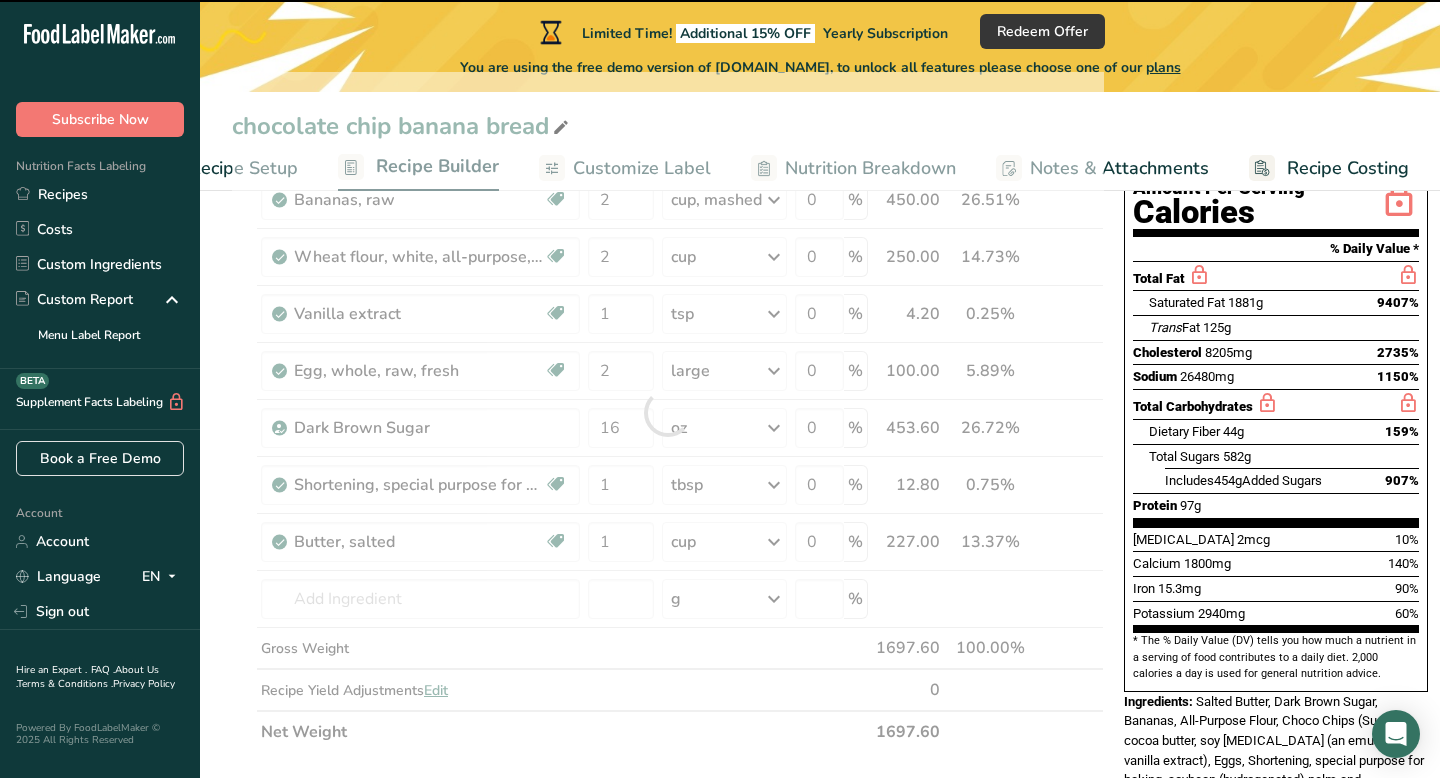 click at bounding box center (668, 412) 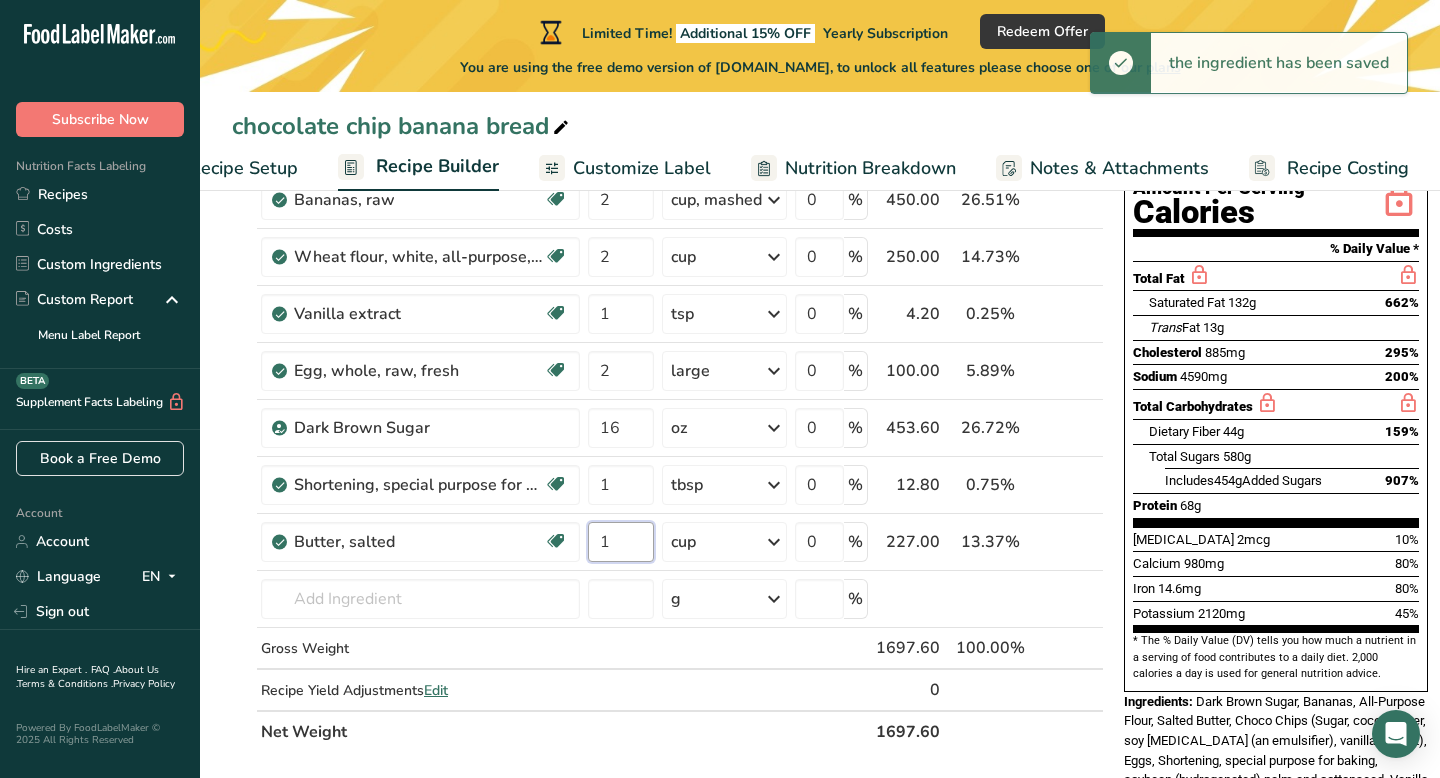click on "1" at bounding box center [621, 542] 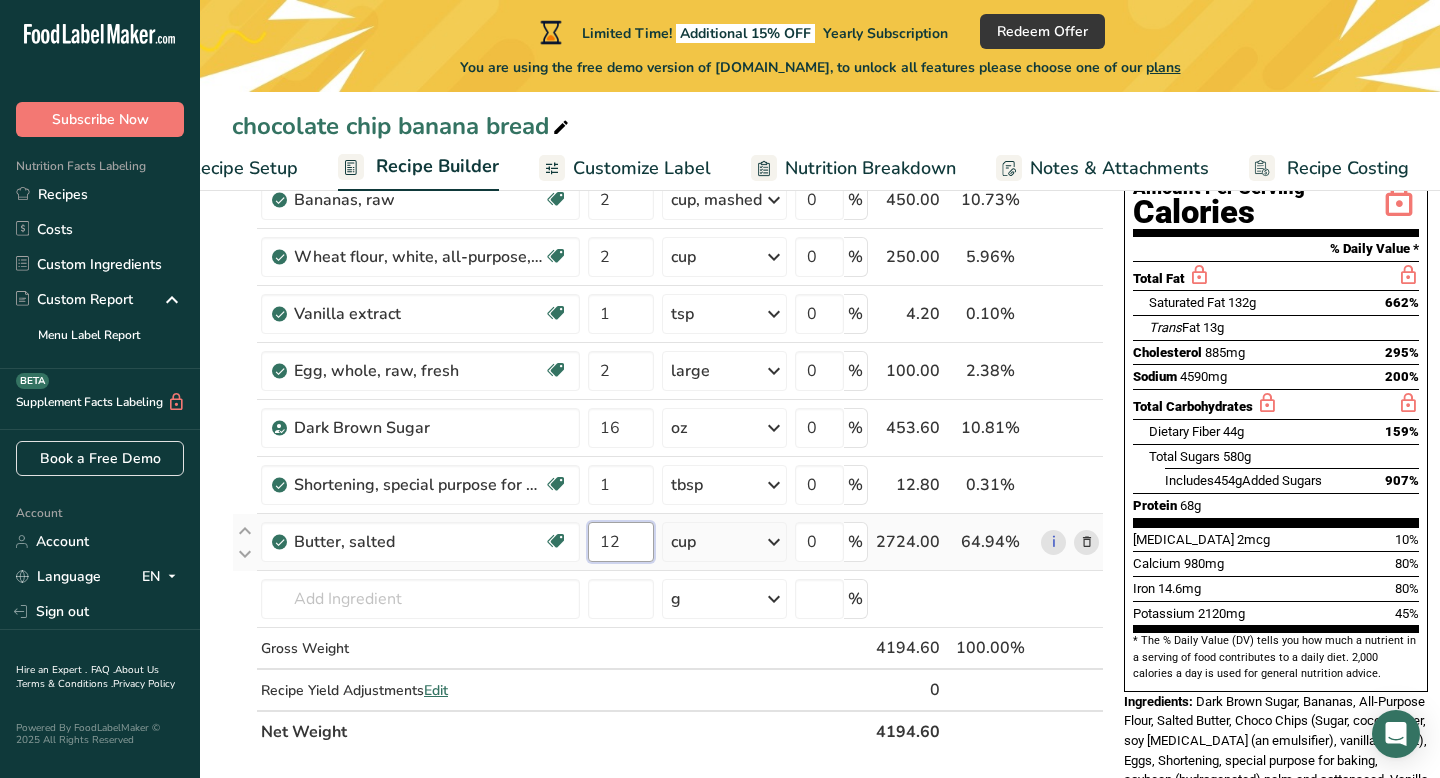 type on "1" 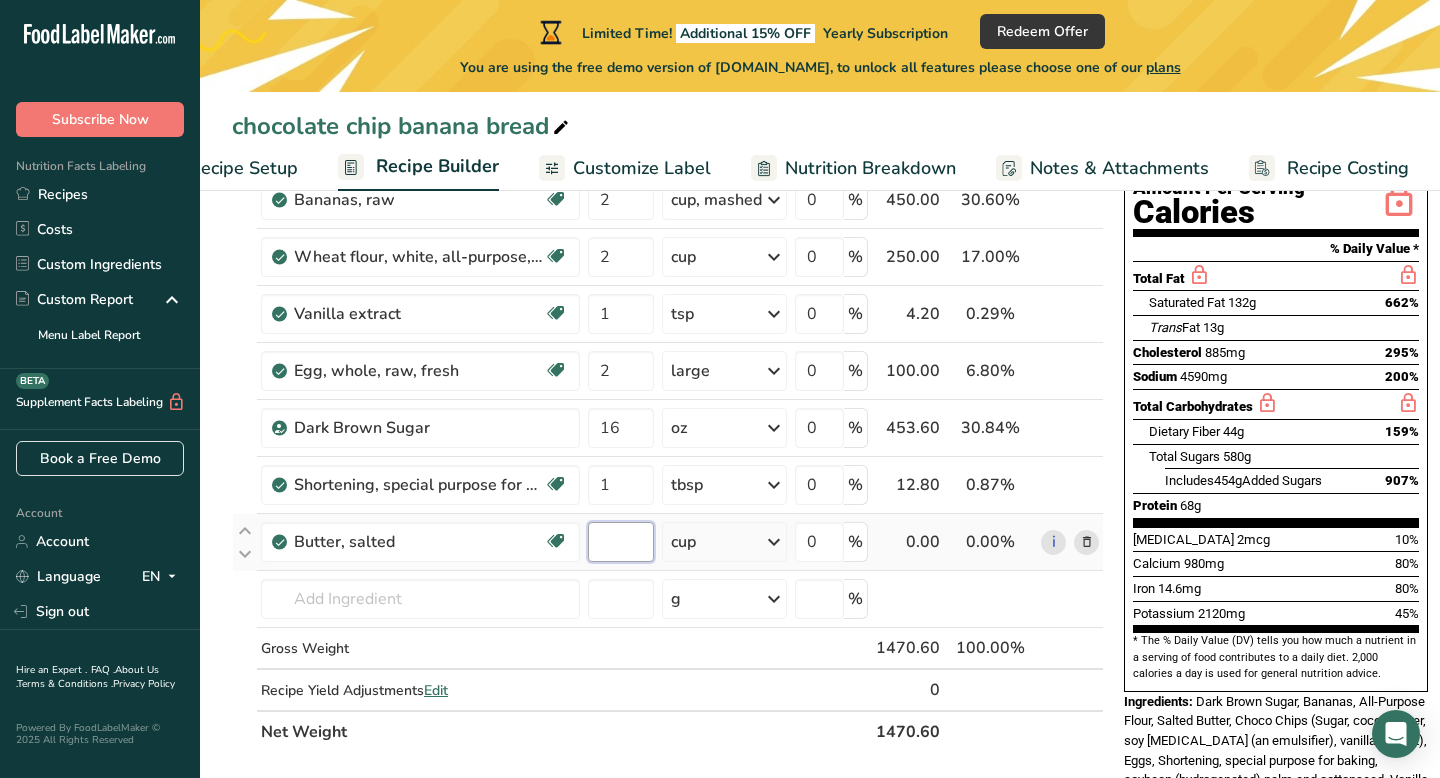 type on "1" 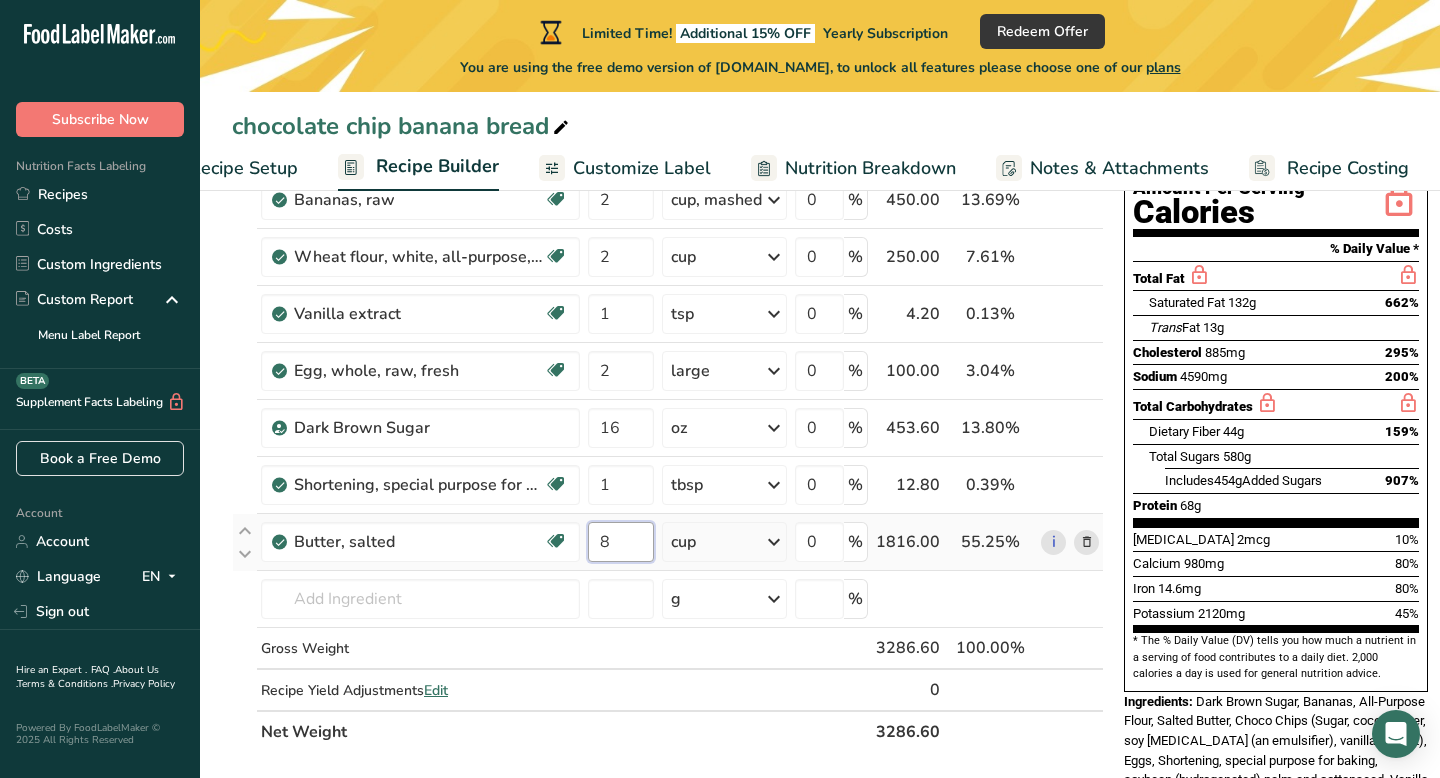 type on "8" 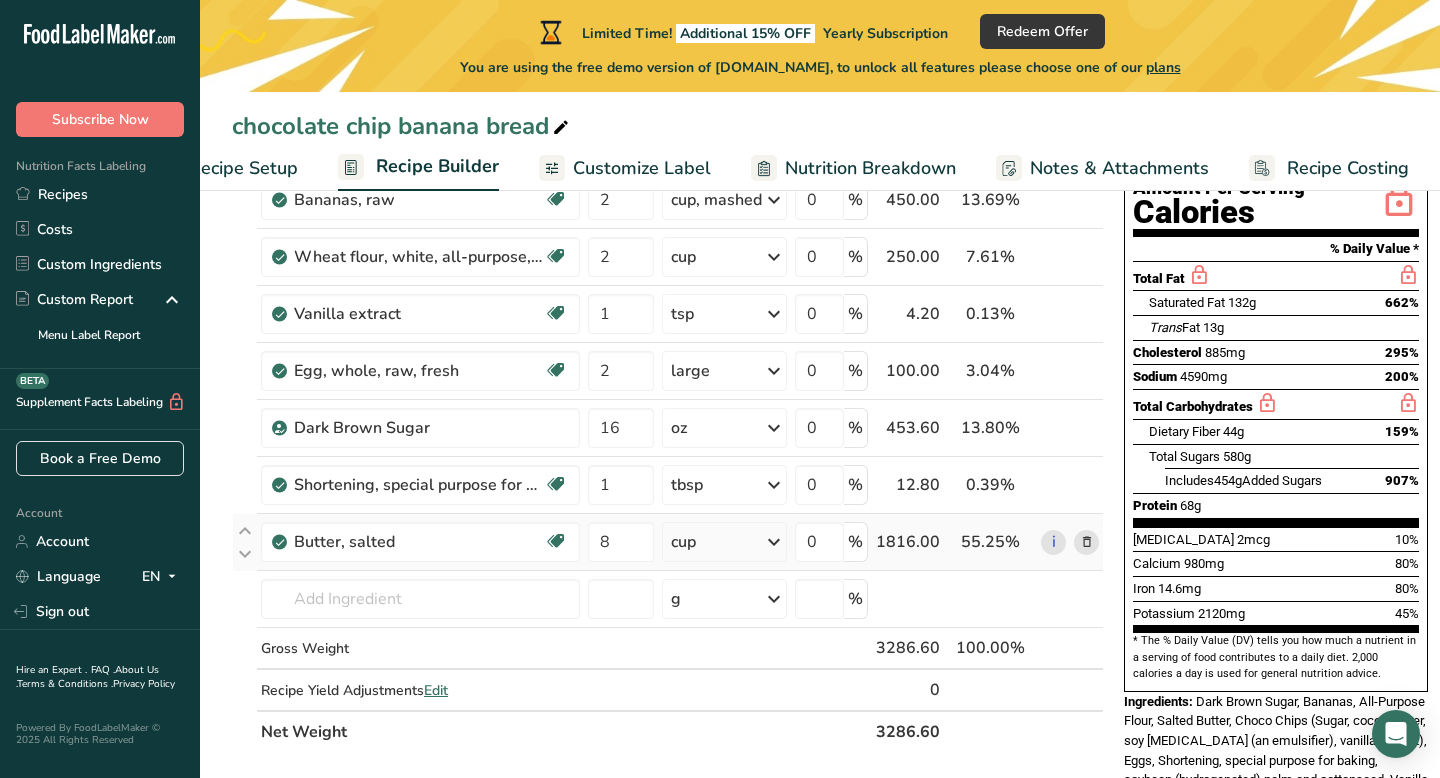 click on "Ingredient *
Amount *
Unit *
Waste *   .a-a{fill:#347362;}.b-a{fill:#fff;}          Grams
Percentage
Semi Sweet Chocolate Chips
Vegetarian
Halal
1
Cup
Portions
1 Cup
Weight Units
g
kg
mg
See more
Volume Units
l
mL
fl oz
See more
0
%
200.00
6.09%
i
[GEOGRAPHIC_DATA], raw
Dairy free
Gluten free
Vegan
Vegetarian
Soy free
2
cup, mashed
Portions
1 cup, mashed
1 cup, sliced
1 extra small (less than 6" long)" at bounding box center (668, 412) 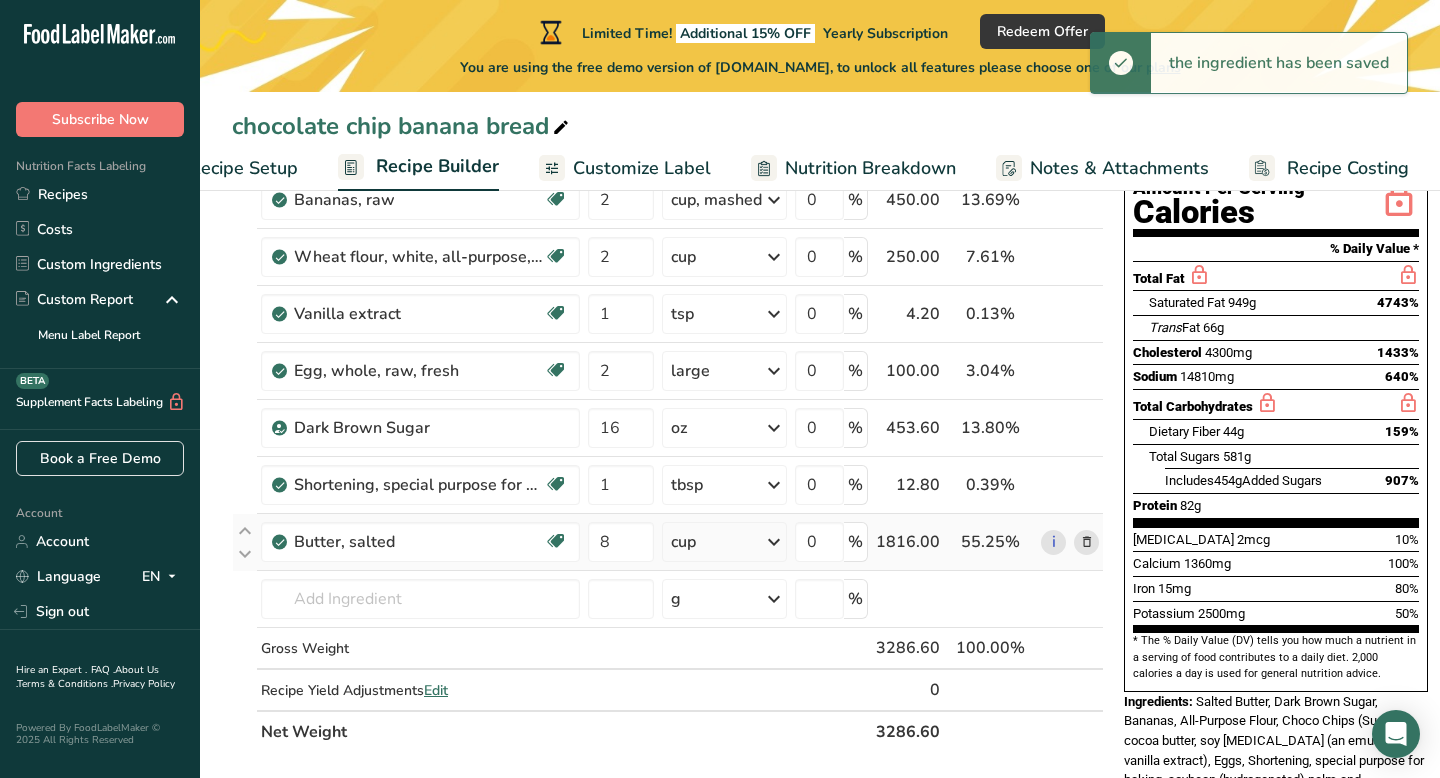 click on "cup" at bounding box center (724, 542) 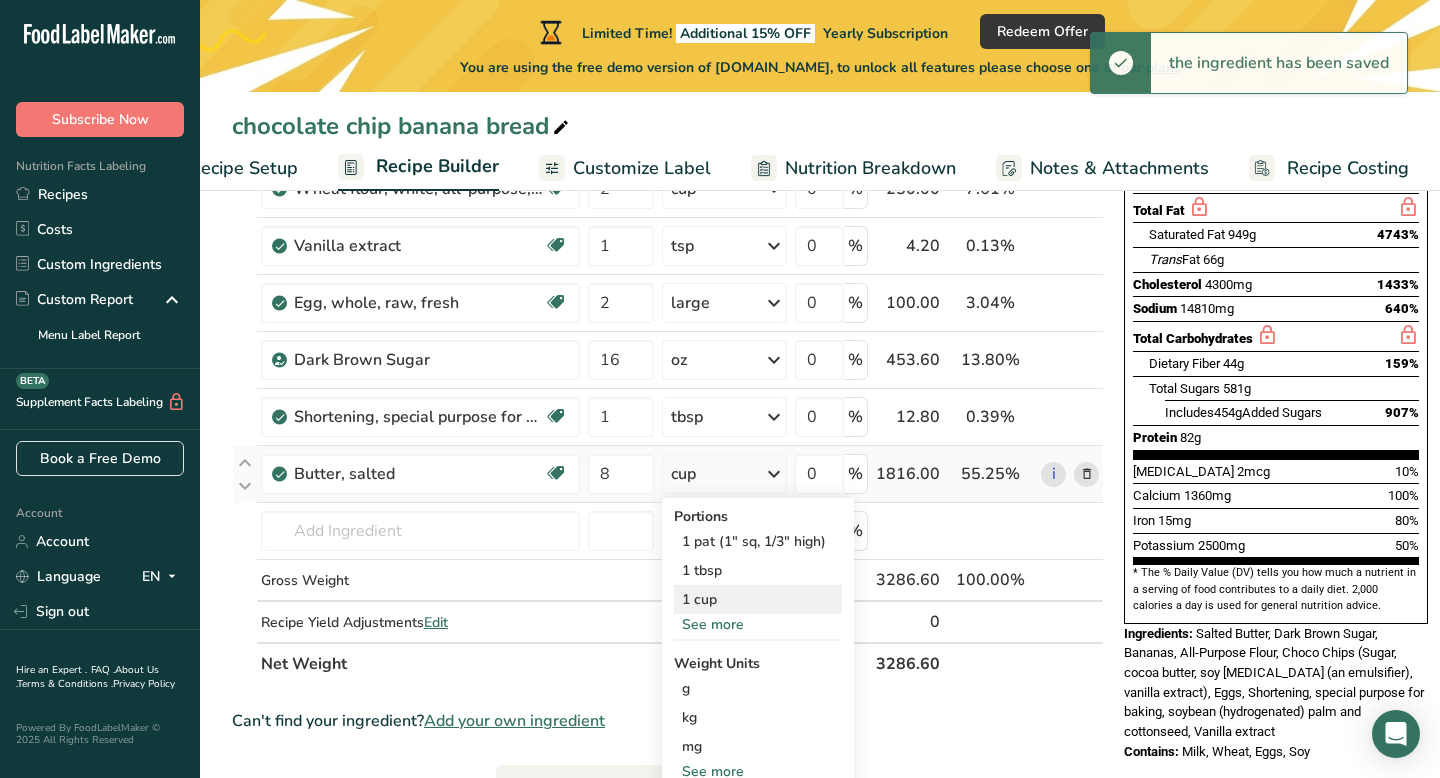 scroll, scrollTop: 370, scrollLeft: 0, axis: vertical 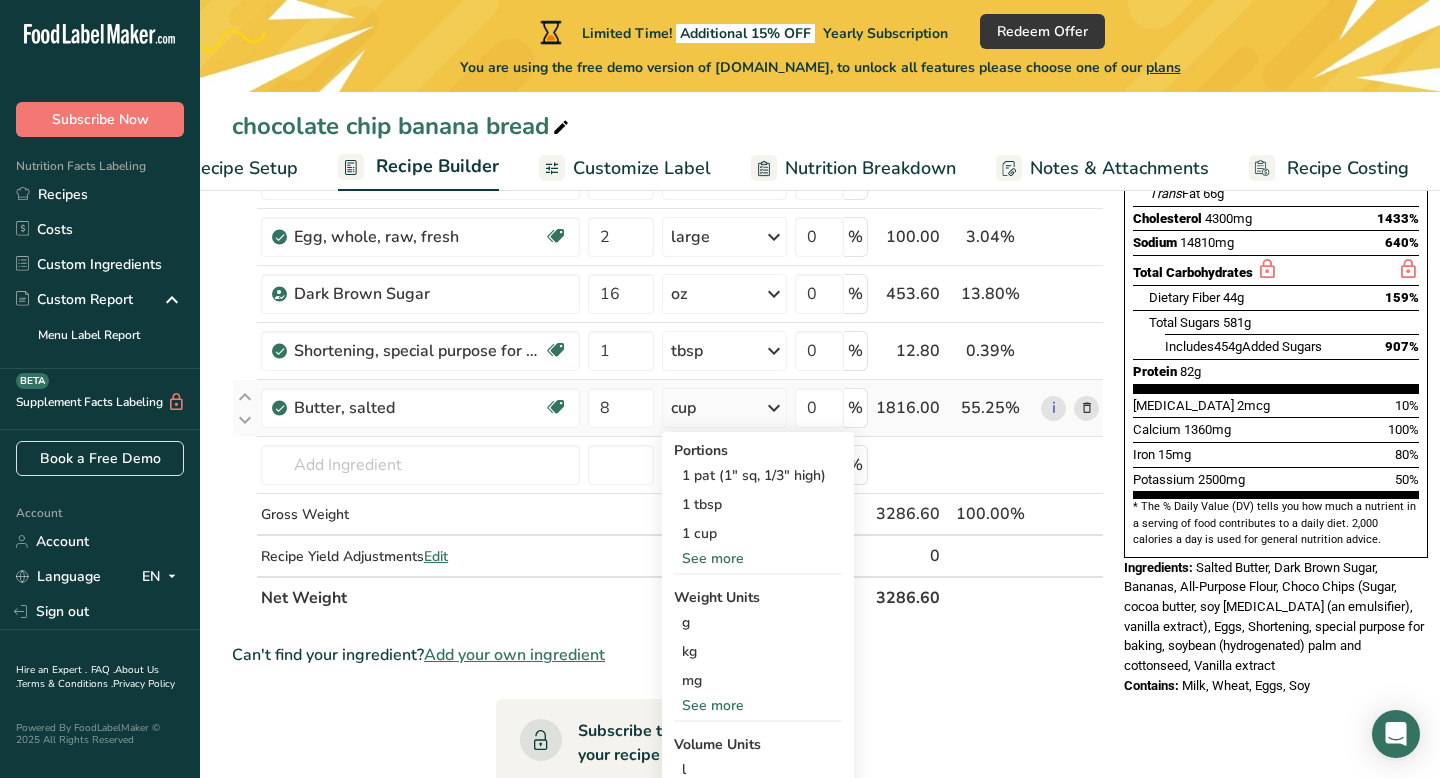 click on "See more" at bounding box center [758, 558] 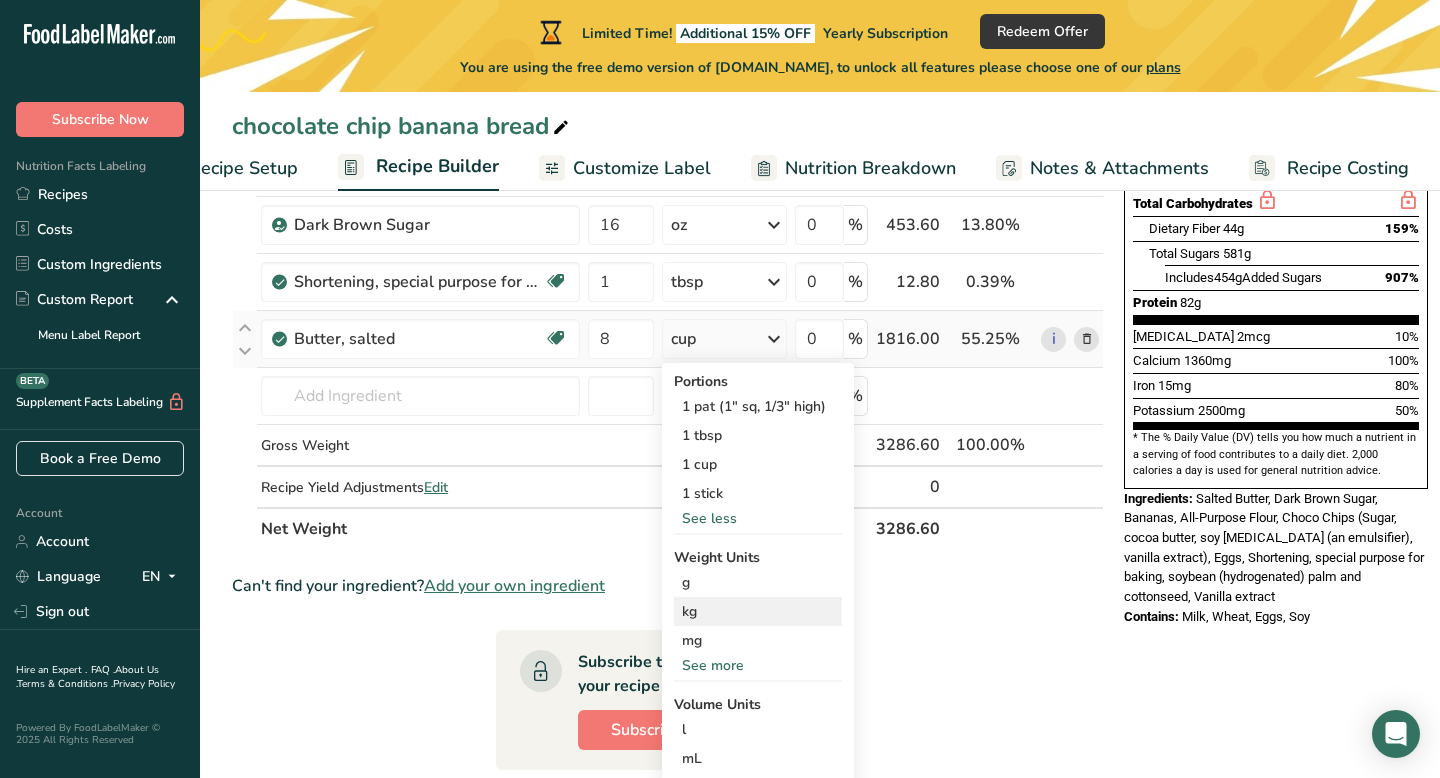 scroll, scrollTop: 448, scrollLeft: 0, axis: vertical 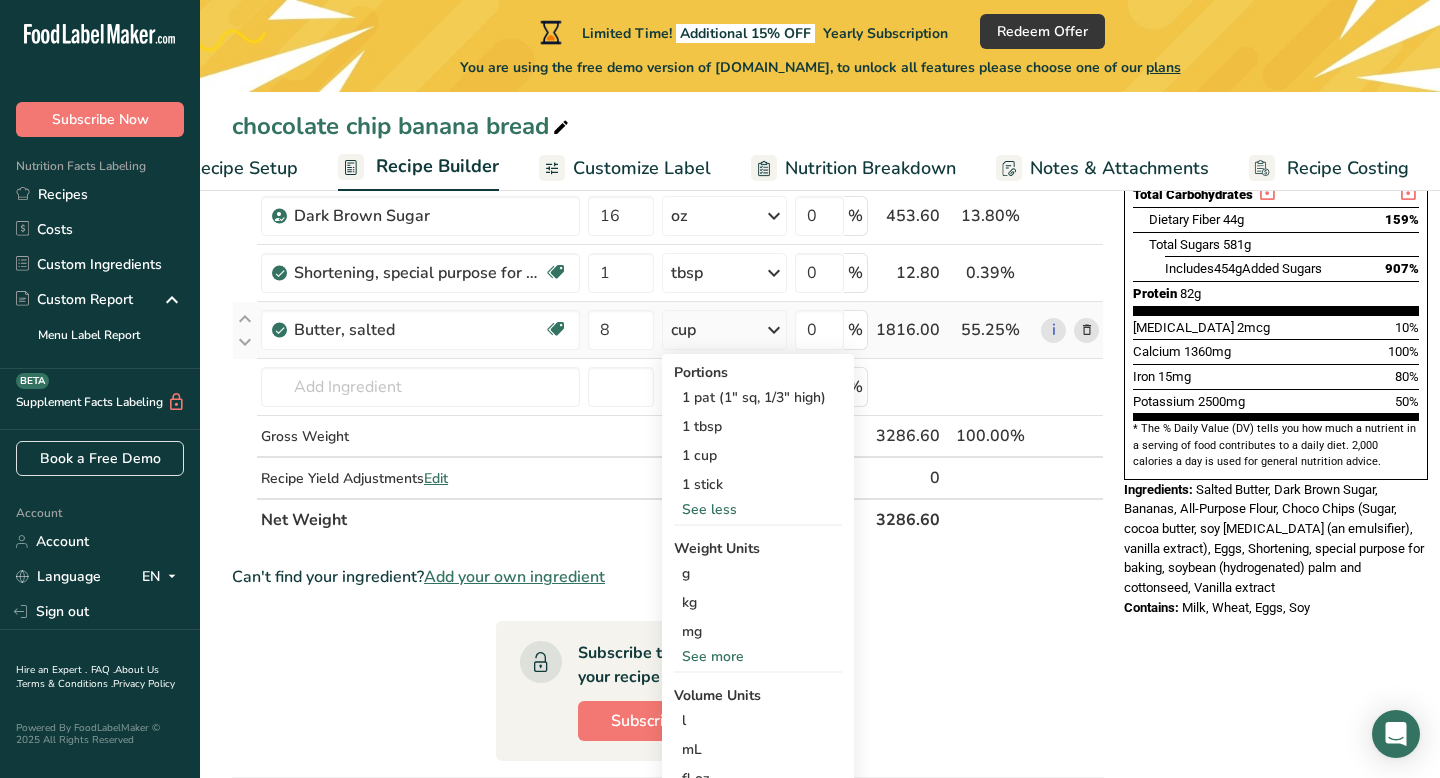 click on "See more" at bounding box center (758, 656) 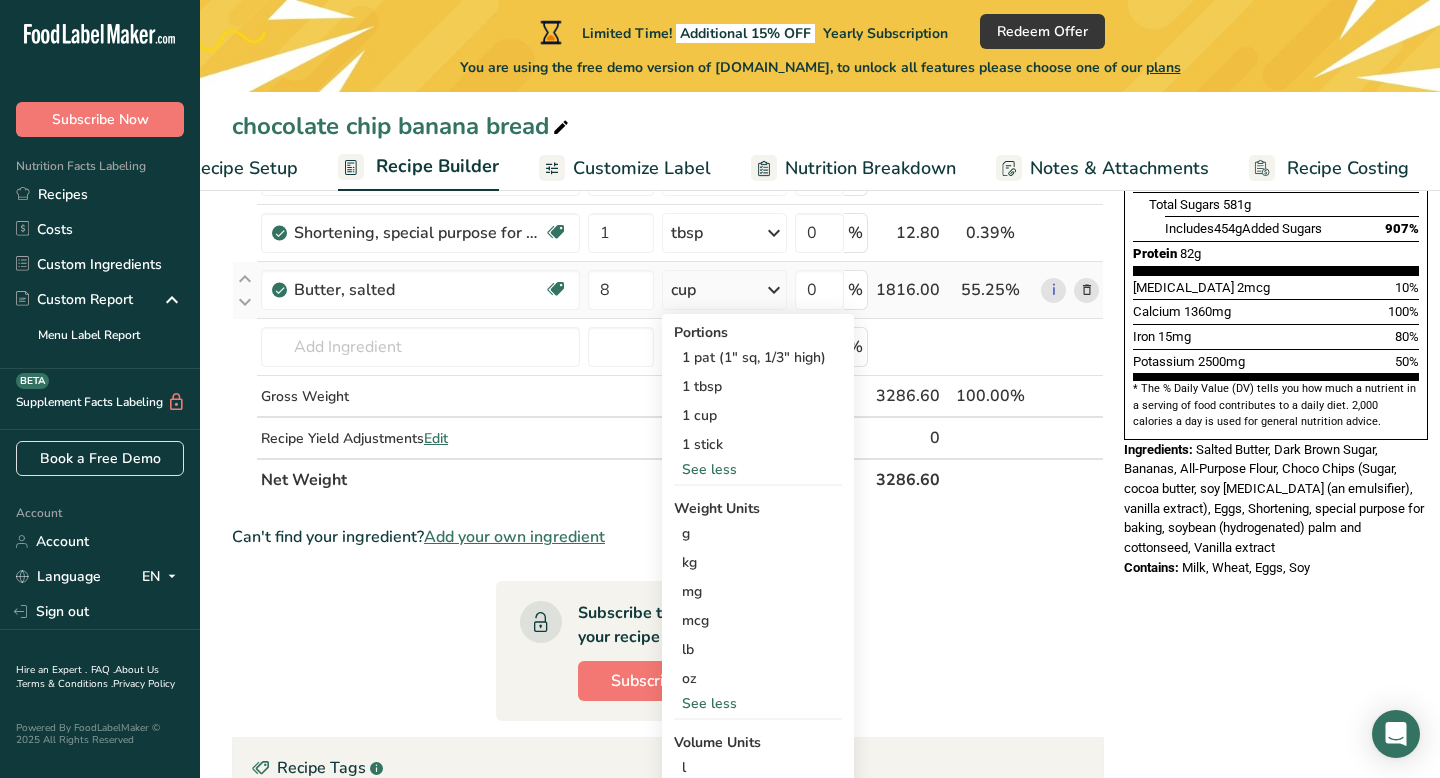 scroll, scrollTop: 498, scrollLeft: 0, axis: vertical 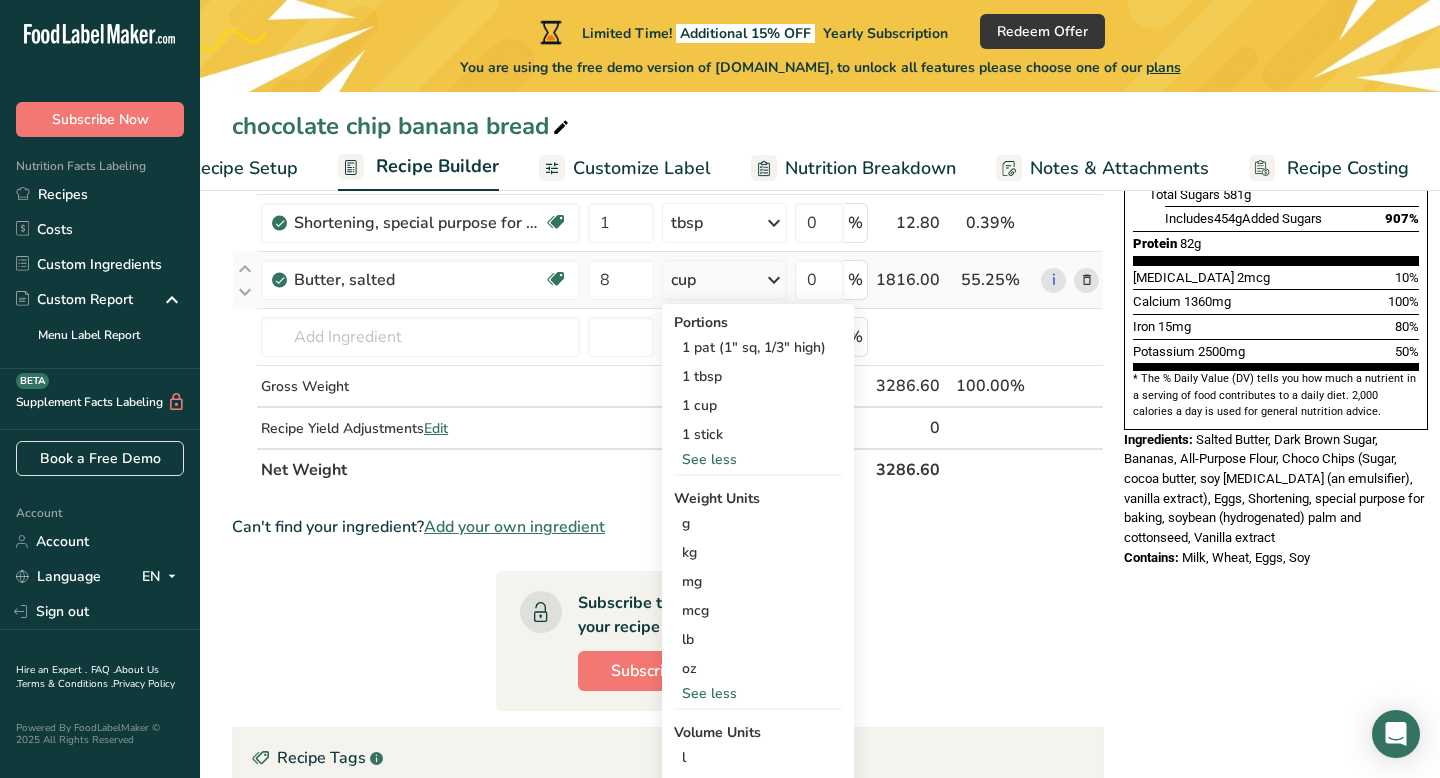 click on "oz" at bounding box center (758, 668) 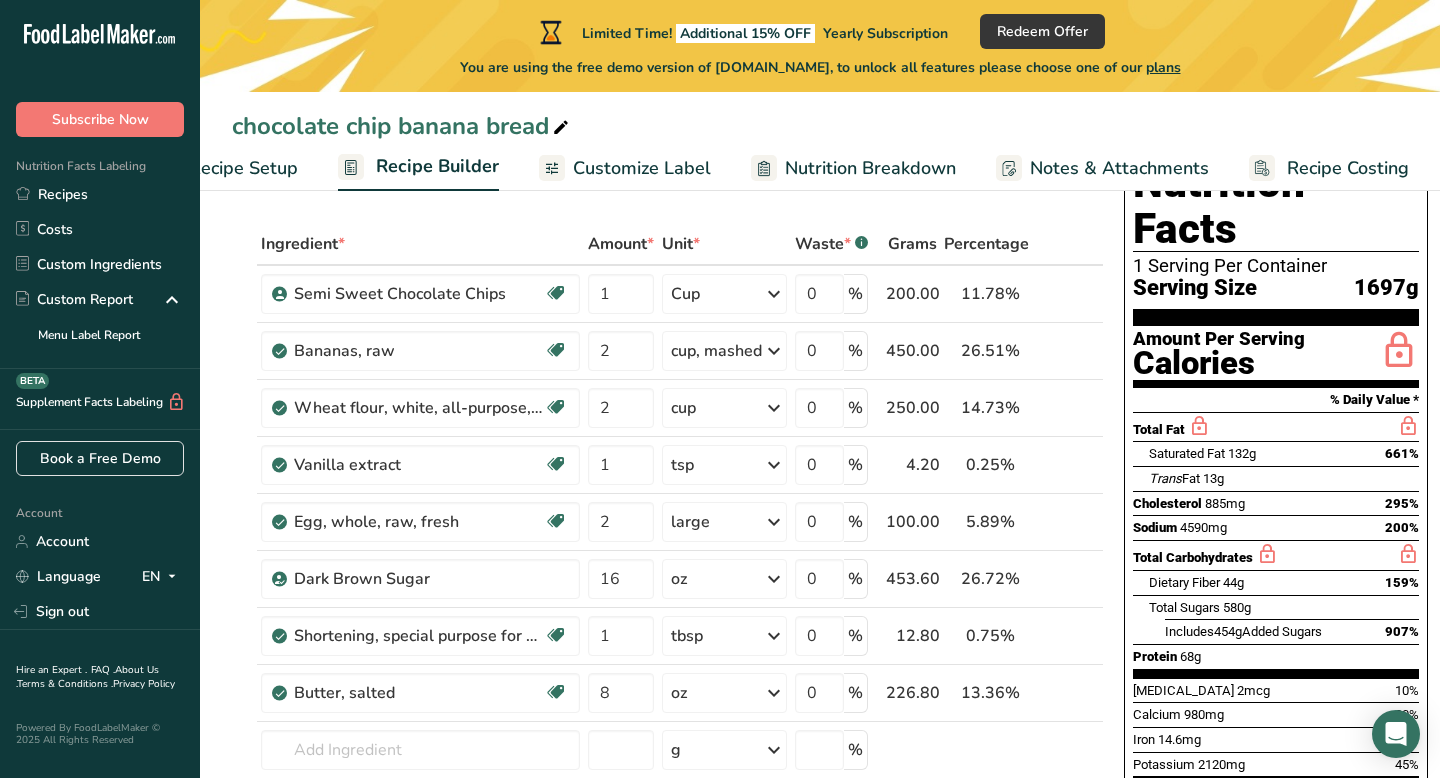 scroll, scrollTop: 79, scrollLeft: 0, axis: vertical 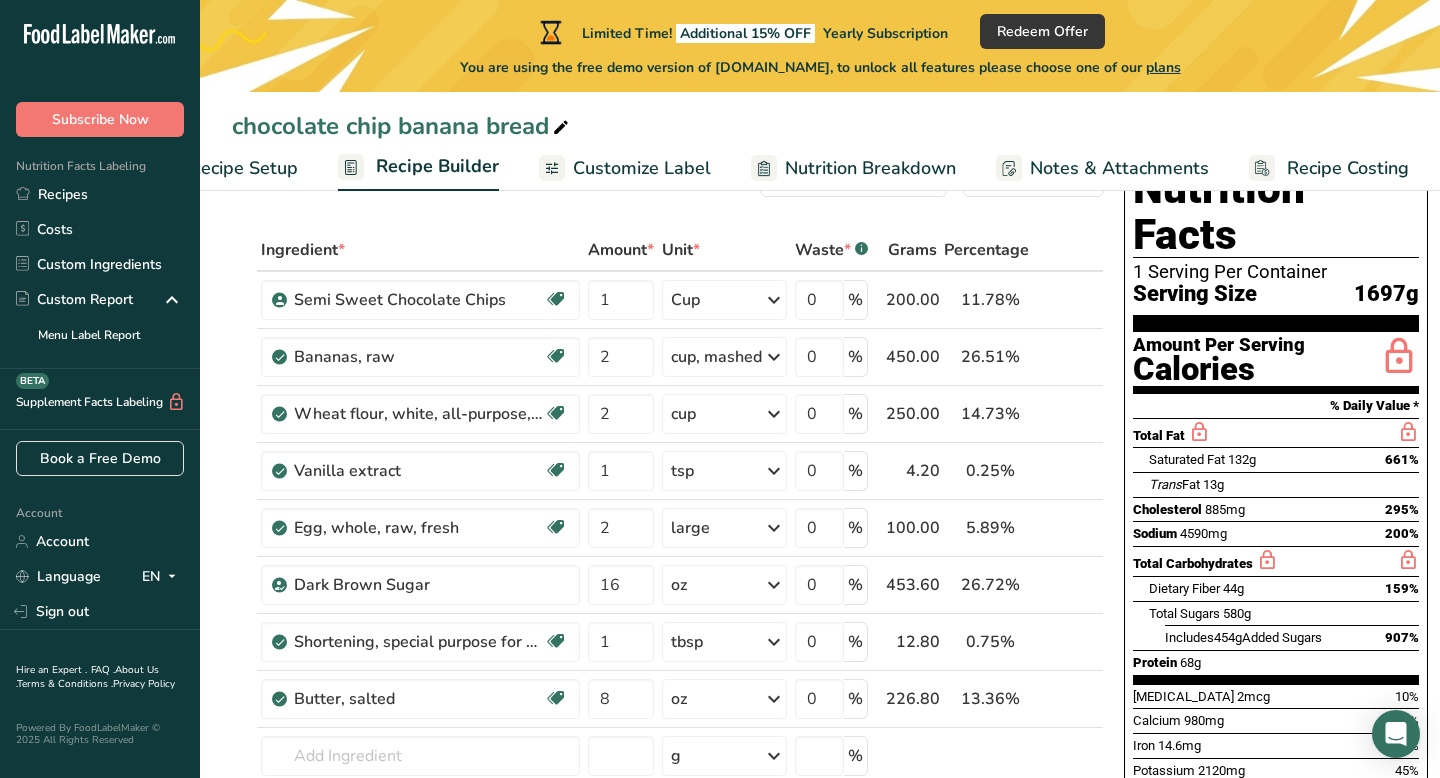 drag, startPoint x: 1231, startPoint y: 438, endPoint x: 1147, endPoint y: 437, distance: 84.00595 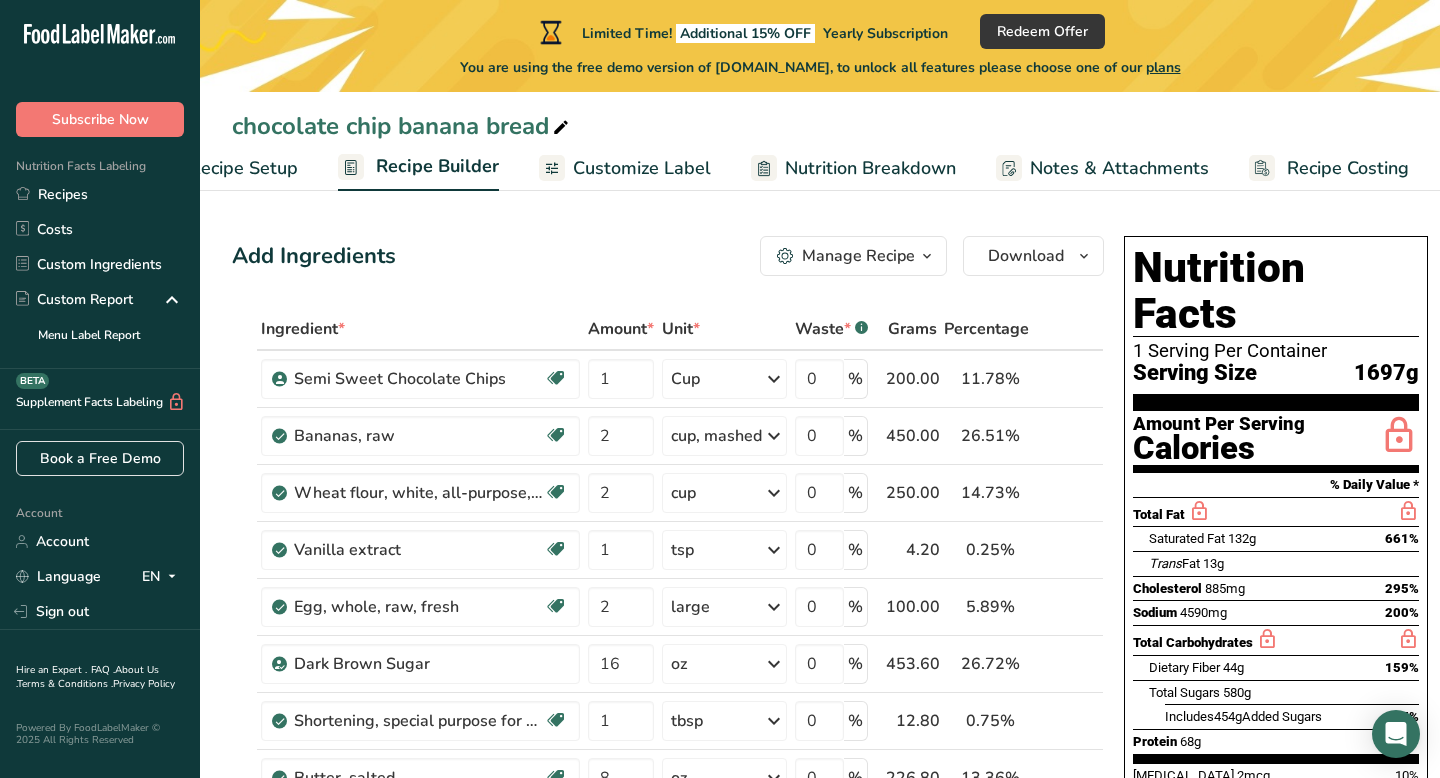 click on "Customize Label" at bounding box center (642, 168) 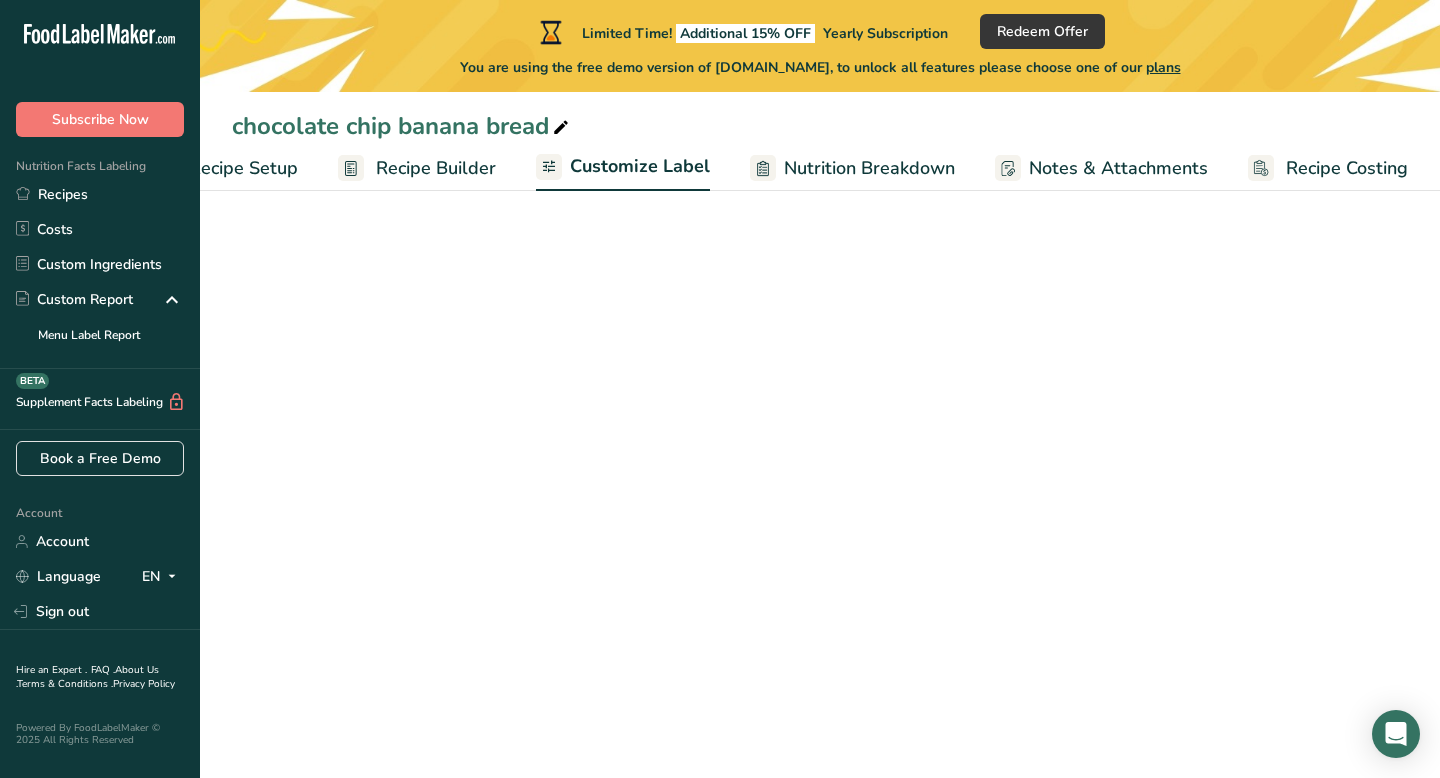 scroll, scrollTop: 0, scrollLeft: 81, axis: horizontal 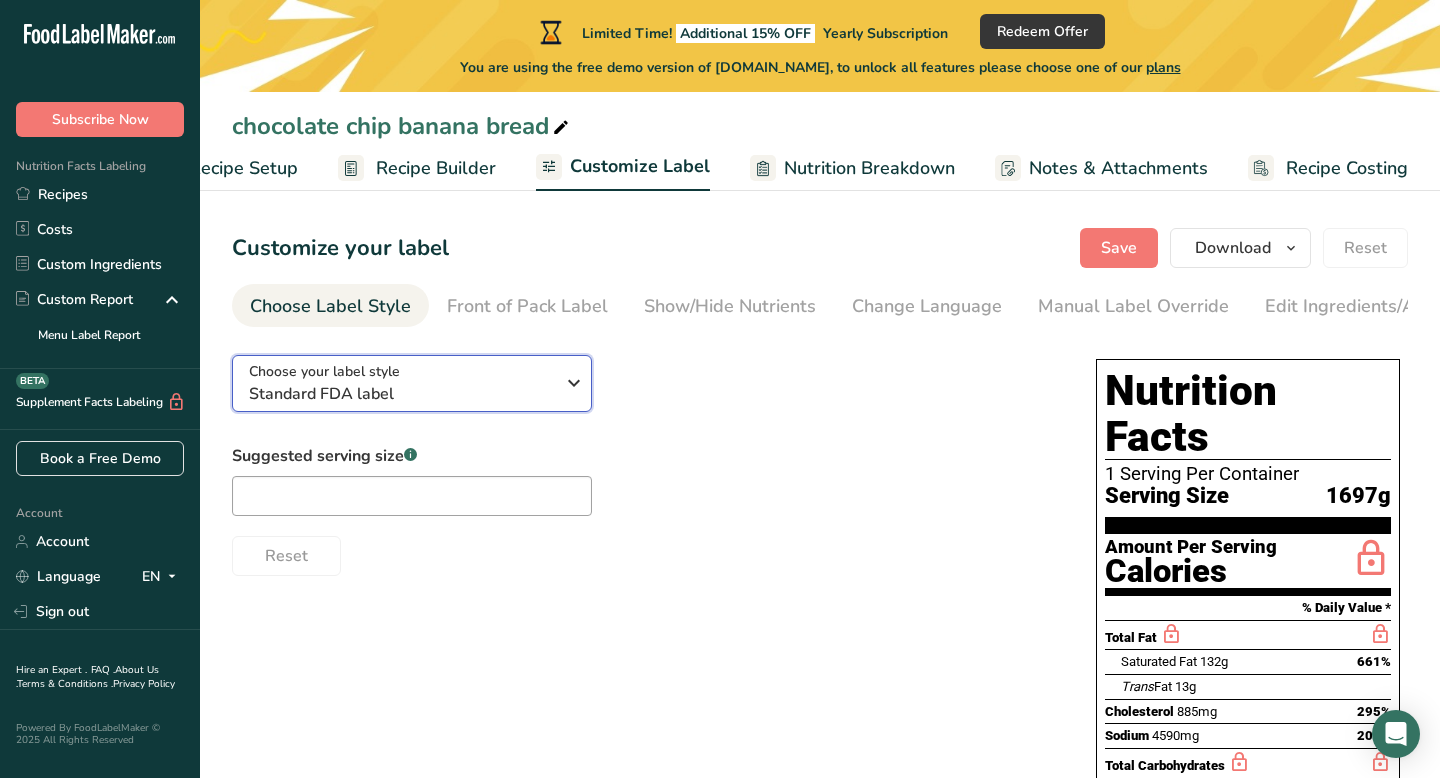 click on "Standard FDA label" at bounding box center [401, 394] 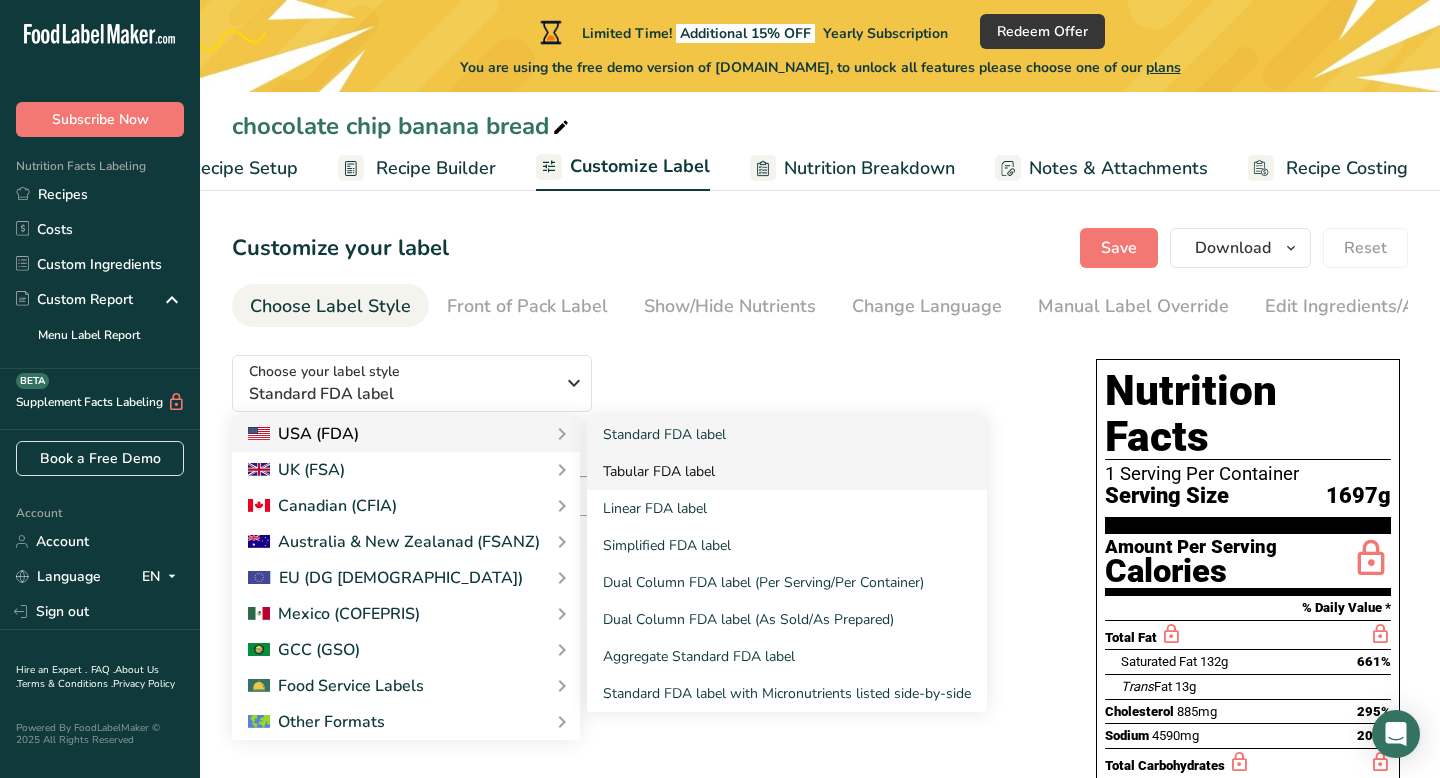 click on "Tabular FDA label" at bounding box center [787, 471] 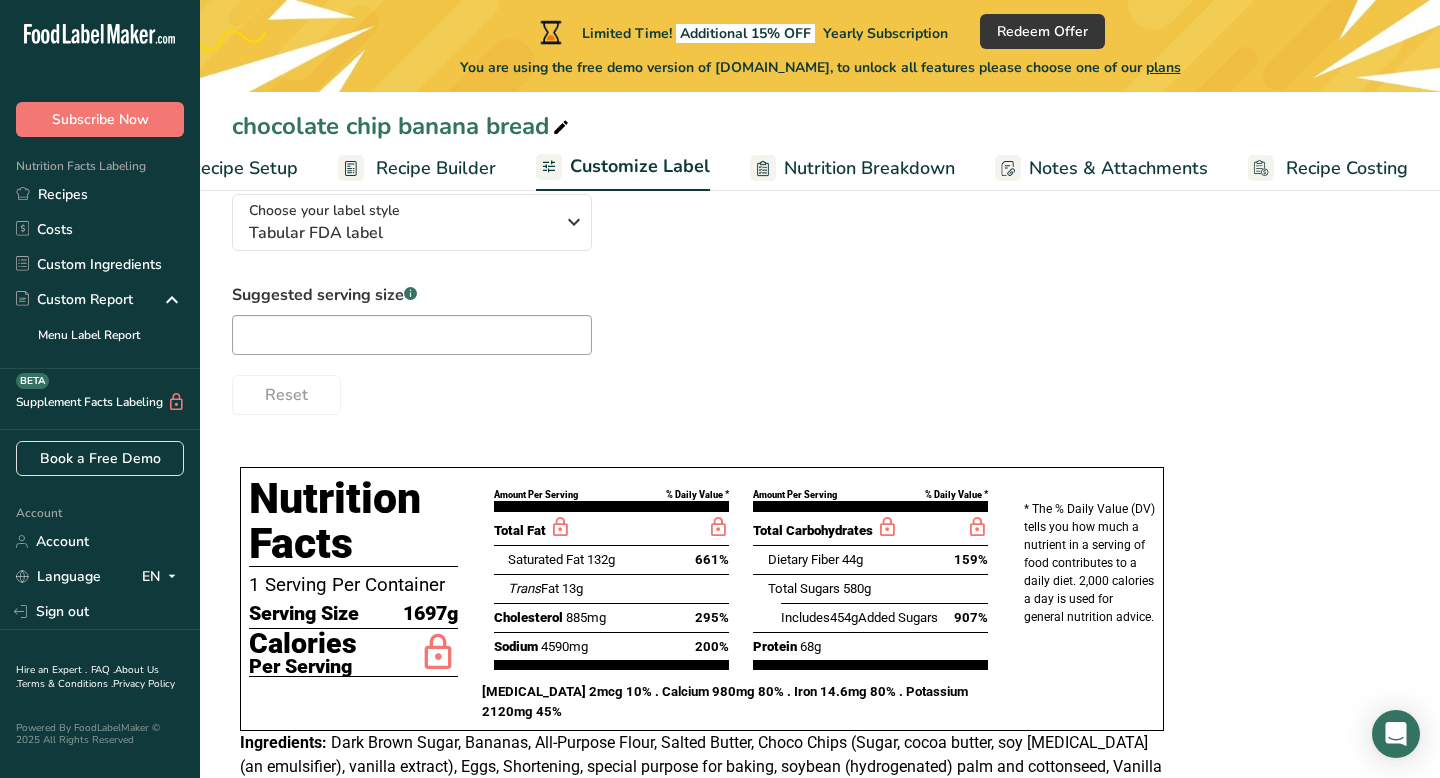 scroll, scrollTop: 0, scrollLeft: 0, axis: both 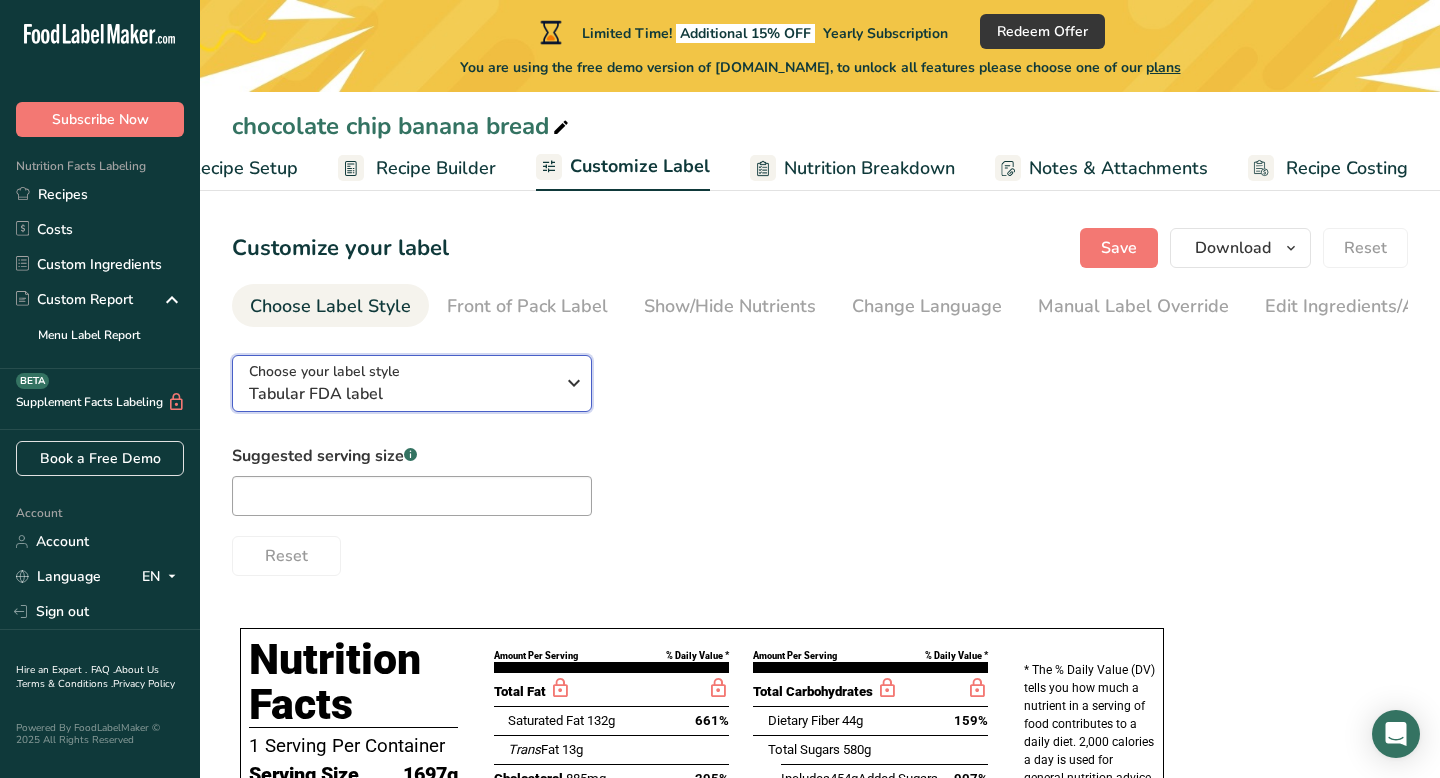 click on "Choose your label style
Tabular FDA label" at bounding box center (401, 383) 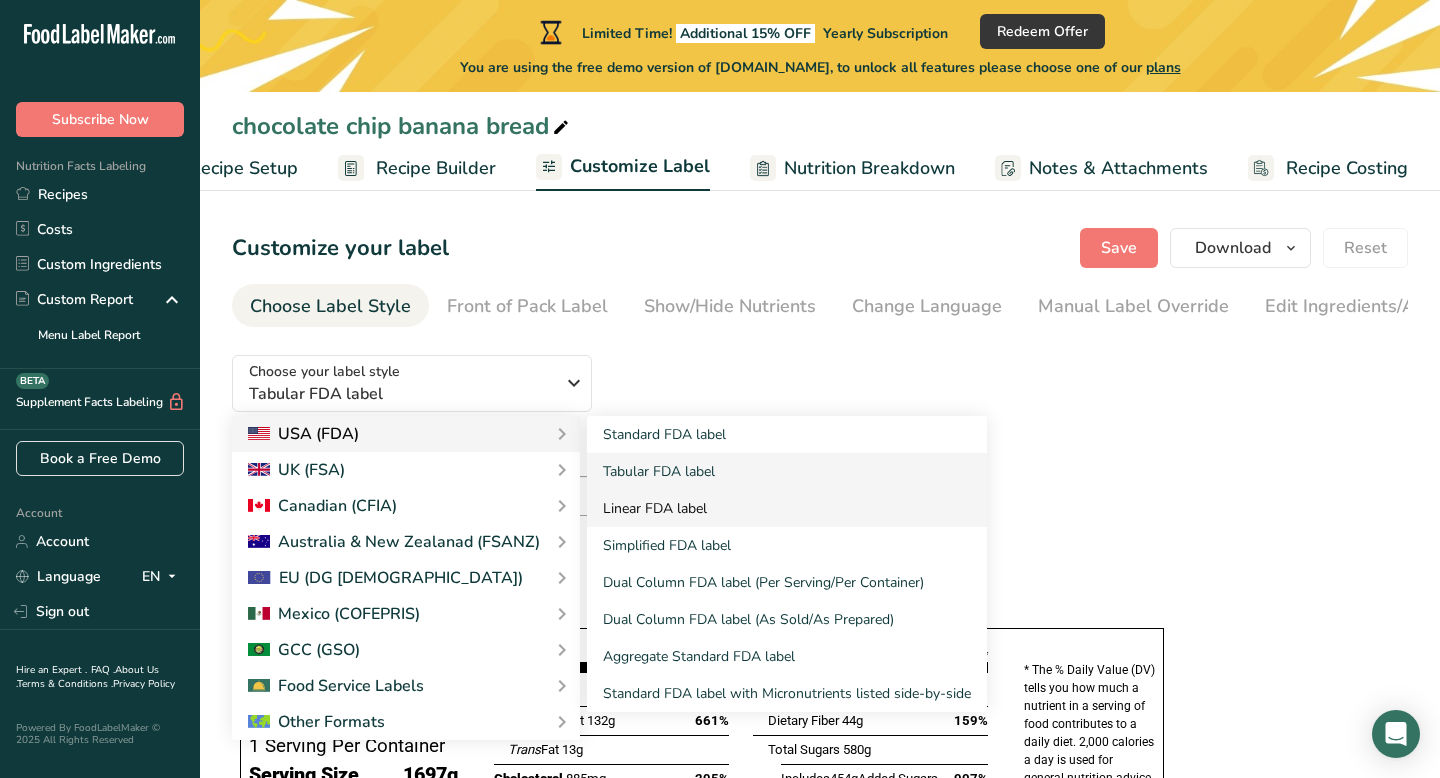 click on "Linear FDA label" at bounding box center [787, 508] 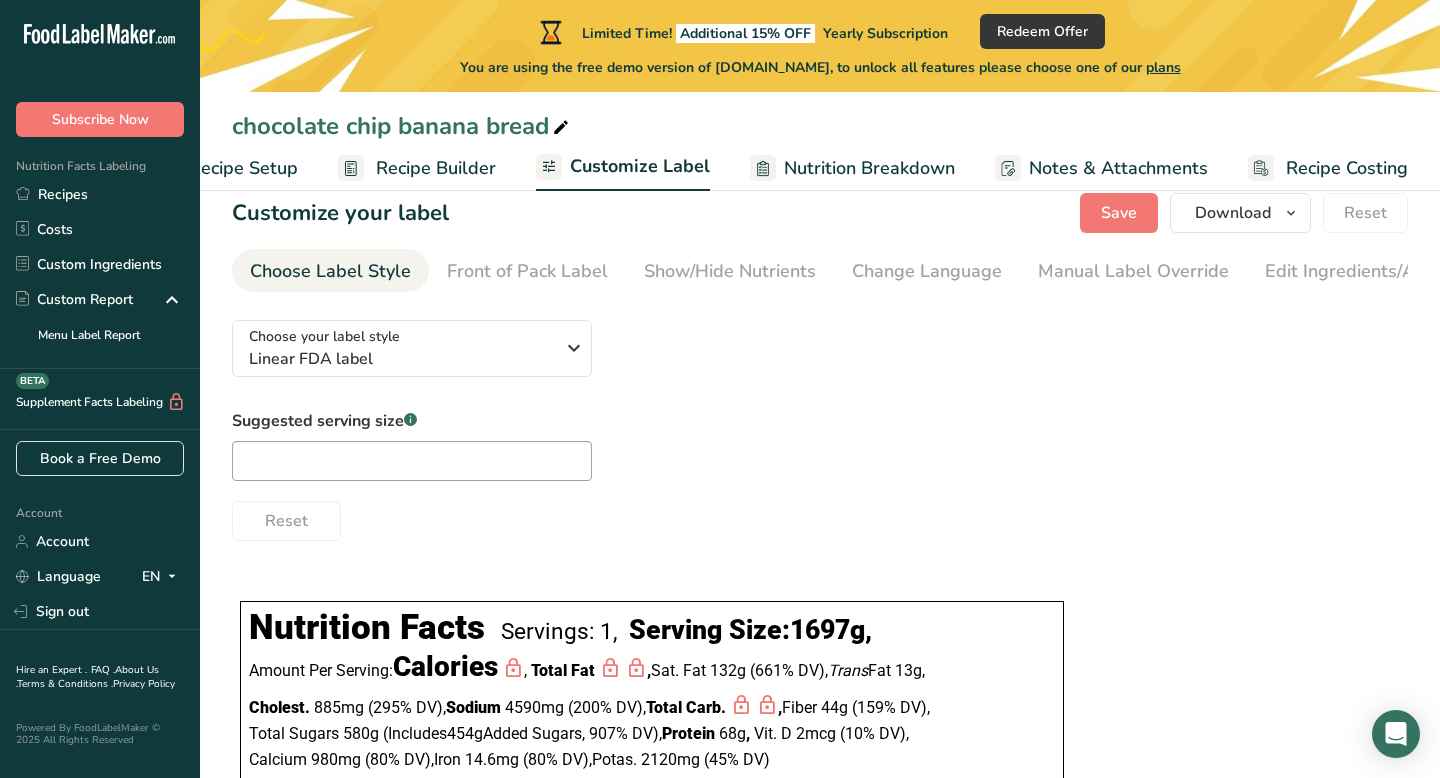 scroll, scrollTop: 0, scrollLeft: 0, axis: both 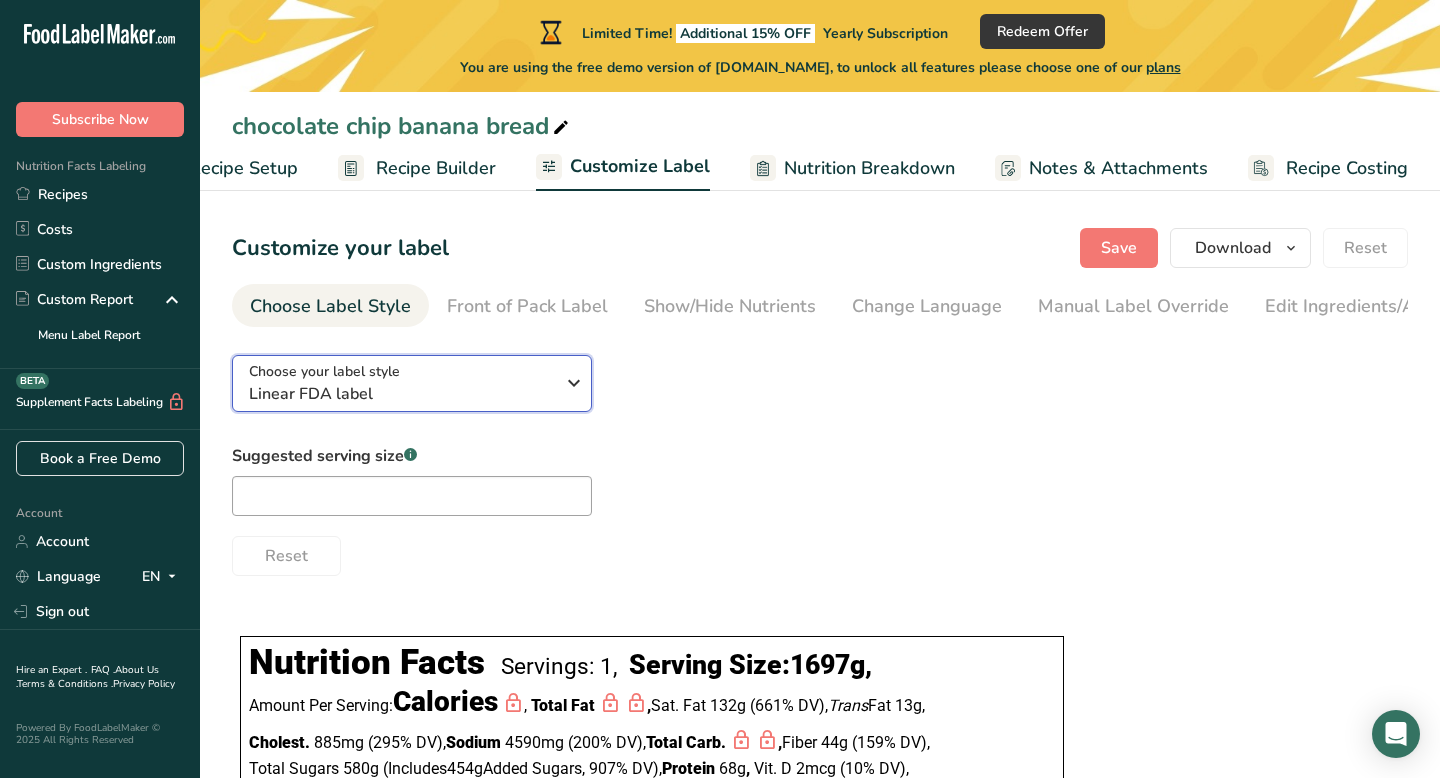 click on "Linear FDA label" at bounding box center [401, 394] 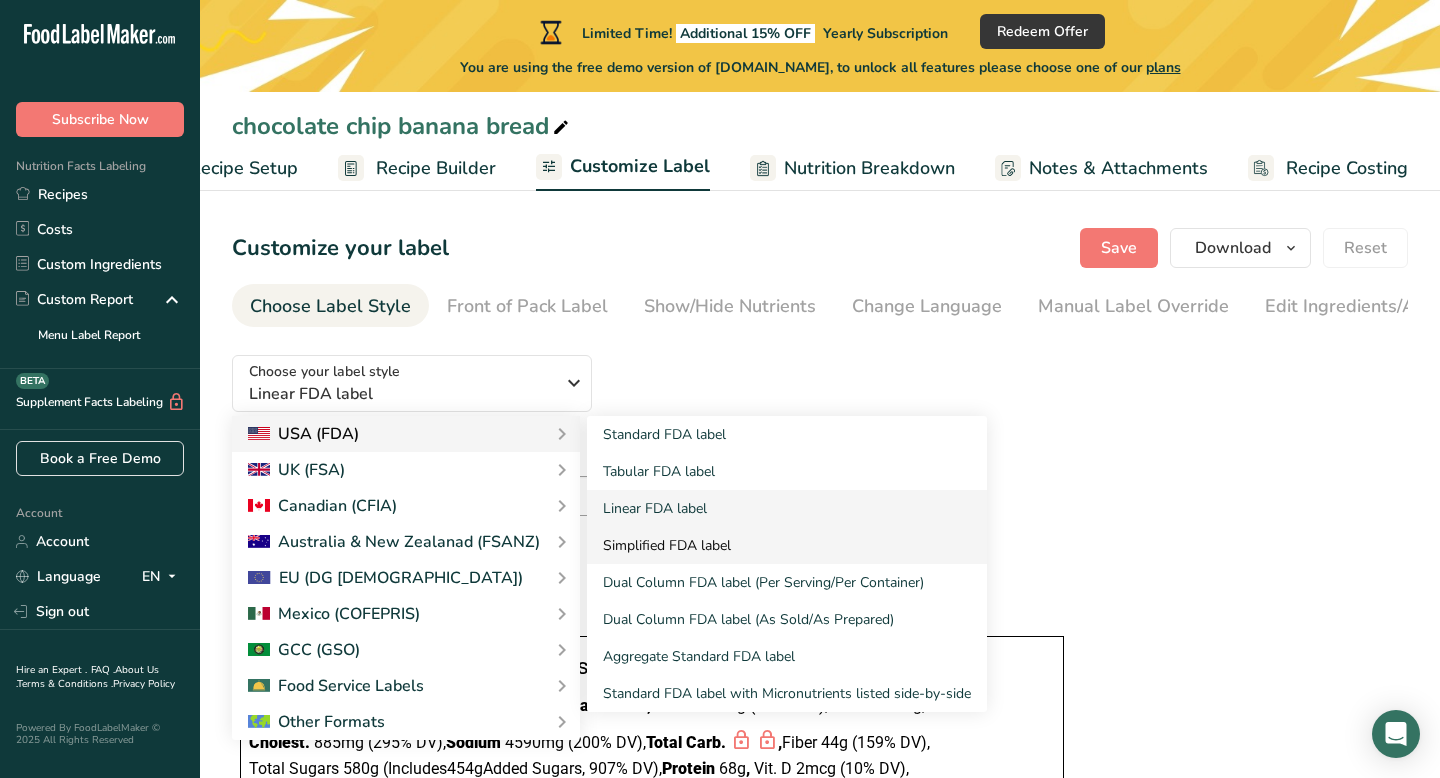 click on "Simplified FDA label" at bounding box center [787, 545] 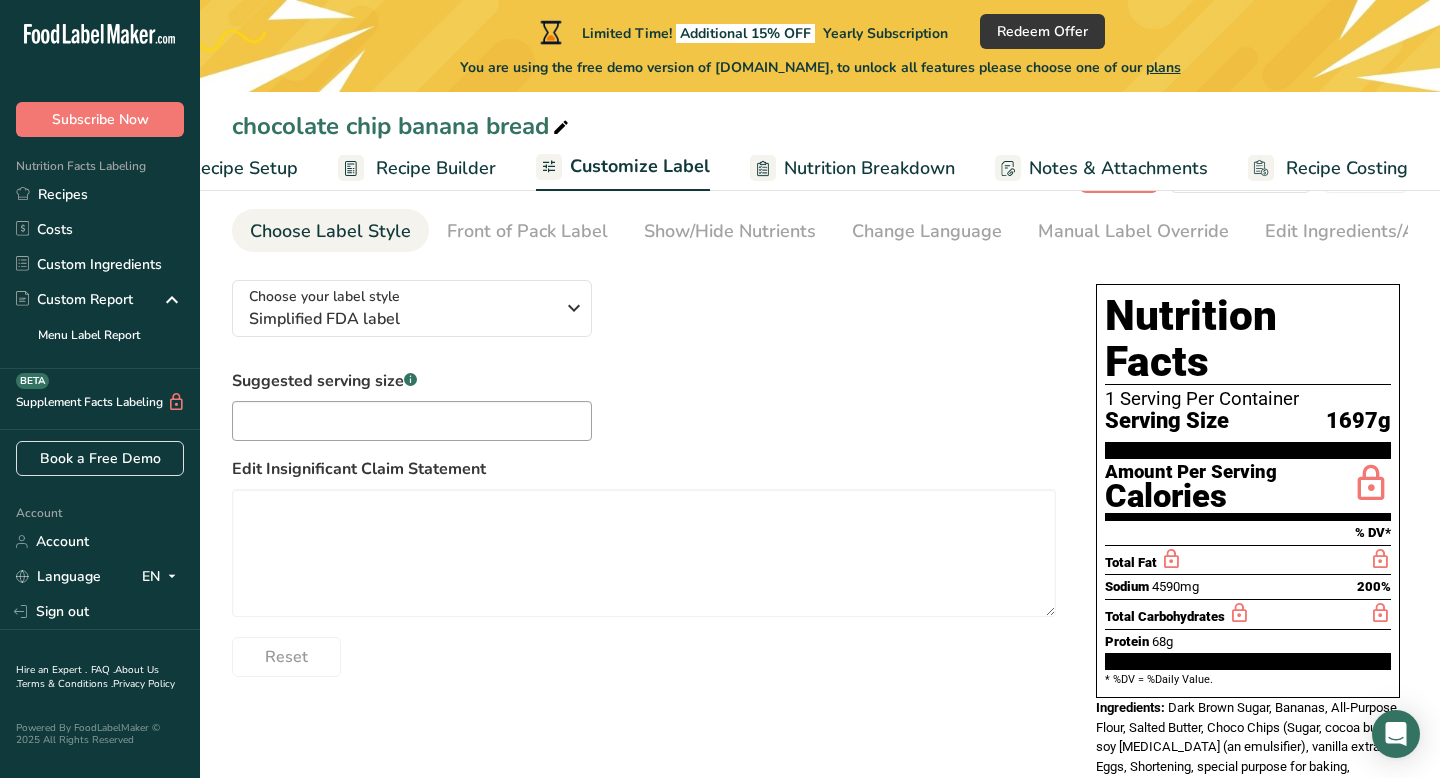 scroll, scrollTop: 0, scrollLeft: 0, axis: both 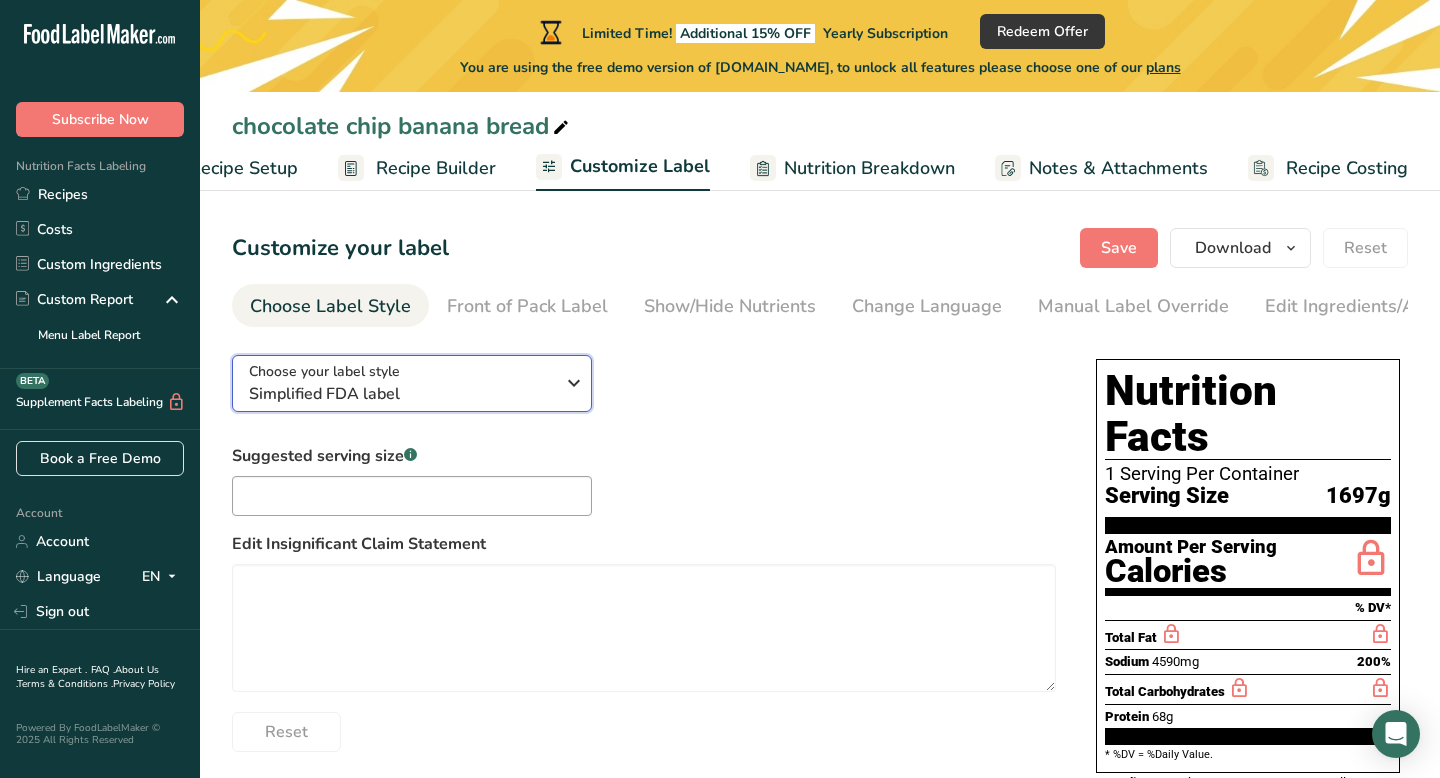 click on "Simplified FDA label" at bounding box center [401, 394] 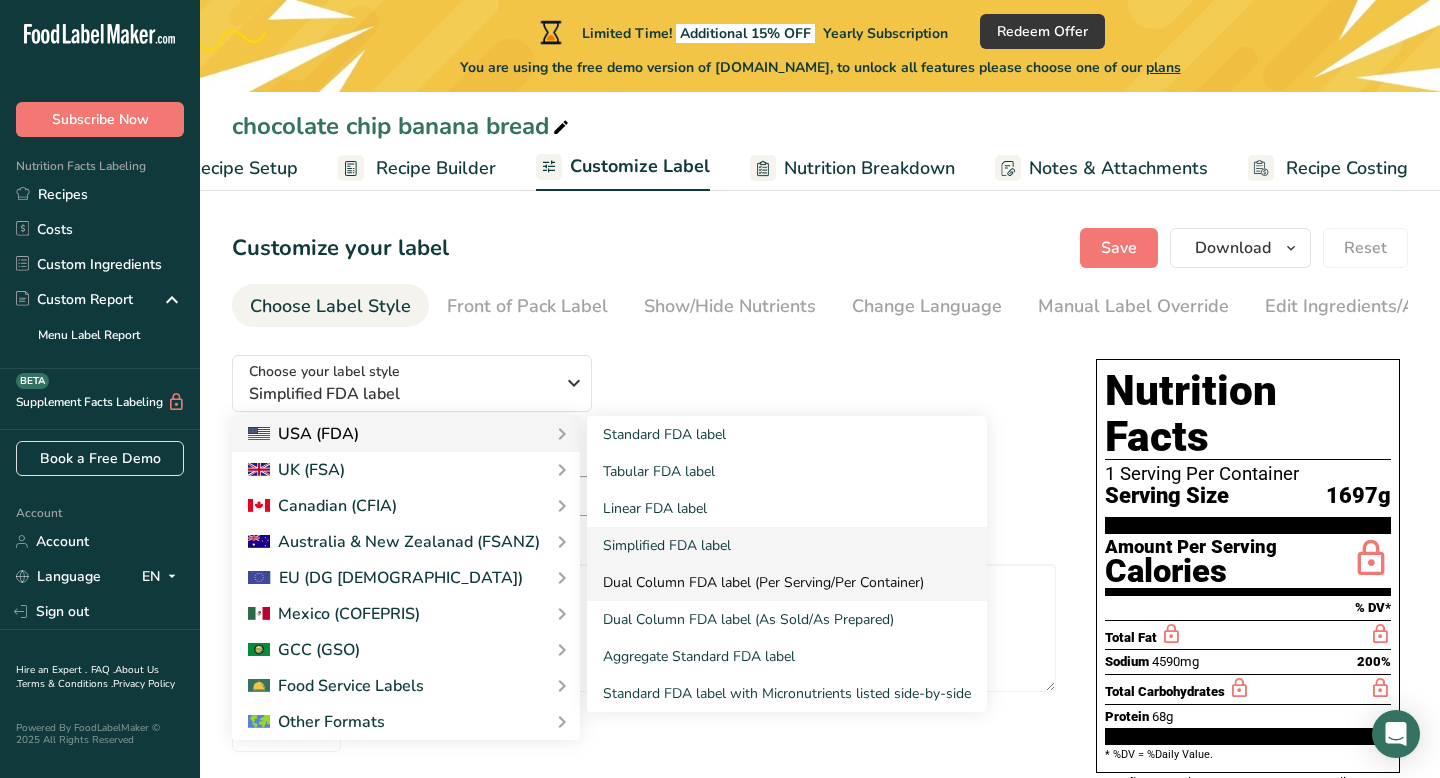 click on "Dual Column FDA label (Per Serving/Per Container)" at bounding box center [787, 582] 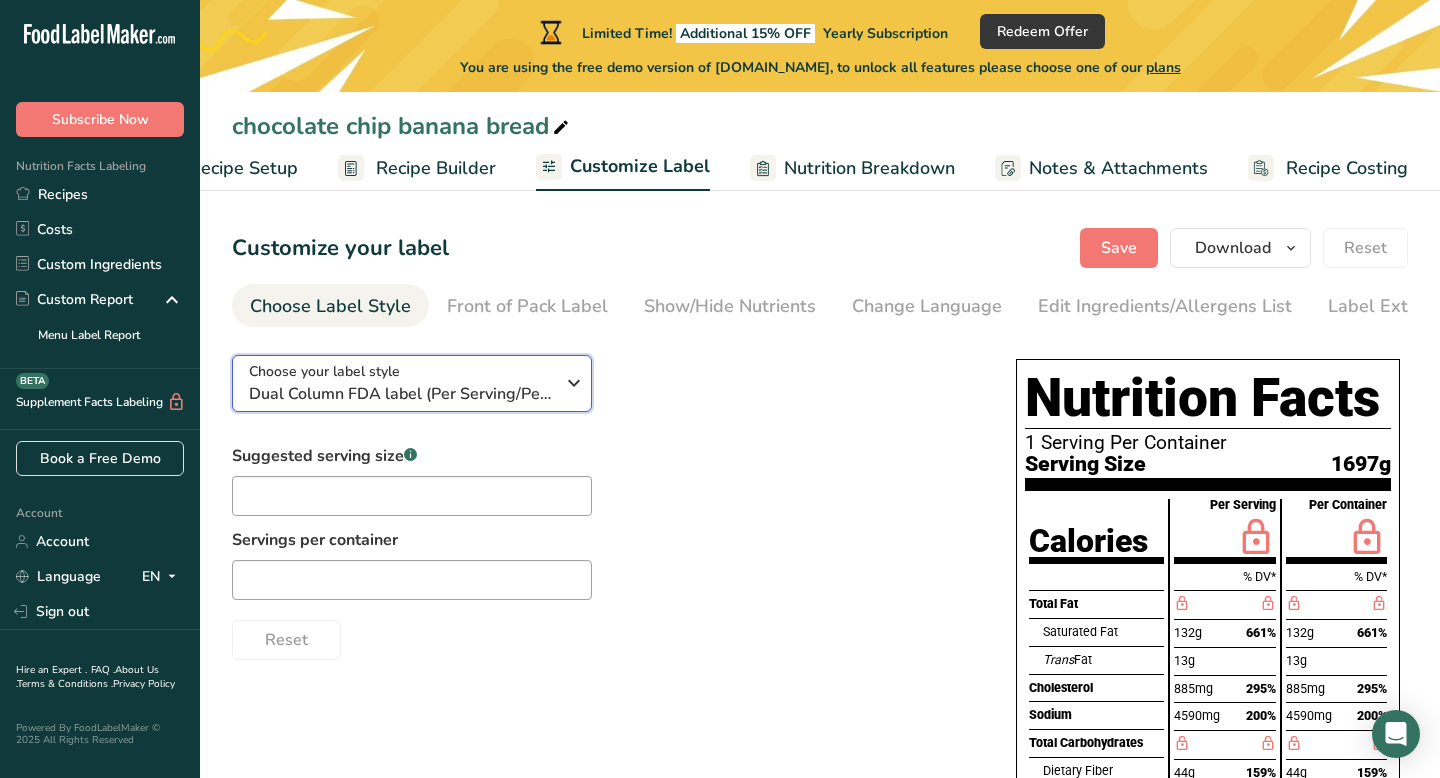 click on "Dual Column FDA label (Per Serving/Per Container)" at bounding box center [401, 394] 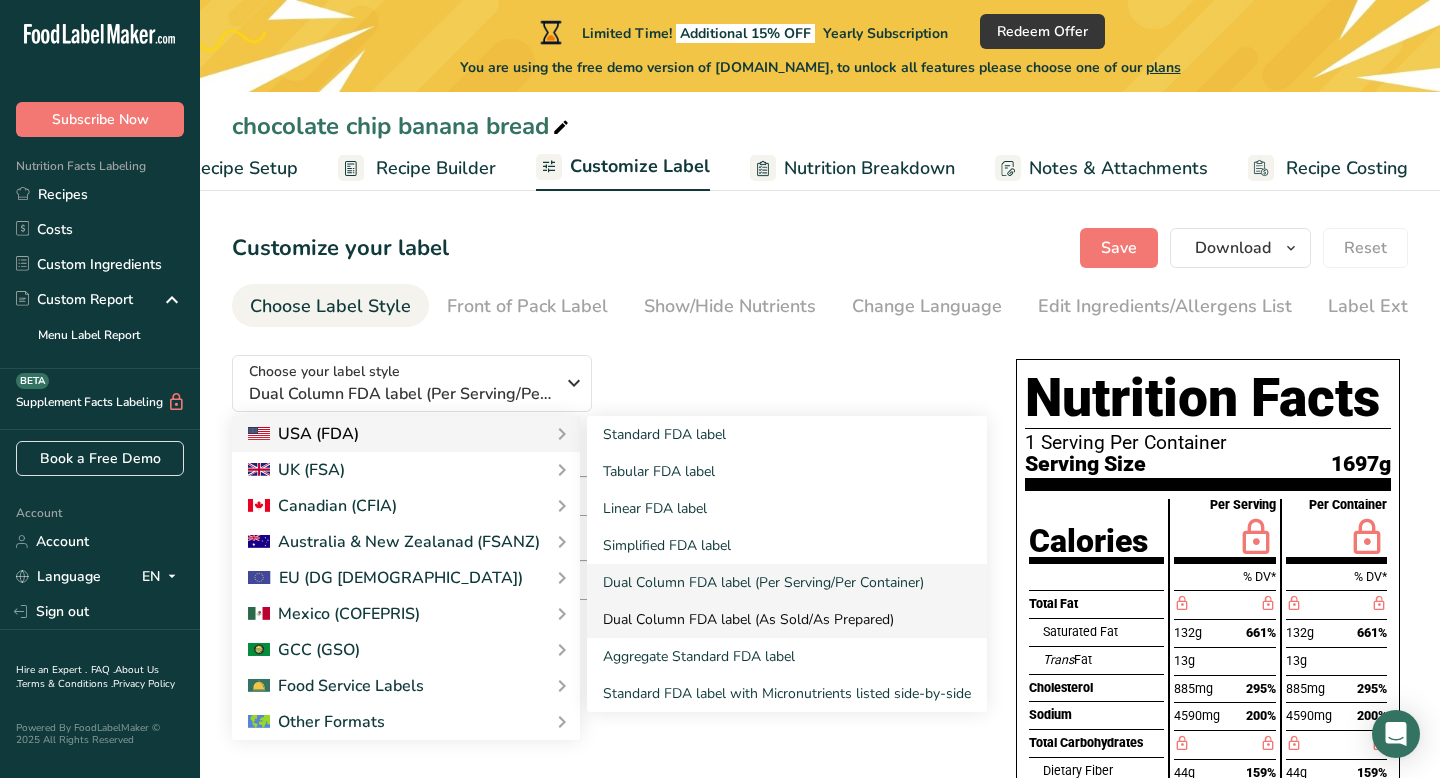 drag, startPoint x: 705, startPoint y: 620, endPoint x: 695, endPoint y: 605, distance: 18.027756 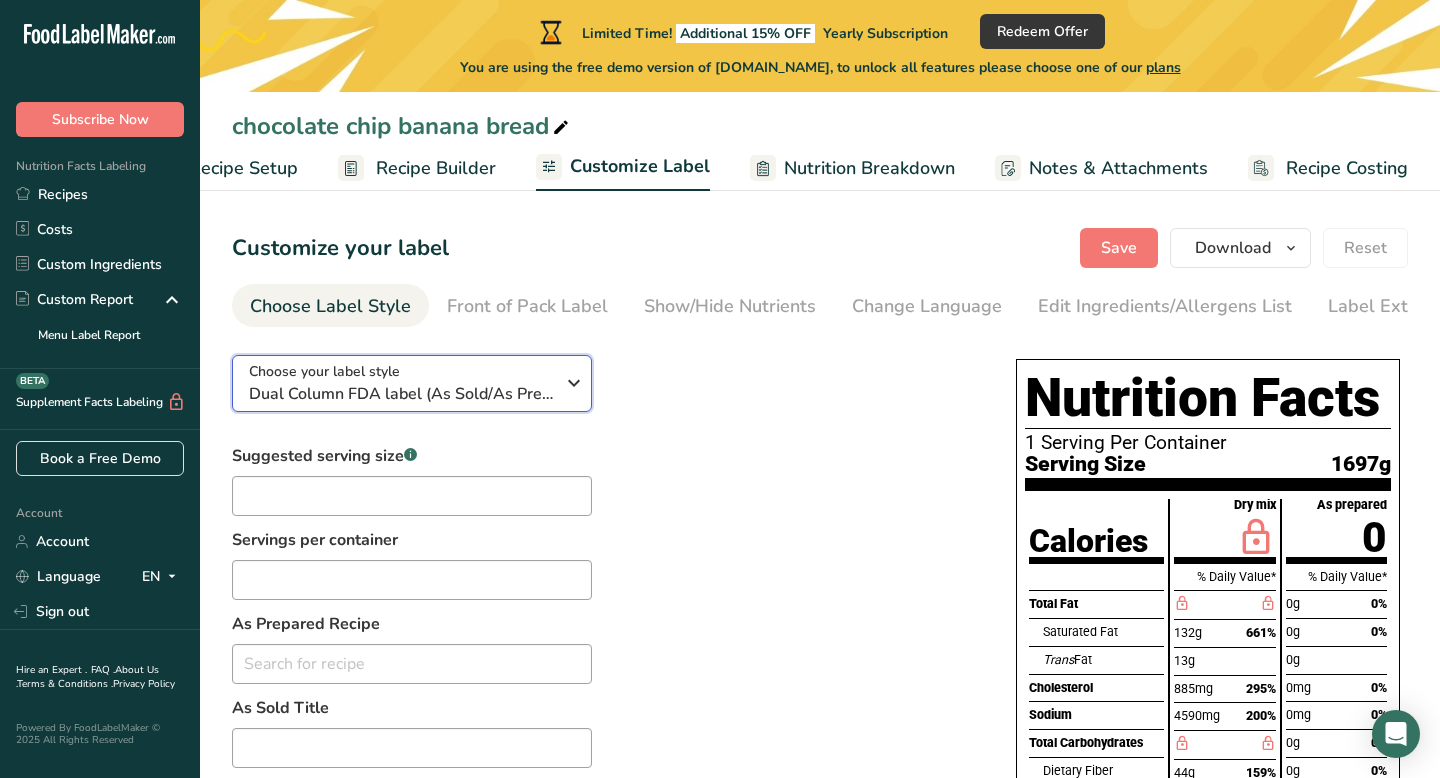 click on "Choose your label style
Dual Column FDA label (As Sold/As Prepared)" at bounding box center [409, 383] 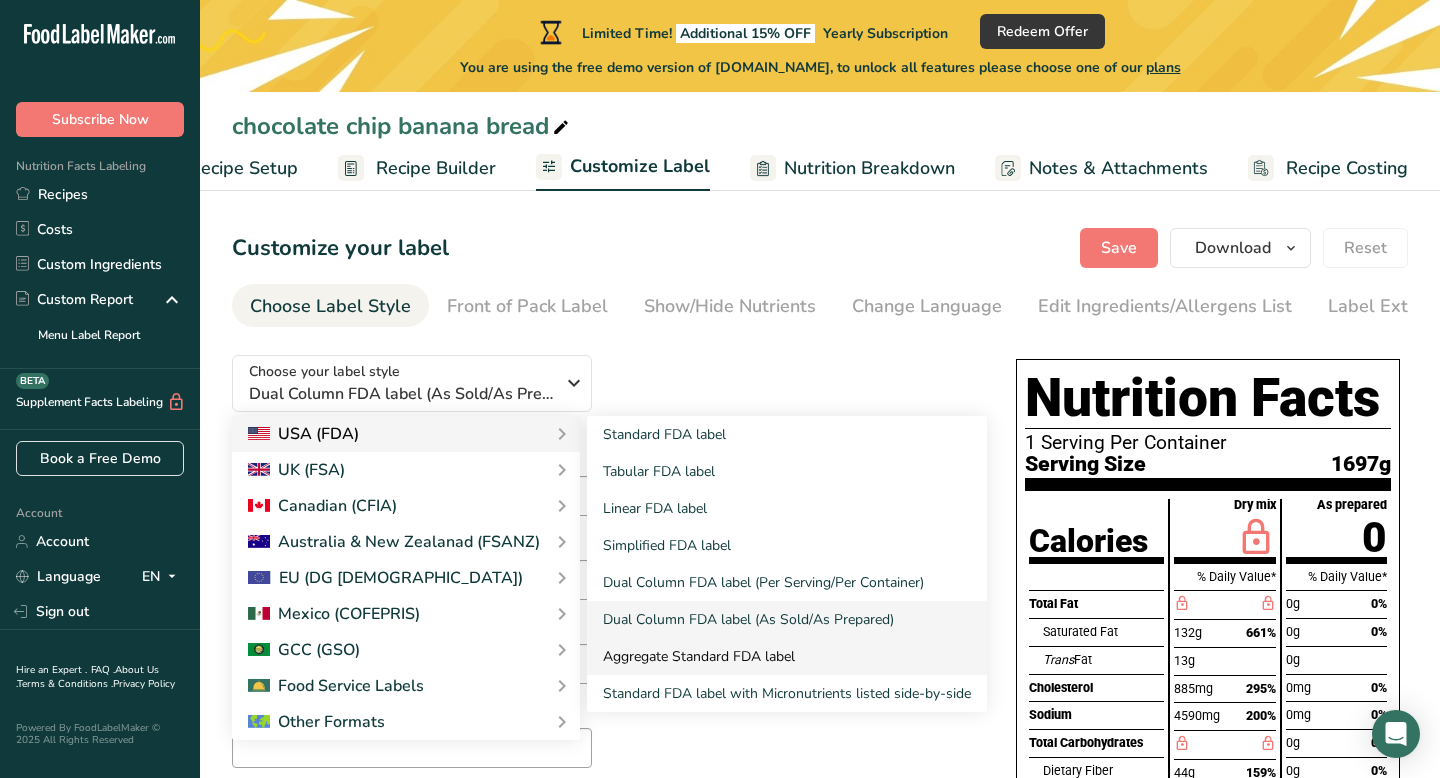 click on "Aggregate Standard FDA label" at bounding box center (787, 656) 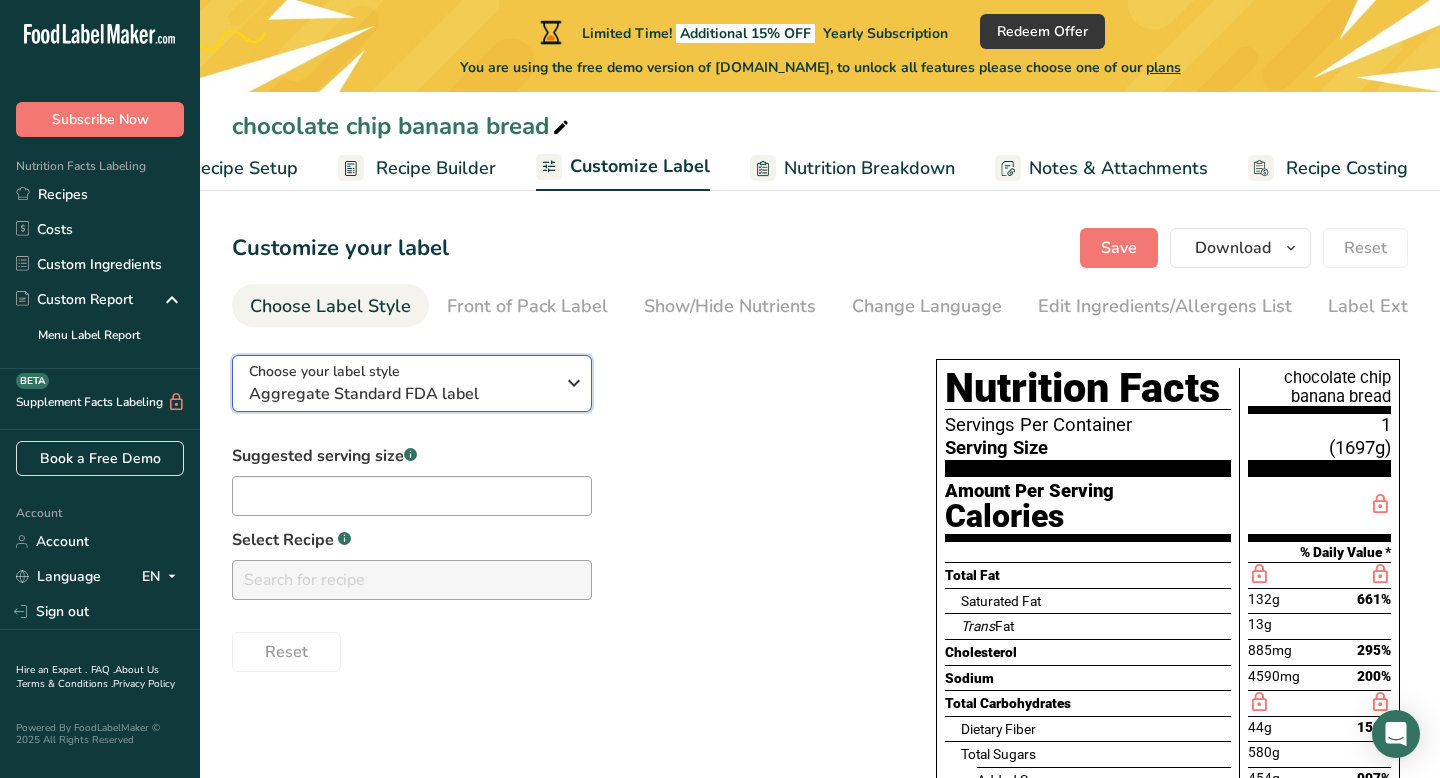 click on "Choose your label style
Aggregate Standard FDA label" at bounding box center [409, 383] 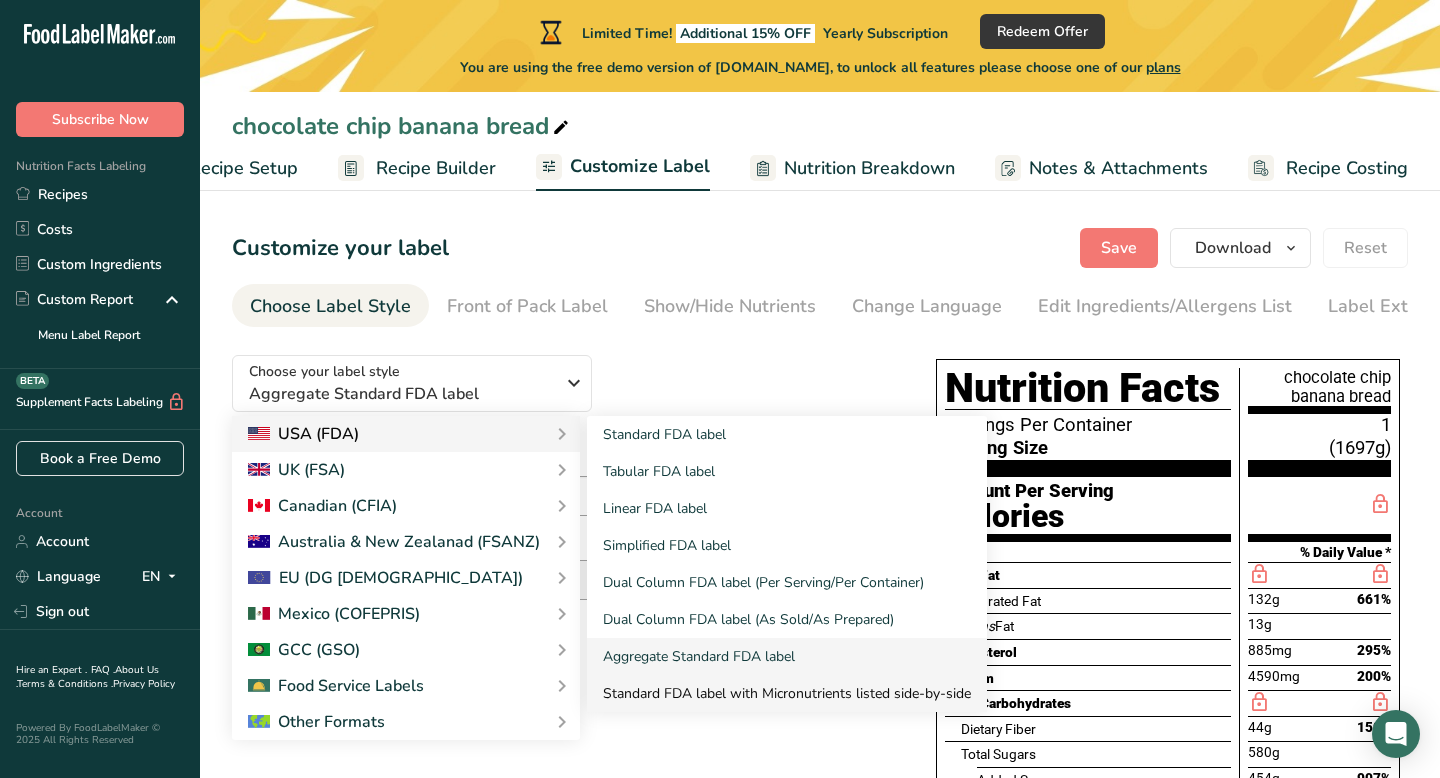 click on "Standard FDA label with Micronutrients listed side-by-side" at bounding box center [787, 693] 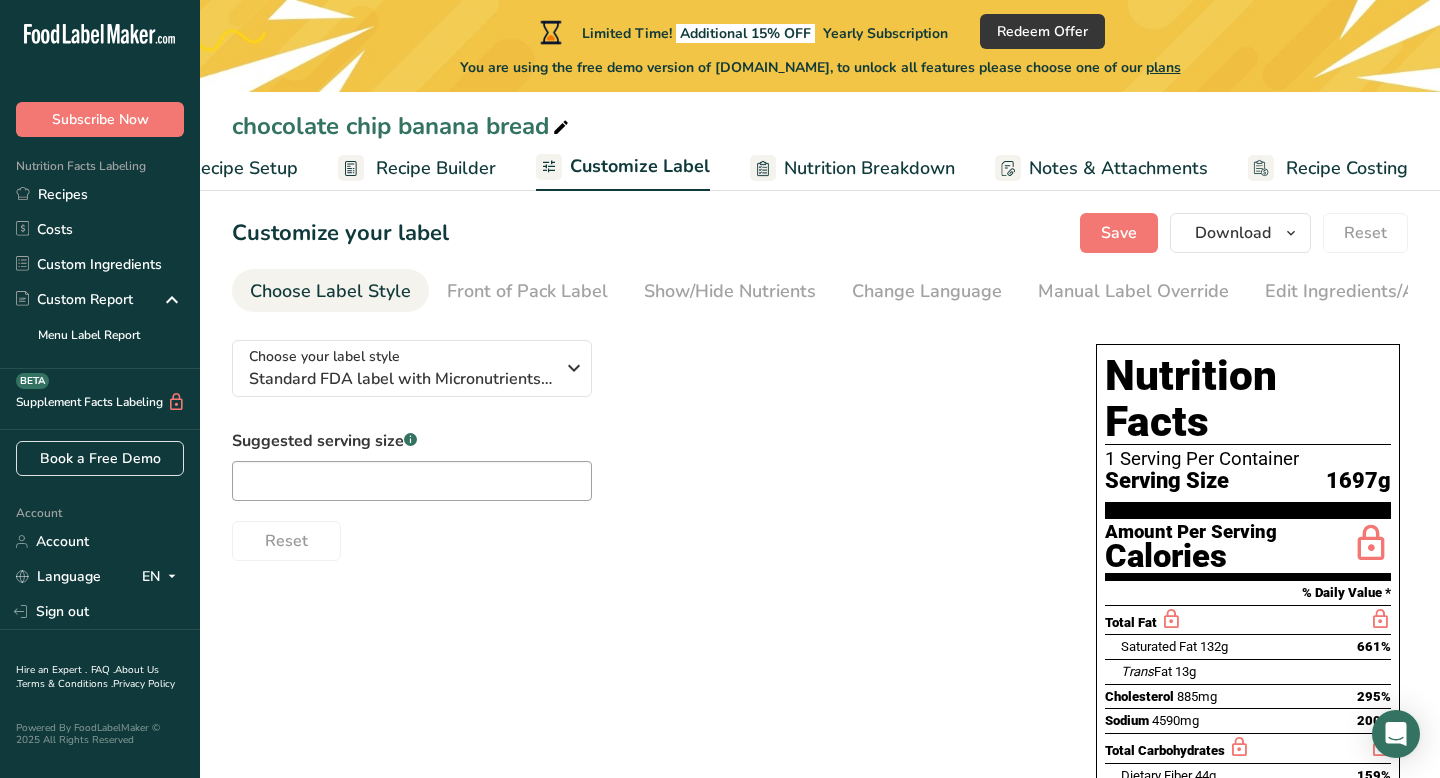 scroll, scrollTop: 0, scrollLeft: 0, axis: both 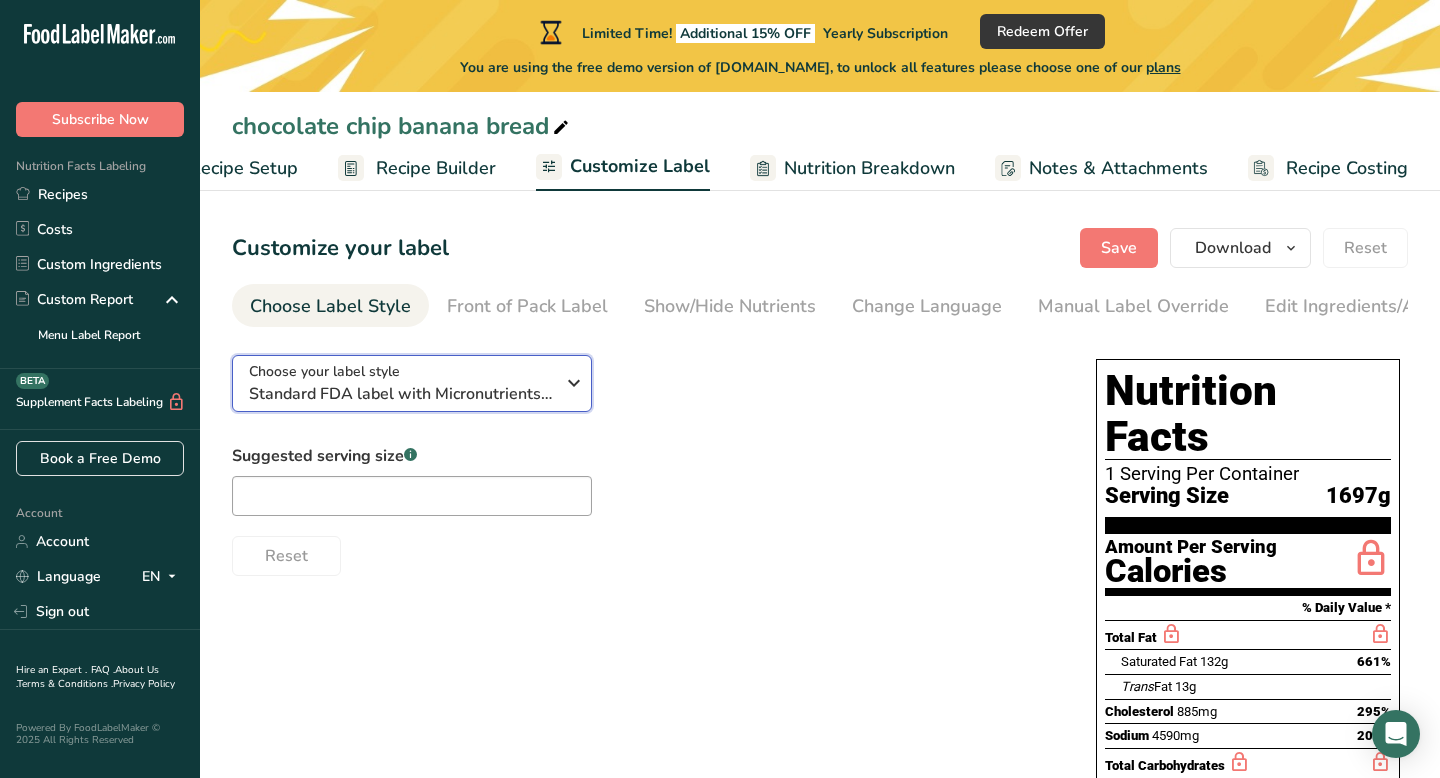 click on "Choose your label style
Standard FDA label with Micronutrients listed side-by-side" at bounding box center [412, 383] 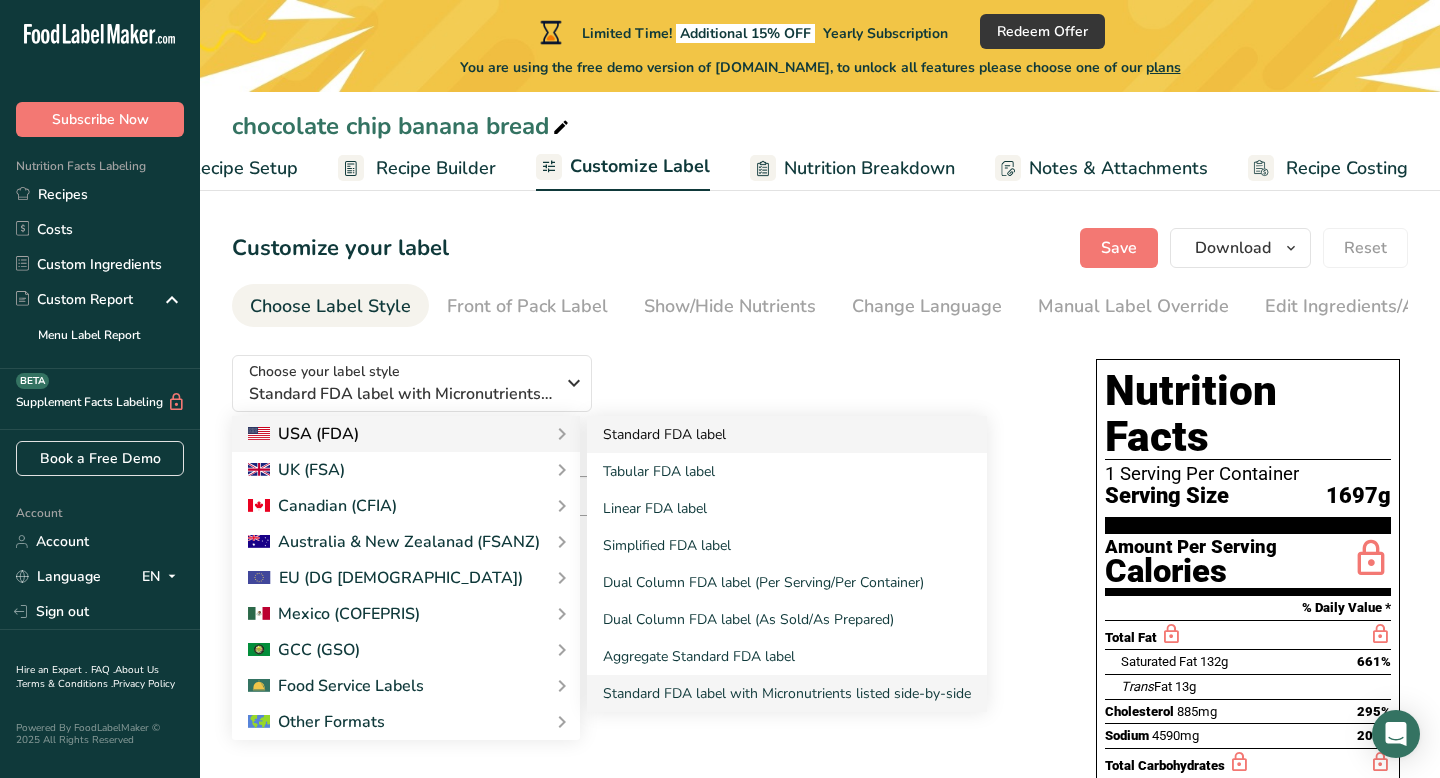 click on "Standard FDA label" at bounding box center (787, 434) 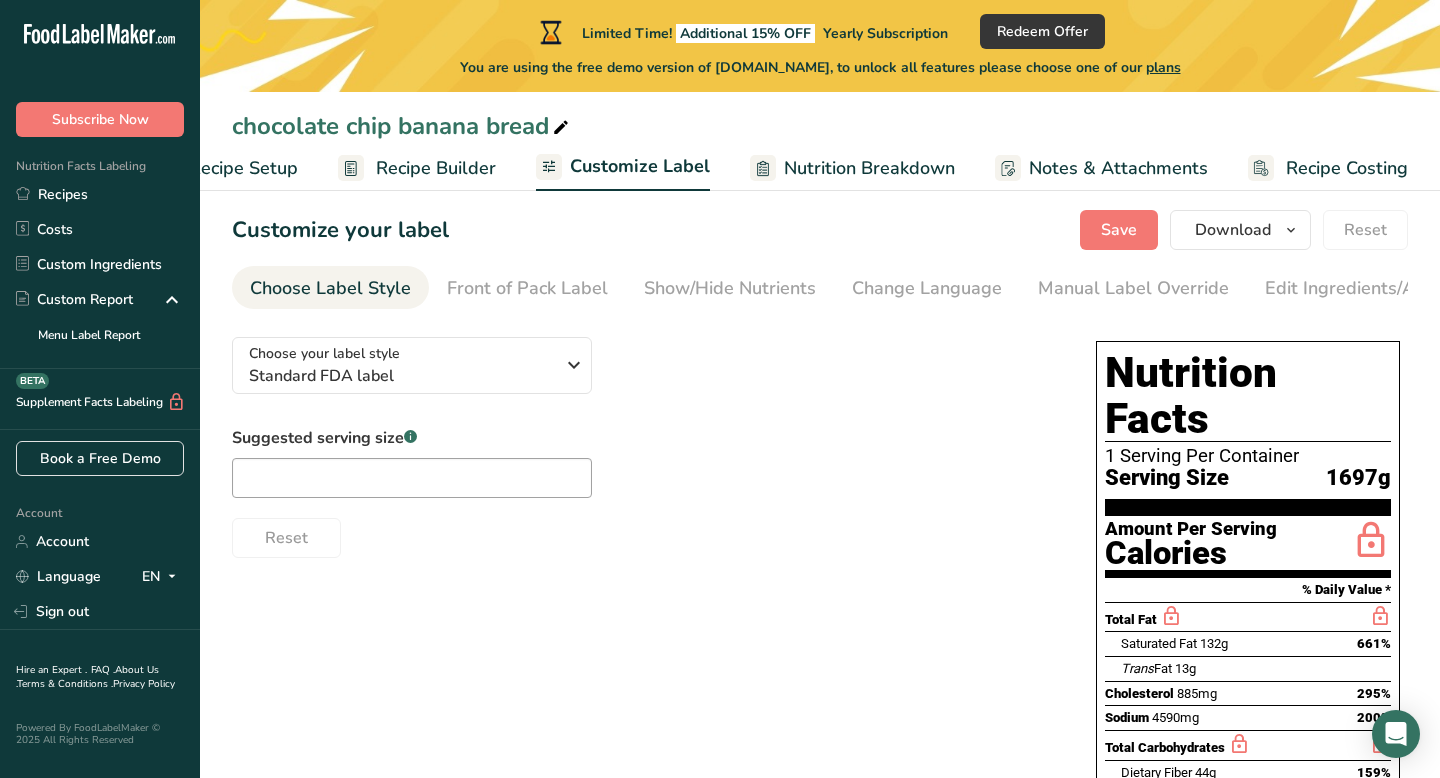 scroll, scrollTop: 0, scrollLeft: 0, axis: both 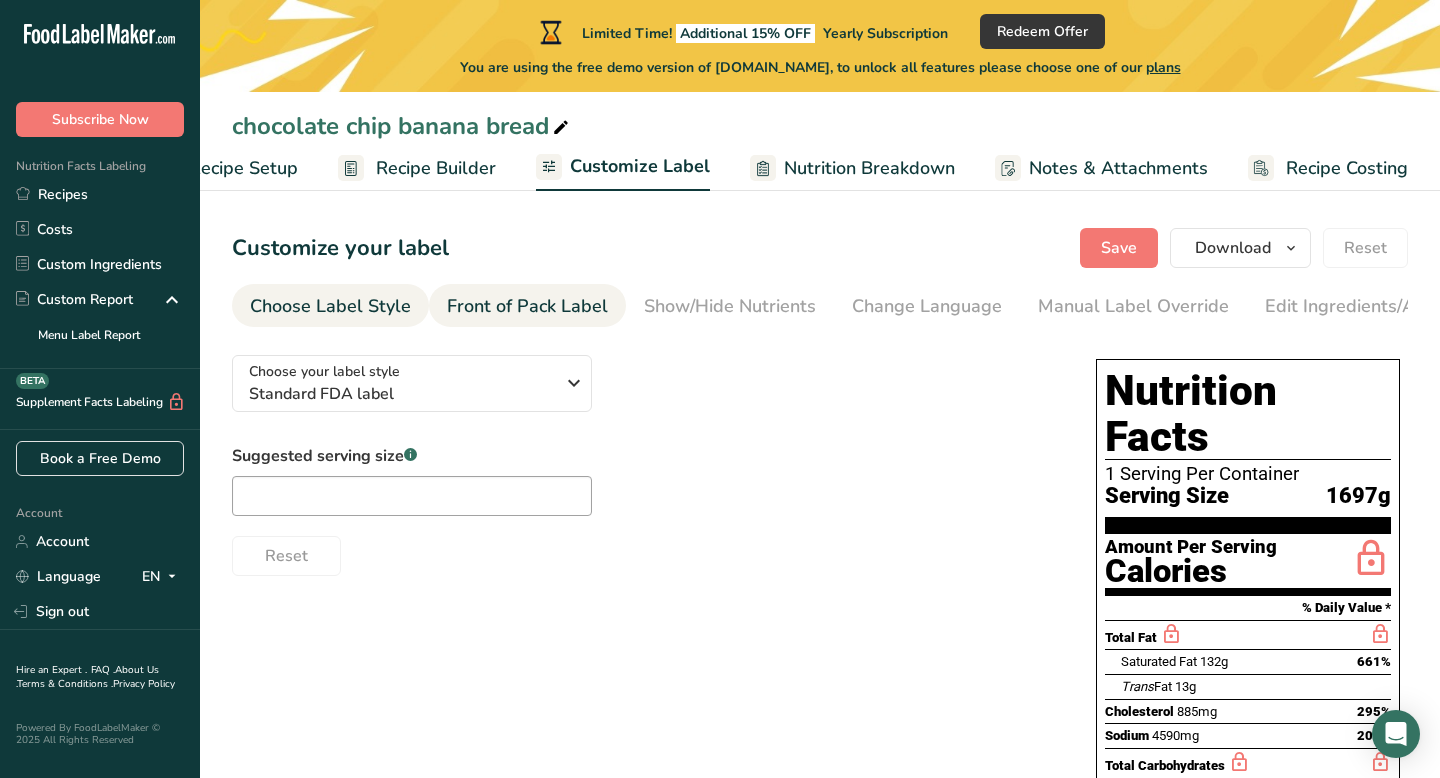 click on "Front of Pack Label" at bounding box center (527, 306) 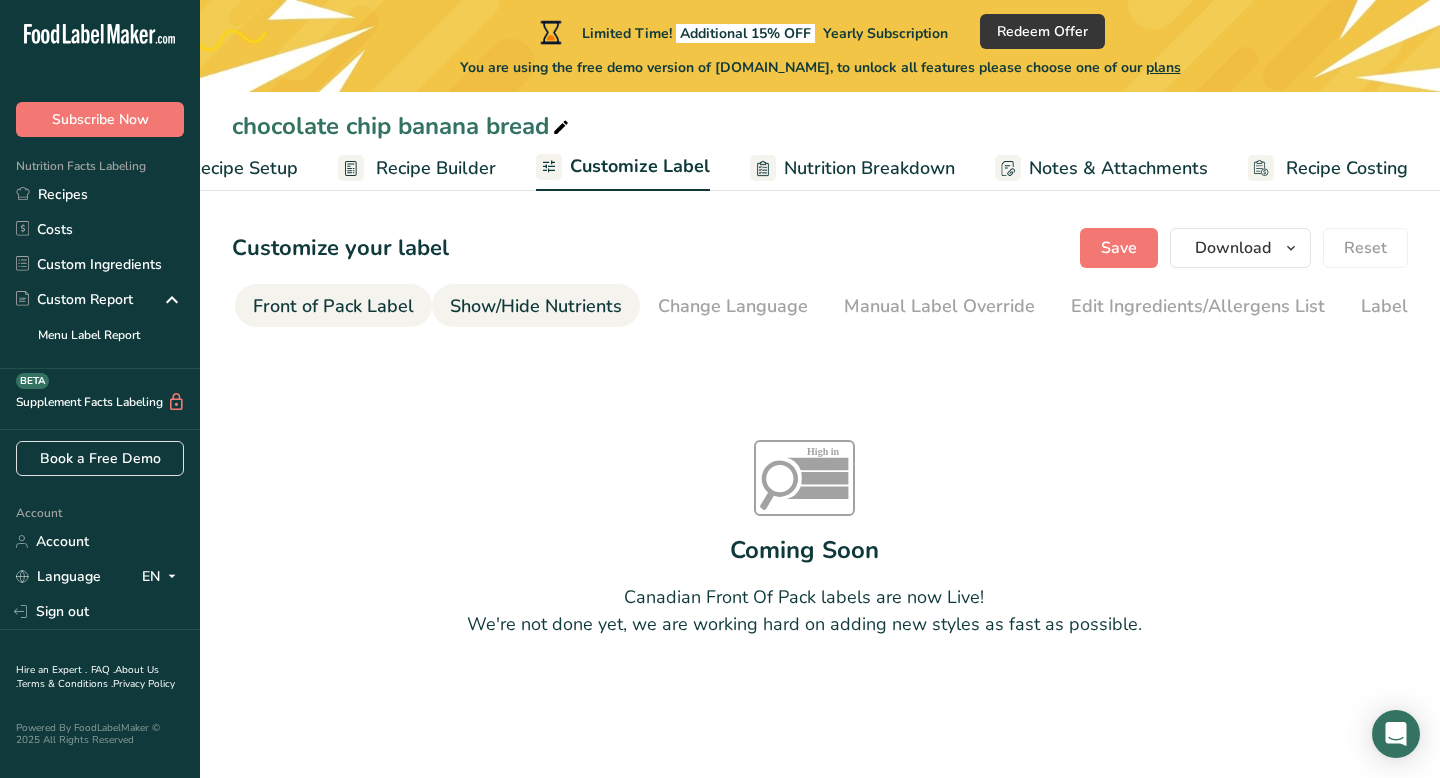 click on "Show/Hide Nutrients" at bounding box center (536, 306) 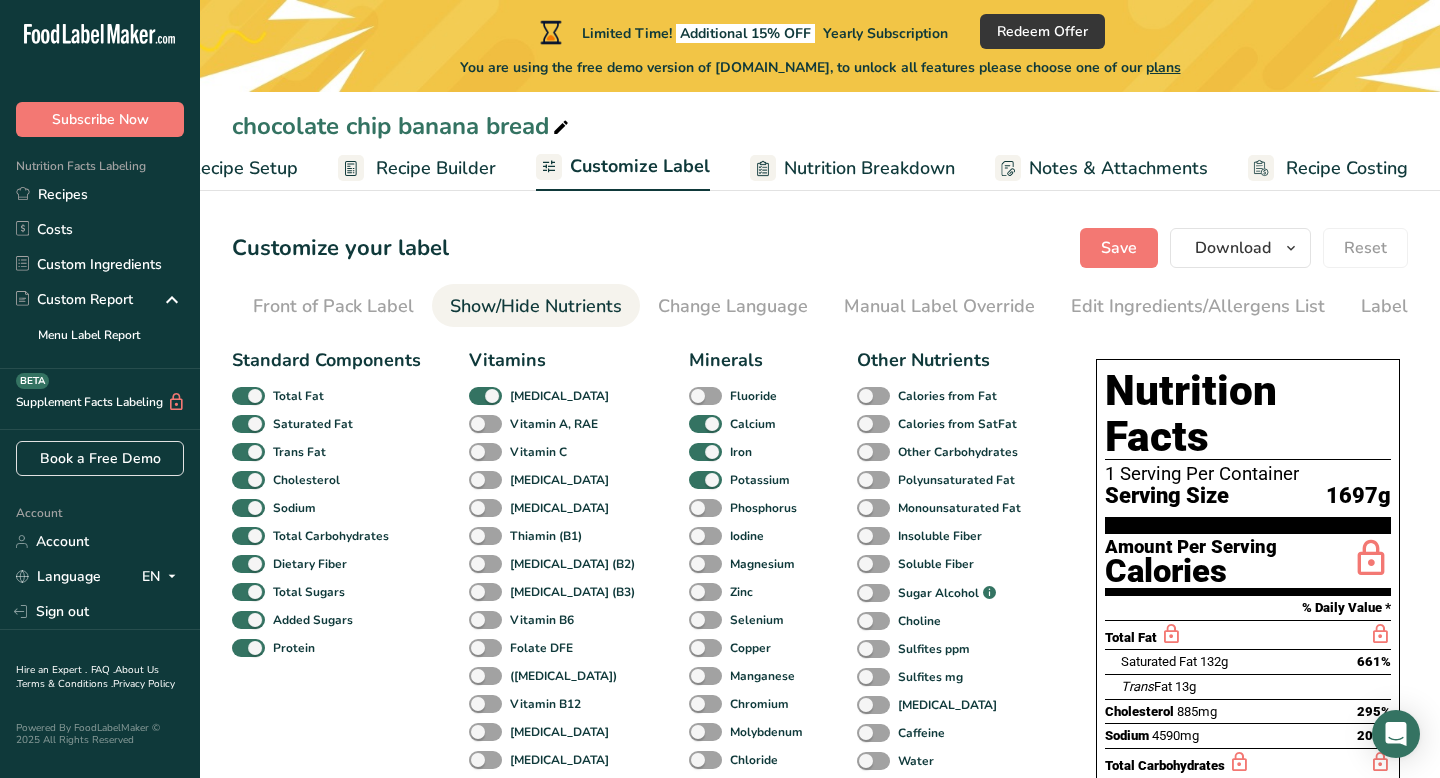 scroll, scrollTop: 0, scrollLeft: 277, axis: horizontal 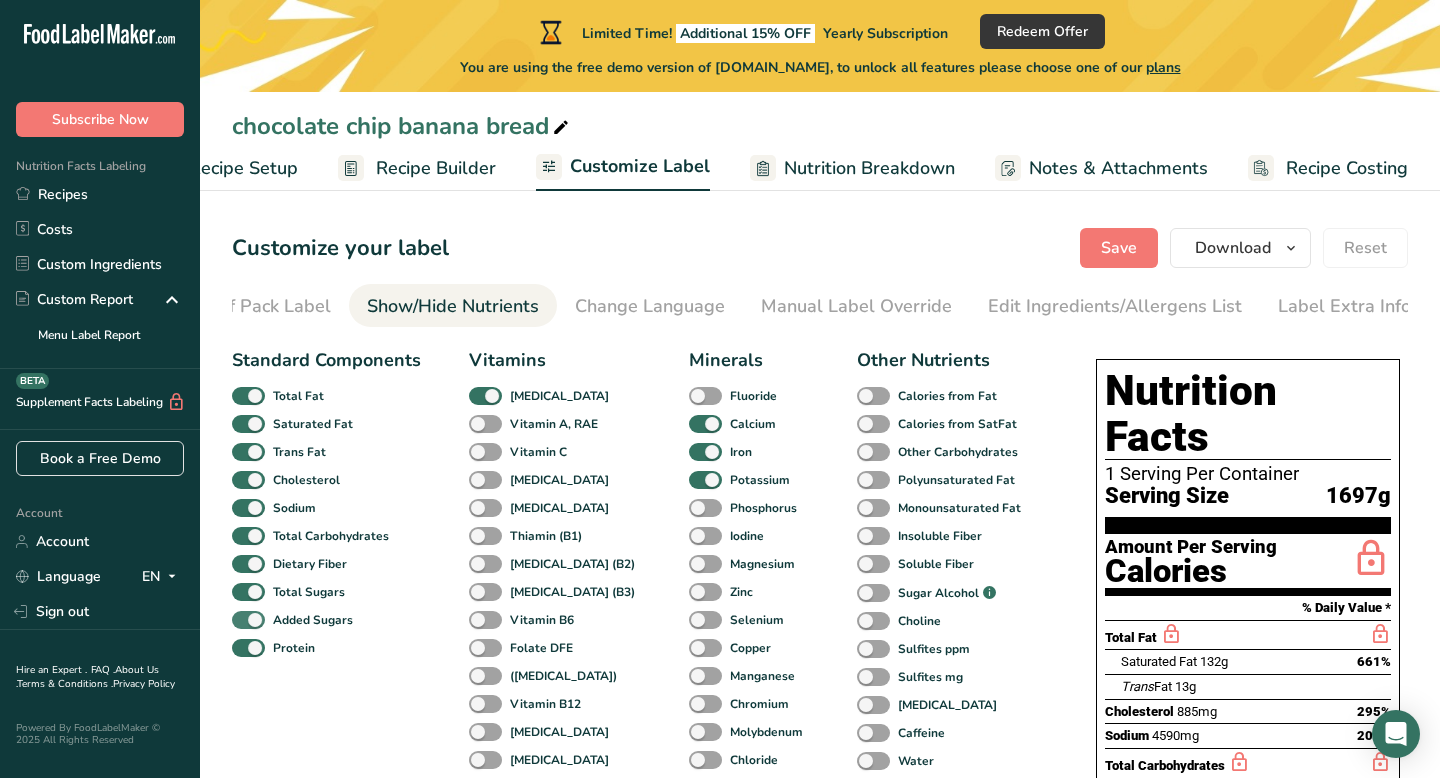 click at bounding box center (248, 620) 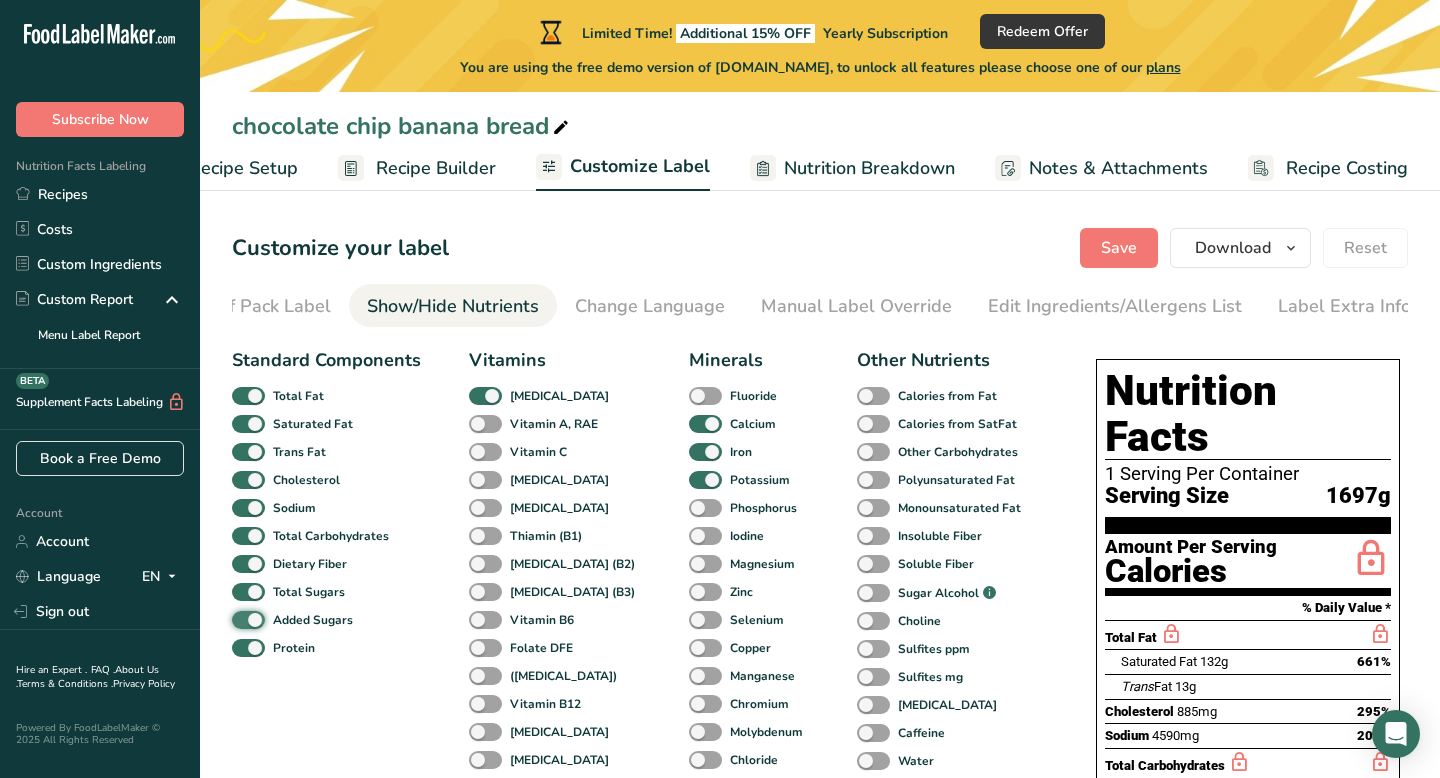 click on "Added Sugars" at bounding box center [238, 619] 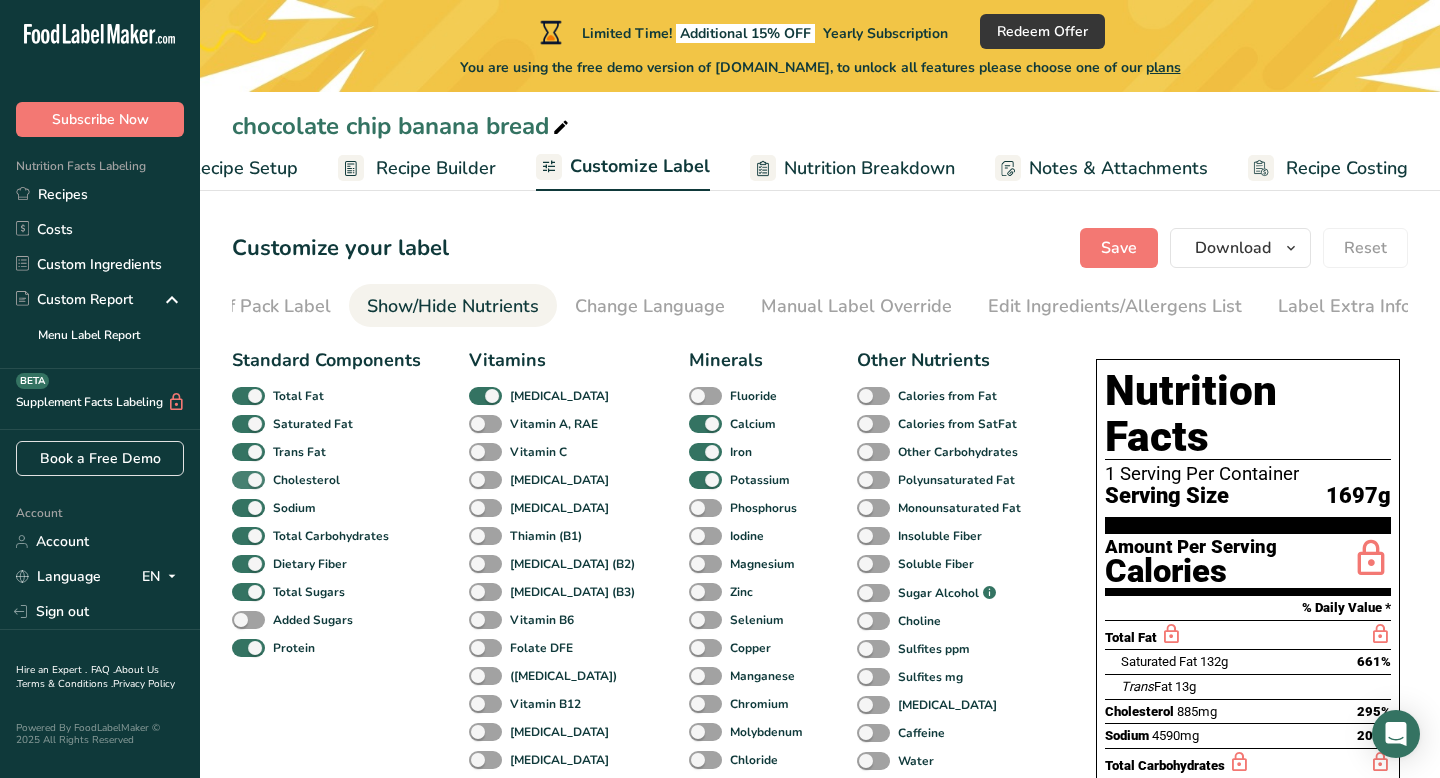 click at bounding box center (248, 480) 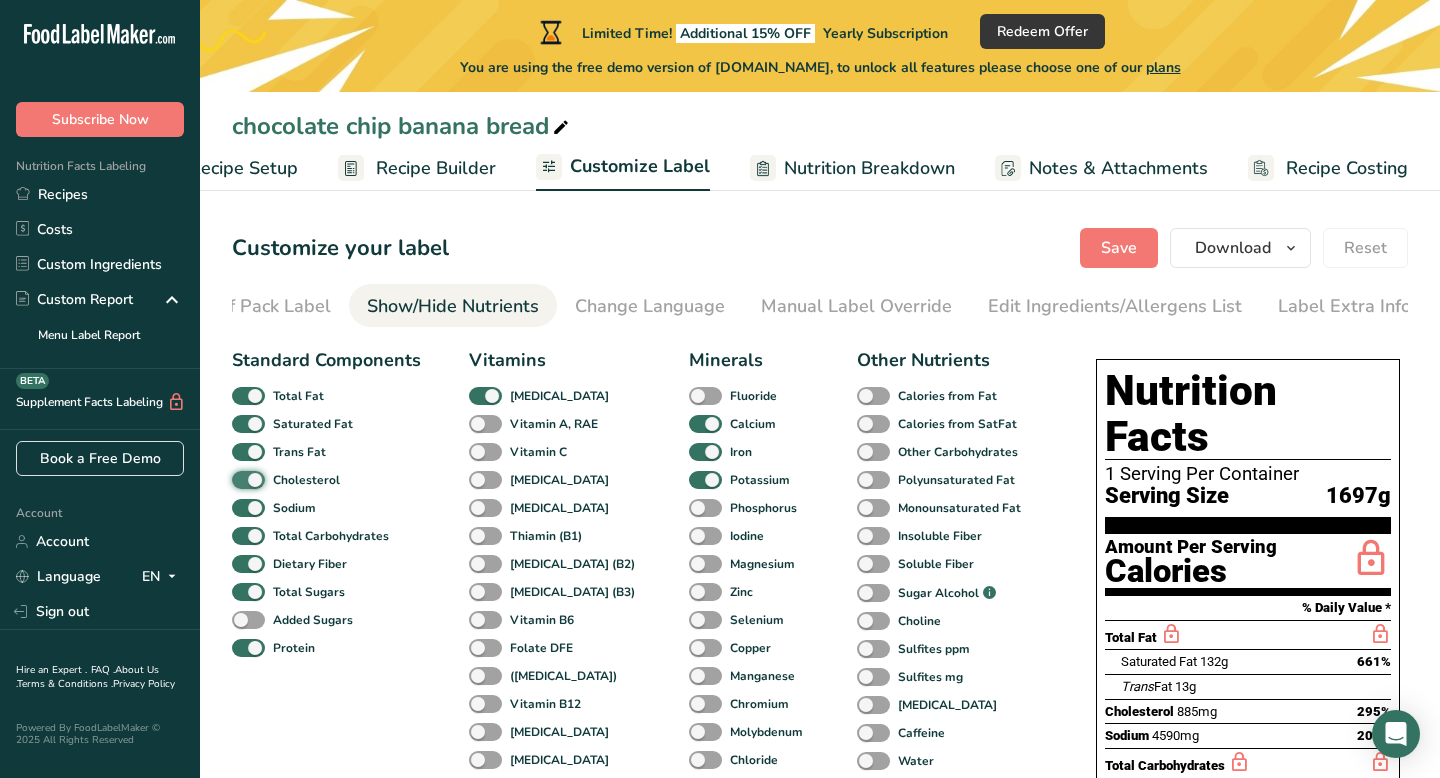 click on "Cholesterol" at bounding box center (238, 479) 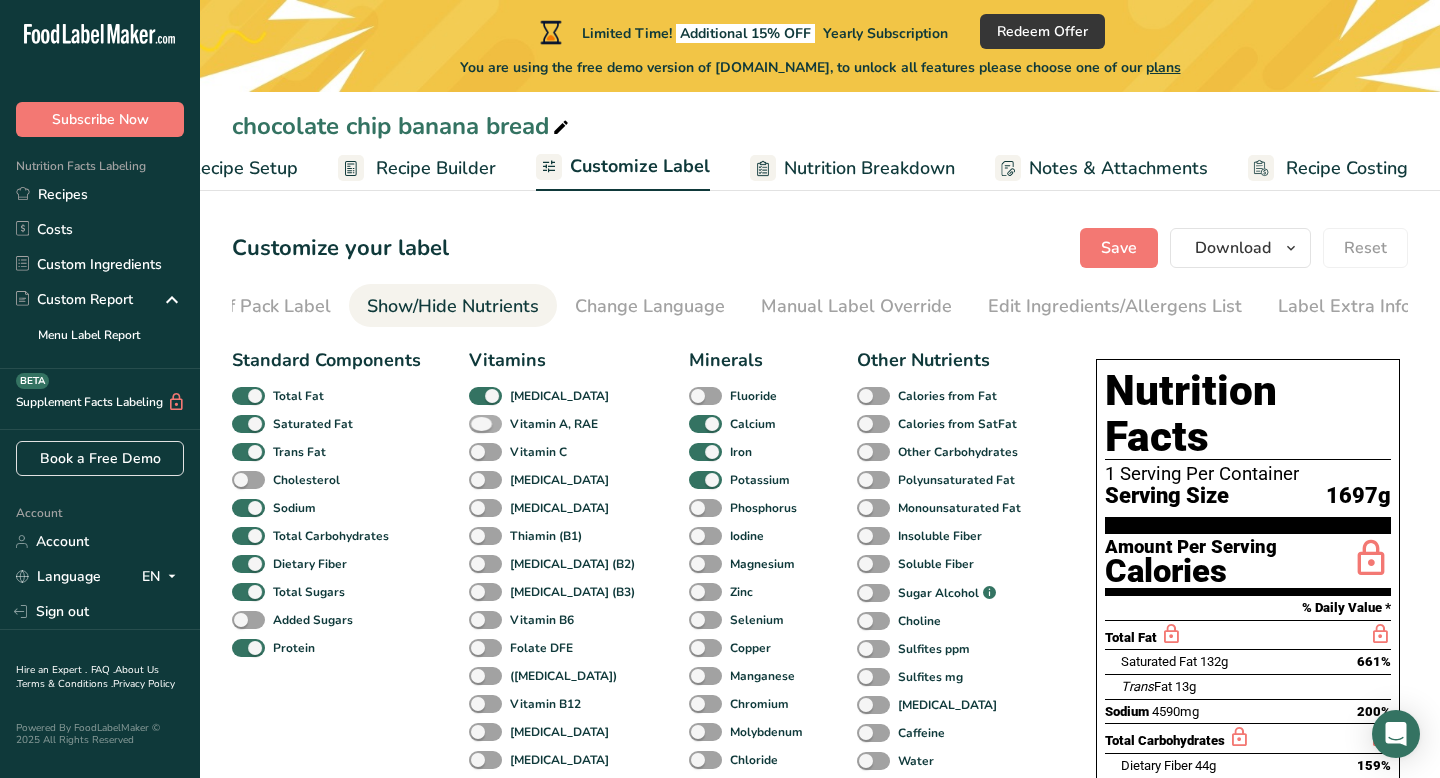 click at bounding box center [485, 424] 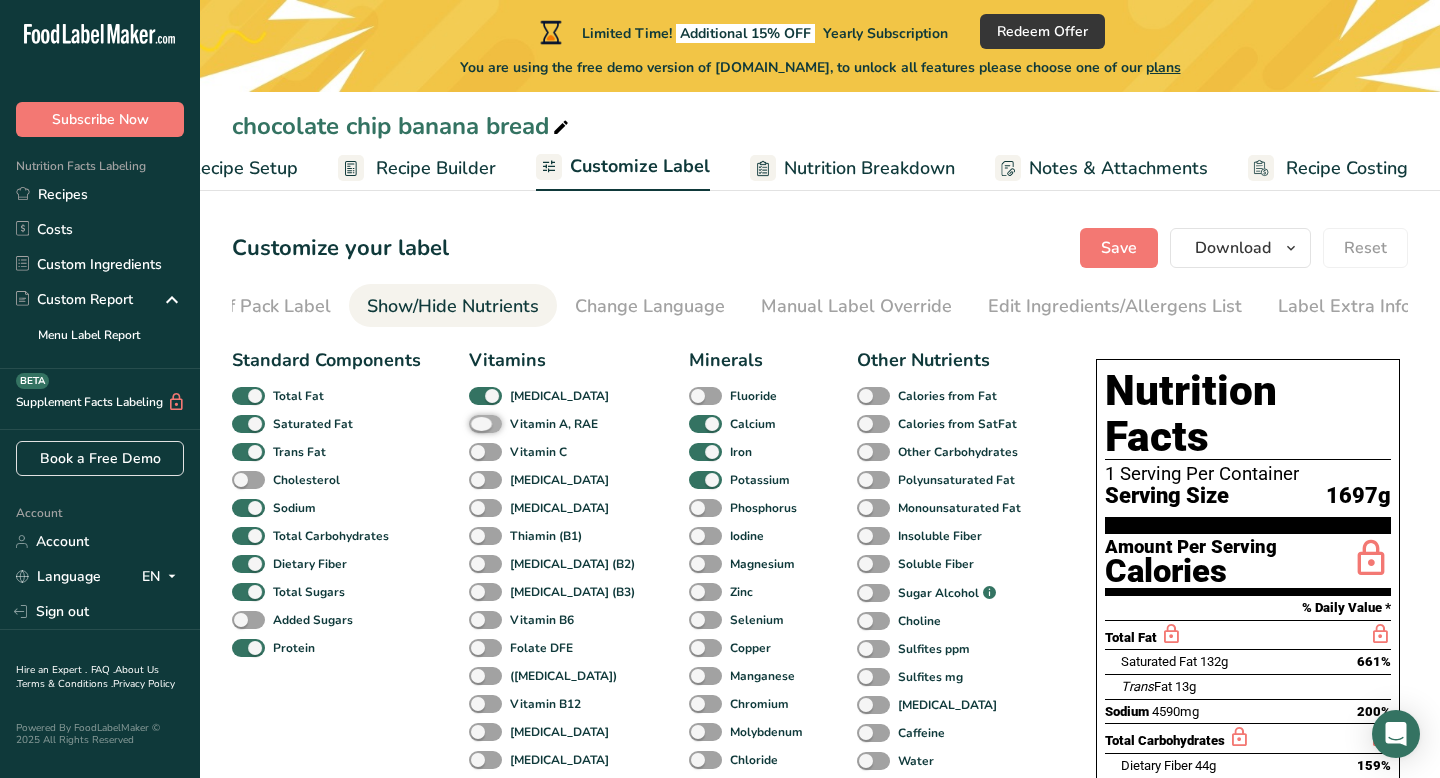 click on "Vitamin A, RAE" at bounding box center [475, 423] 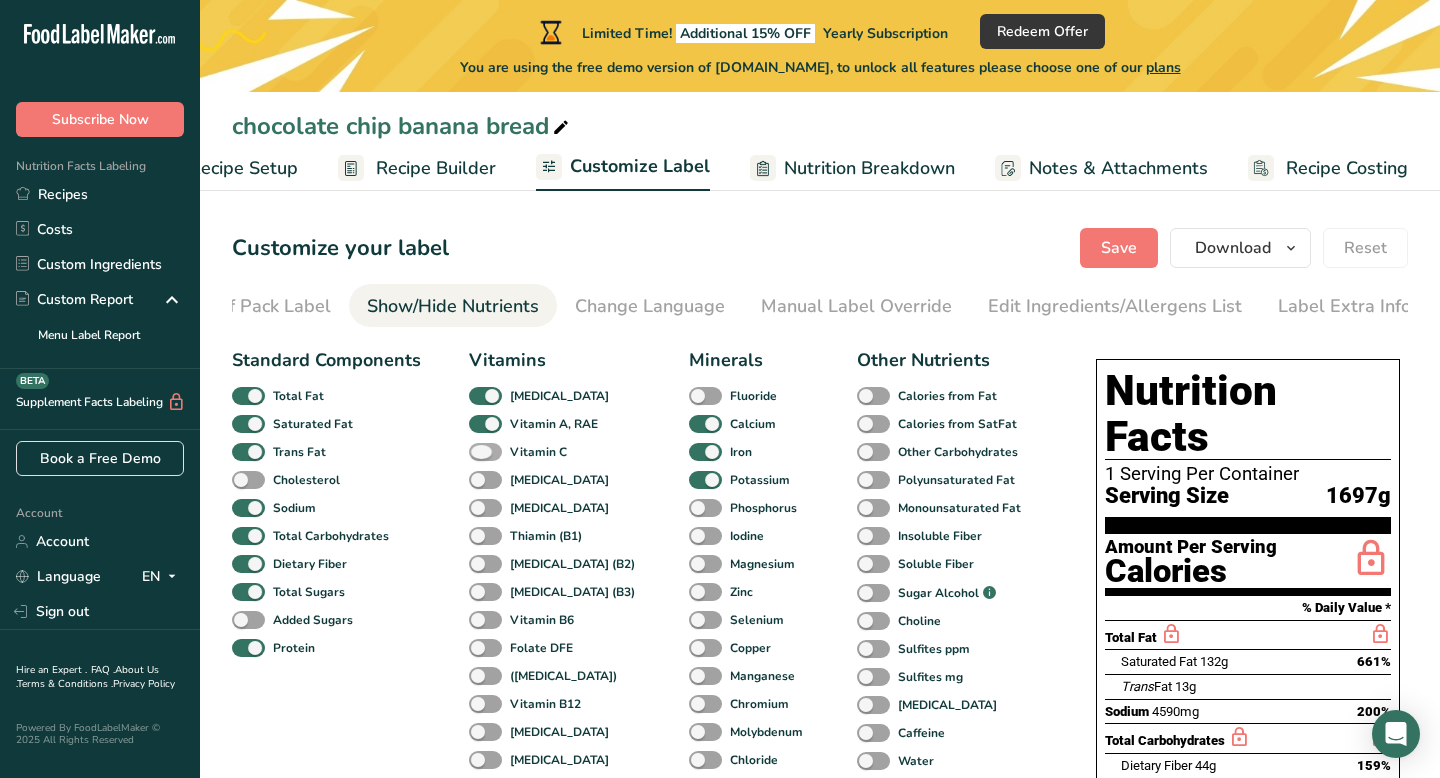 click at bounding box center (485, 452) 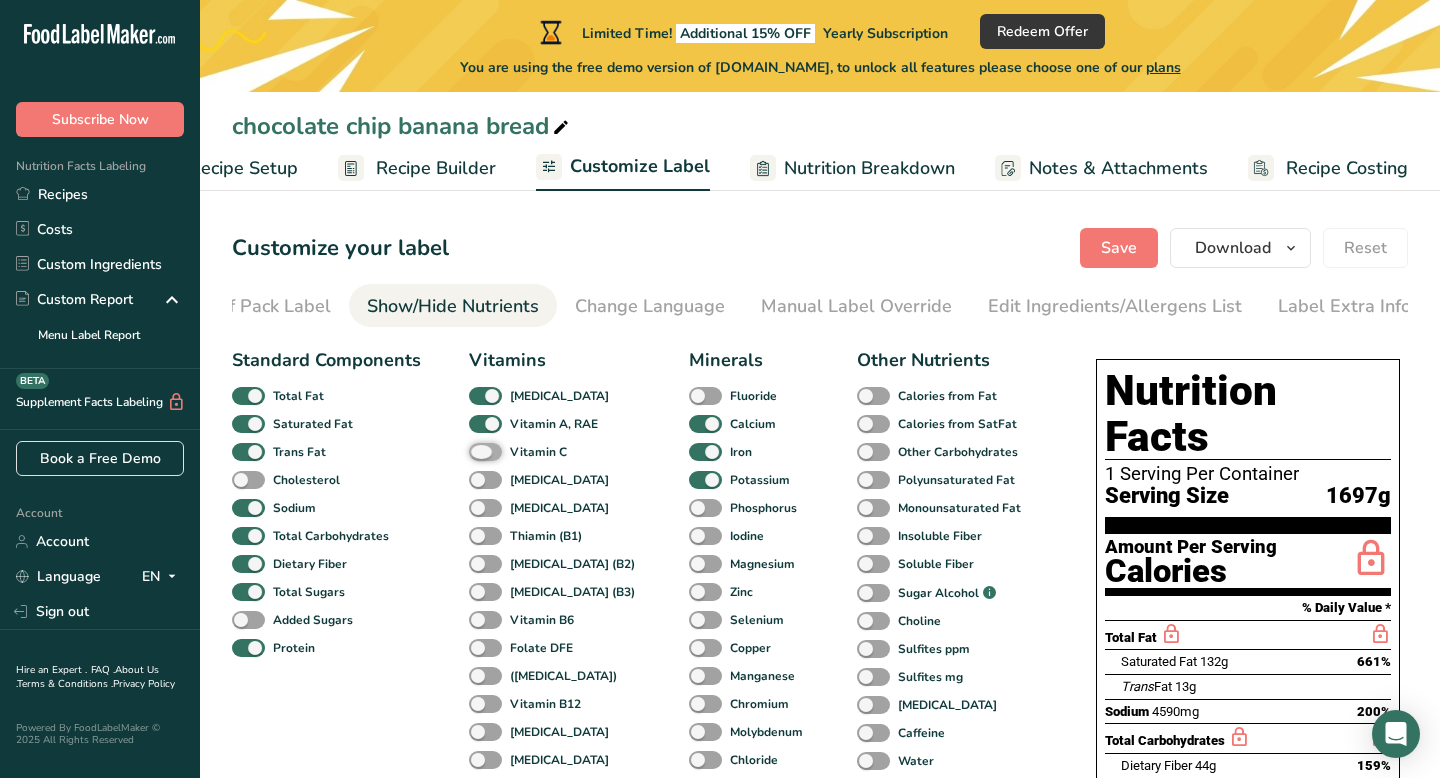 click on "Vitamin C" at bounding box center [475, 451] 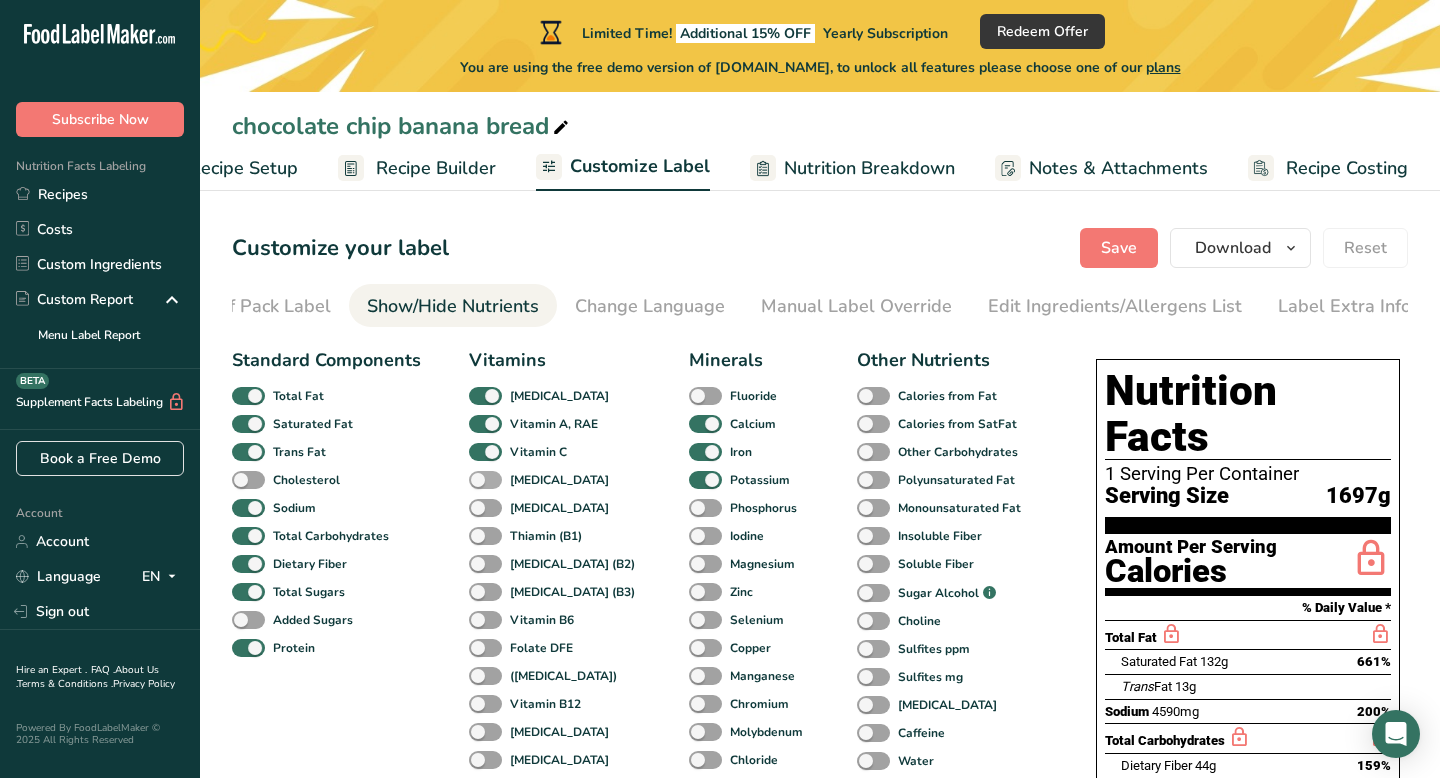 click at bounding box center [485, 480] 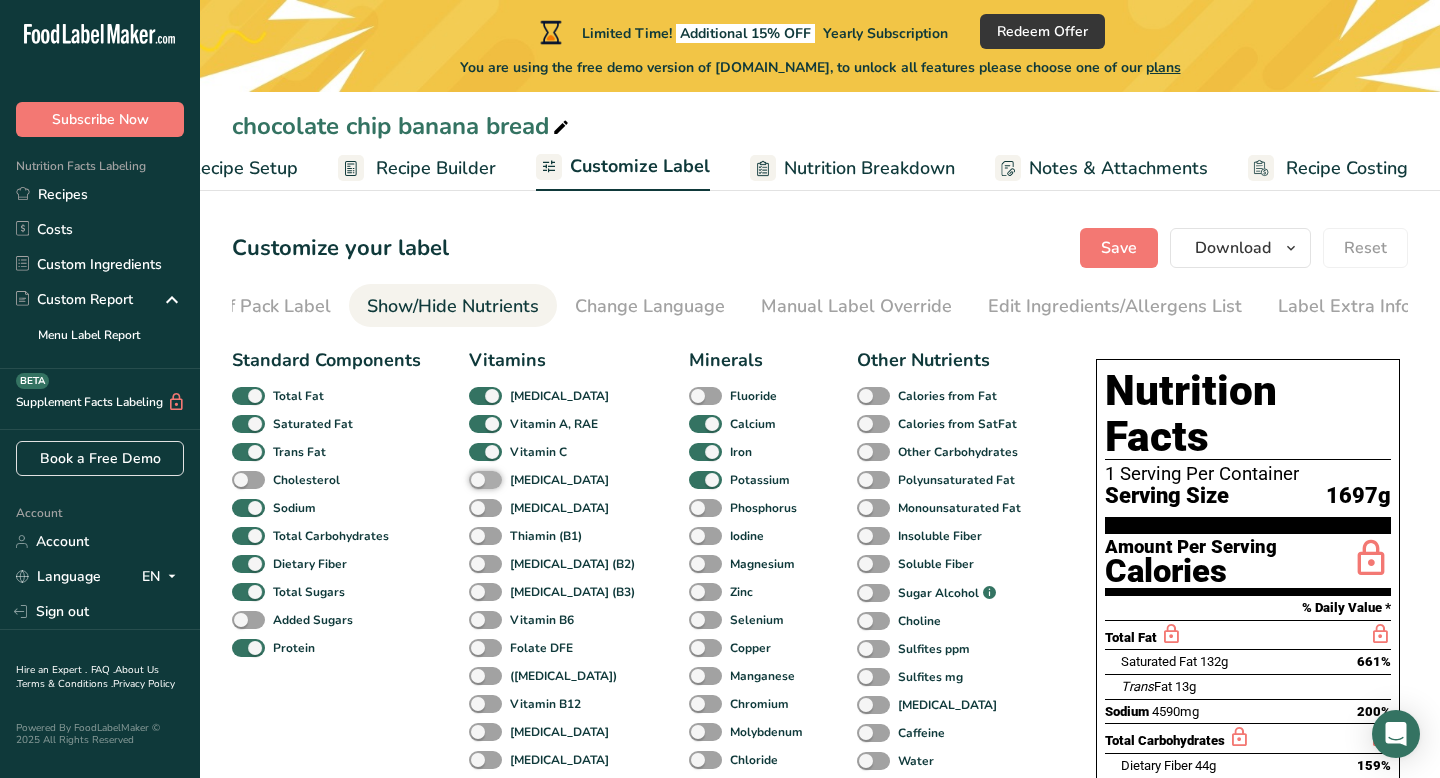 click on "[MEDICAL_DATA]" at bounding box center [475, 479] 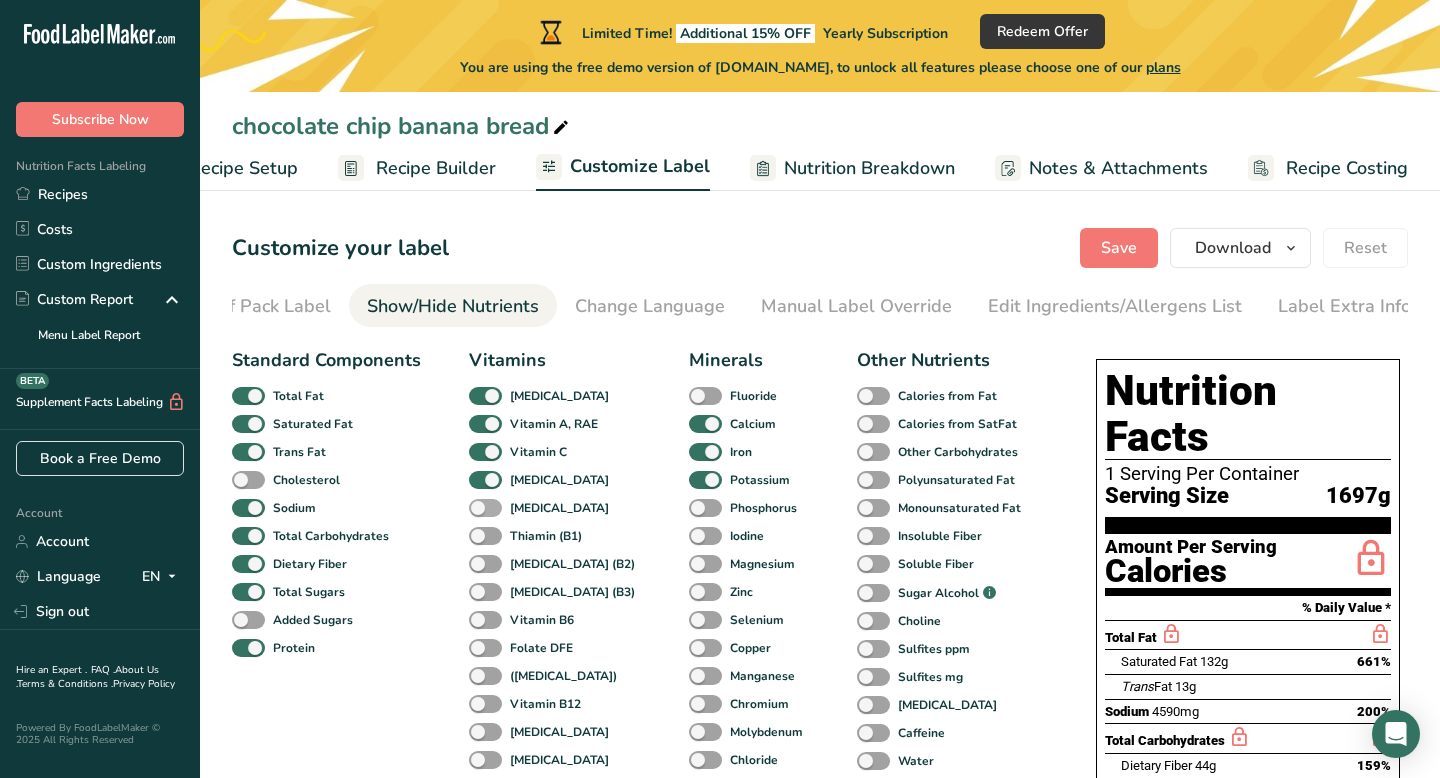 click at bounding box center [485, 508] 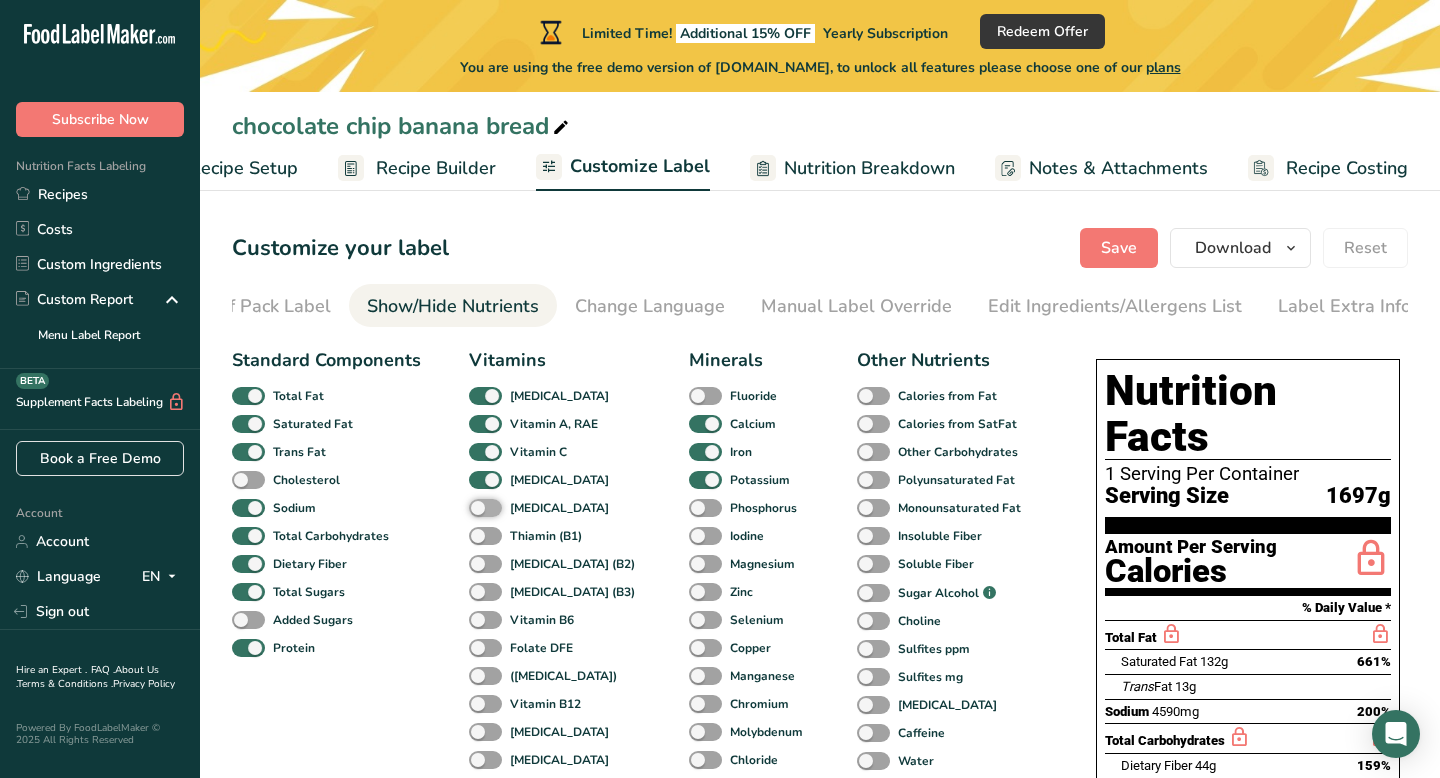 click on "[MEDICAL_DATA]" at bounding box center (475, 507) 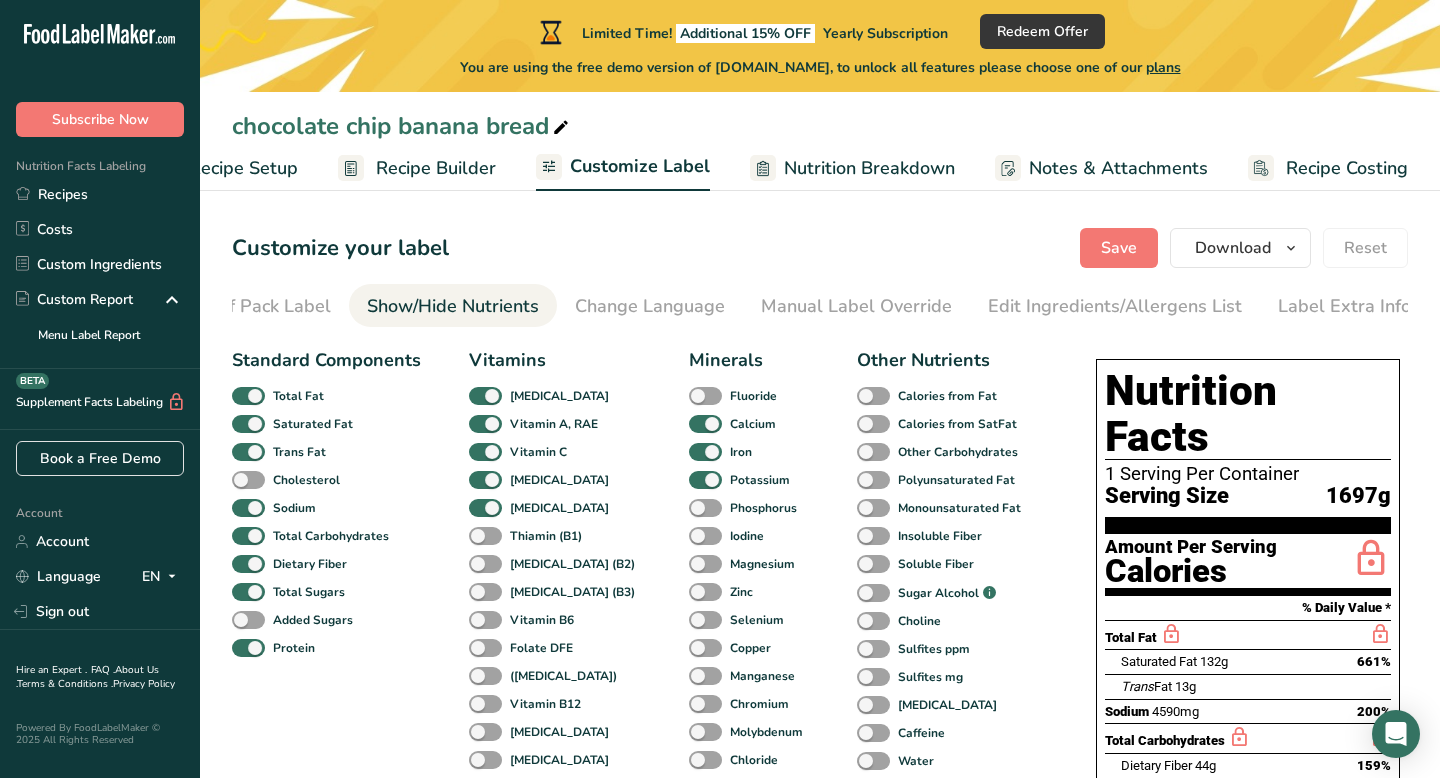 click on "[MEDICAL_DATA] (B2)" at bounding box center (490, 564) 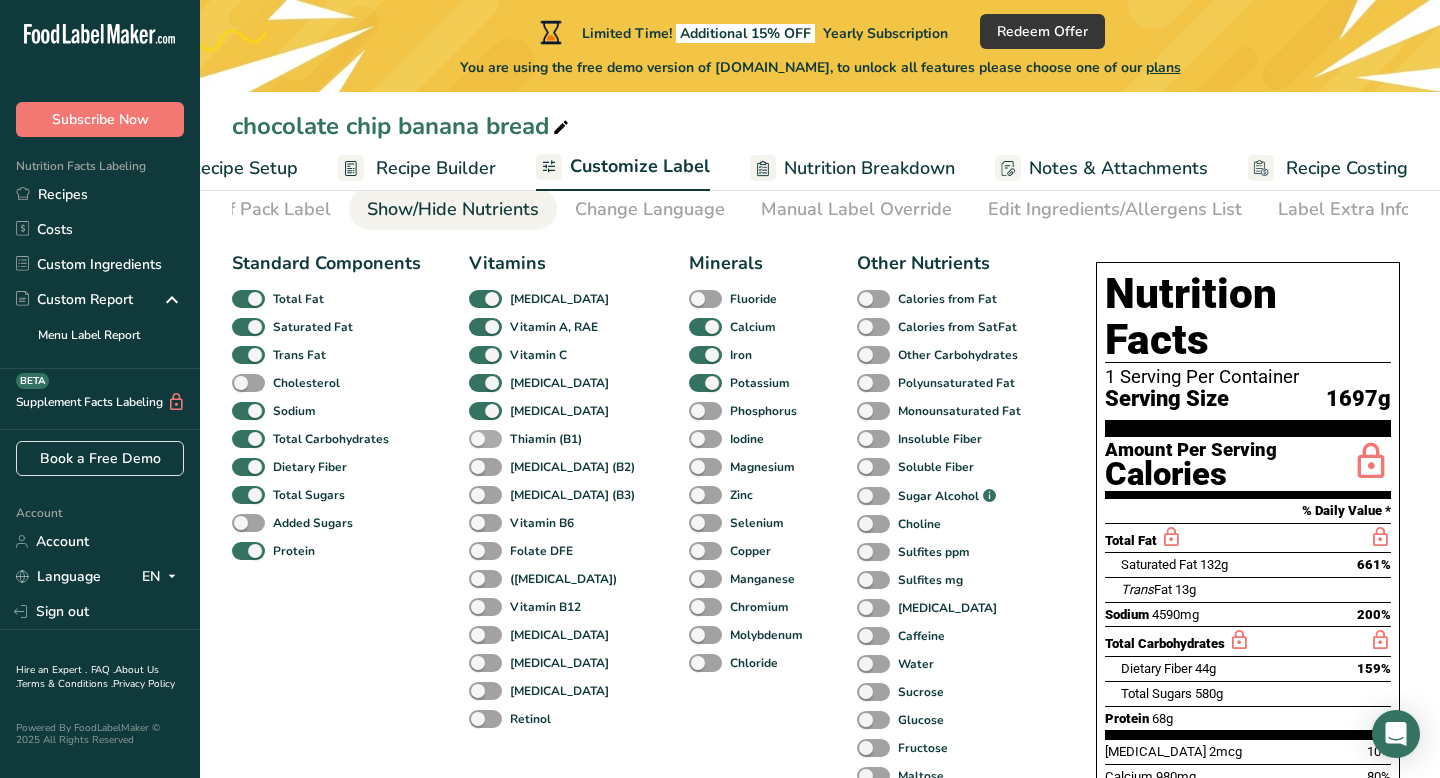 scroll, scrollTop: 98, scrollLeft: 0, axis: vertical 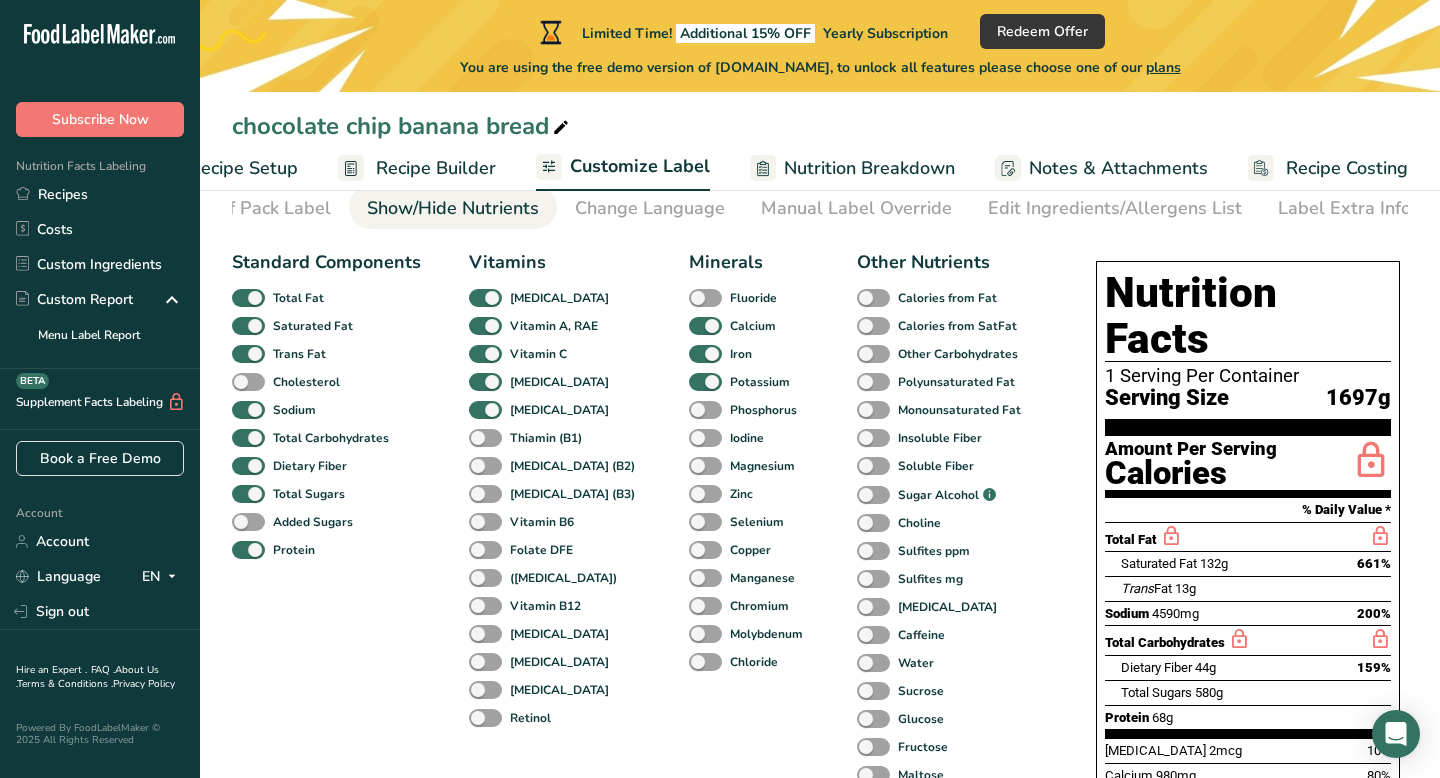click on "Vitamin B12" at bounding box center [490, 606] 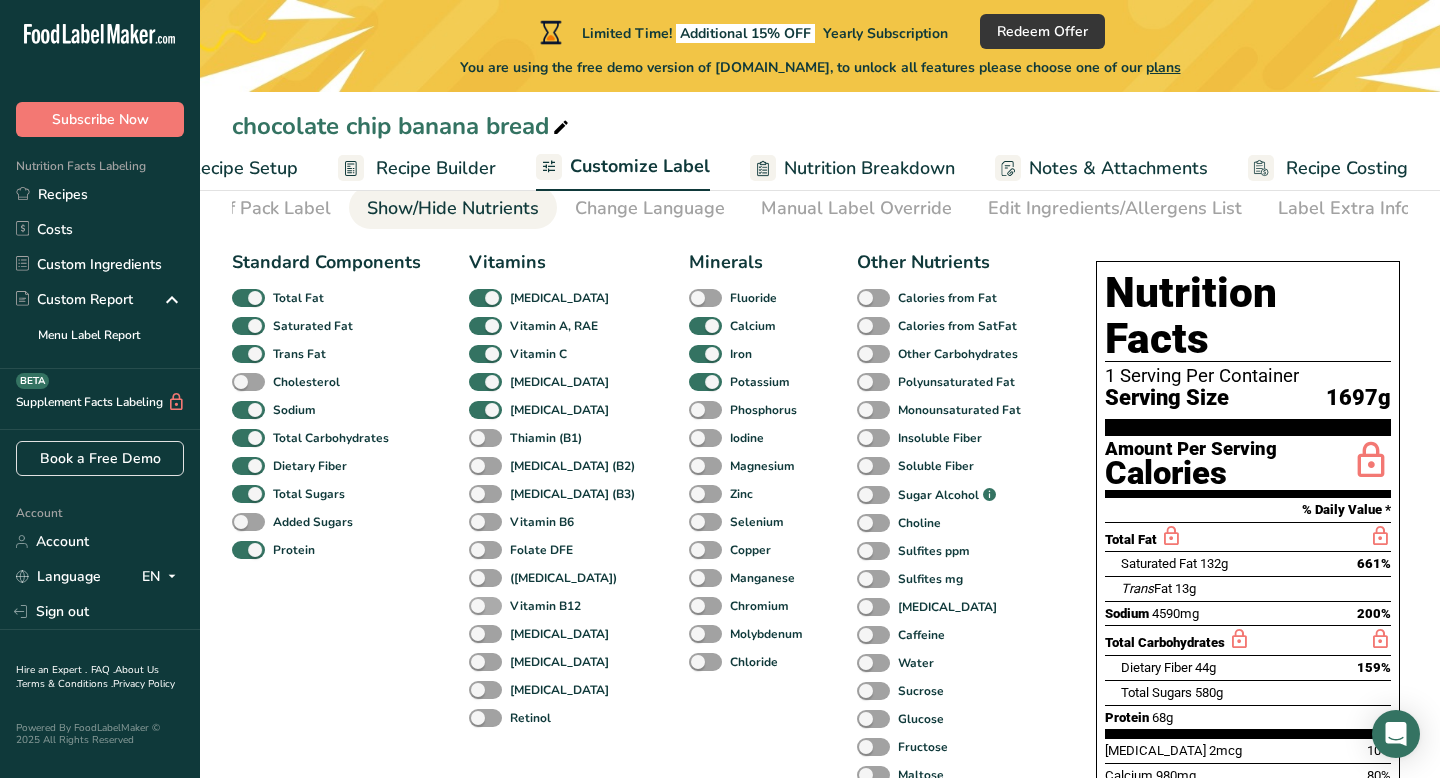 click at bounding box center [485, 606] 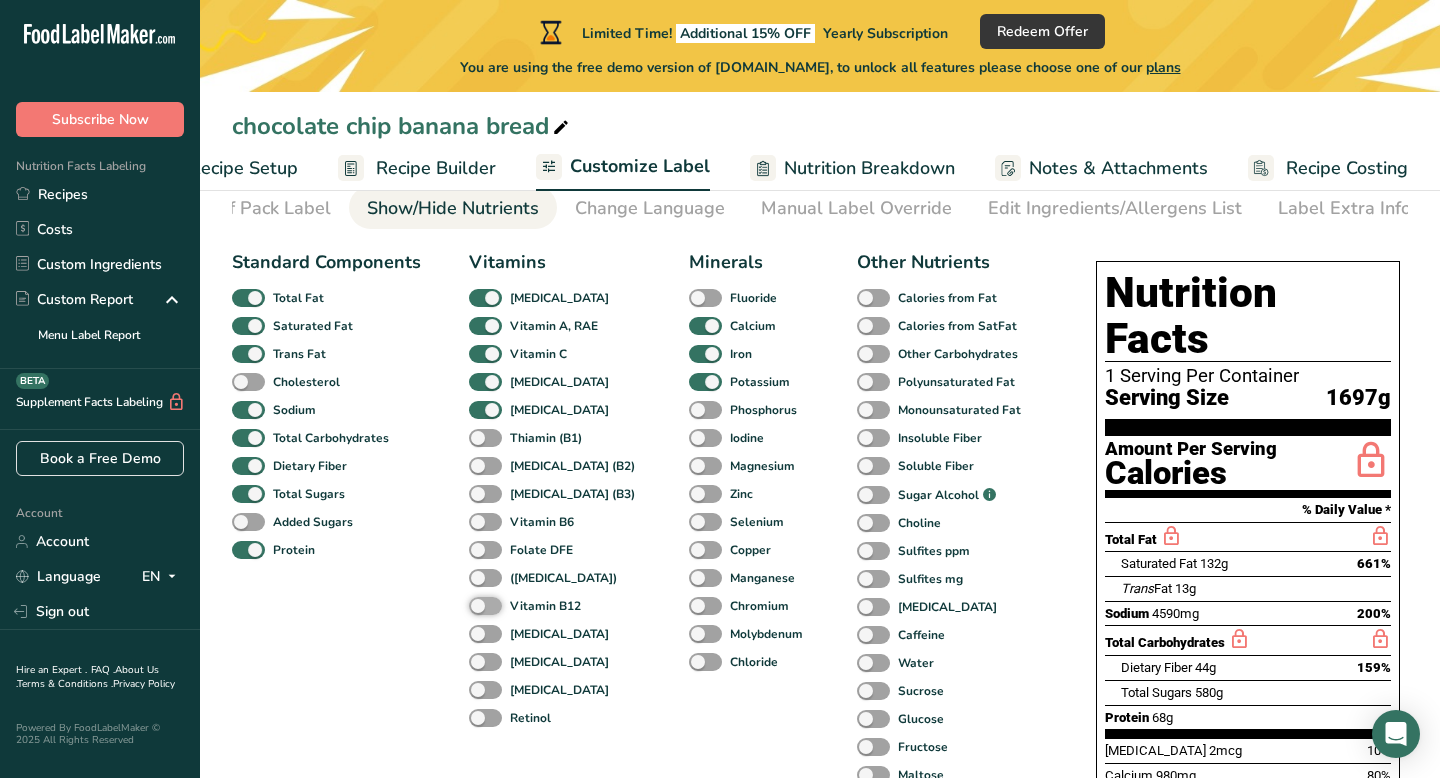 click on "Vitamin B12" at bounding box center (475, 605) 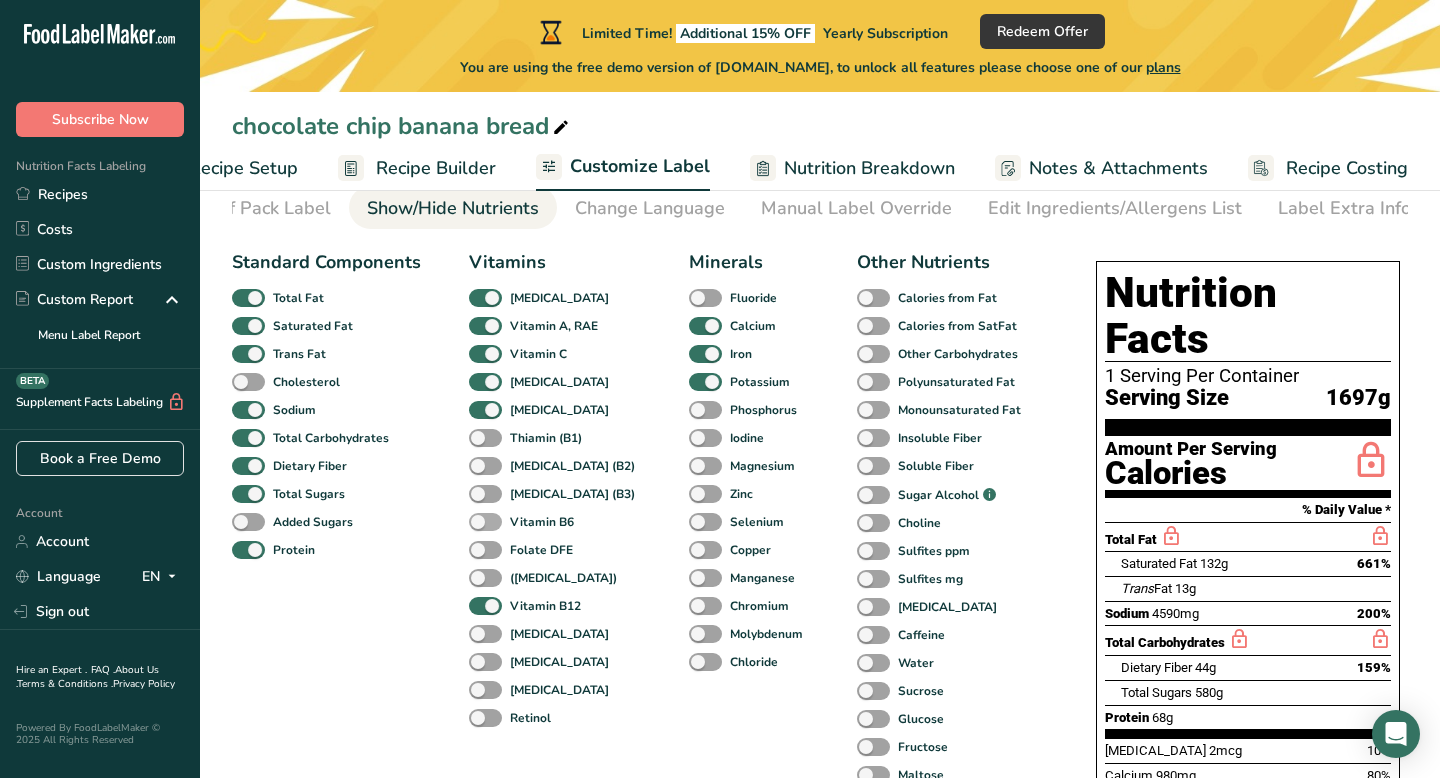 click at bounding box center [485, 522] 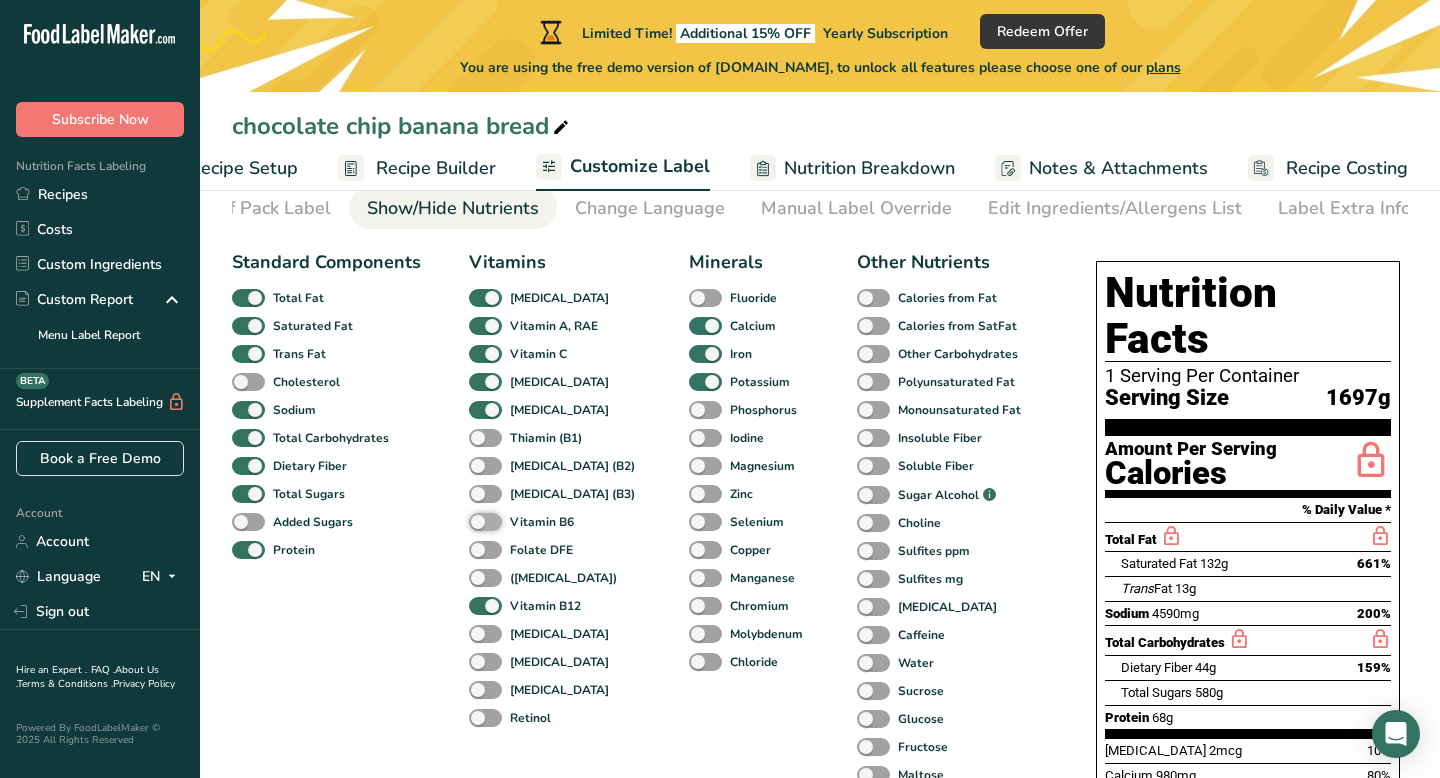 click on "Vitamin B6" at bounding box center [475, 521] 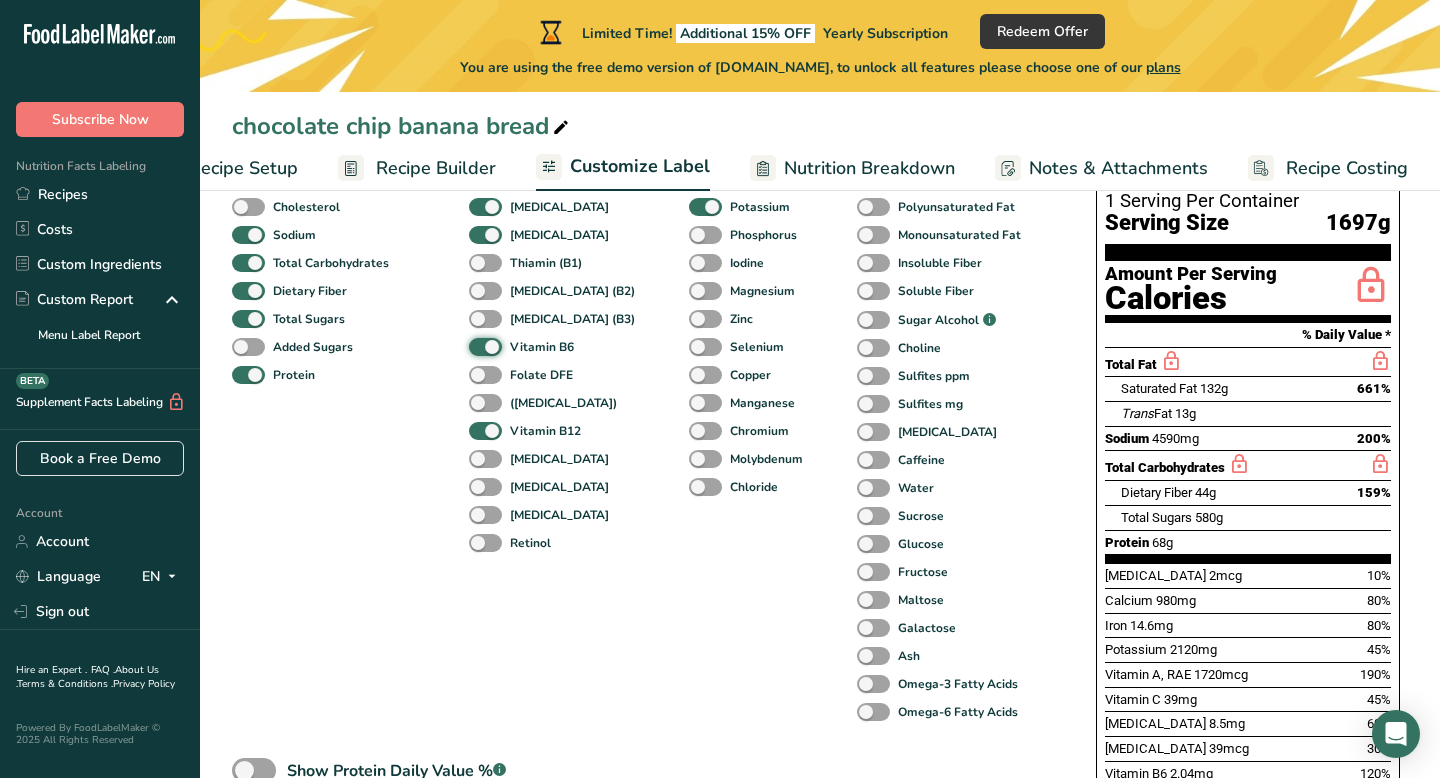 scroll, scrollTop: 191, scrollLeft: 0, axis: vertical 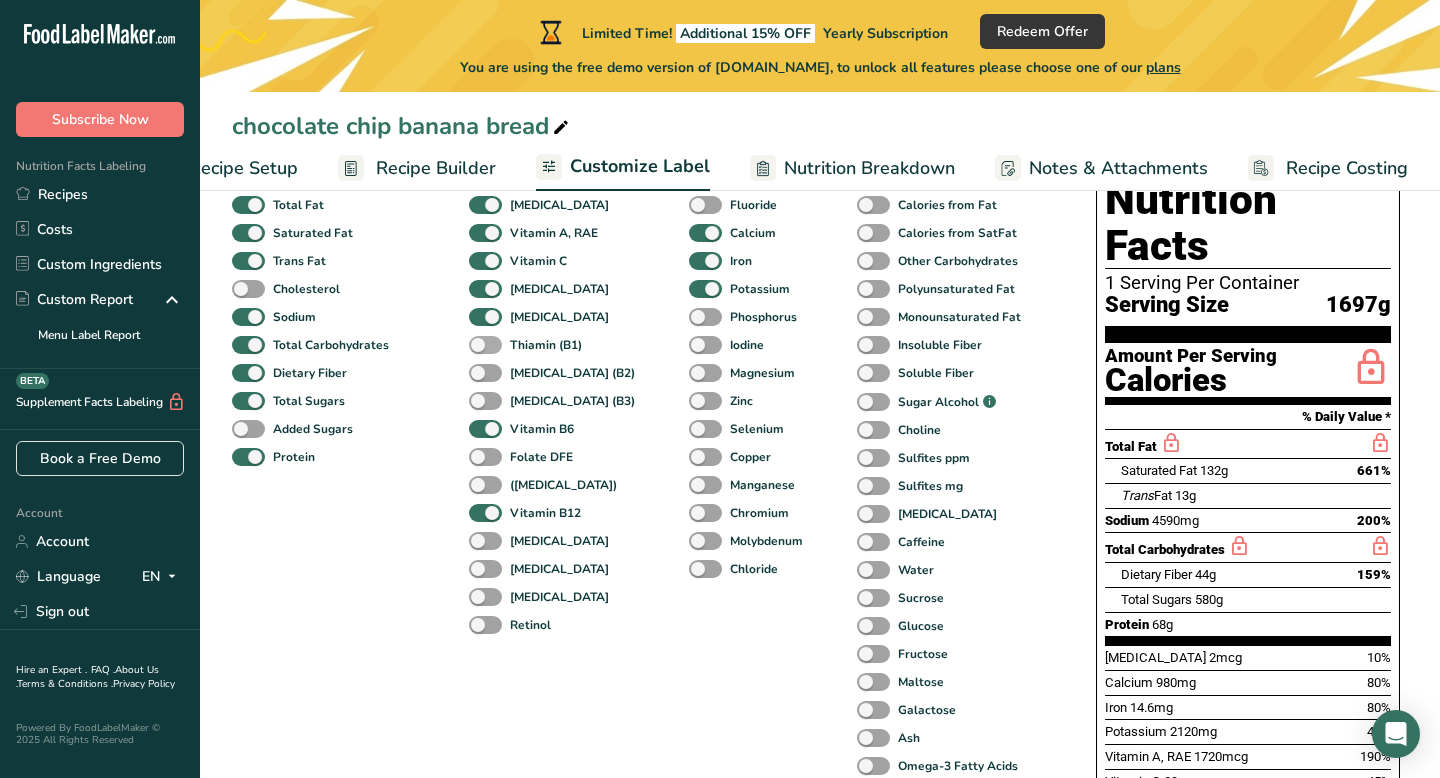 click at bounding box center [485, 345] 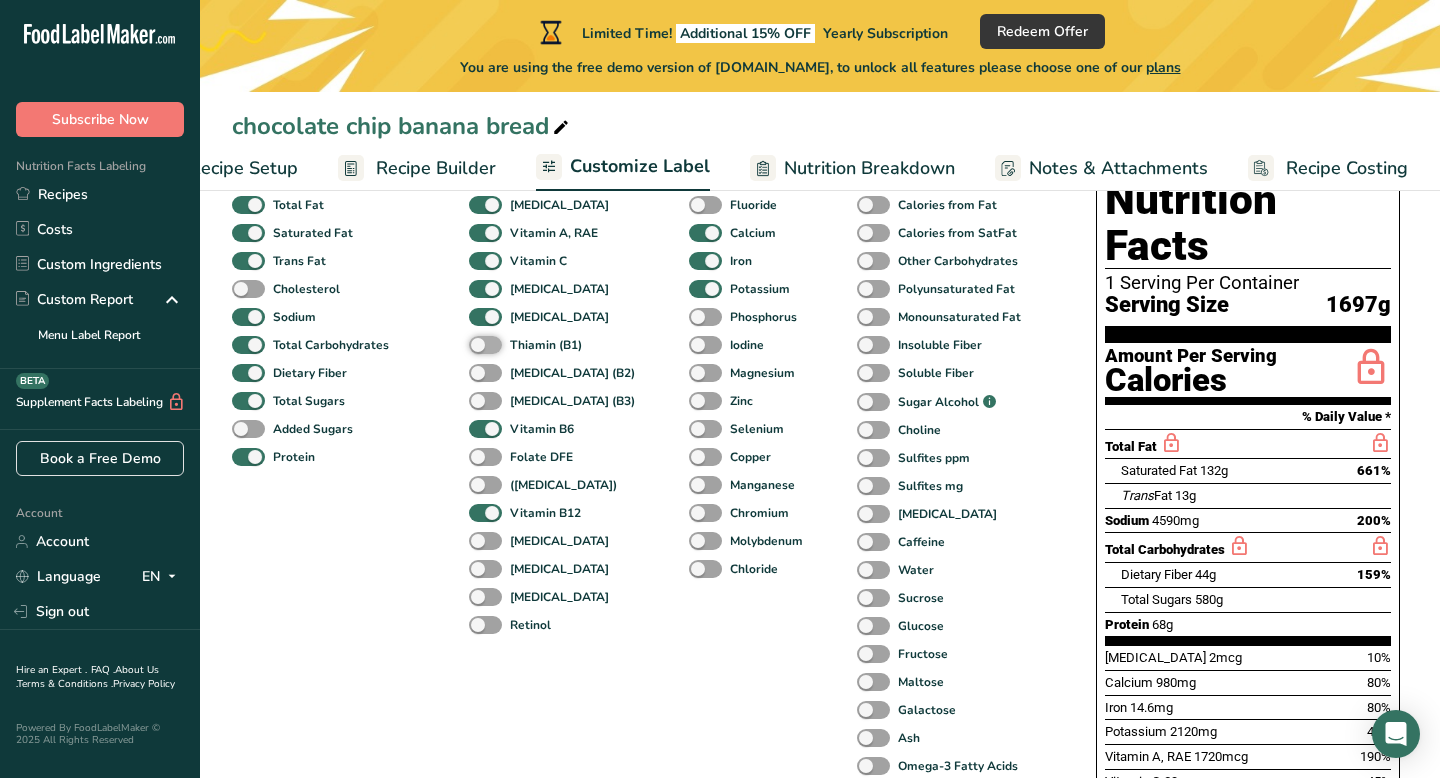 click on "Thiamin (B1)" at bounding box center (475, 344) 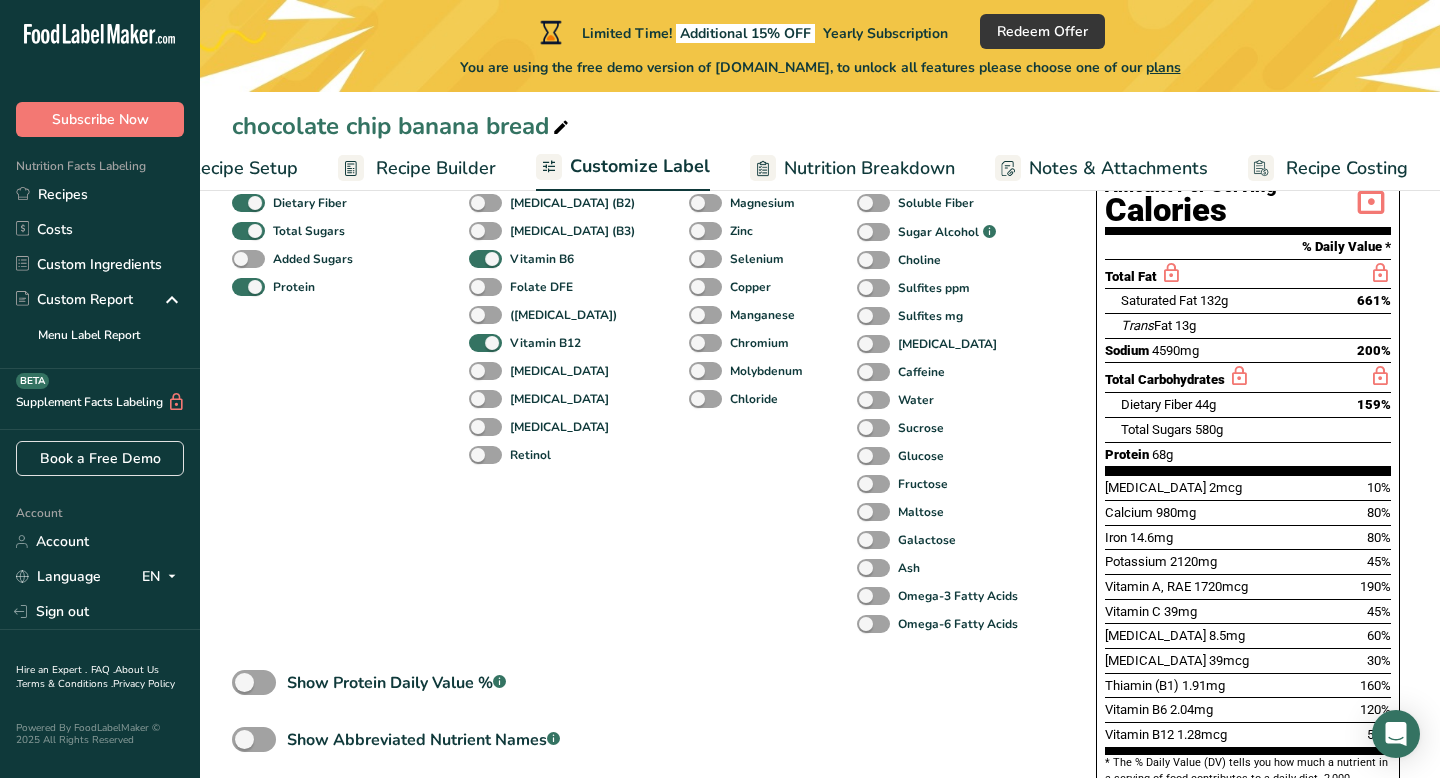 scroll, scrollTop: 311, scrollLeft: 0, axis: vertical 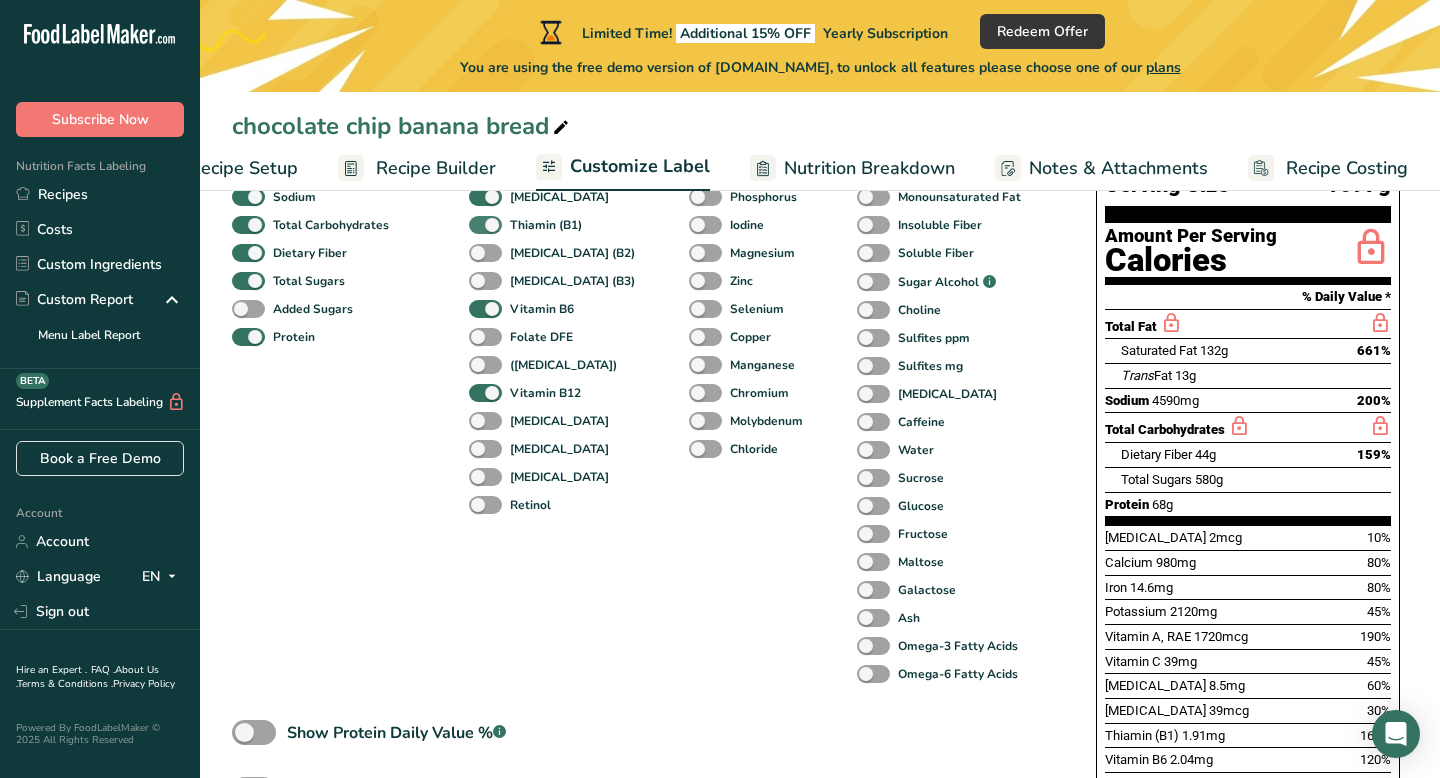 click at bounding box center (485, 225) 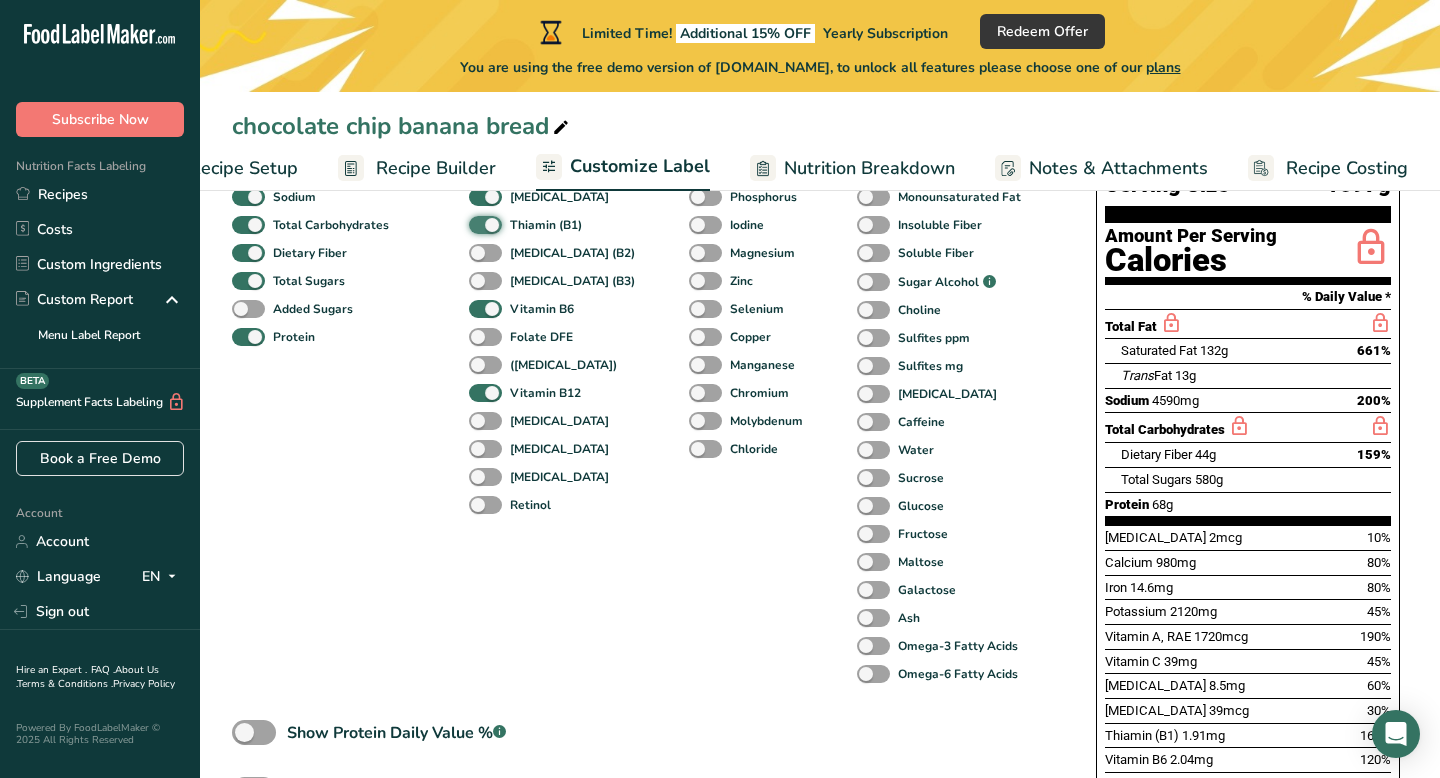 click on "Thiamin (B1)" at bounding box center [475, 224] 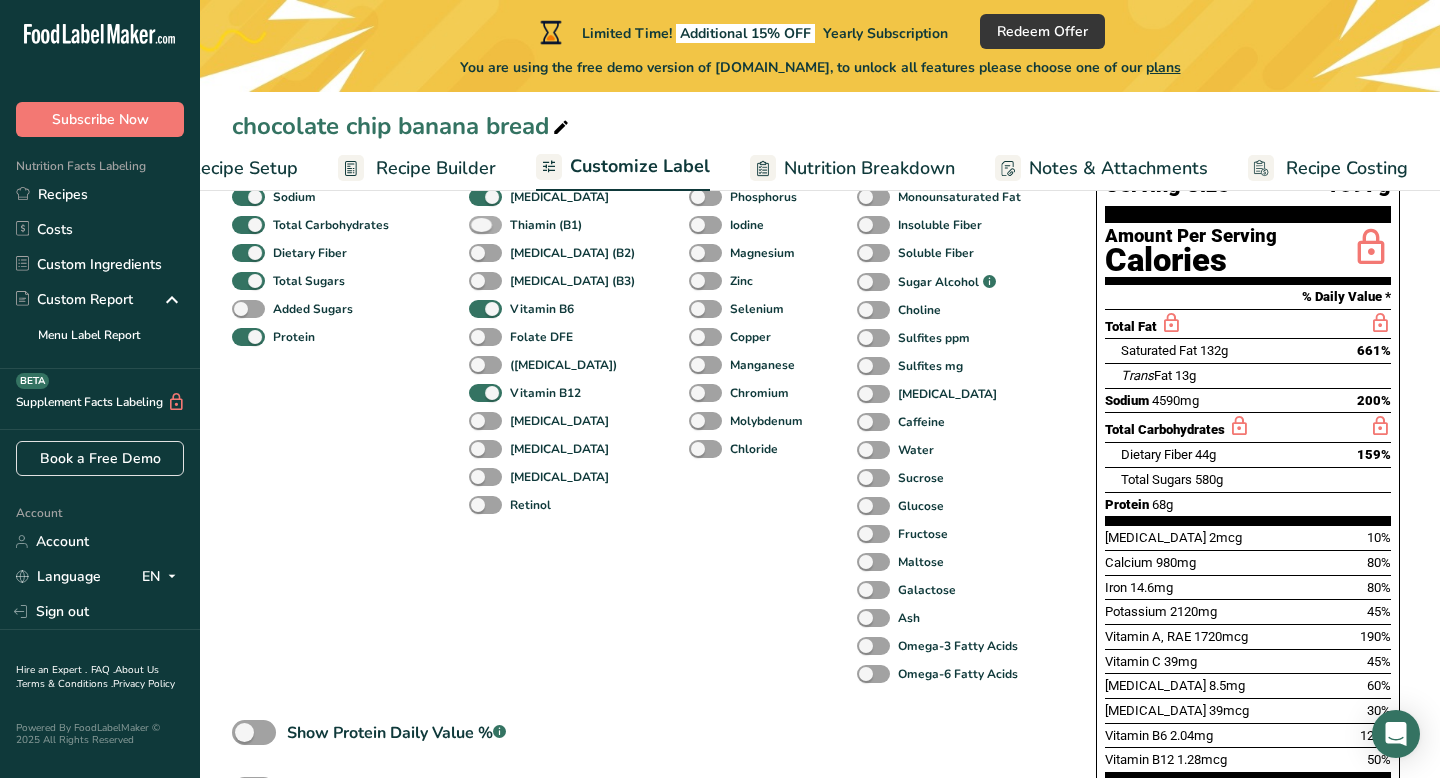 click at bounding box center [485, 225] 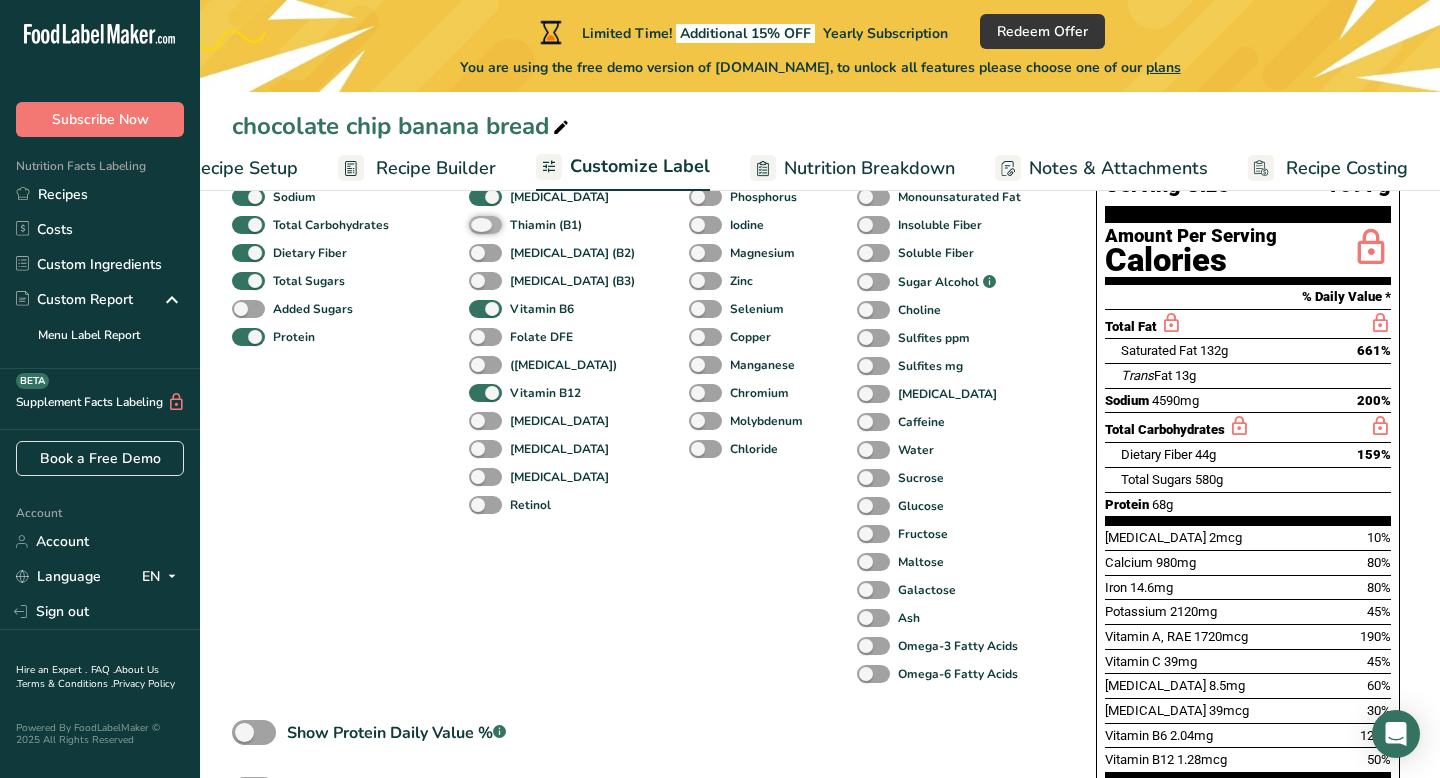 click on "Thiamin (B1)" at bounding box center [475, 224] 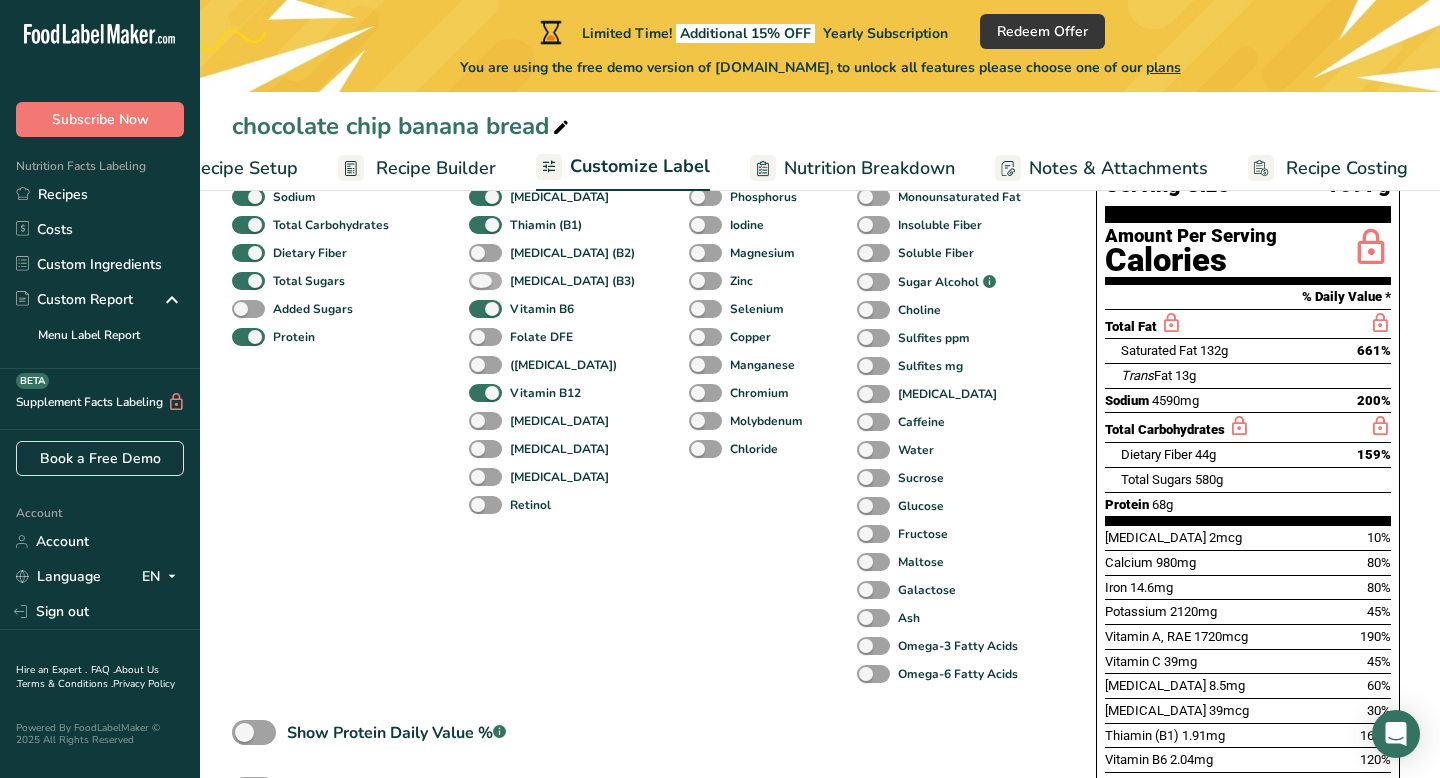 click at bounding box center (485, 281) 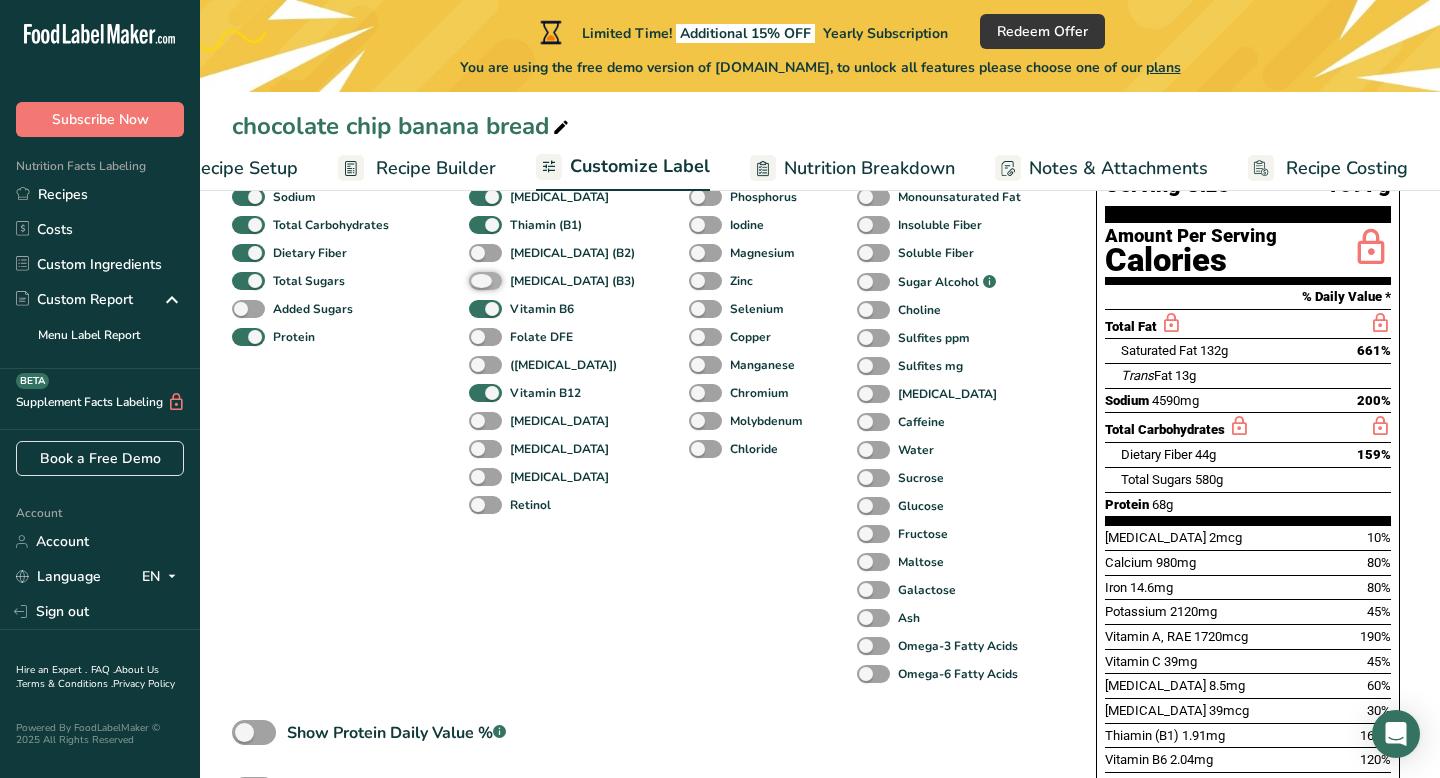 click on "[MEDICAL_DATA] (B3)" at bounding box center [475, 280] 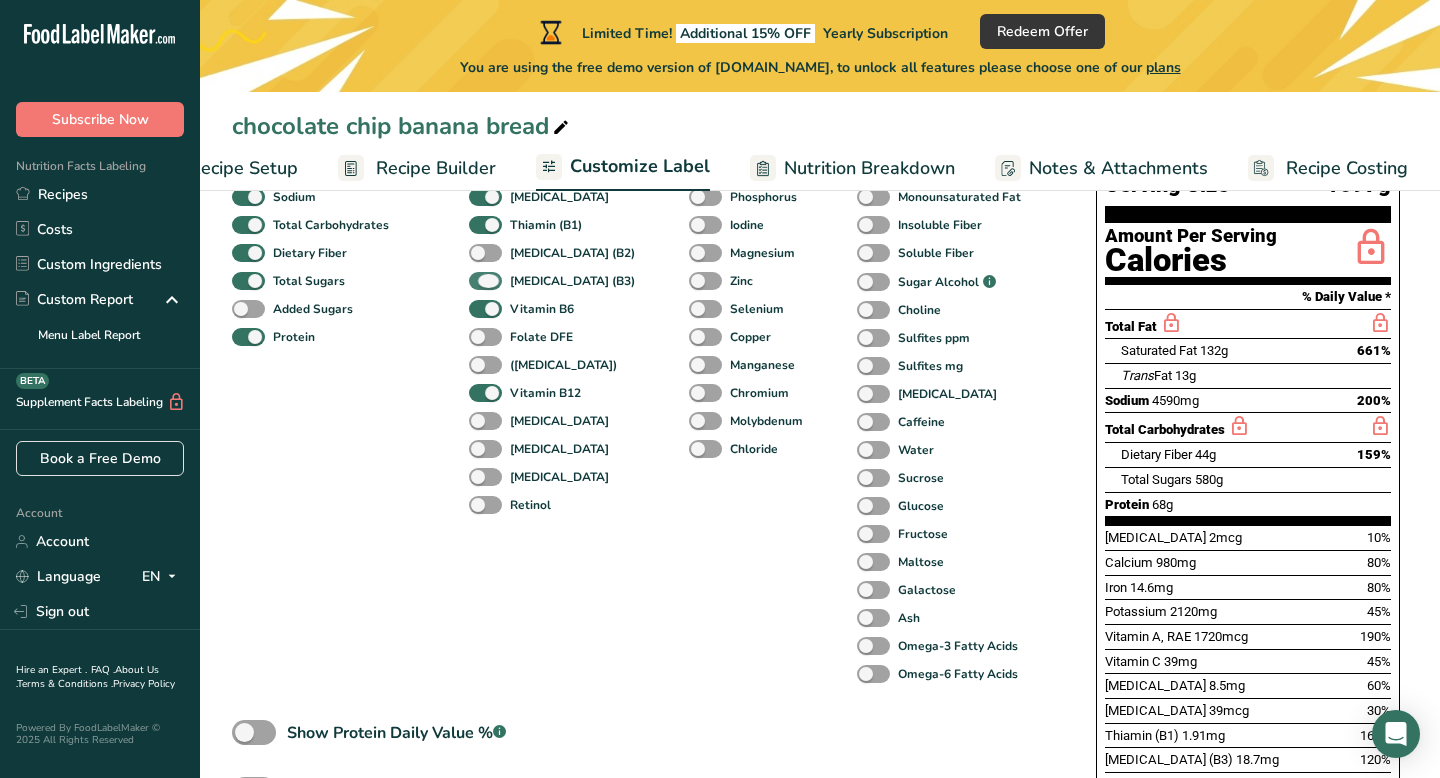 click at bounding box center (485, 281) 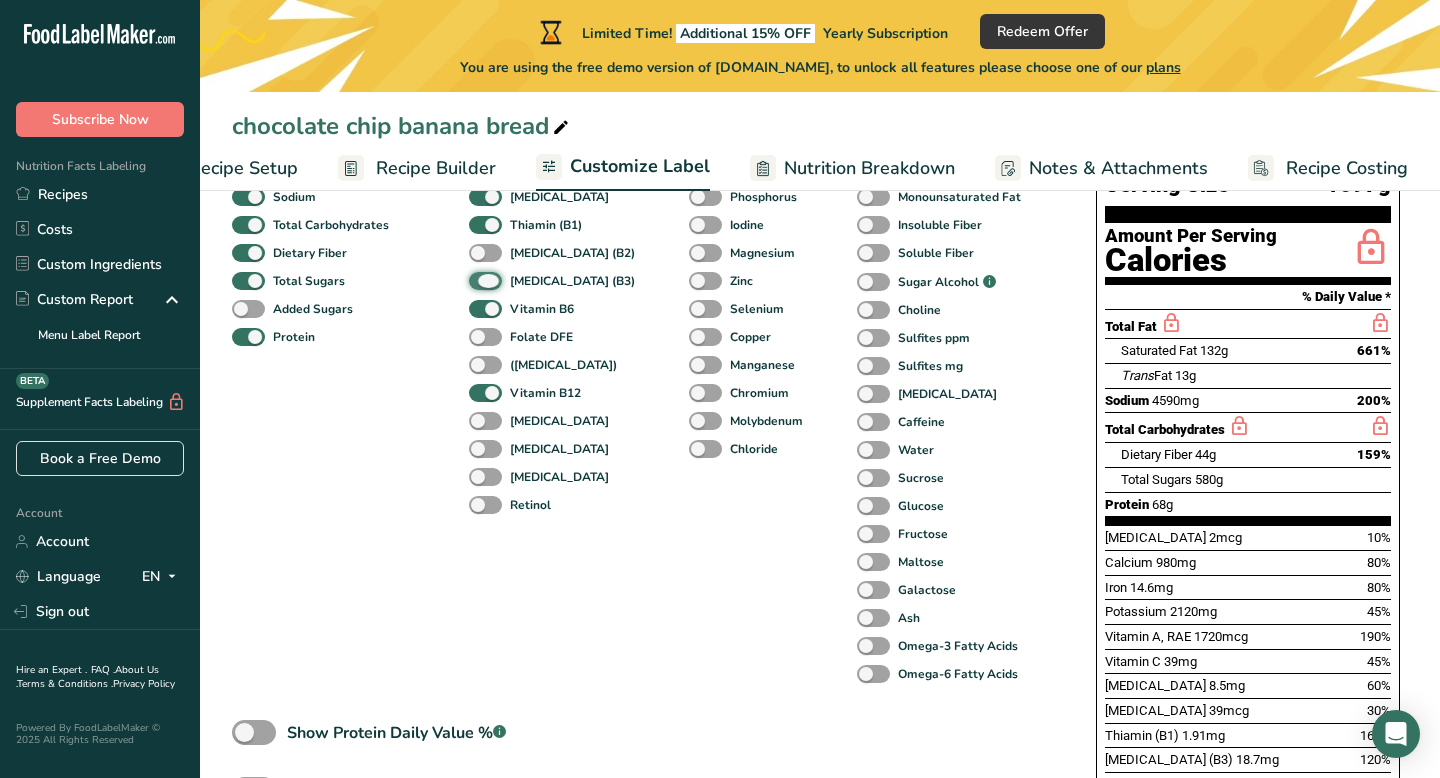 click on "[MEDICAL_DATA] (B3)" at bounding box center (475, 280) 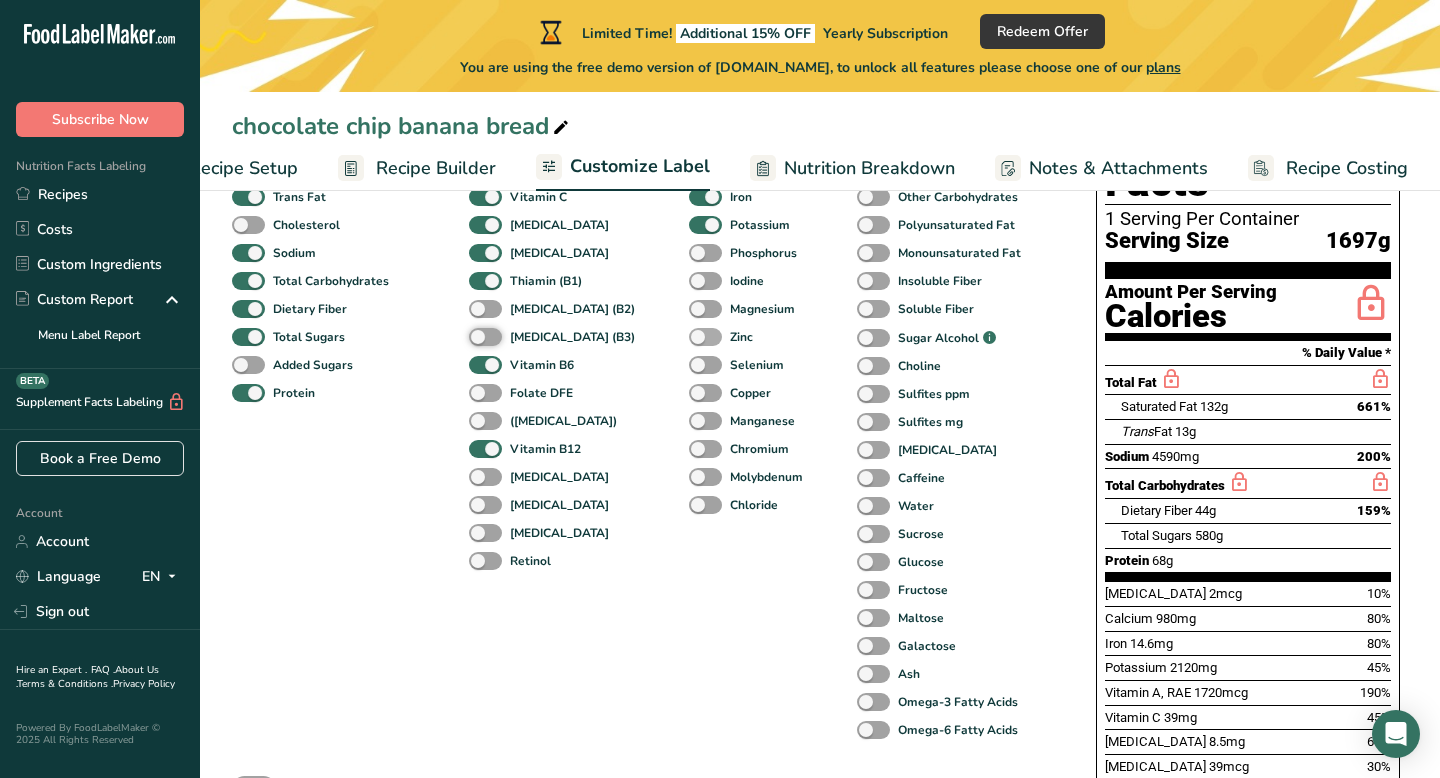 scroll, scrollTop: 257, scrollLeft: 0, axis: vertical 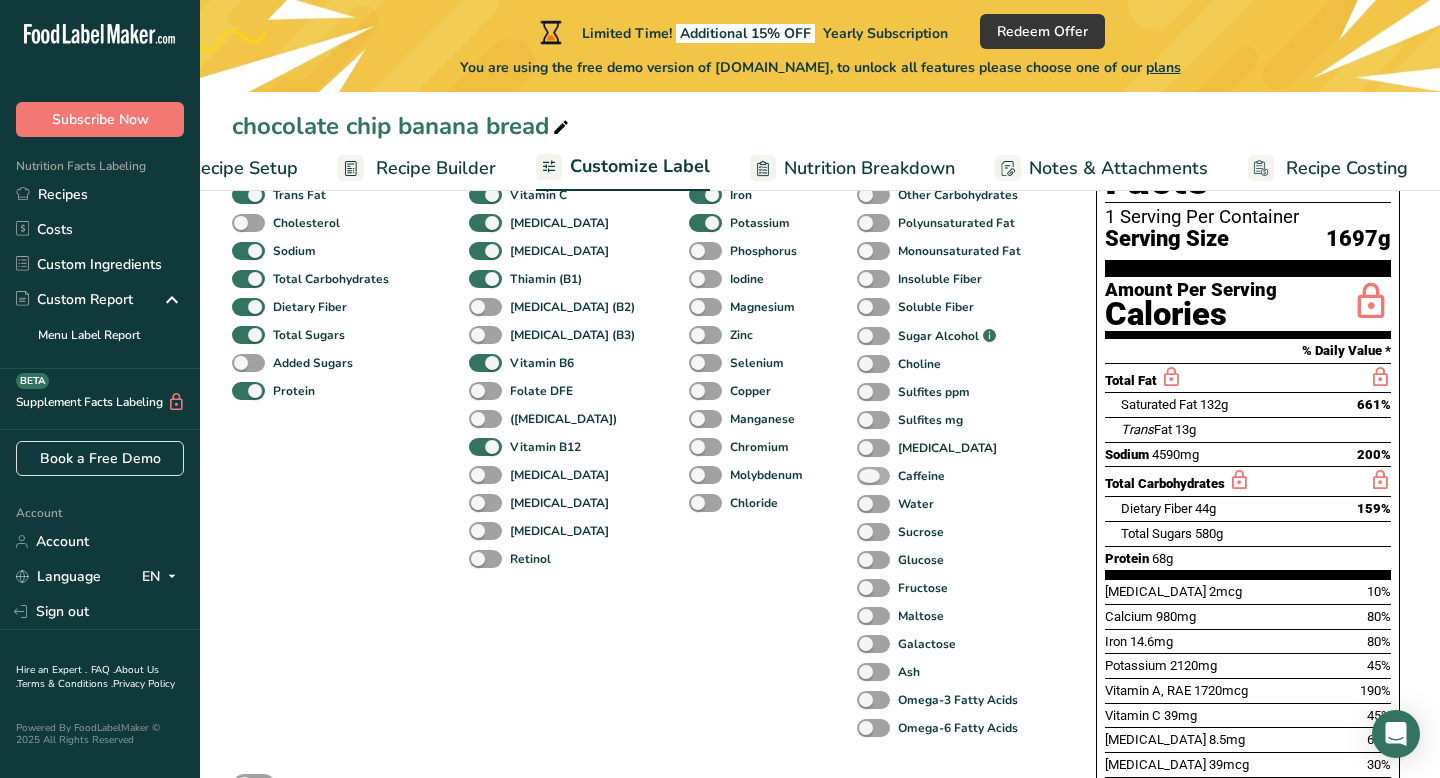 click at bounding box center (873, 476) 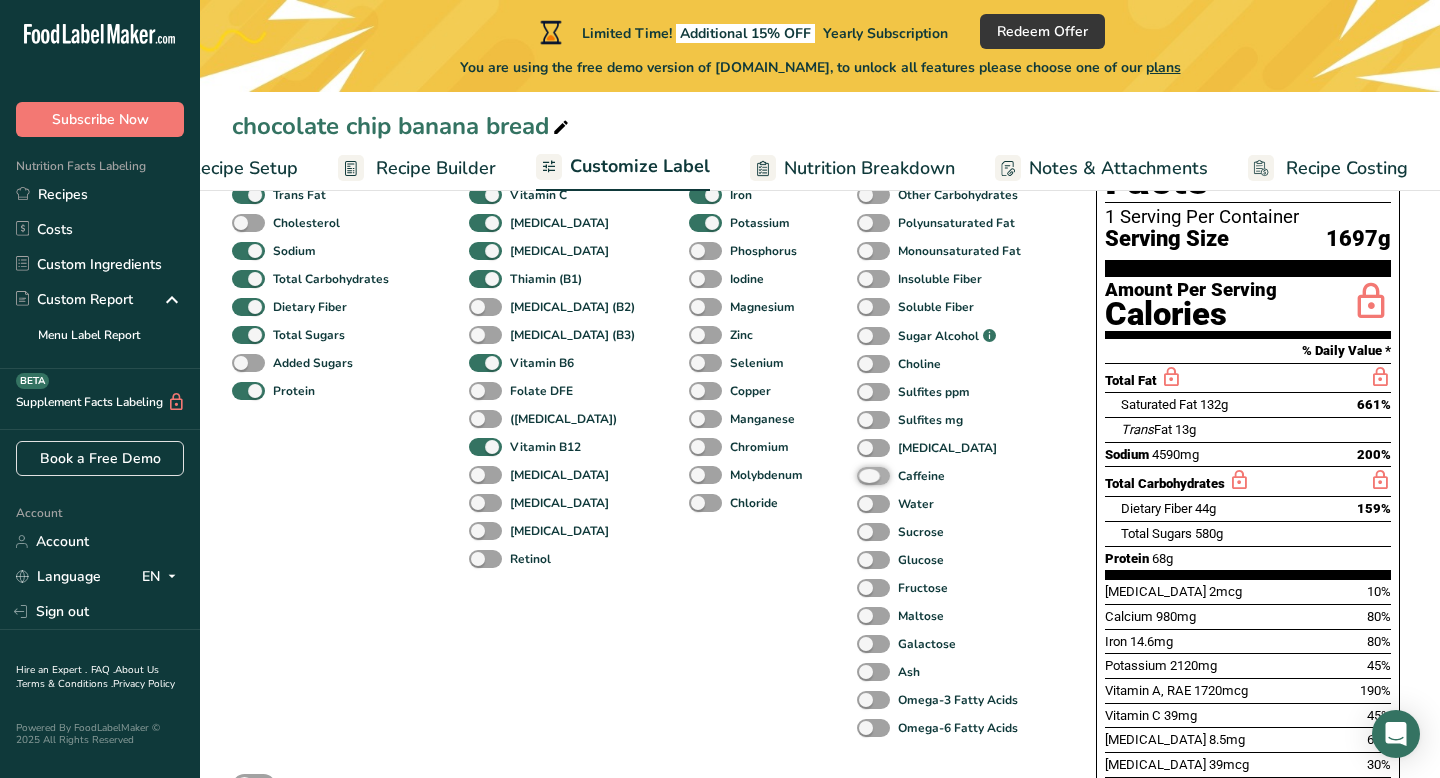 click on "Caffeine" at bounding box center [863, 475] 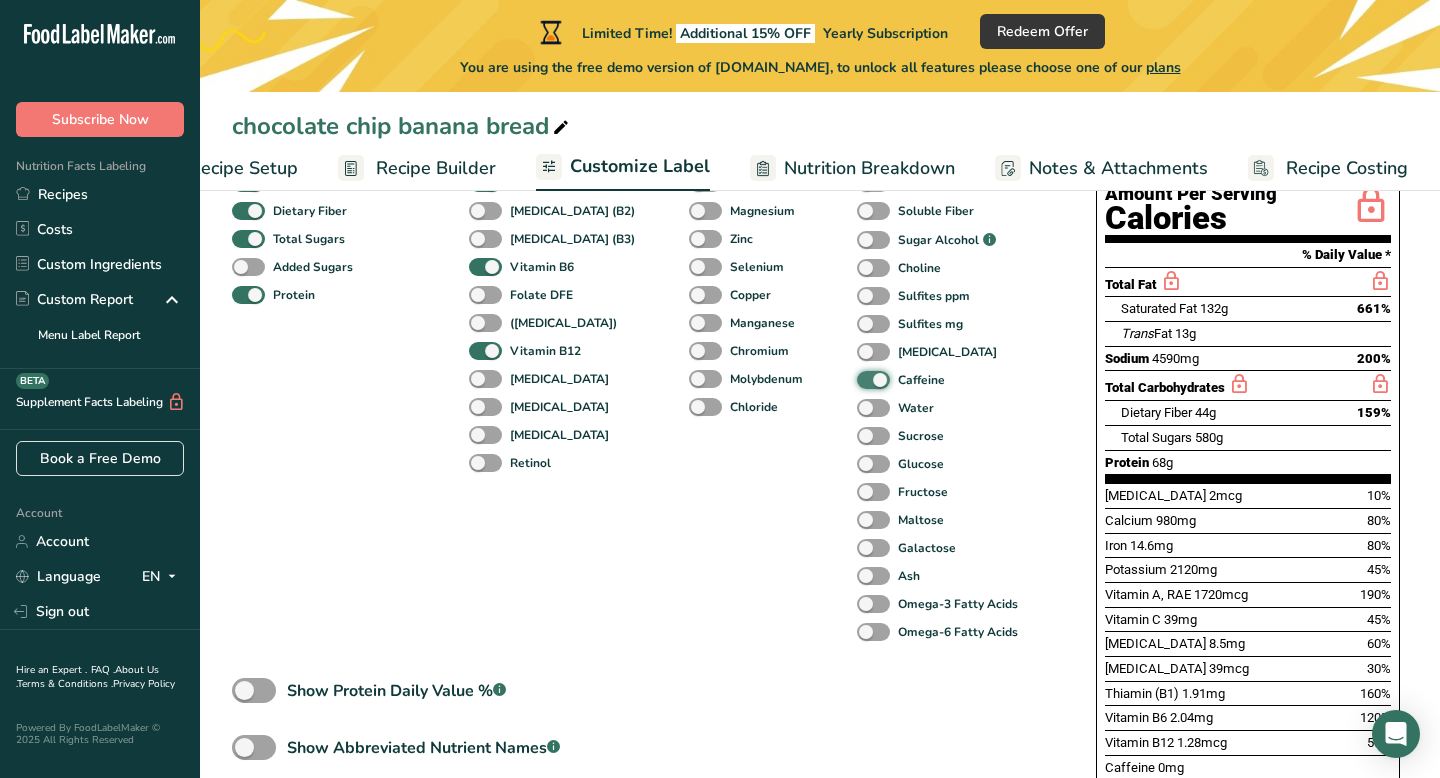 scroll, scrollTop: 348, scrollLeft: 0, axis: vertical 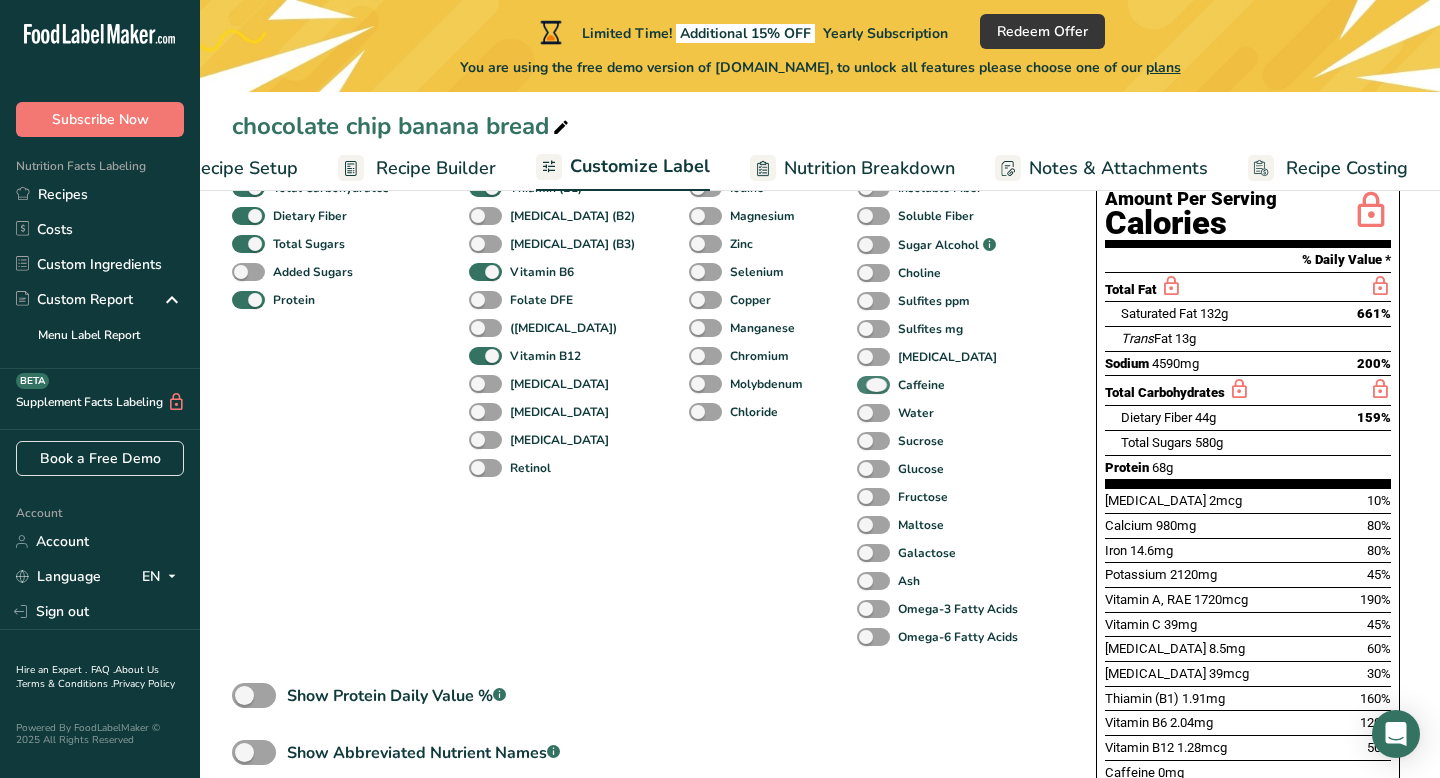 click at bounding box center [873, 385] 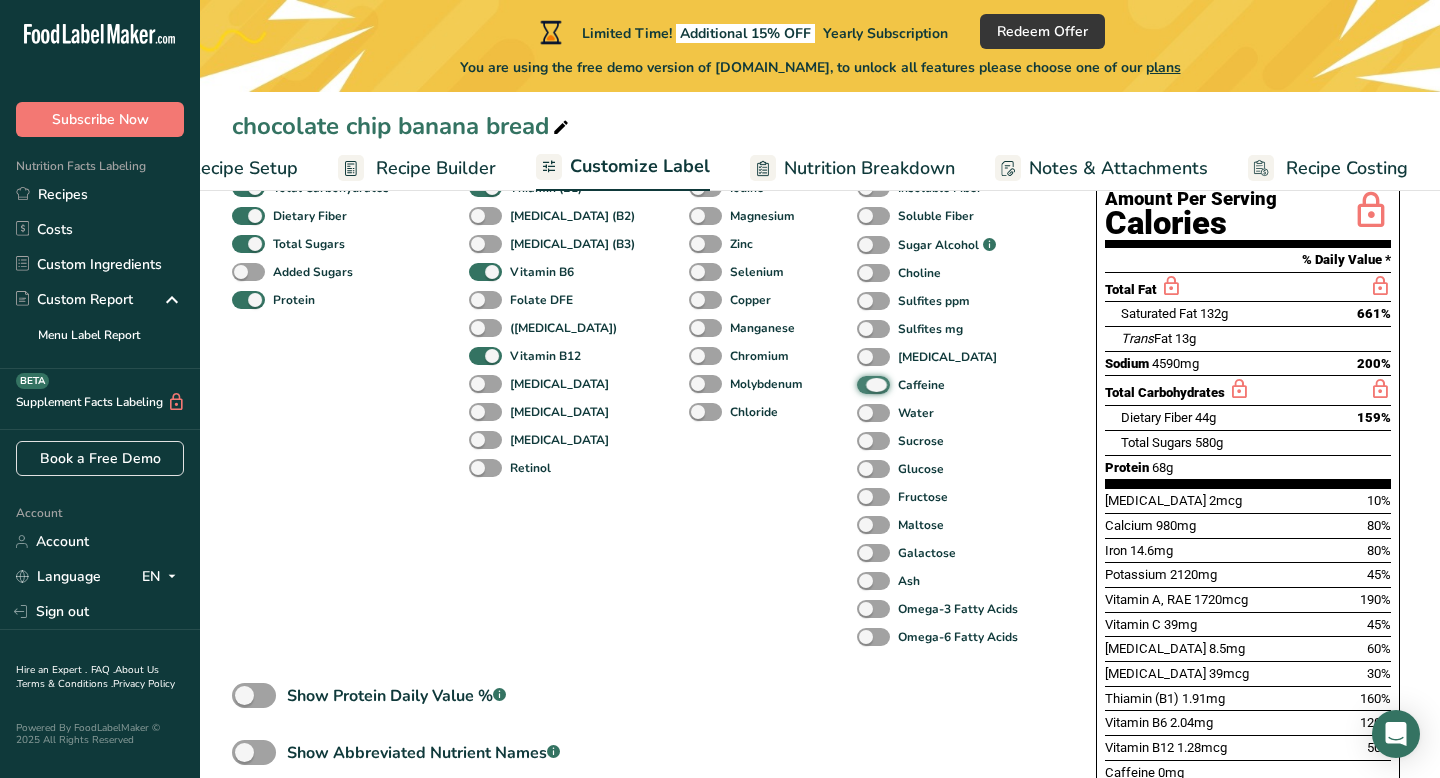 click on "Caffeine" at bounding box center (863, 384) 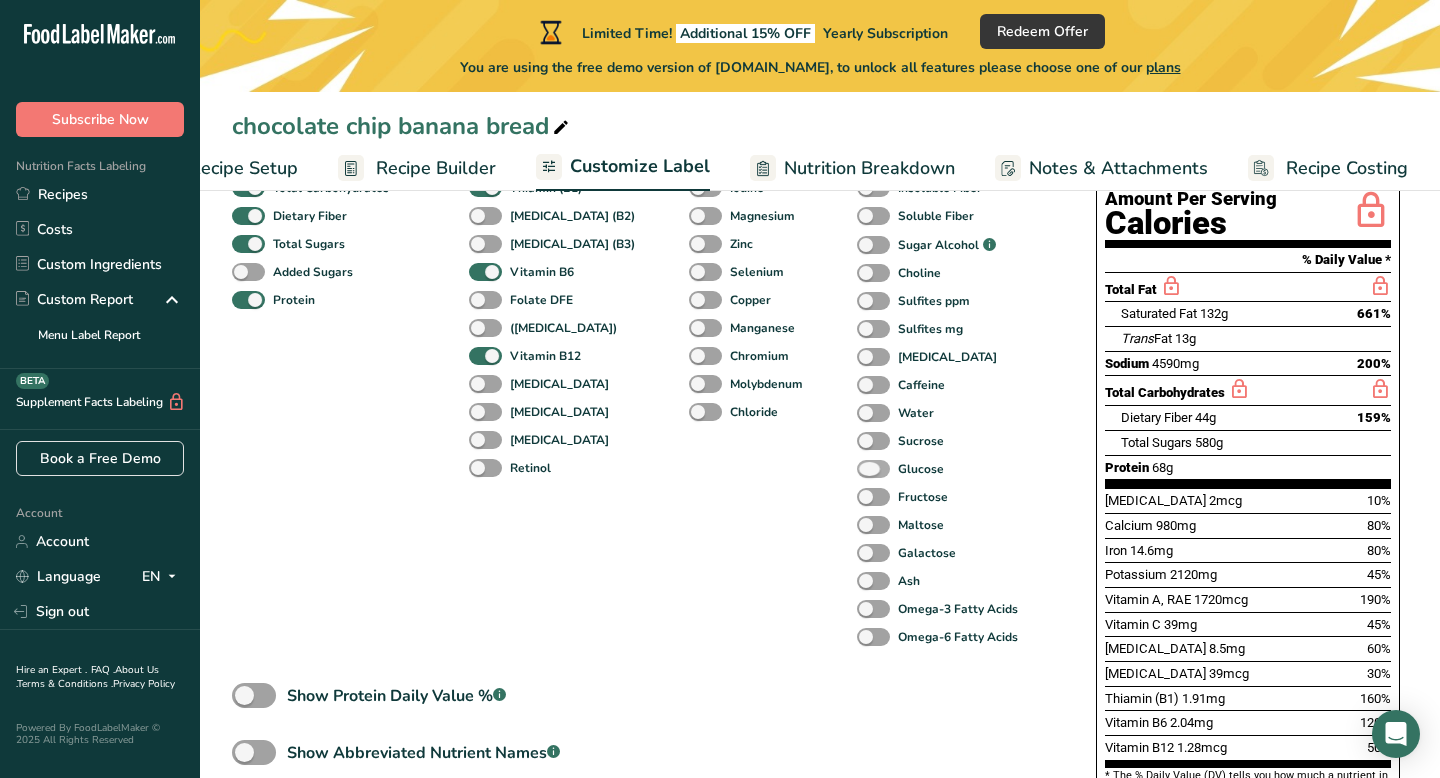 click at bounding box center [873, 469] 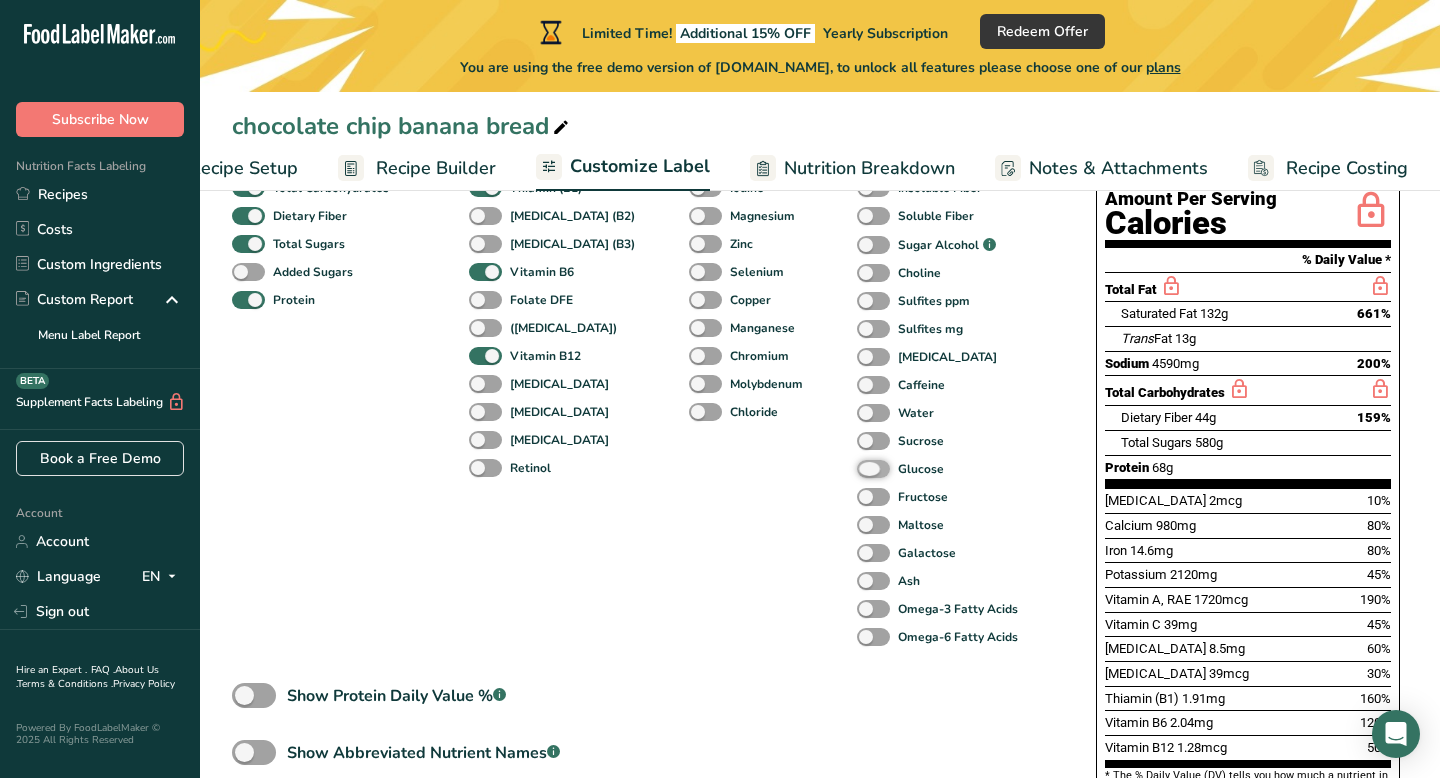 click on "Glucose" at bounding box center (863, 468) 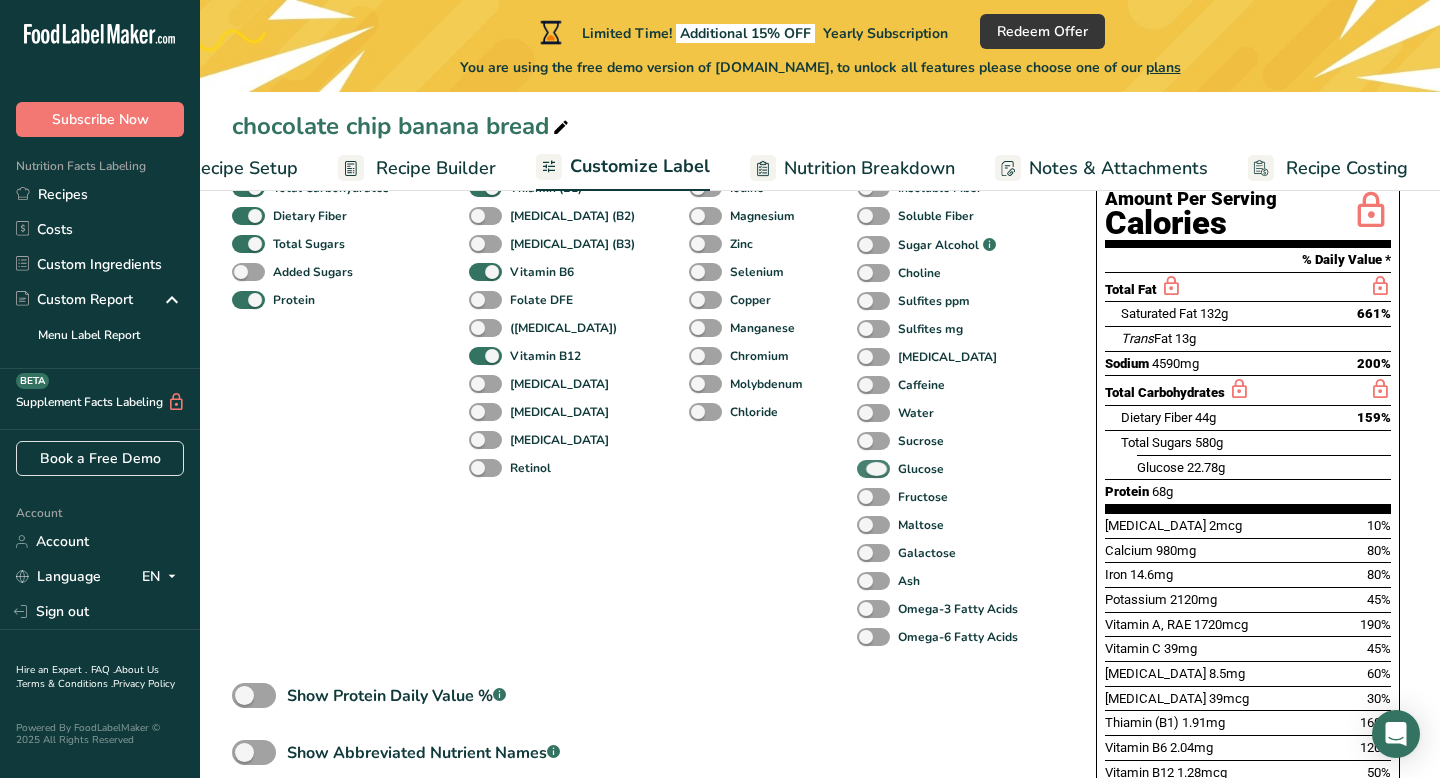 click at bounding box center (873, 469) 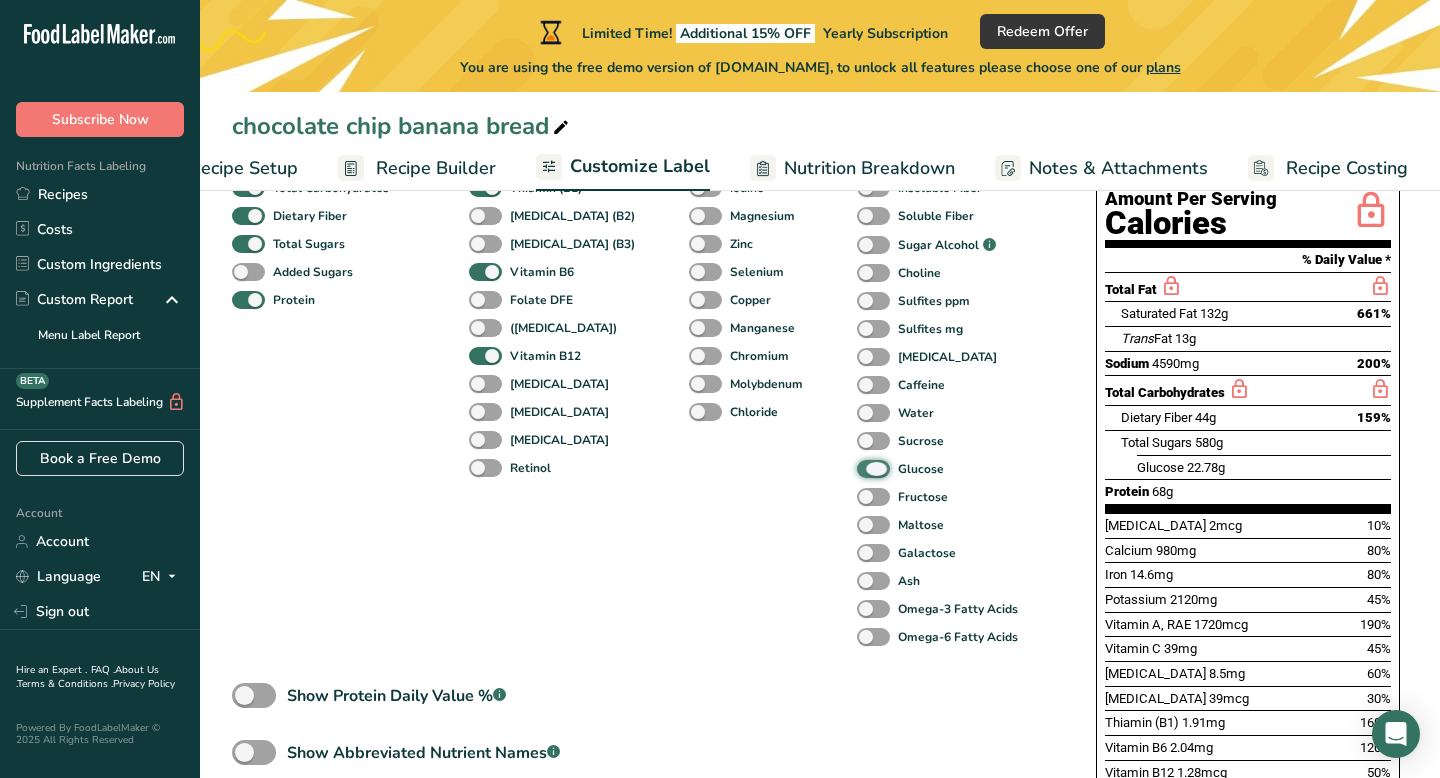 click on "Glucose" at bounding box center [863, 468] 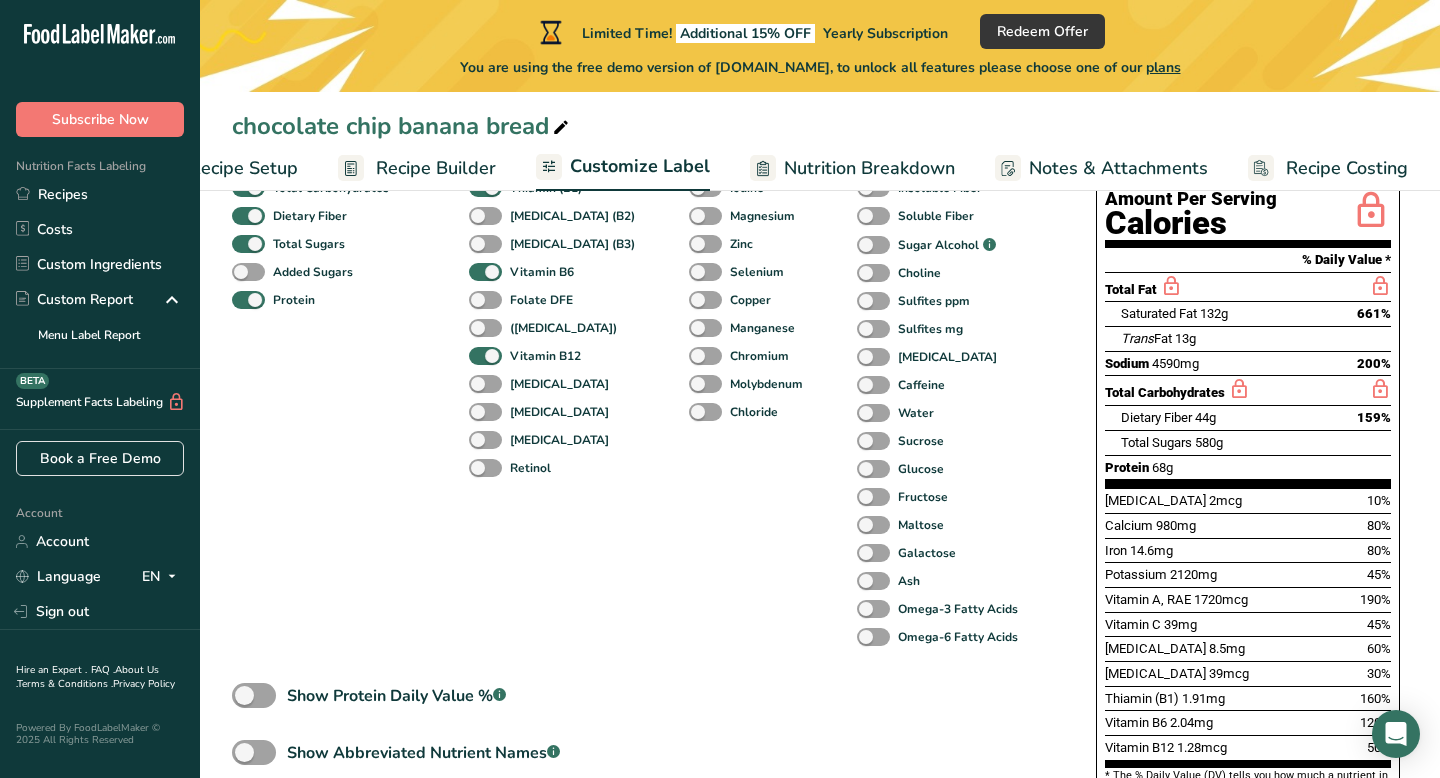 click on "Fructose" at bounding box center [878, 497] 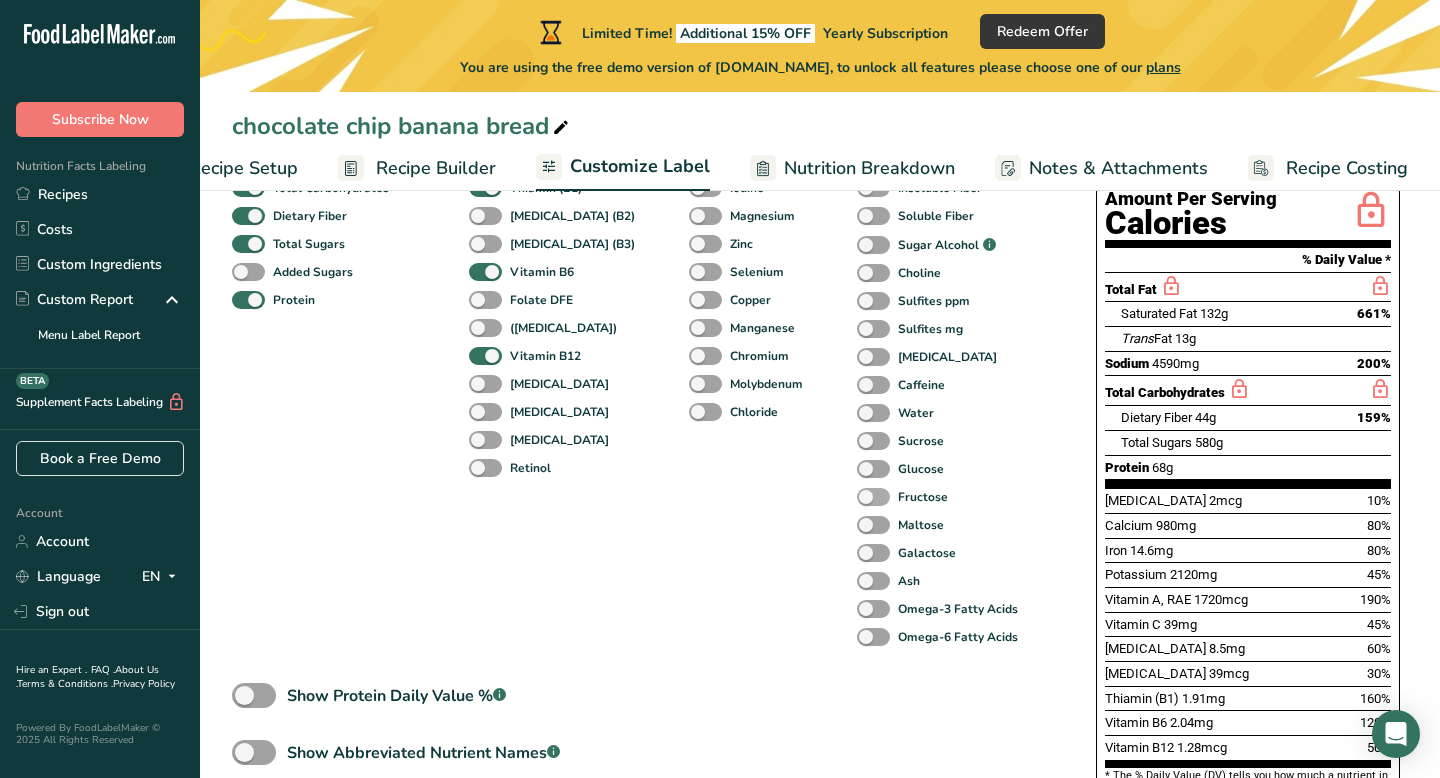 click at bounding box center (873, 497) 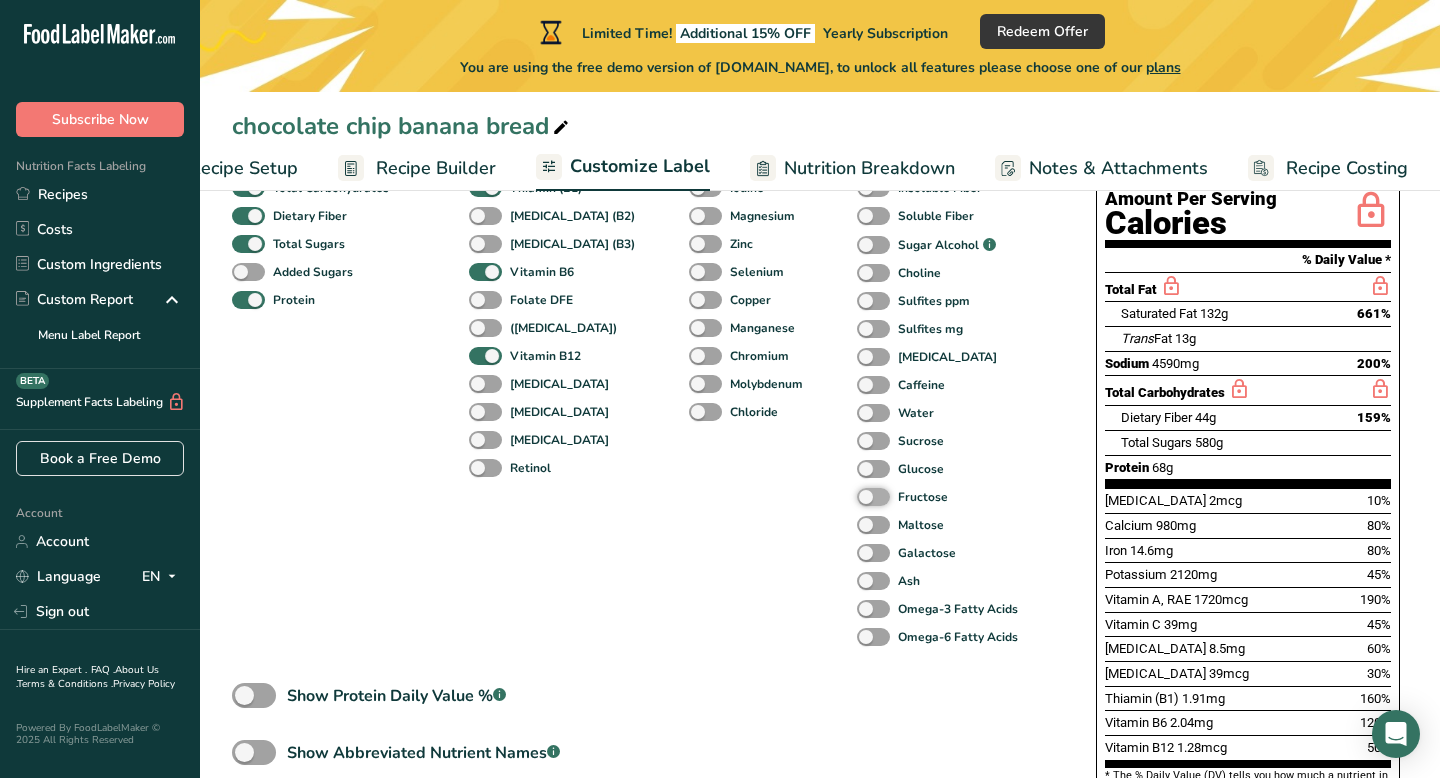 click on "Fructose" at bounding box center (863, 496) 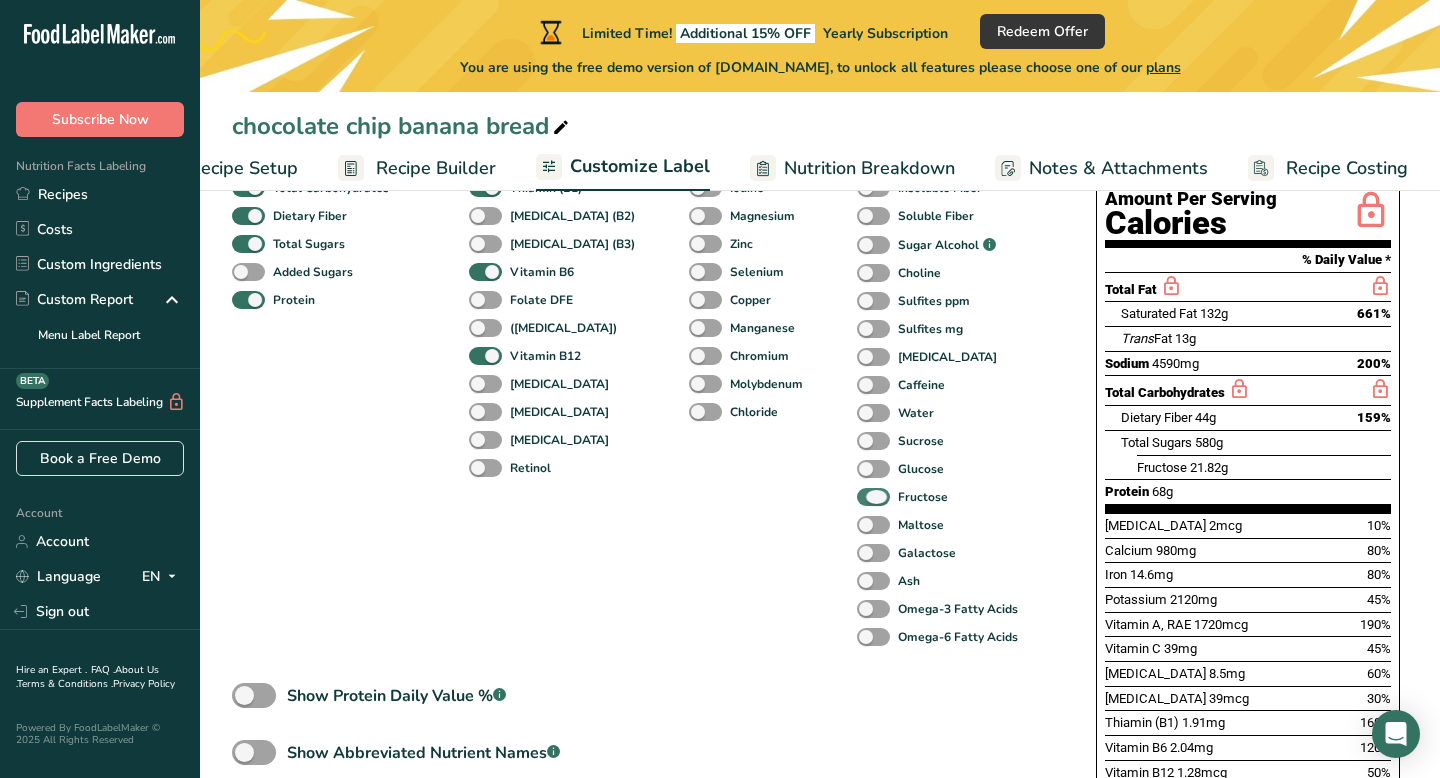 click at bounding box center [873, 497] 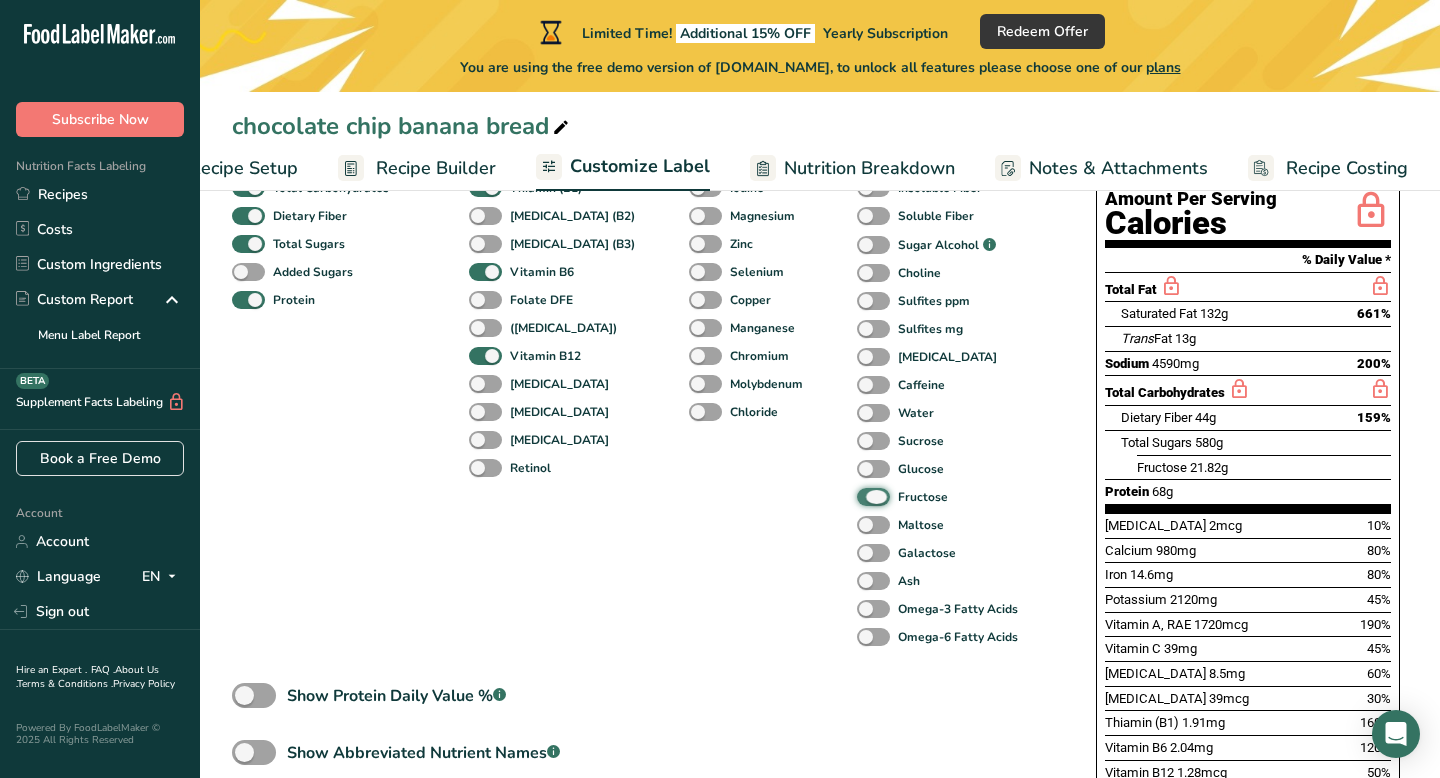 click on "Fructose" at bounding box center [863, 496] 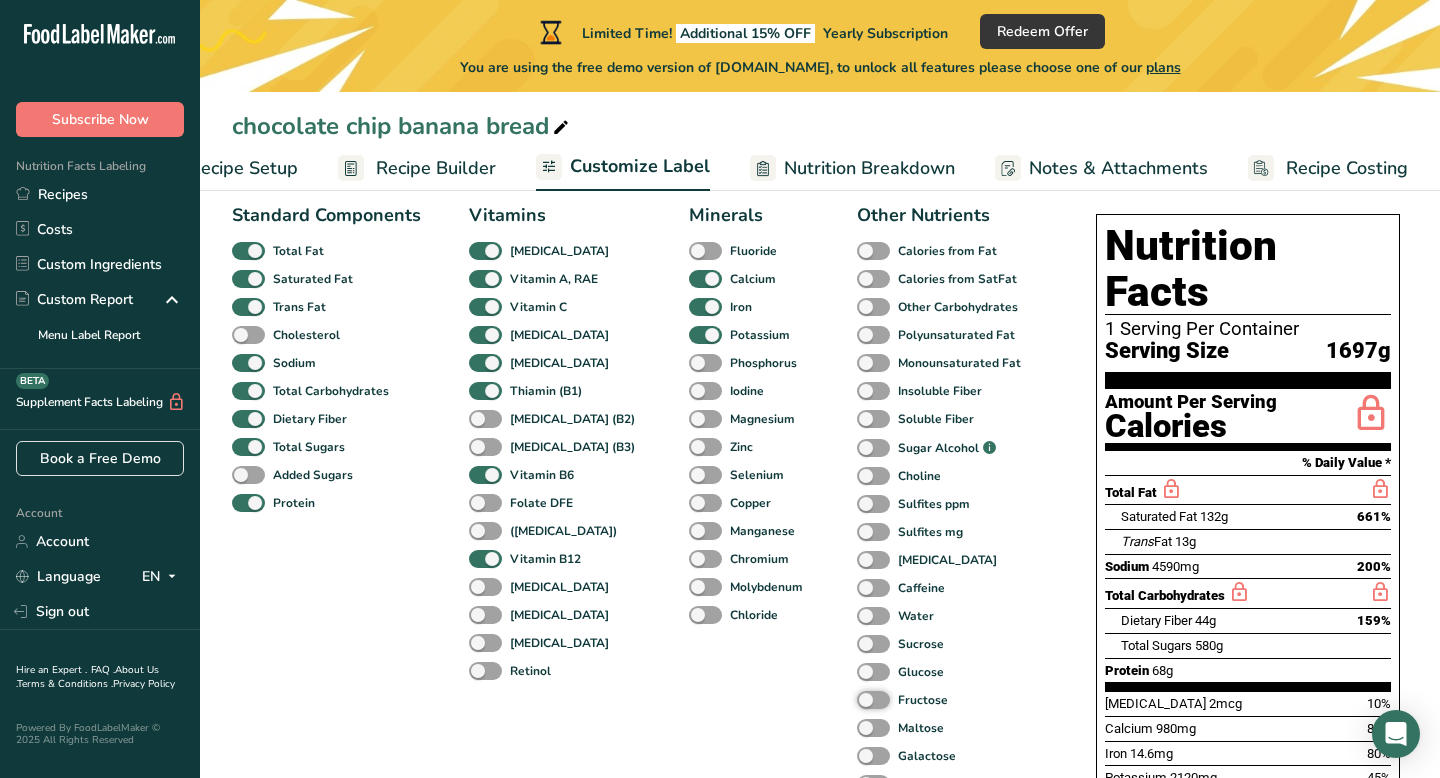 scroll, scrollTop: 144, scrollLeft: 0, axis: vertical 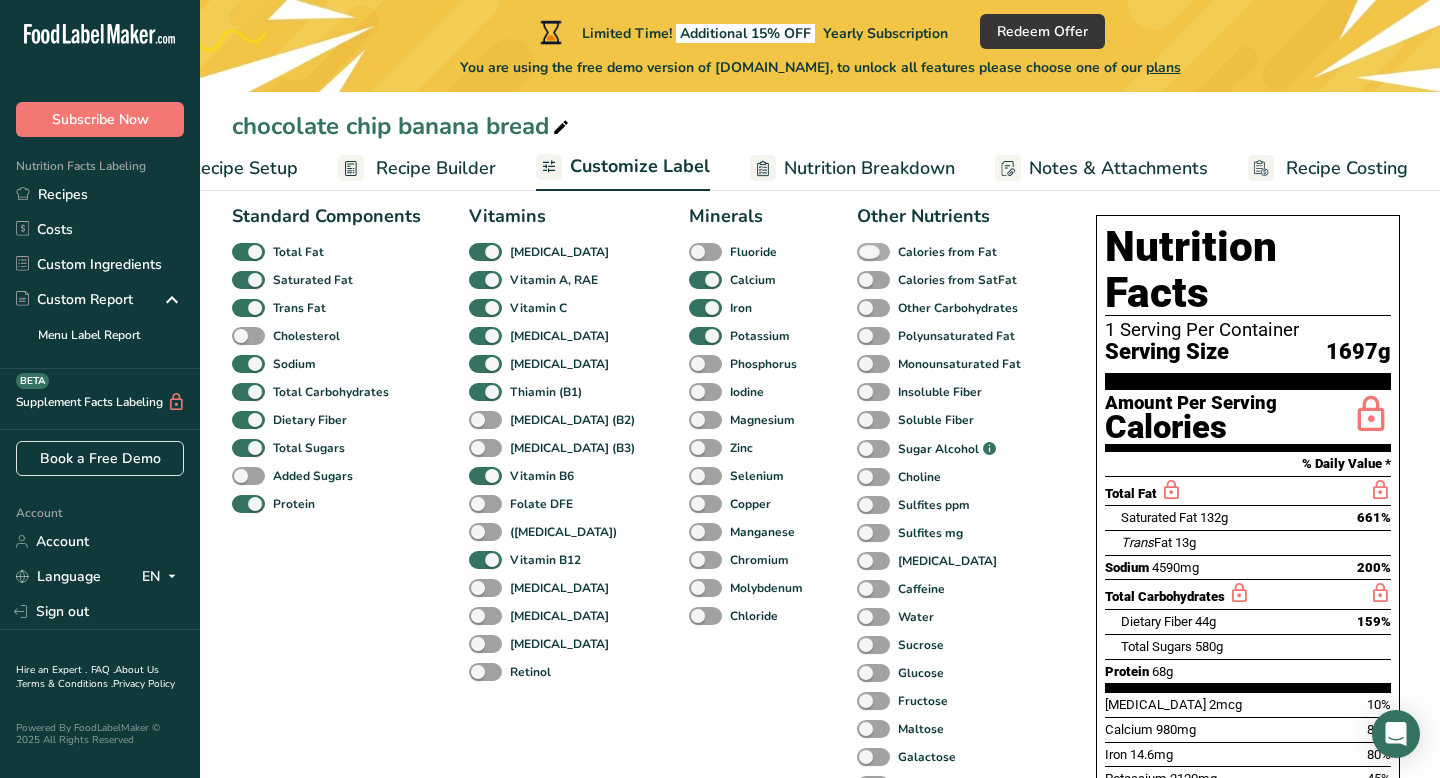 click at bounding box center [873, 252] 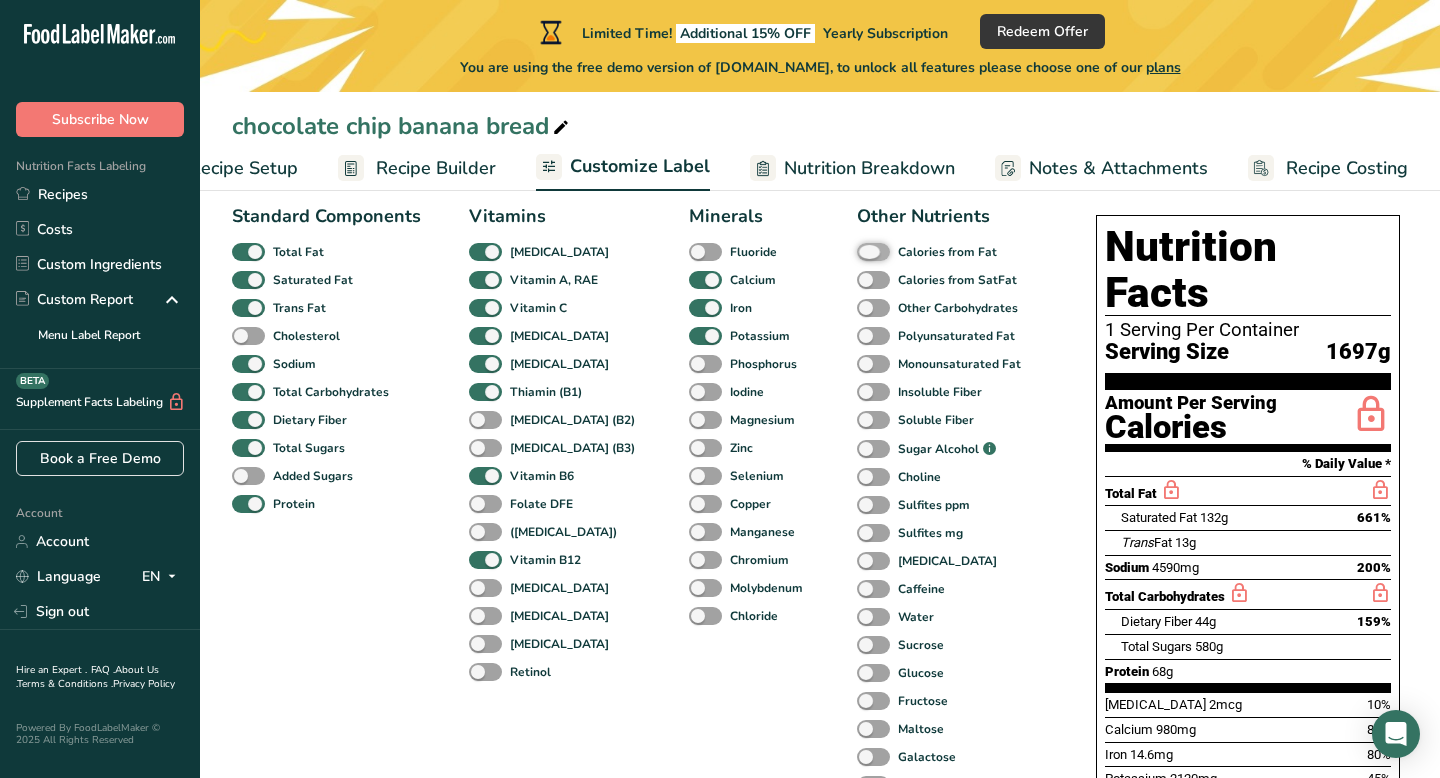 click on "Calories from Fat" at bounding box center (863, 251) 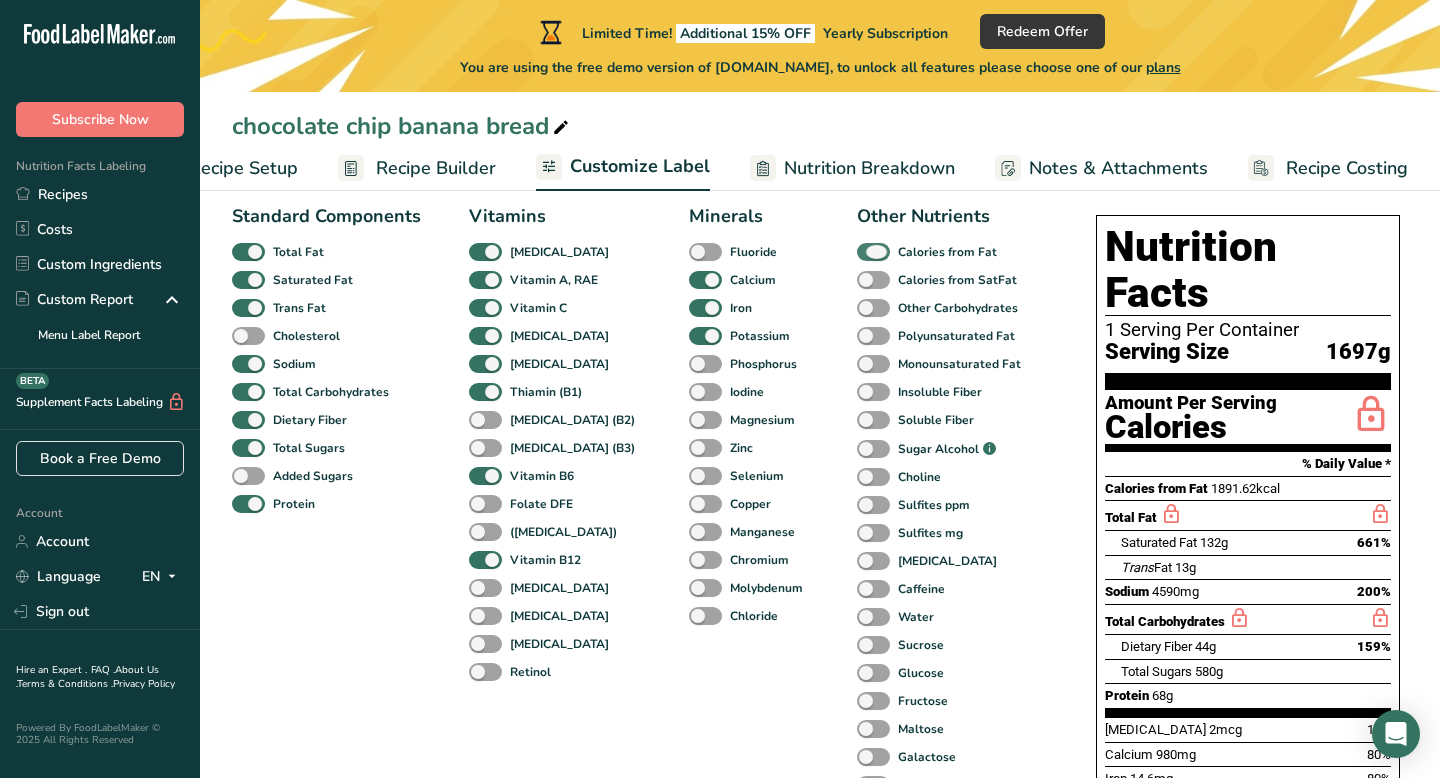 click at bounding box center [873, 252] 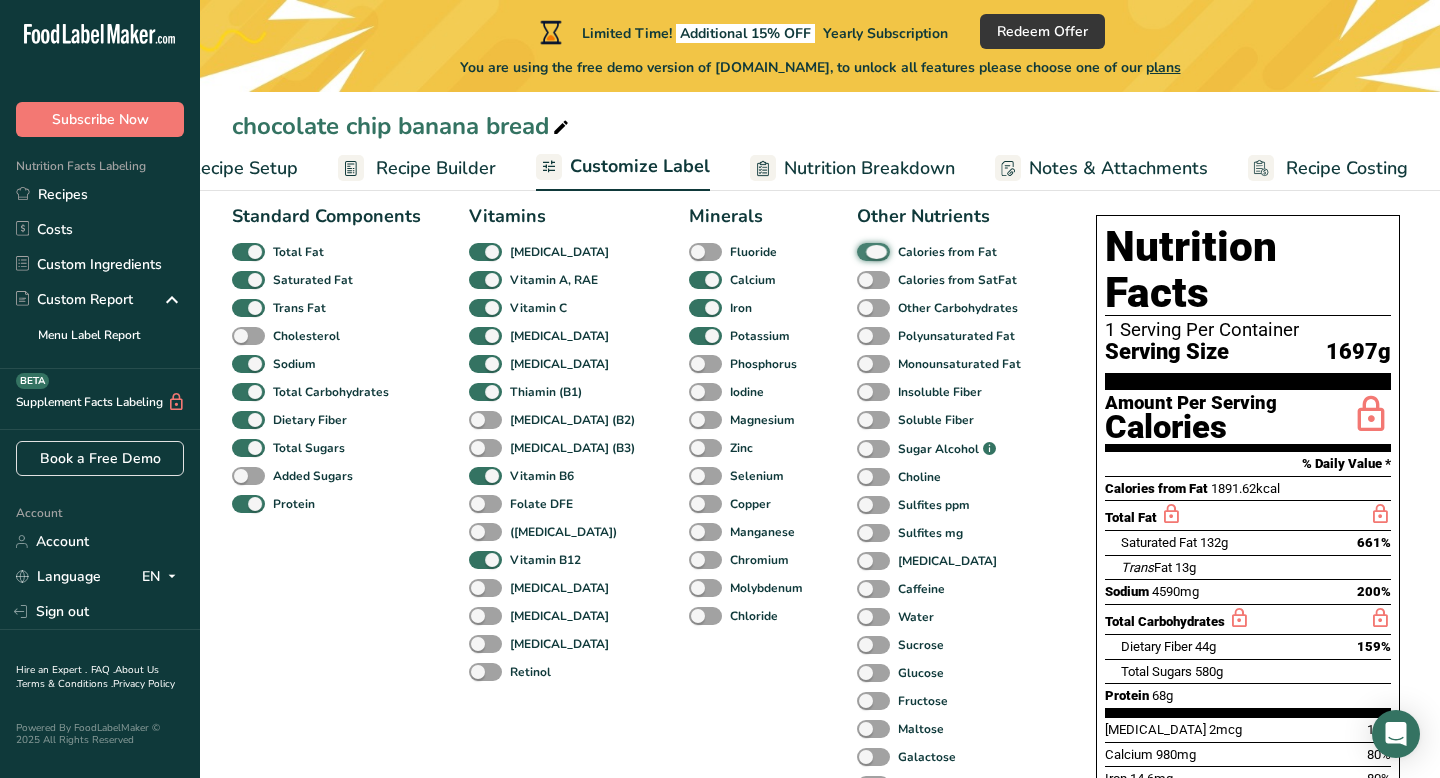 click on "Calories from Fat" at bounding box center (863, 251) 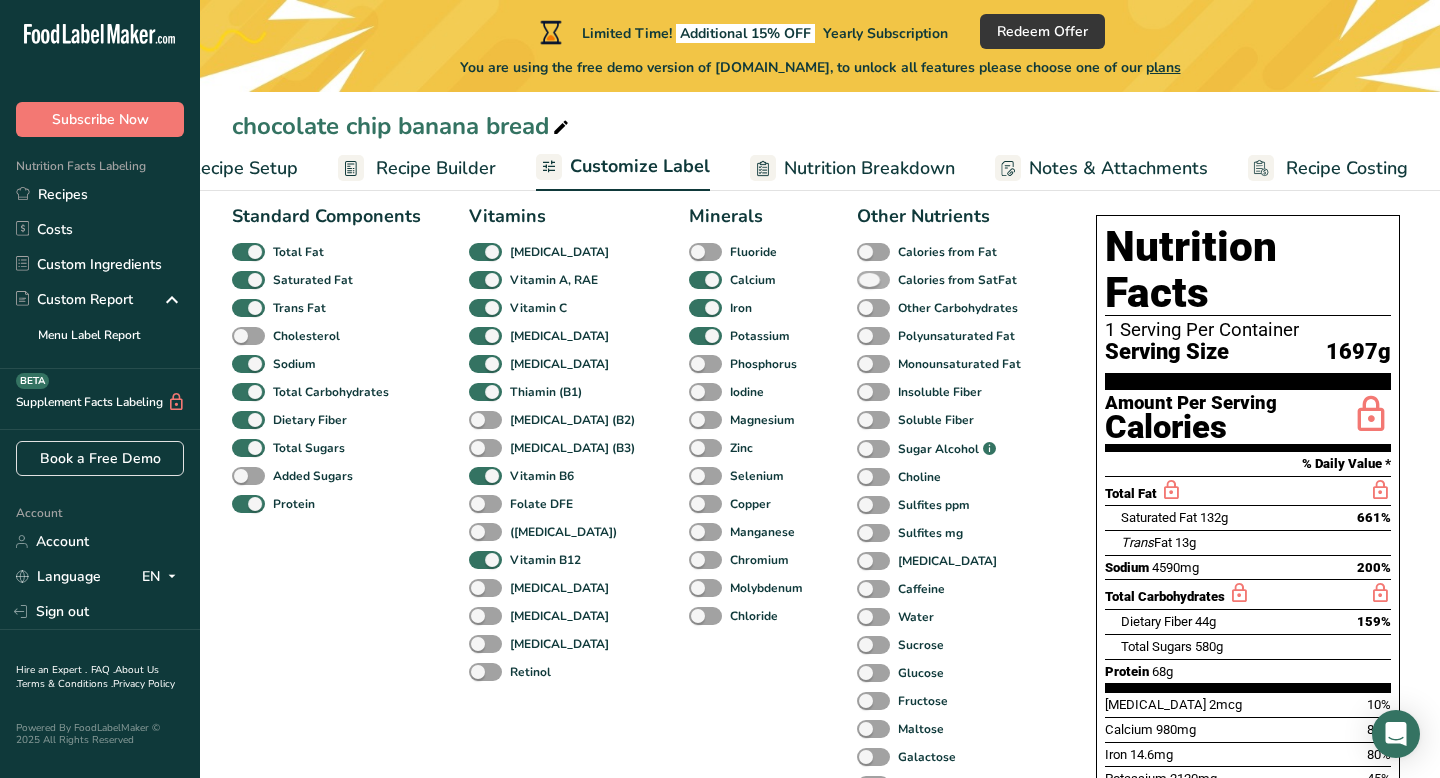 click at bounding box center (873, 280) 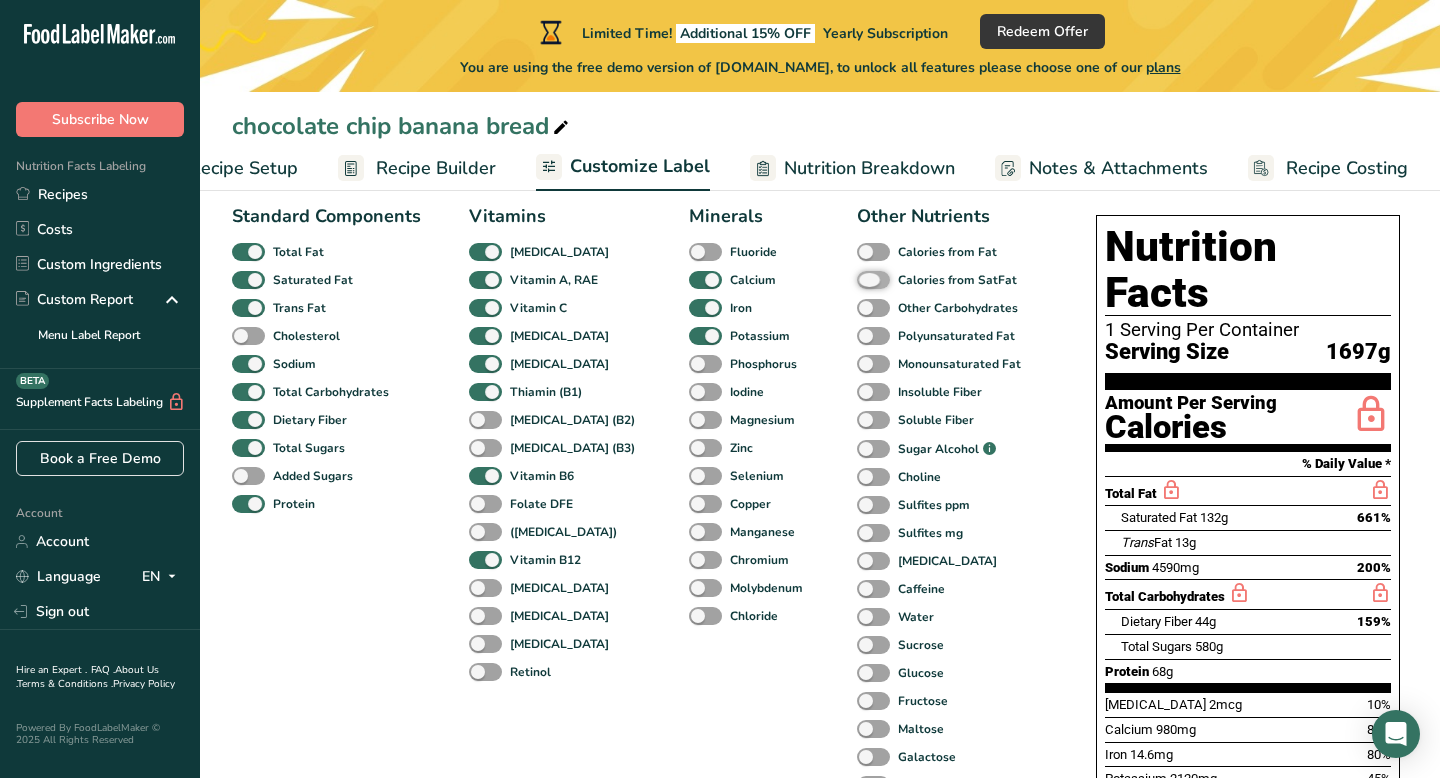 click on "Calories from SatFat" at bounding box center [863, 279] 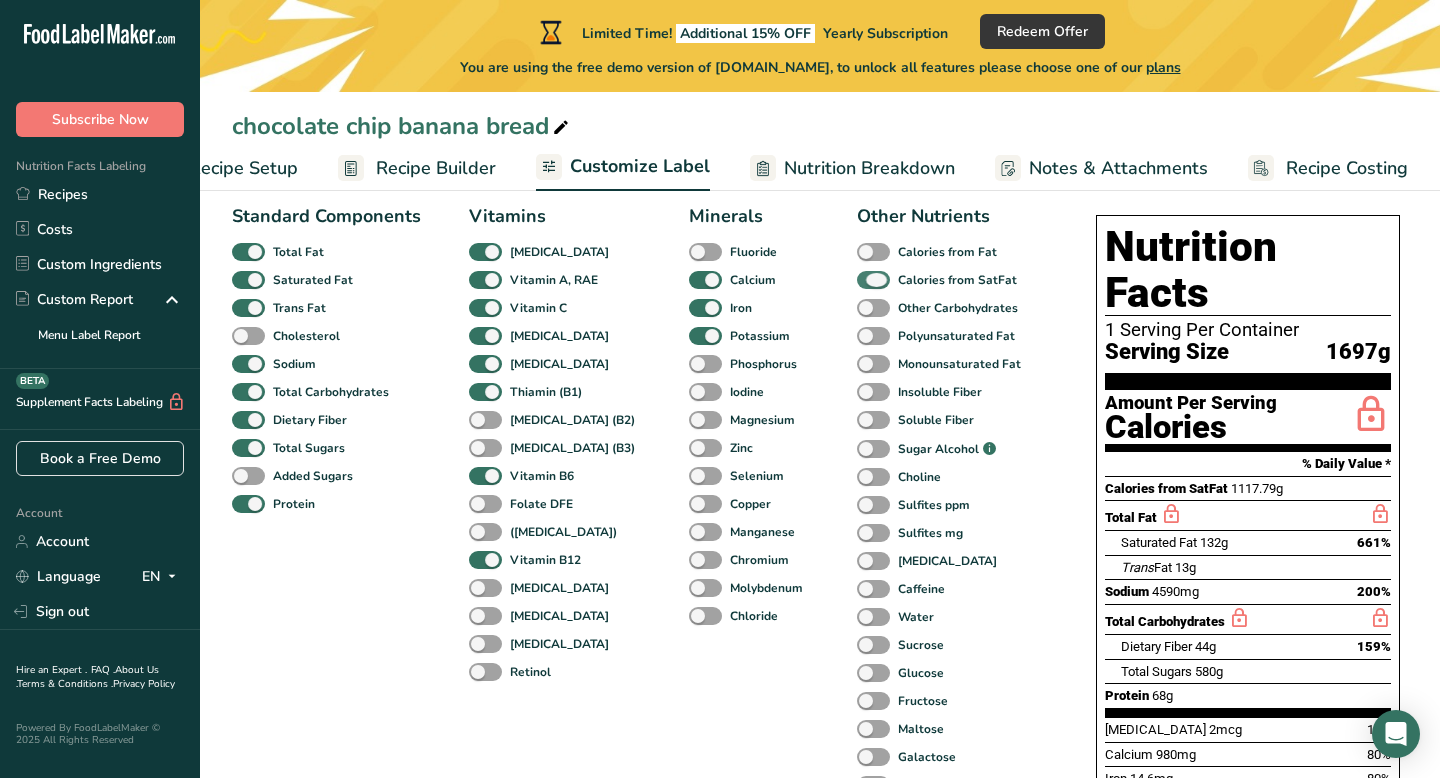 click at bounding box center (873, 280) 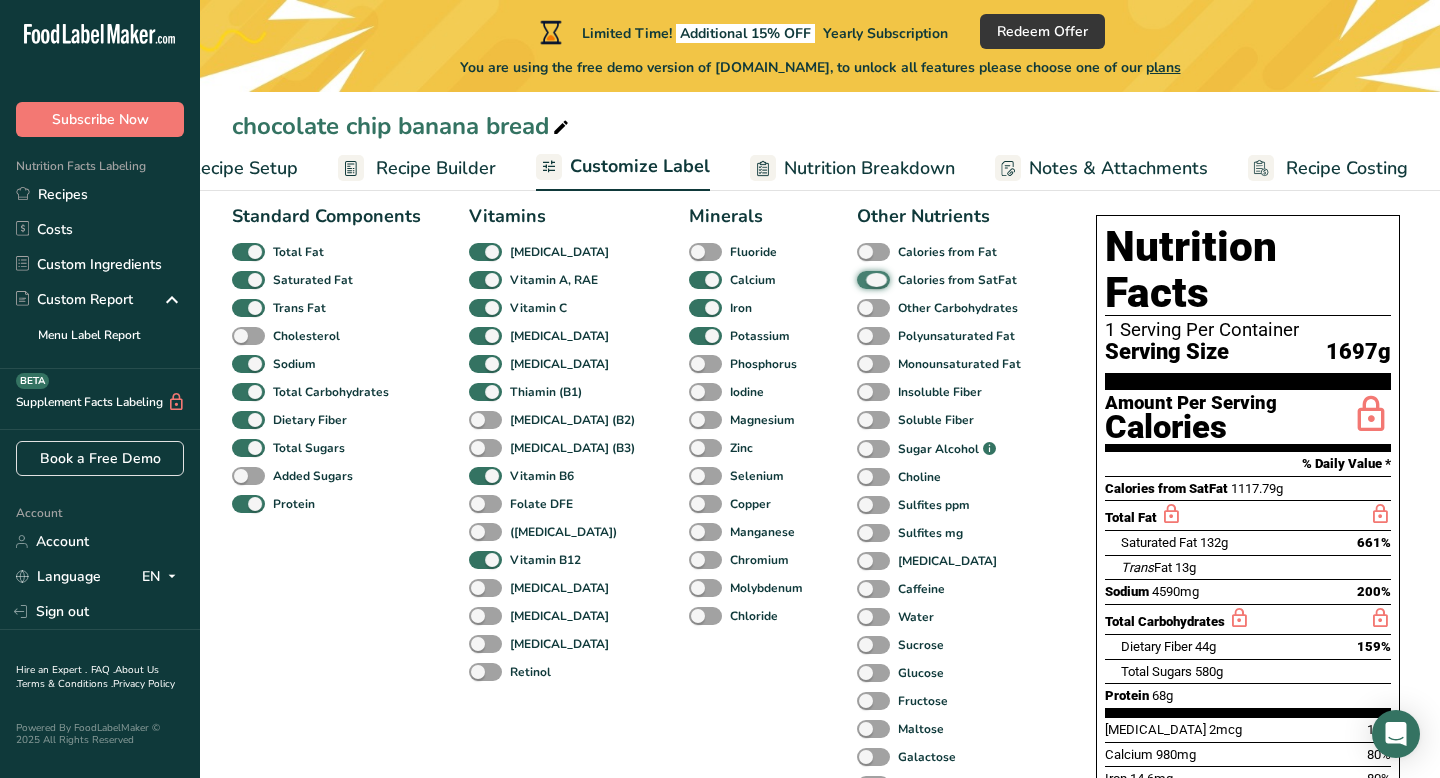 click on "Calories from SatFat" at bounding box center (863, 279) 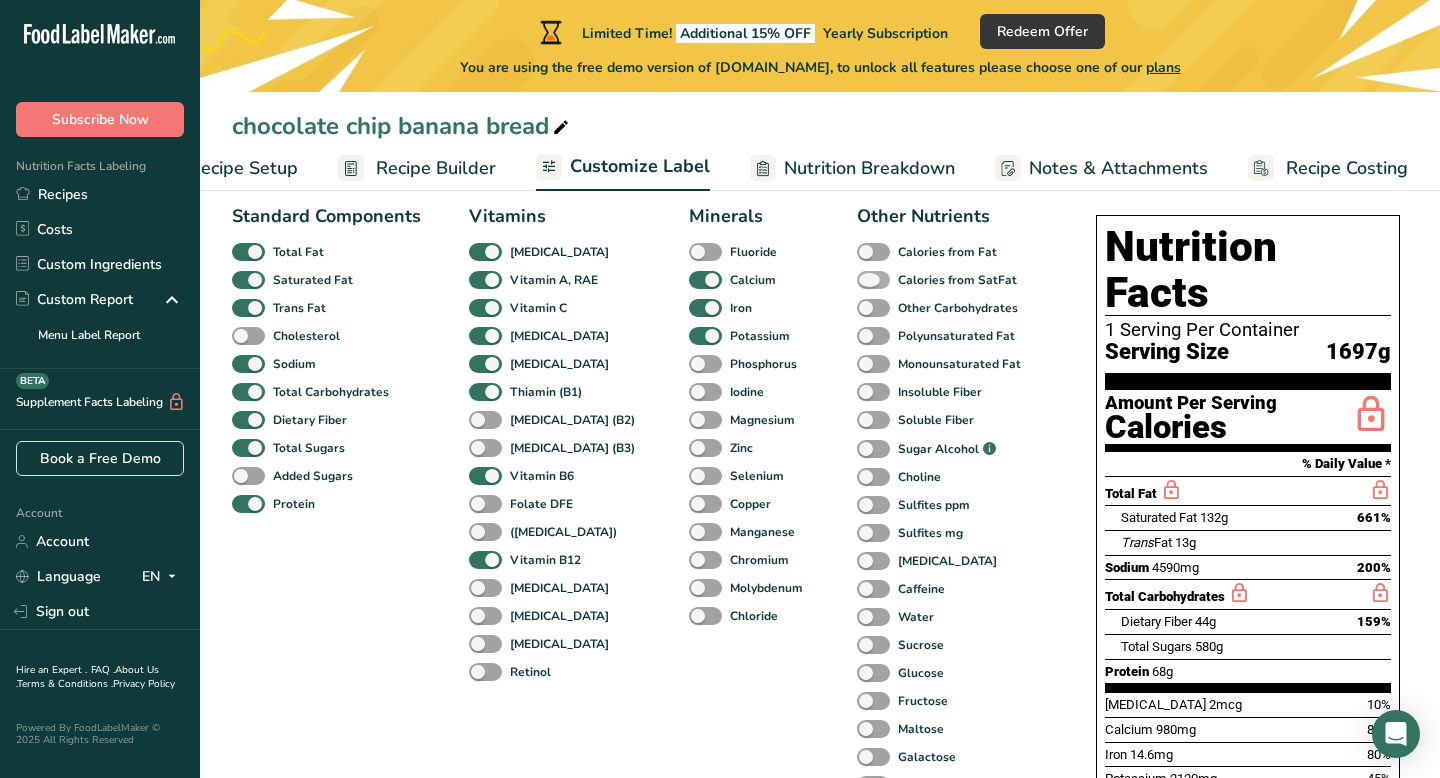 click at bounding box center [873, 280] 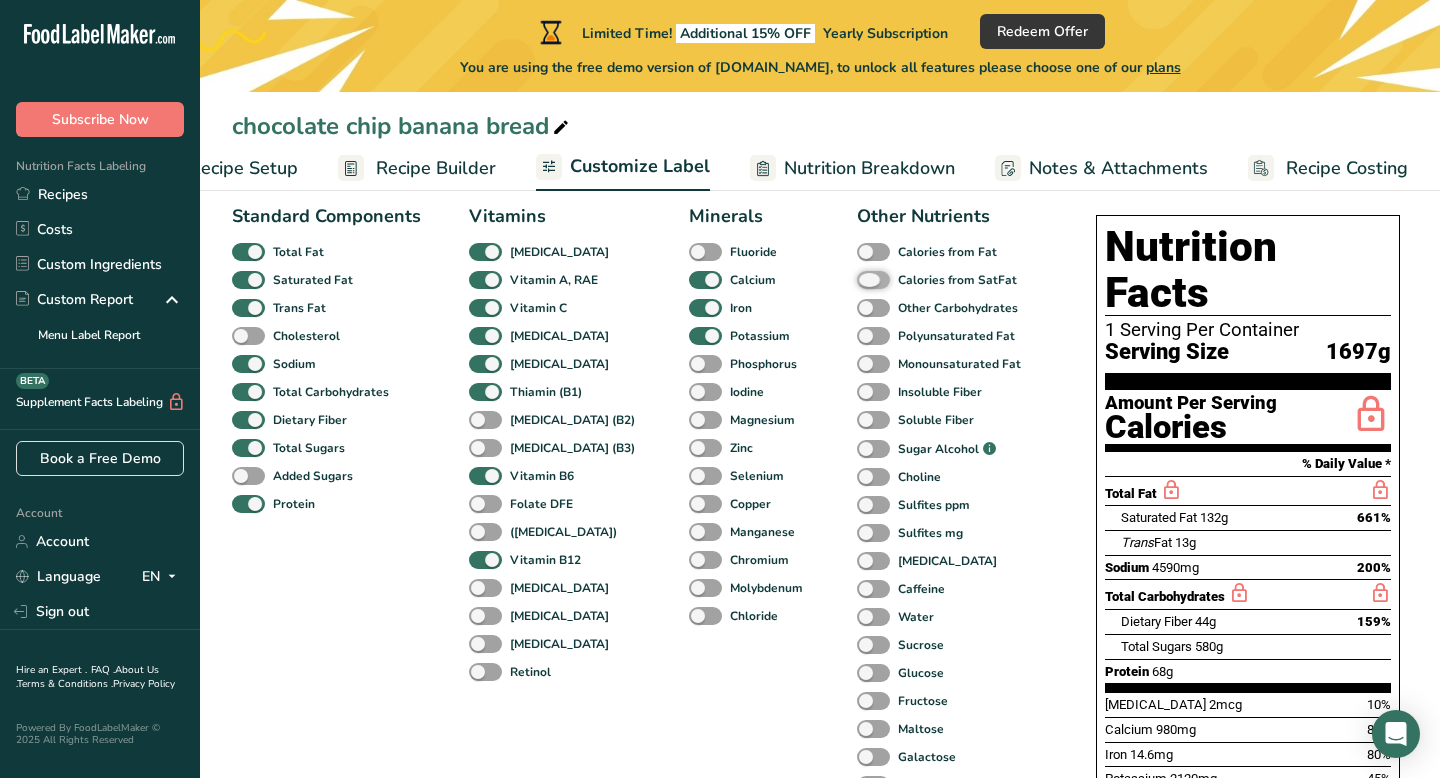 click on "Calories from SatFat" at bounding box center (863, 279) 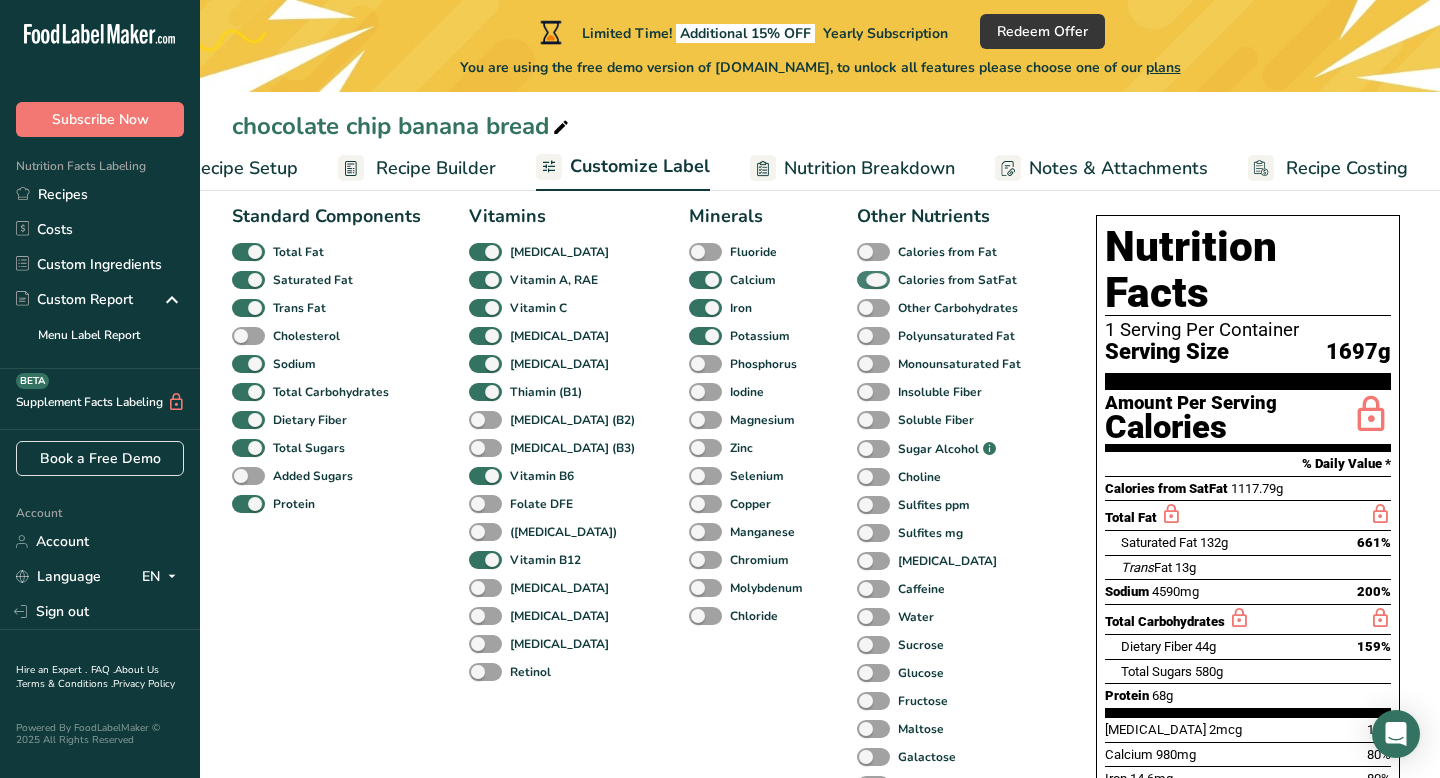click at bounding box center (873, 280) 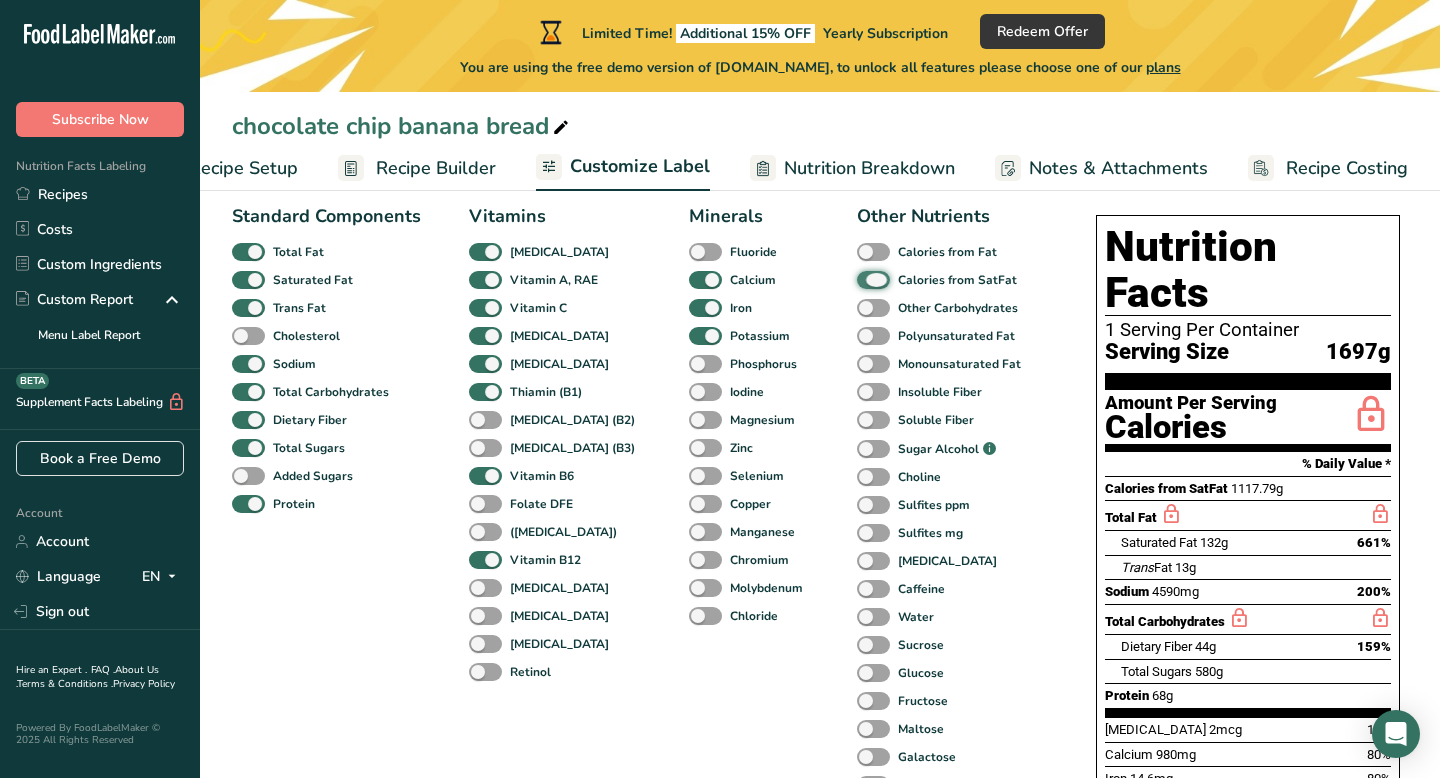 click on "Calories from SatFat" at bounding box center (863, 279) 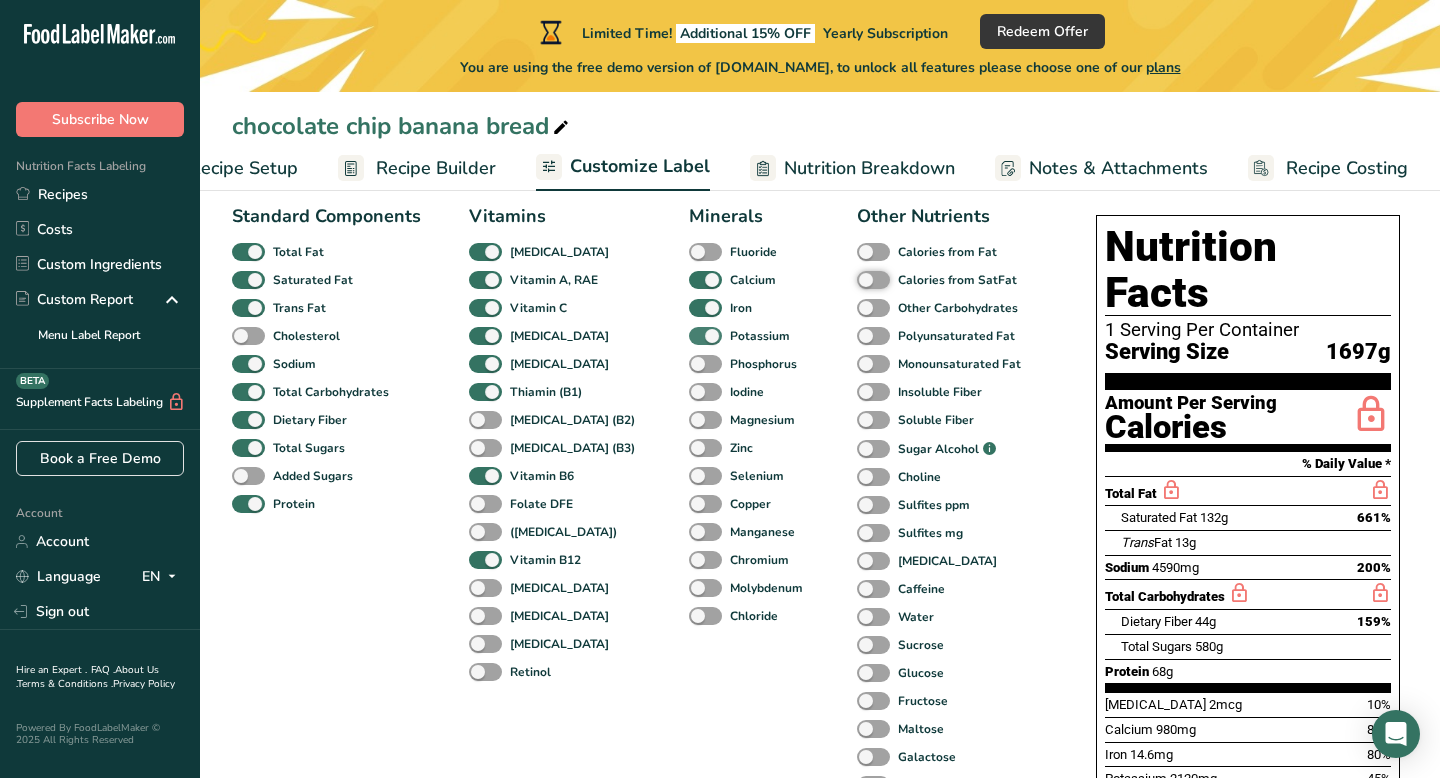 scroll, scrollTop: 0, scrollLeft: 0, axis: both 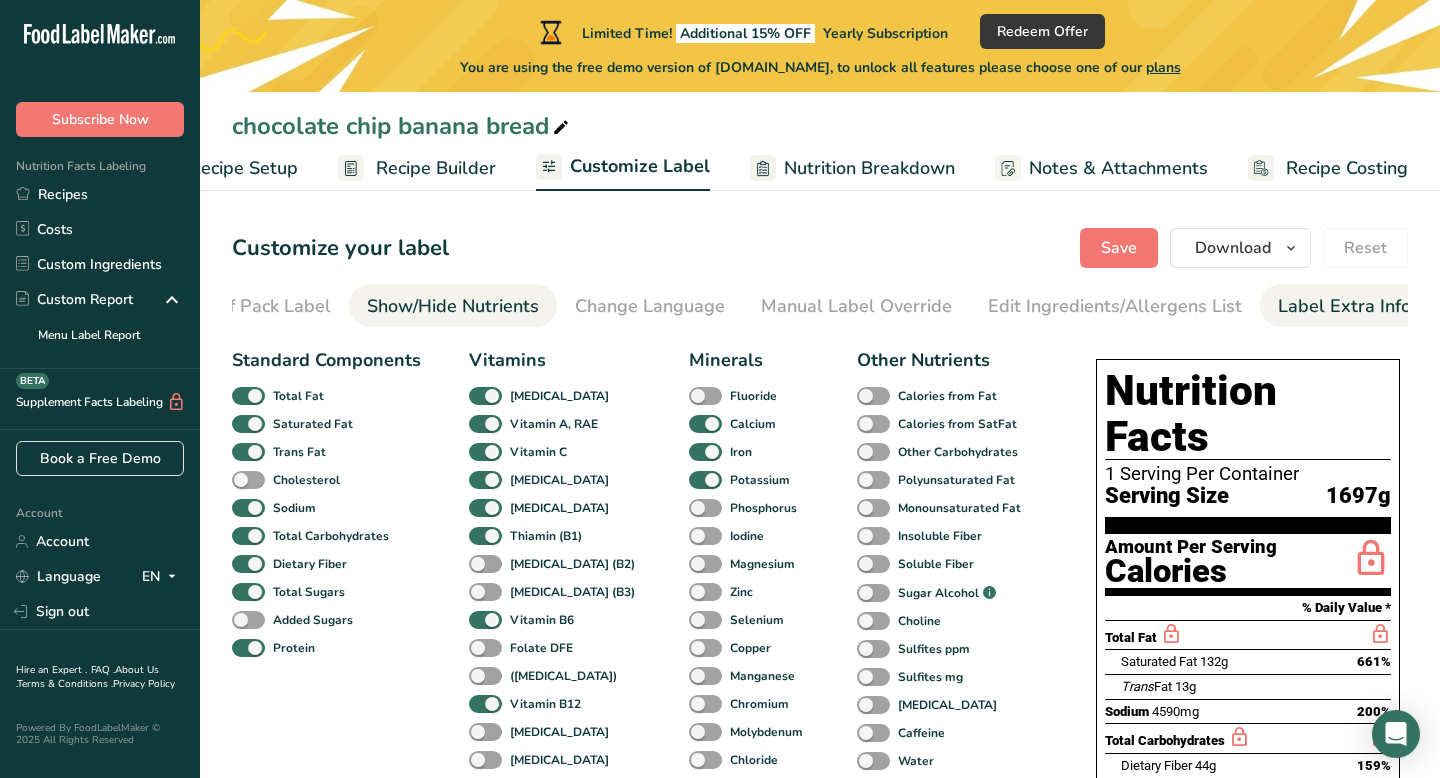 click on "Label Extra Info" at bounding box center [1344, 306] 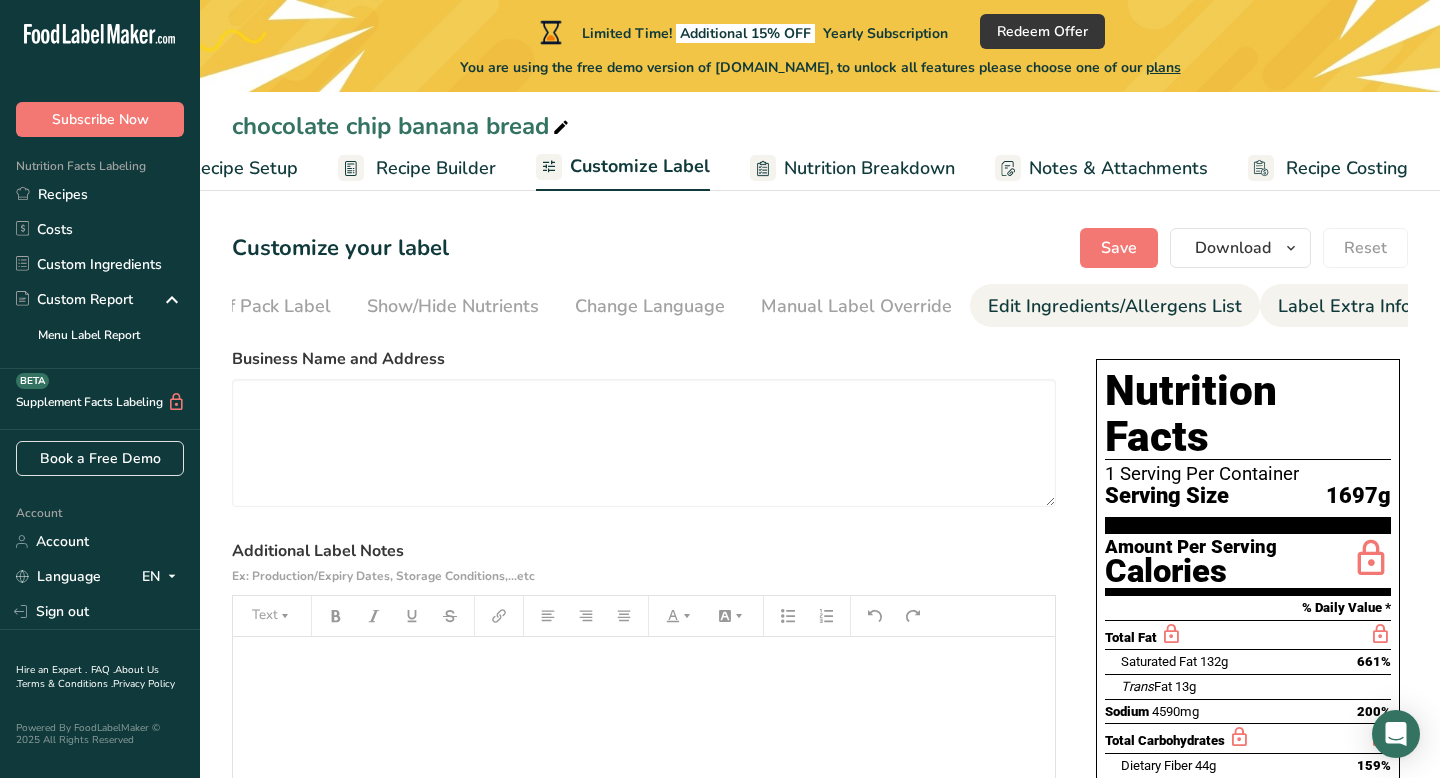 click on "Edit Ingredients/Allergens List" at bounding box center (1115, 306) 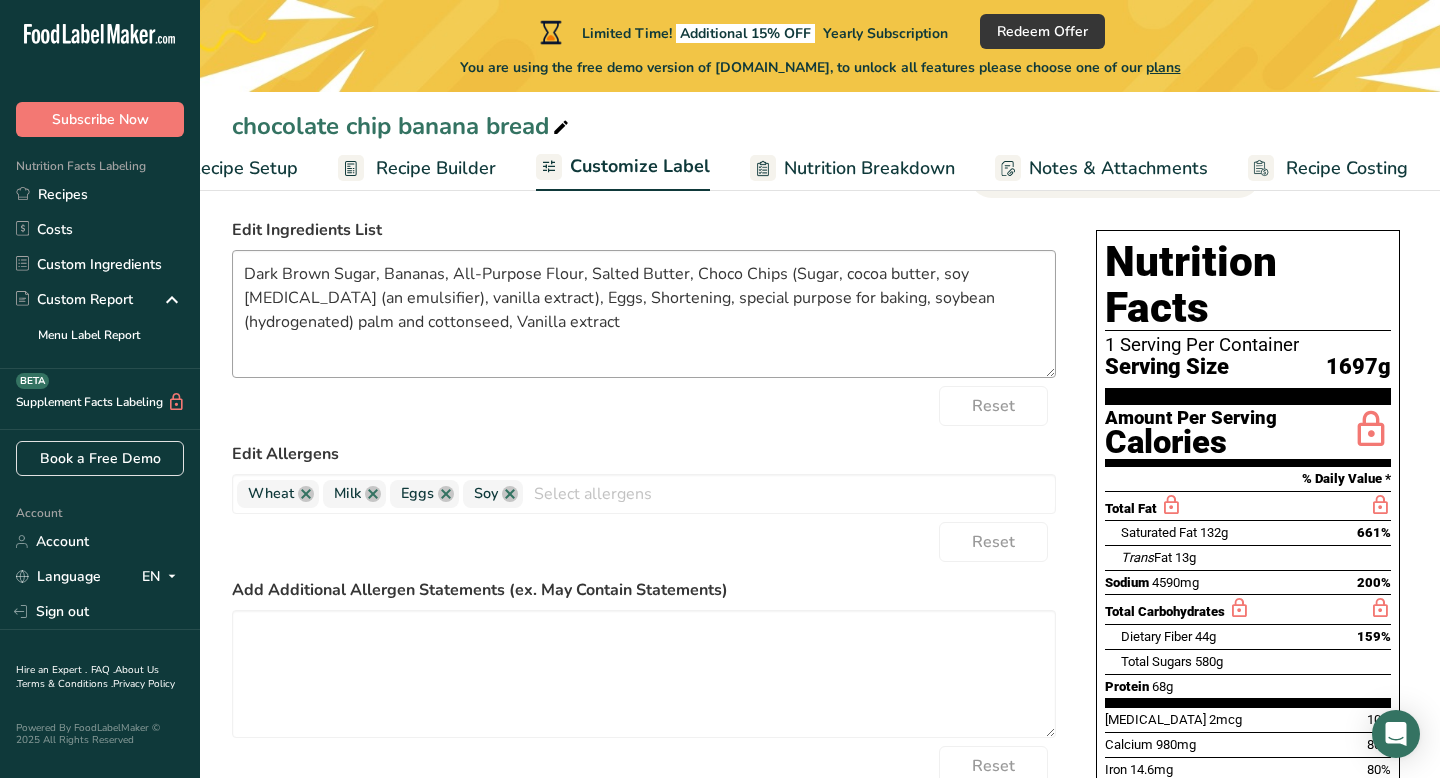 scroll, scrollTop: 0, scrollLeft: 0, axis: both 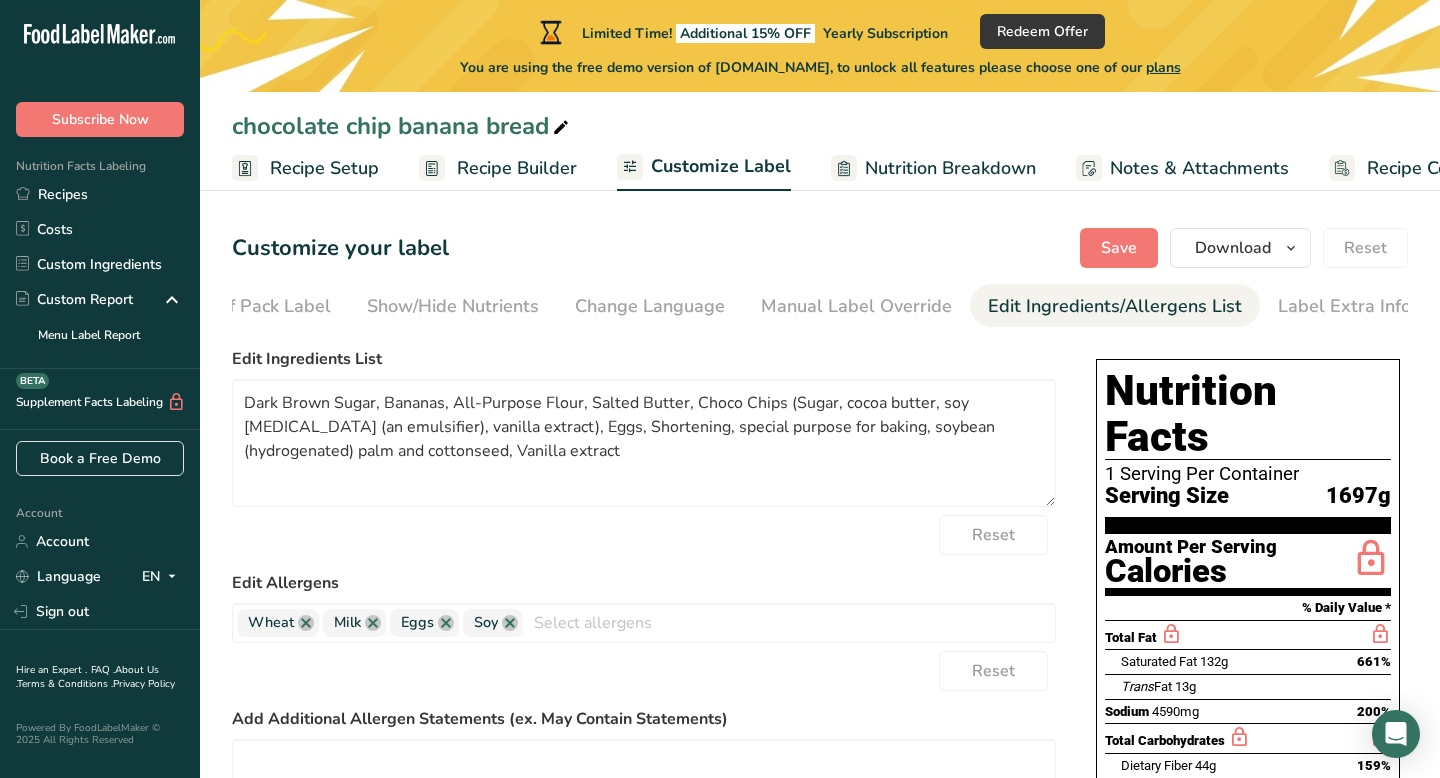 click on "Recipe Setup" at bounding box center [324, 168] 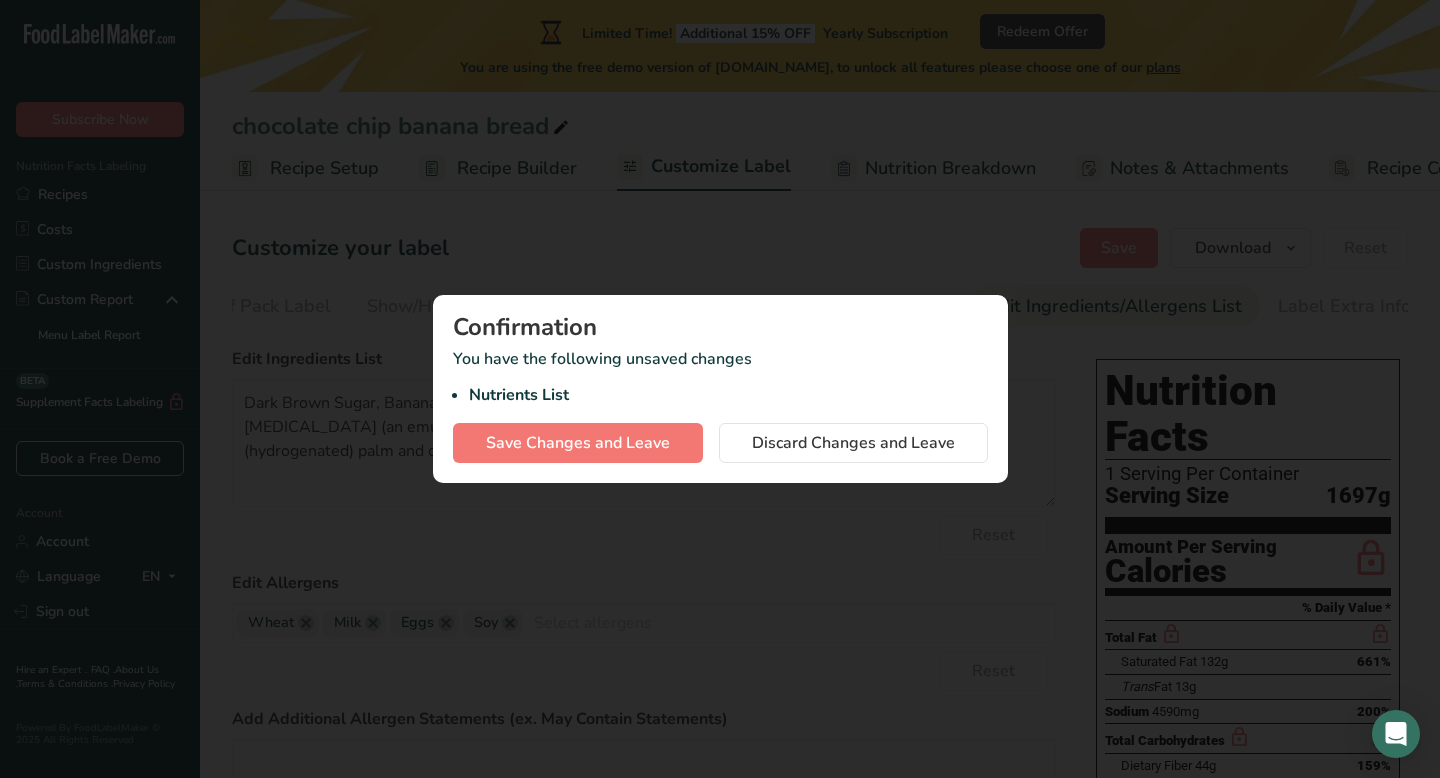 scroll, scrollTop: 0, scrollLeft: 7, axis: horizontal 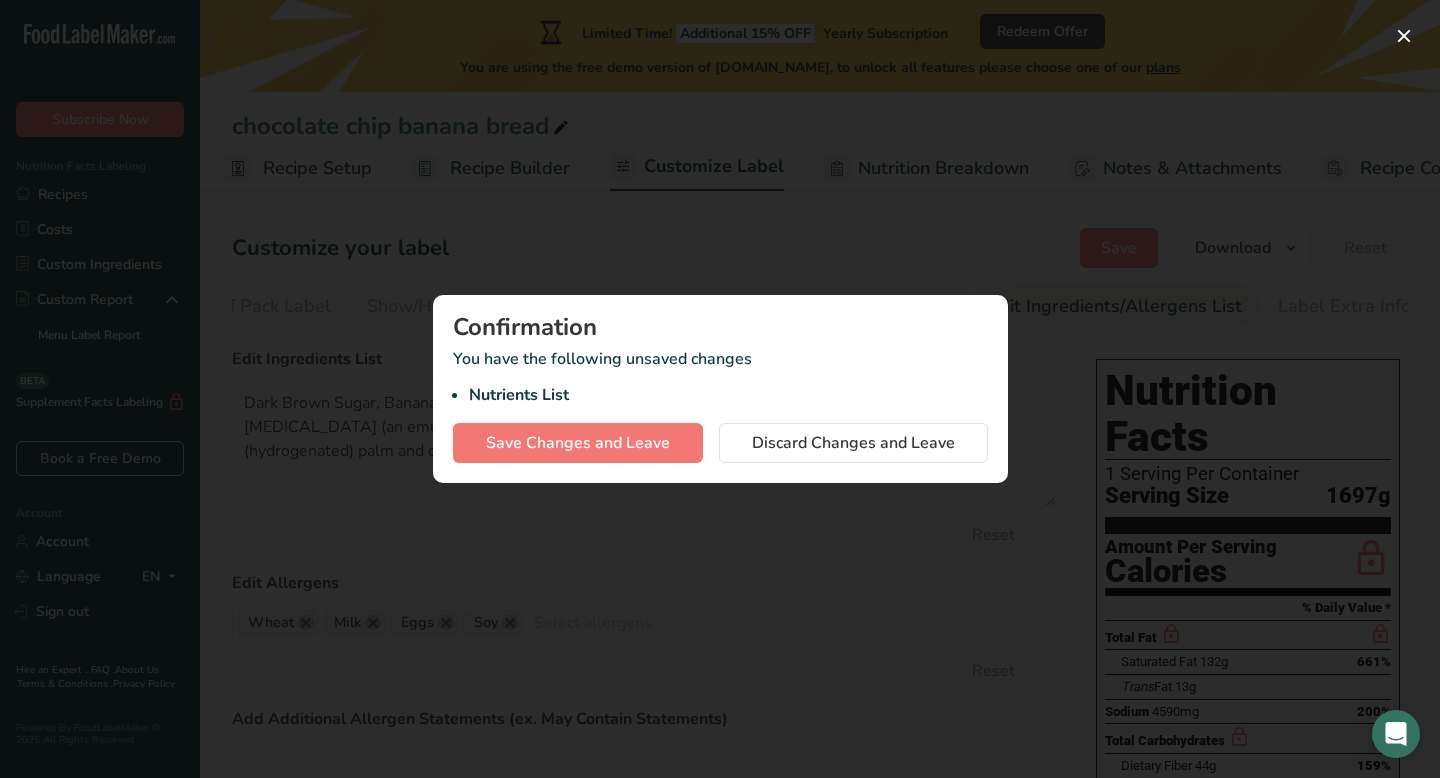 click at bounding box center (720, 389) 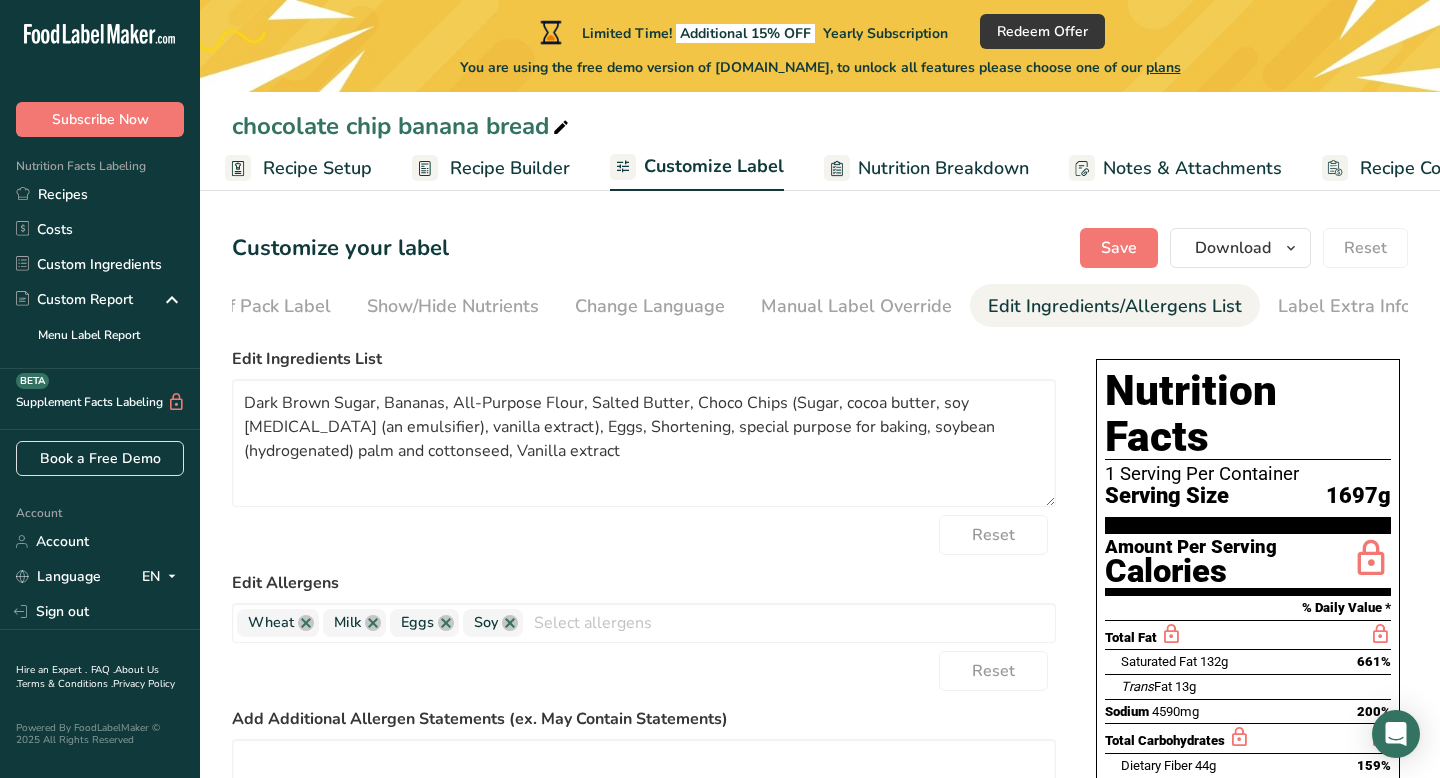 click on "Recipe Builder" at bounding box center (510, 168) 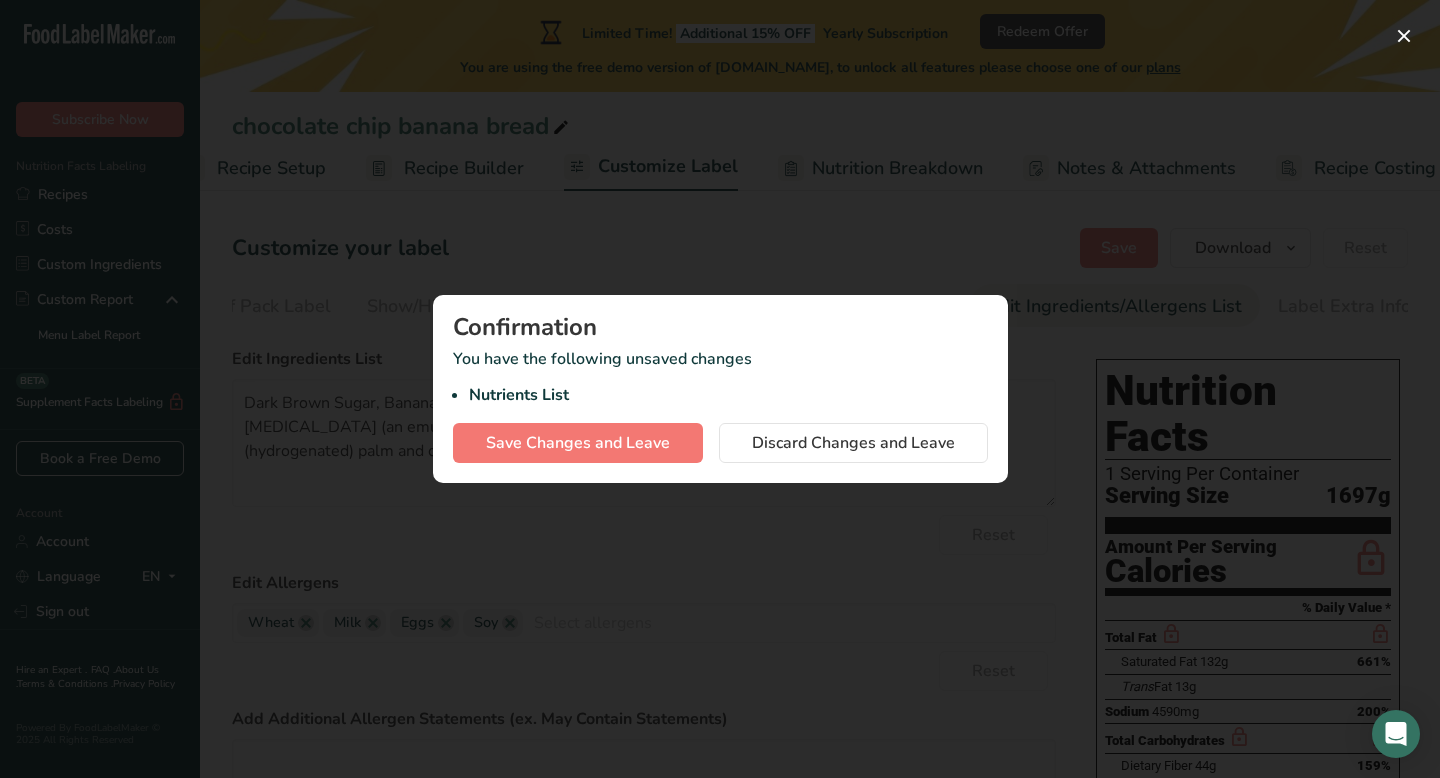 scroll, scrollTop: 0, scrollLeft: 81, axis: horizontal 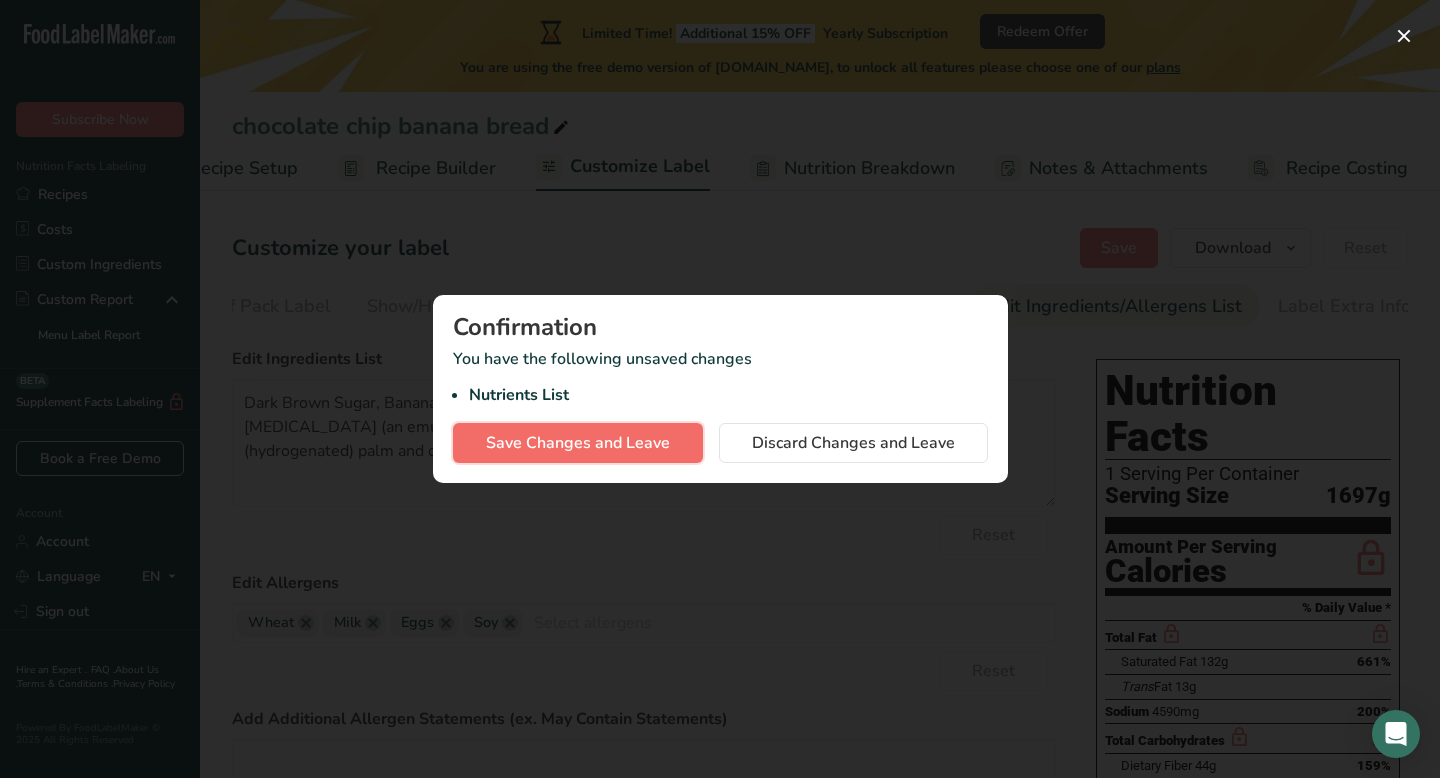 click on "Save Changes and Leave" at bounding box center [578, 443] 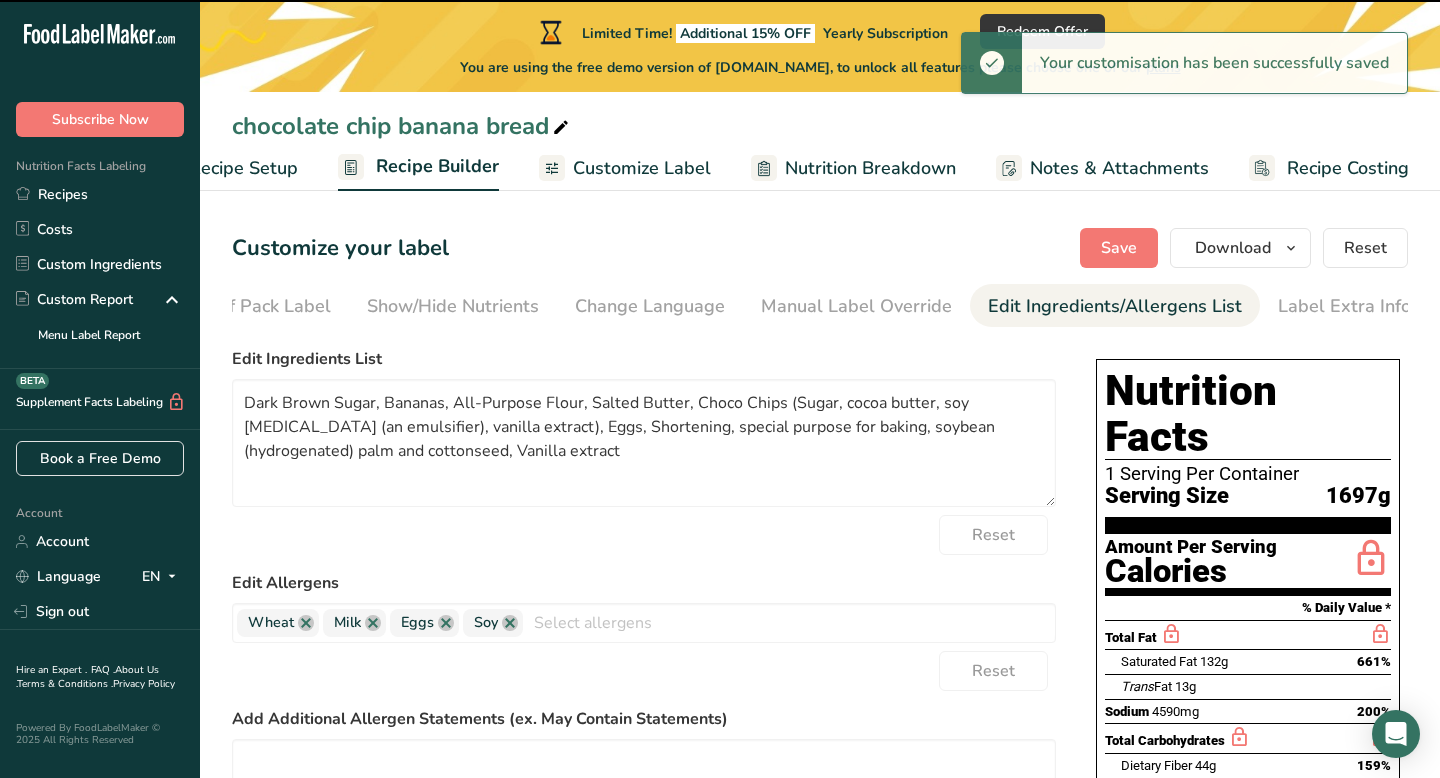 scroll, scrollTop: 0, scrollLeft: 81, axis: horizontal 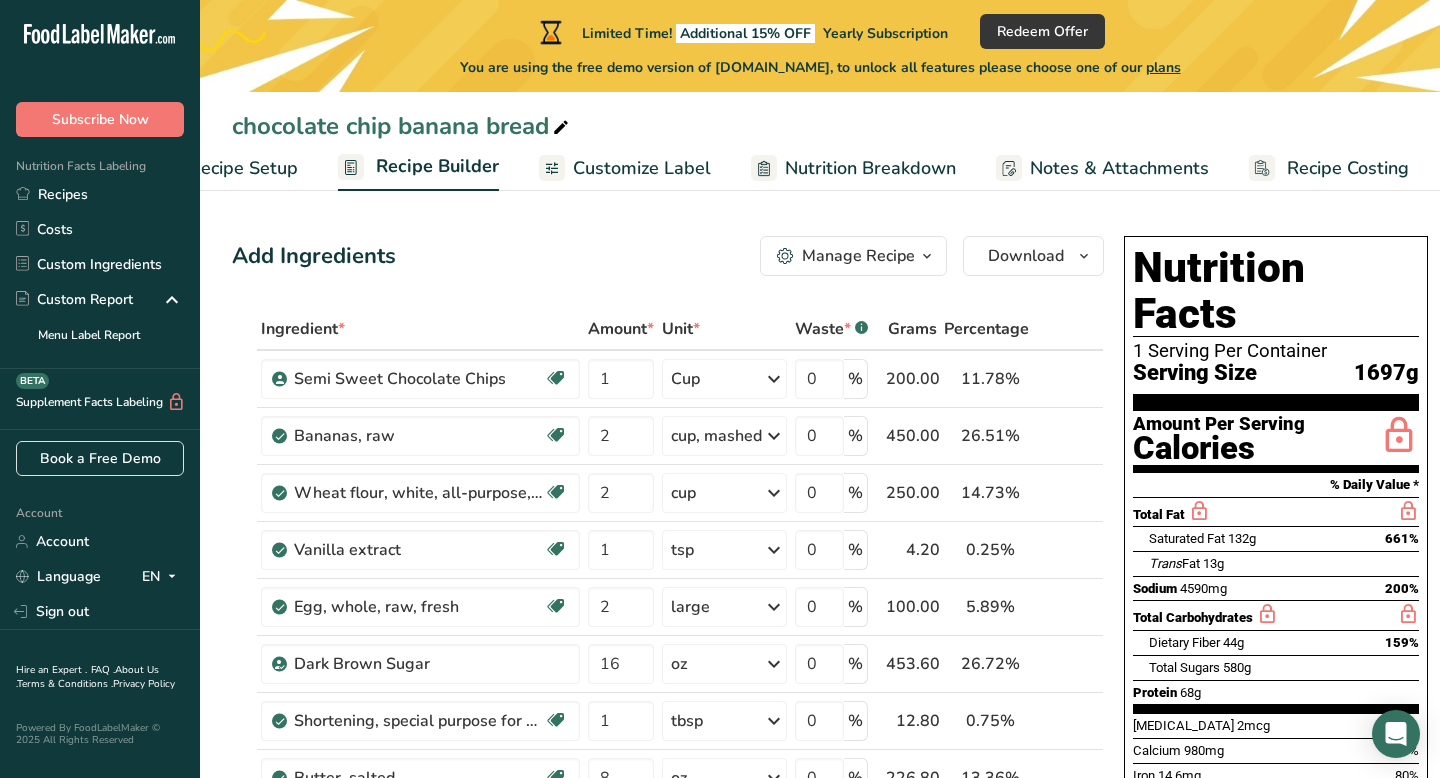click on "Manage Recipe" at bounding box center [858, 256] 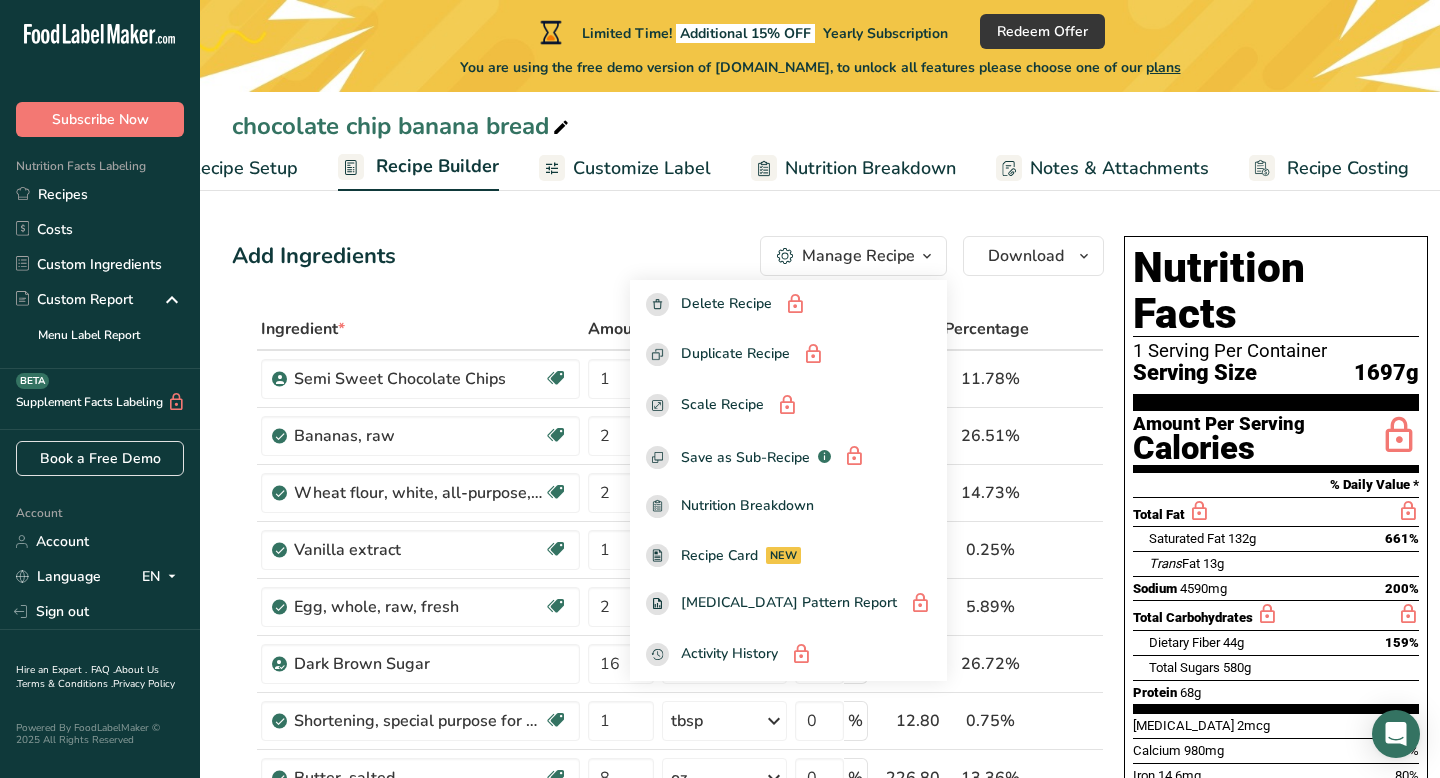 click on "Add Ingredients
Manage Recipe         Delete Recipe             Duplicate Recipe               Scale Recipe               Save as Sub-Recipe   .a-a{fill:#347362;}.b-a{fill:#fff;}                                 Nutrition Breakdown                 Recipe Card
NEW
[MEDICAL_DATA] Pattern Report             Activity History
Download
Choose your preferred label style
Standard FDA label
Standard FDA label
The most common format for nutrition facts labels in compliance with the FDA's typeface, style and requirements
Tabular FDA label
A label format compliant with the FDA regulations presented in a tabular (horizontal) display.
Linear FDA label
A simple linear display for small sized packages.
Simplified FDA label" at bounding box center [668, 256] 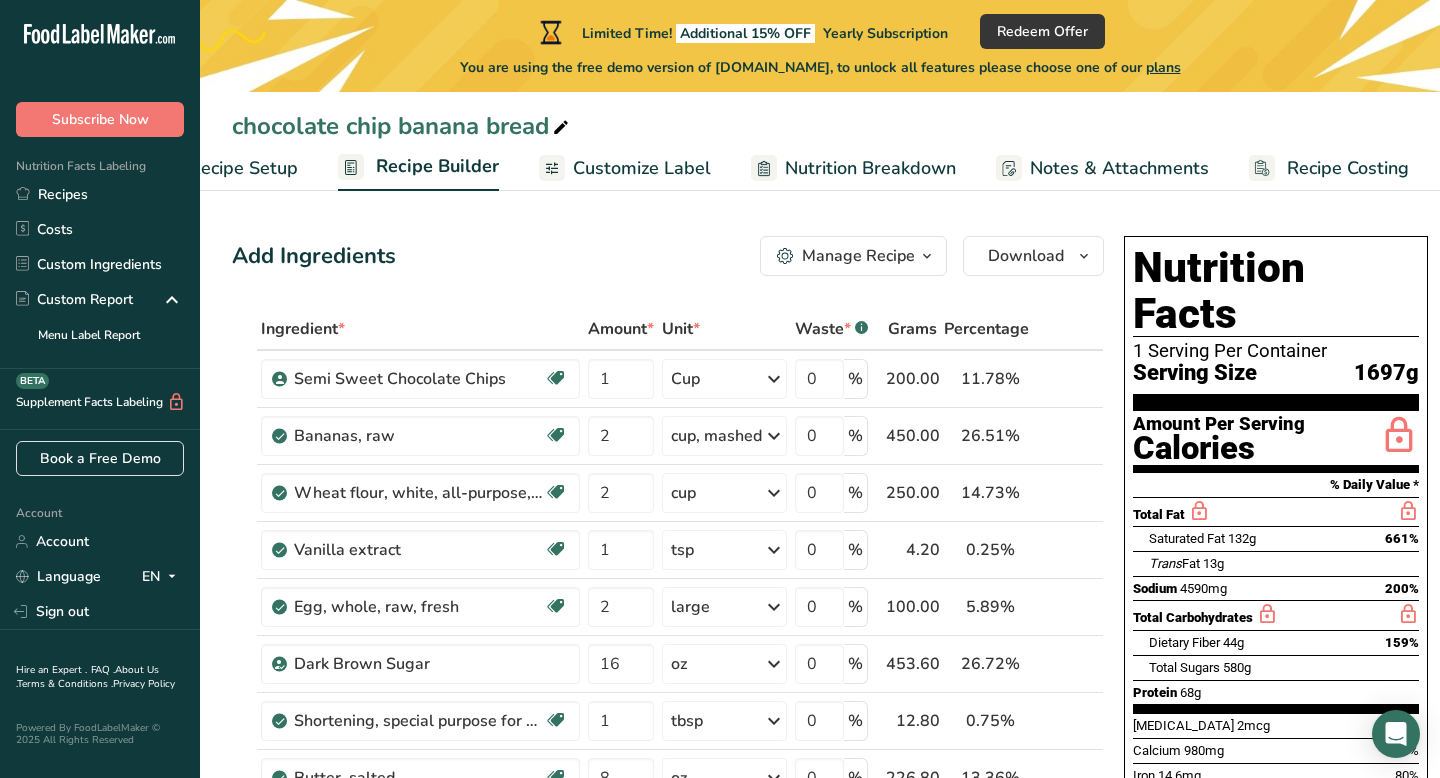 click on "Recipe Setup" at bounding box center [243, 168] 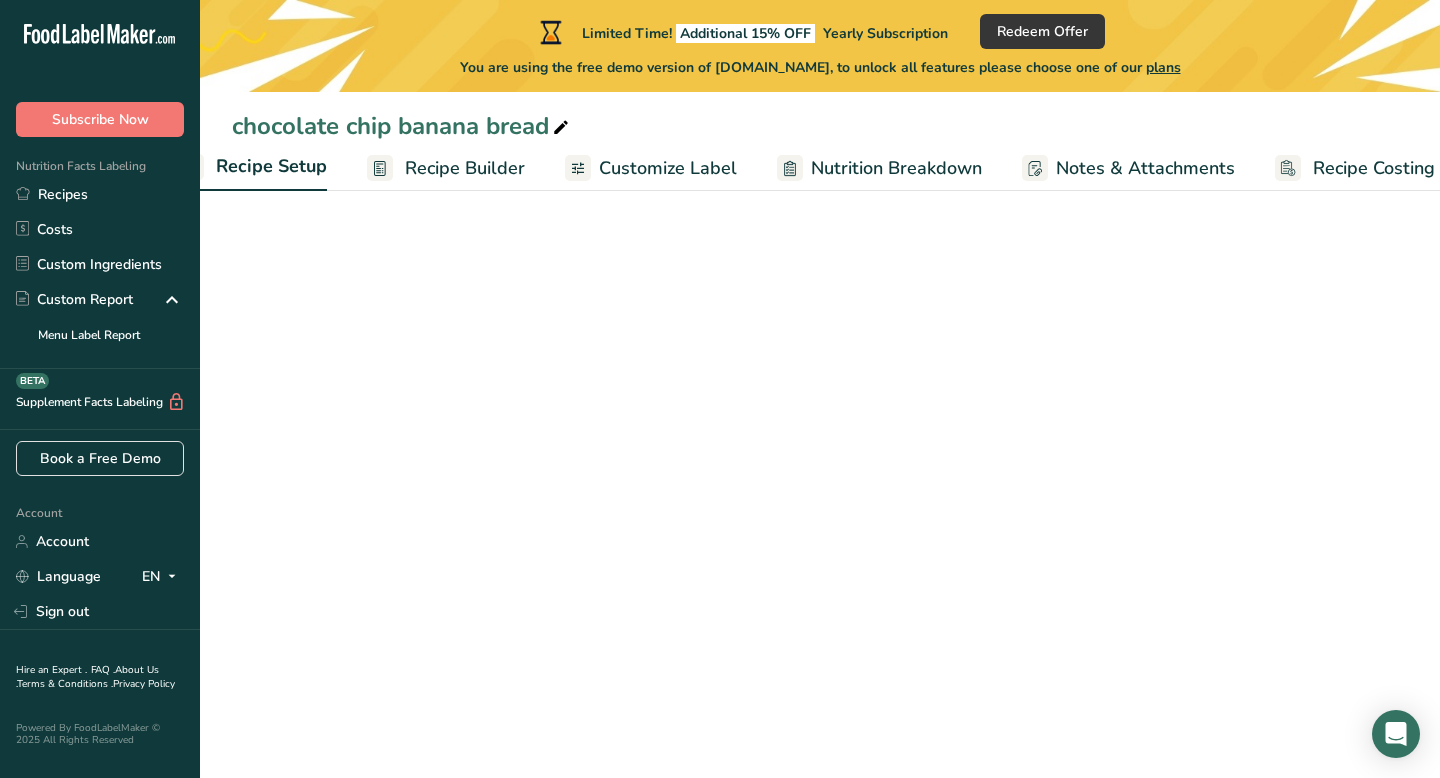 scroll, scrollTop: 0, scrollLeft: 7, axis: horizontal 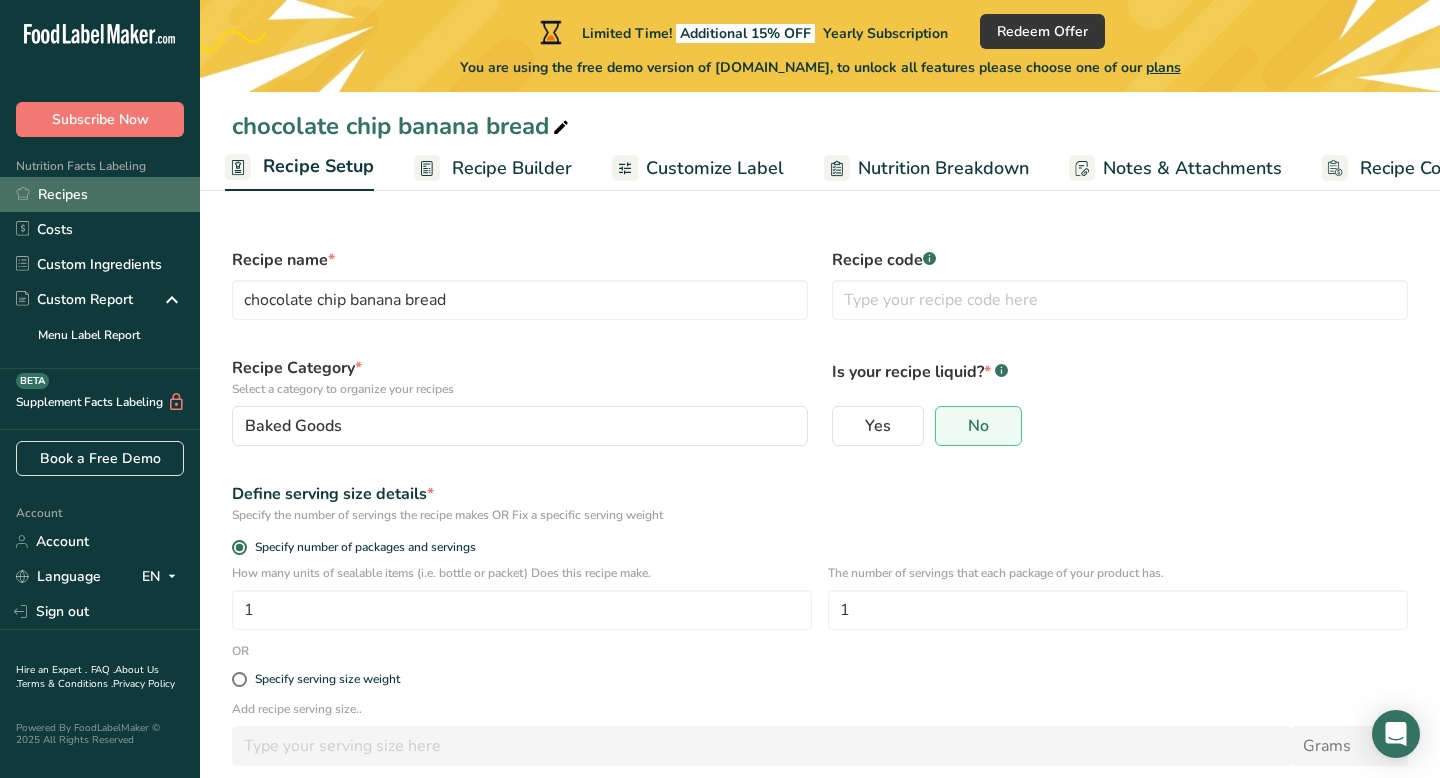 click on "Recipes" at bounding box center [100, 194] 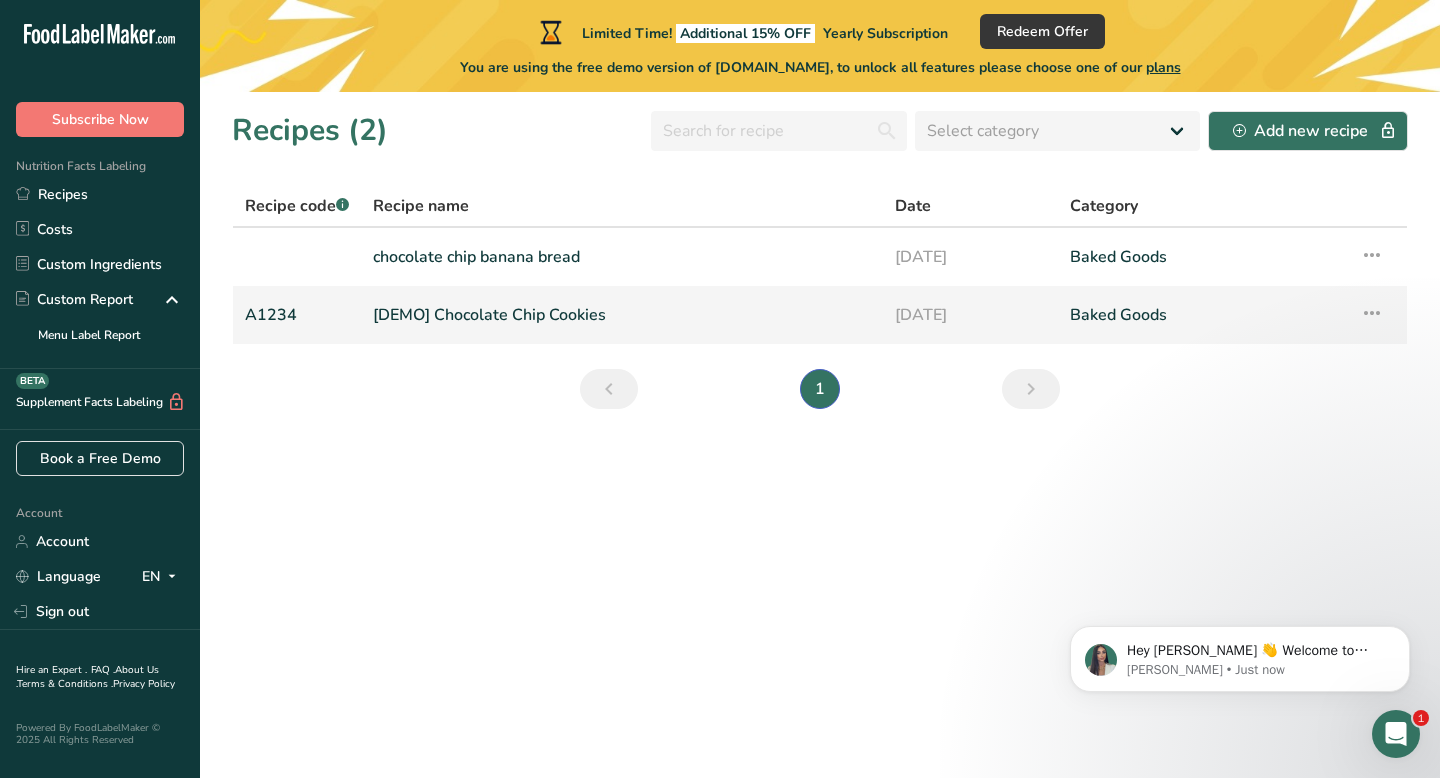 scroll, scrollTop: 0, scrollLeft: 0, axis: both 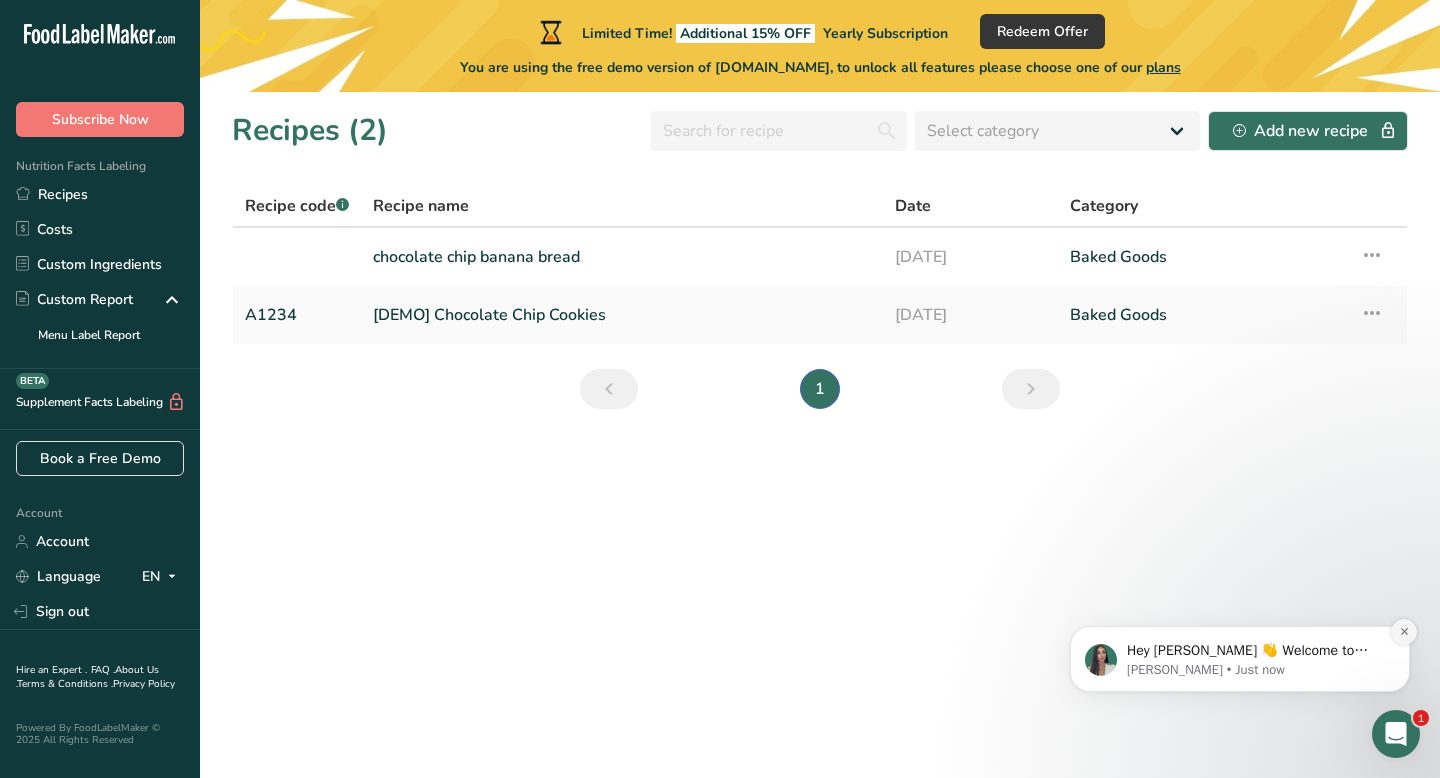 click at bounding box center [1404, 632] 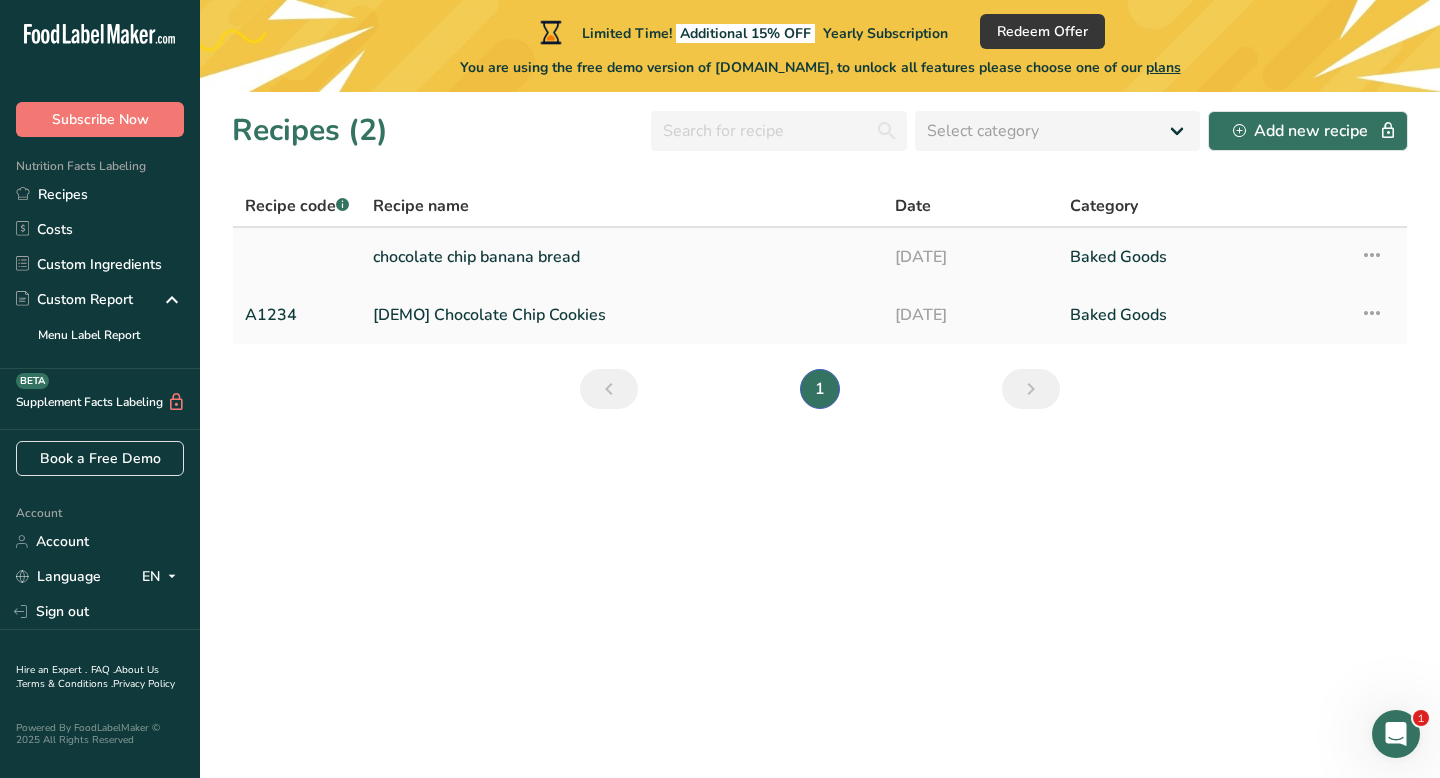 click on "chocolate chip banana bread" at bounding box center (622, 257) 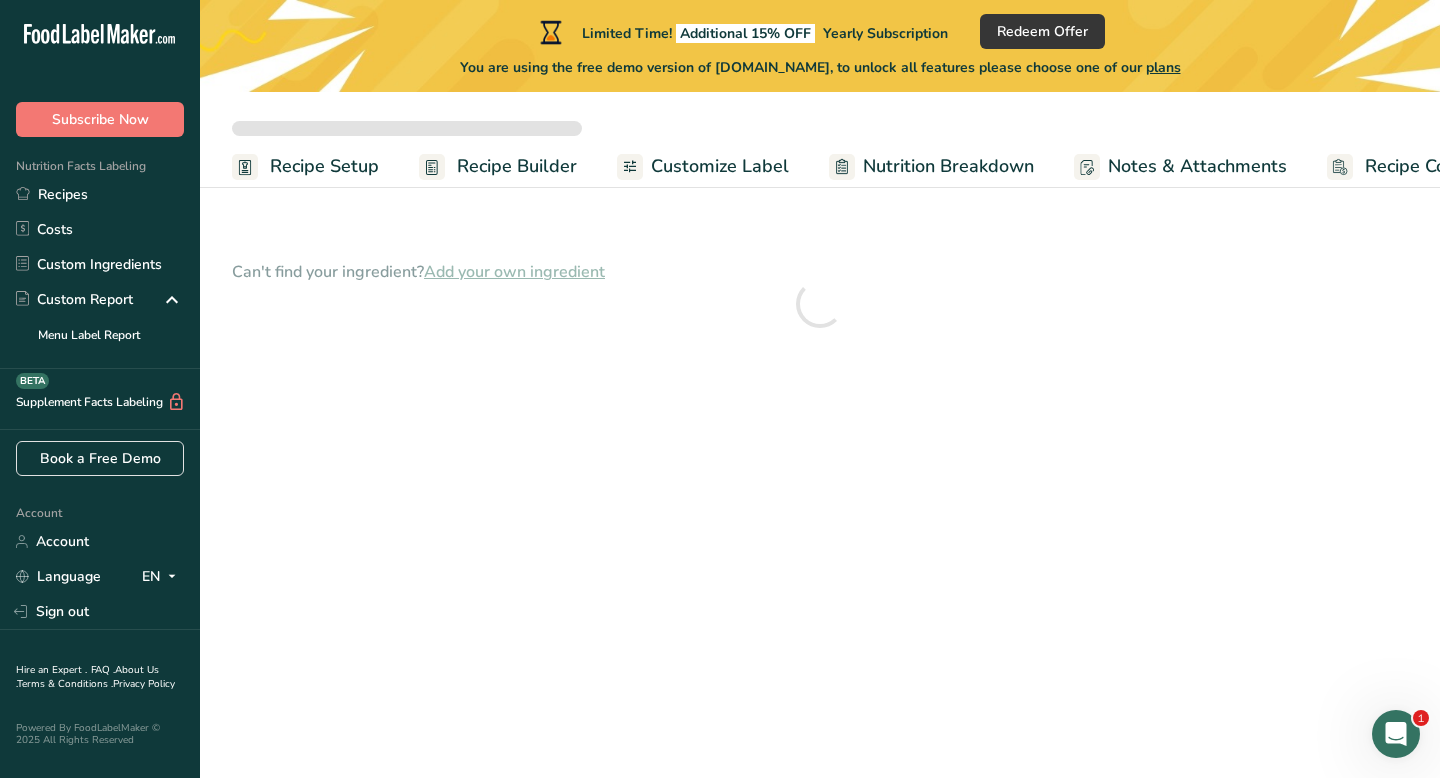 click 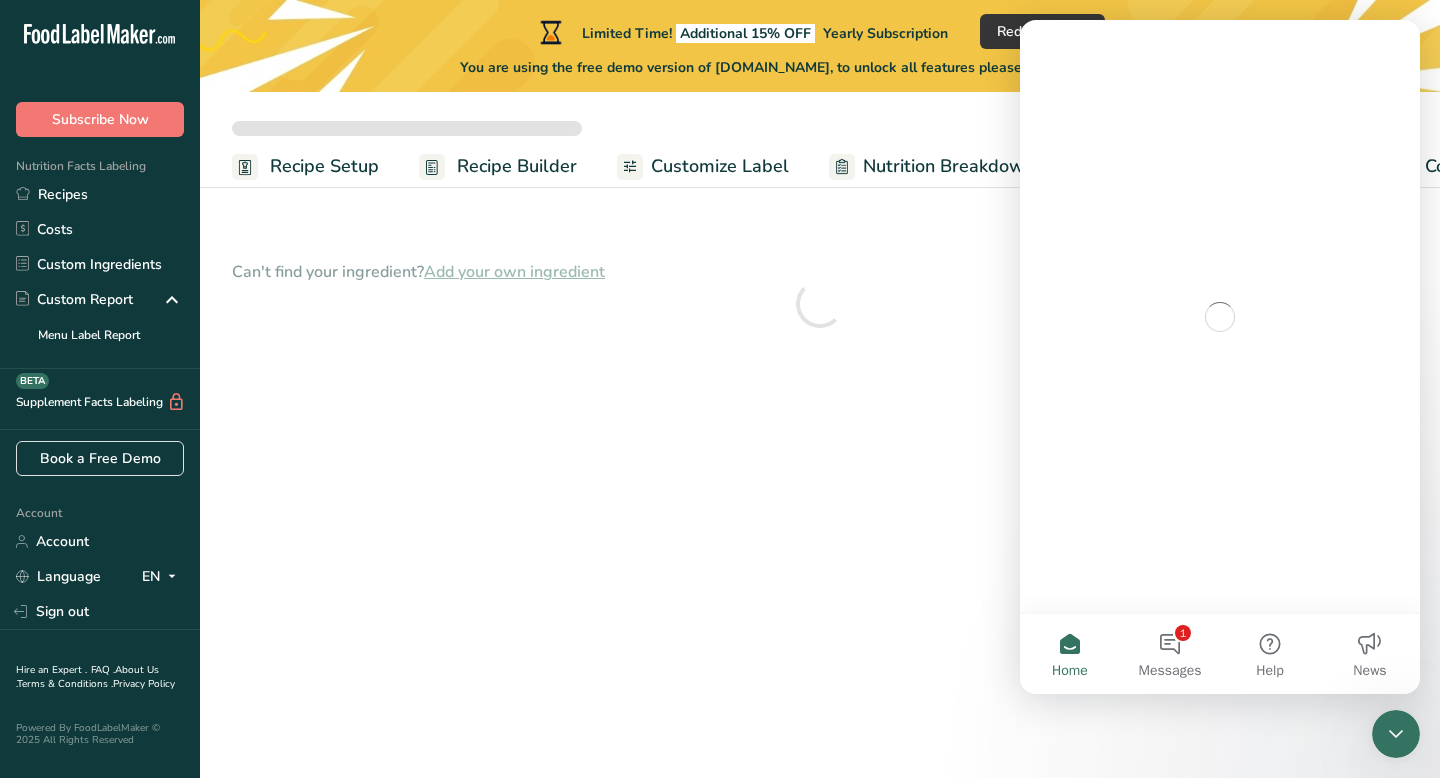 scroll, scrollTop: 0, scrollLeft: 0, axis: both 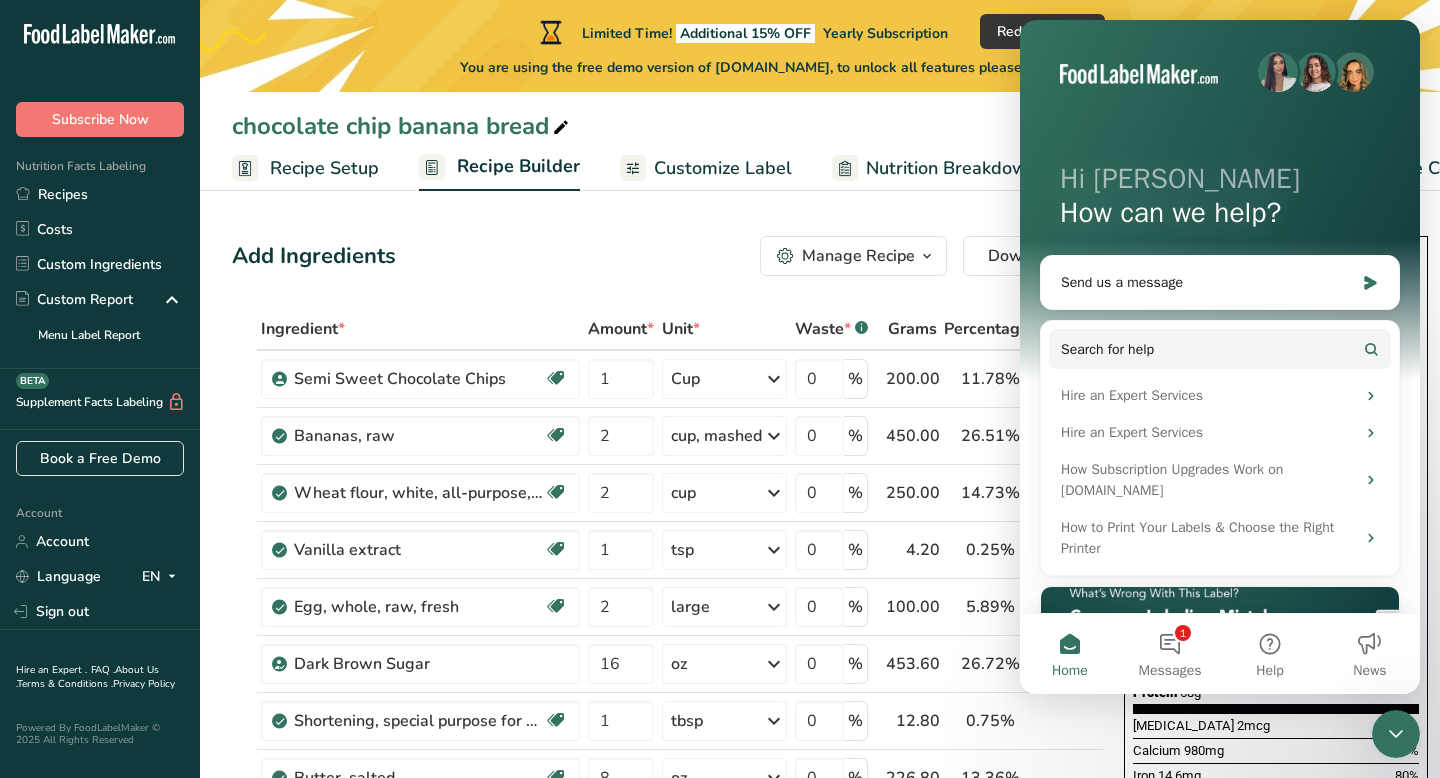 click on "Add Ingredients
Manage Recipe         Delete Recipe             Duplicate Recipe               Scale Recipe               Save as Sub-Recipe   .a-a{fill:#347362;}.b-a{fill:#fff;}                                 Nutrition Breakdown                 Recipe Card
NEW
[MEDICAL_DATA] Pattern Report             Activity History
Download
Choose your preferred label style
Standard FDA label
Standard FDA label
The most common format for nutrition facts labels in compliance with the FDA's typeface, style and requirements
Tabular FDA label
A label format compliant with the FDA regulations presented in a tabular (horizontal) display.
Linear FDA label
A simple linear display for small sized packages.
Simplified FDA label" at bounding box center (674, 1016) 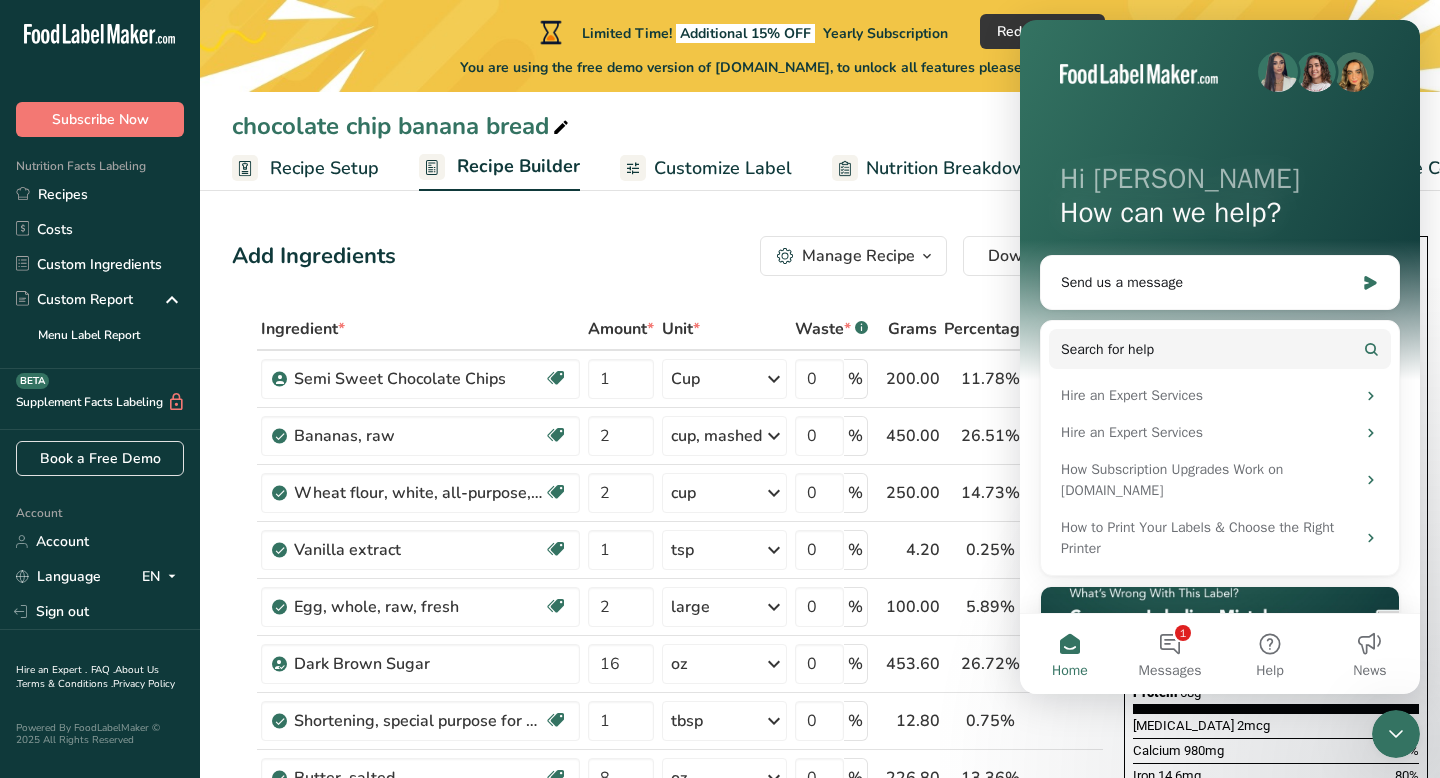 click 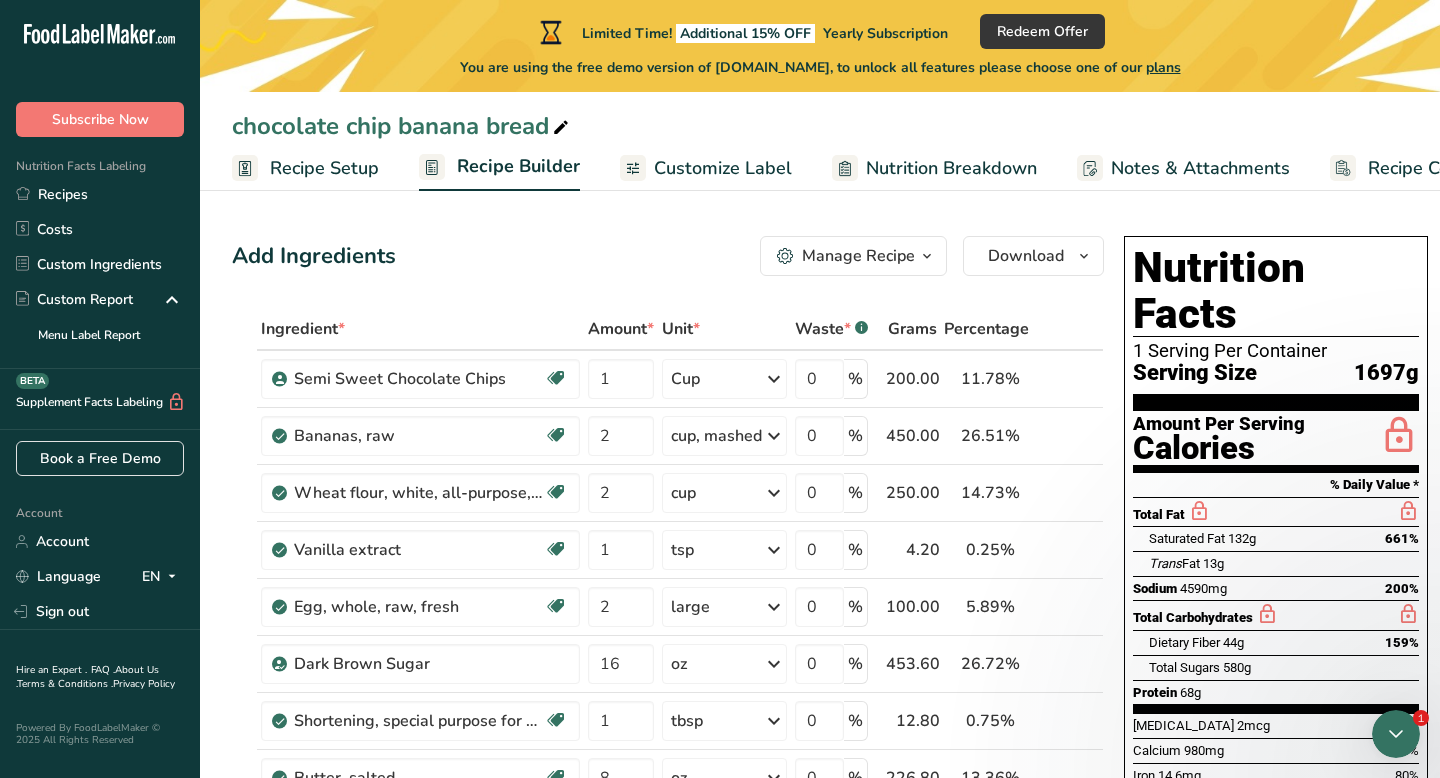 scroll, scrollTop: 0, scrollLeft: 0, axis: both 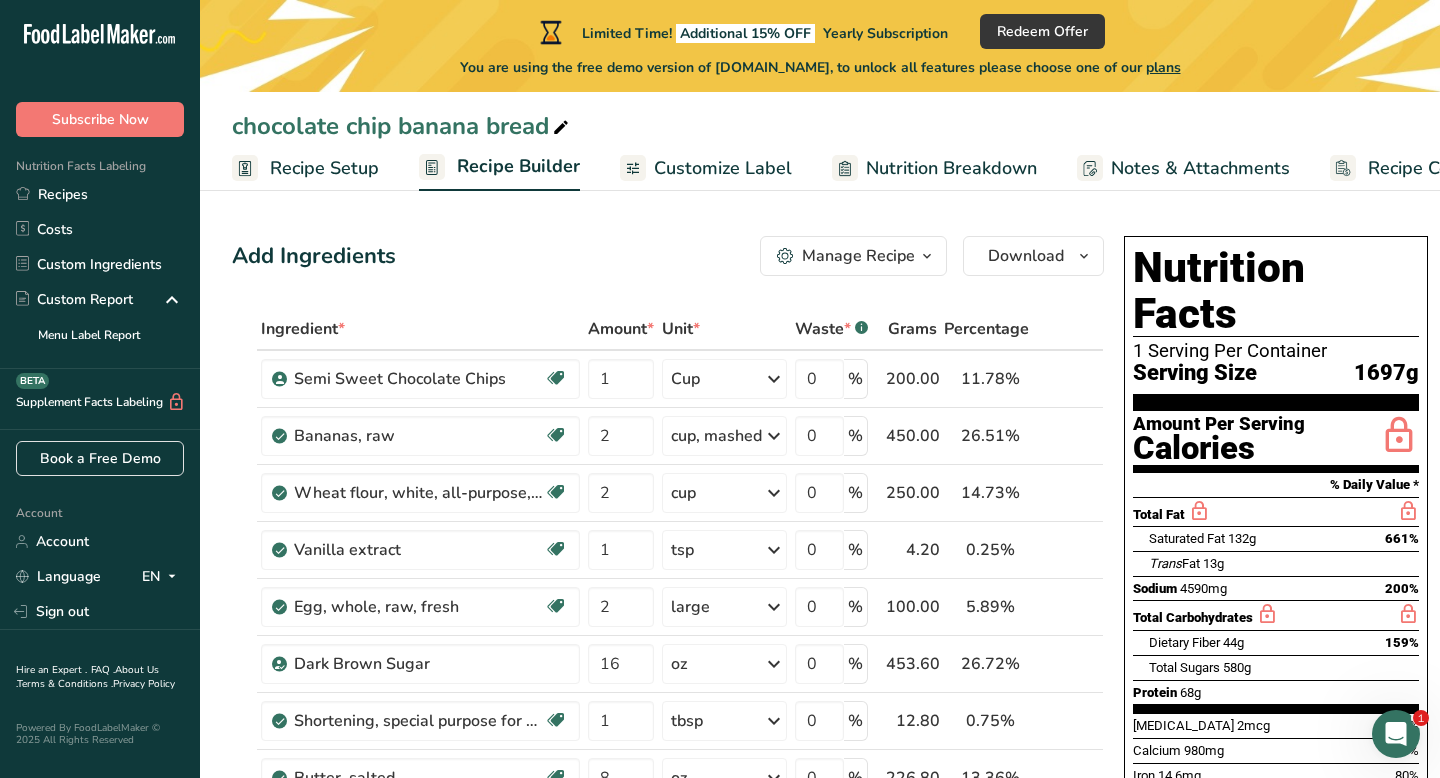 click on "Customize Label" at bounding box center (723, 168) 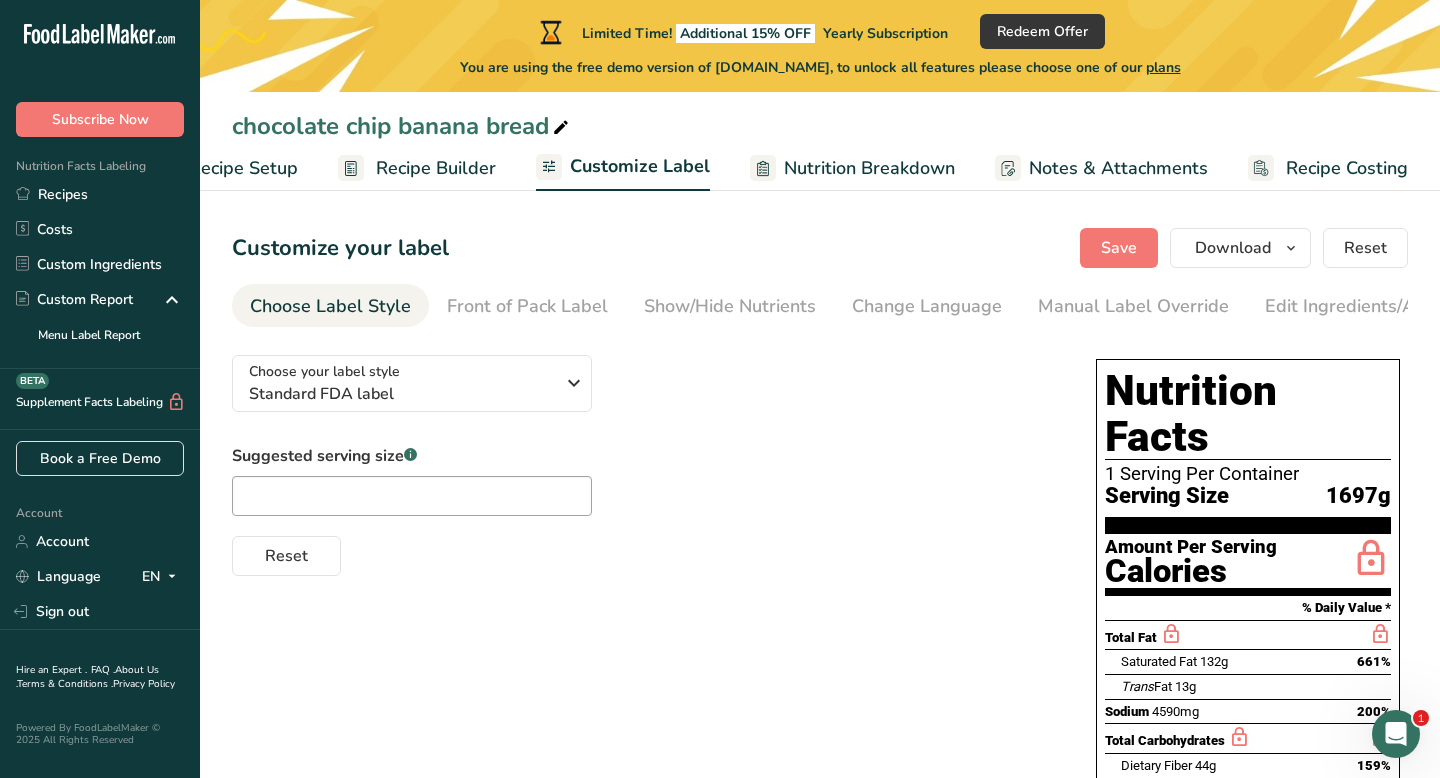 click on "Nutrition Breakdown" at bounding box center [869, 168] 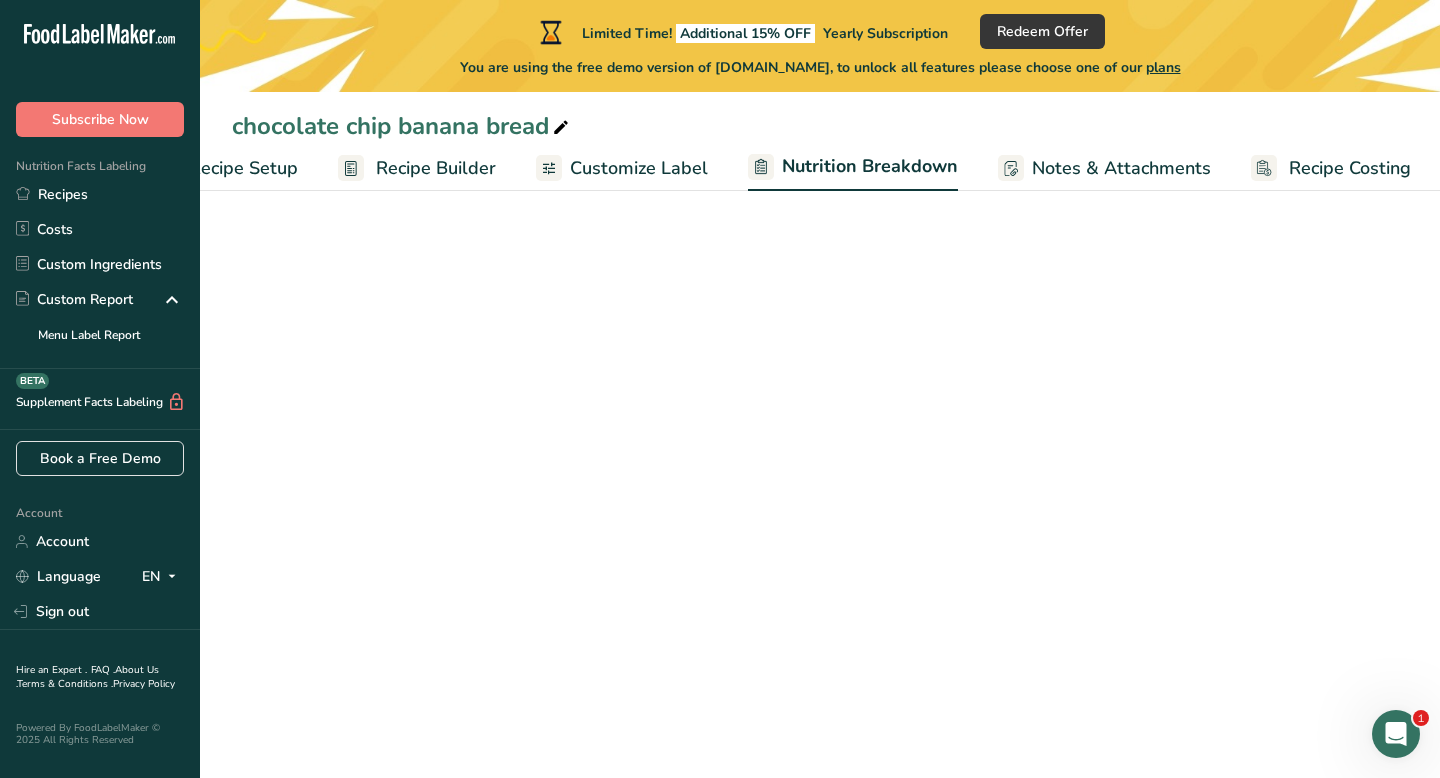 scroll, scrollTop: 0, scrollLeft: 83, axis: horizontal 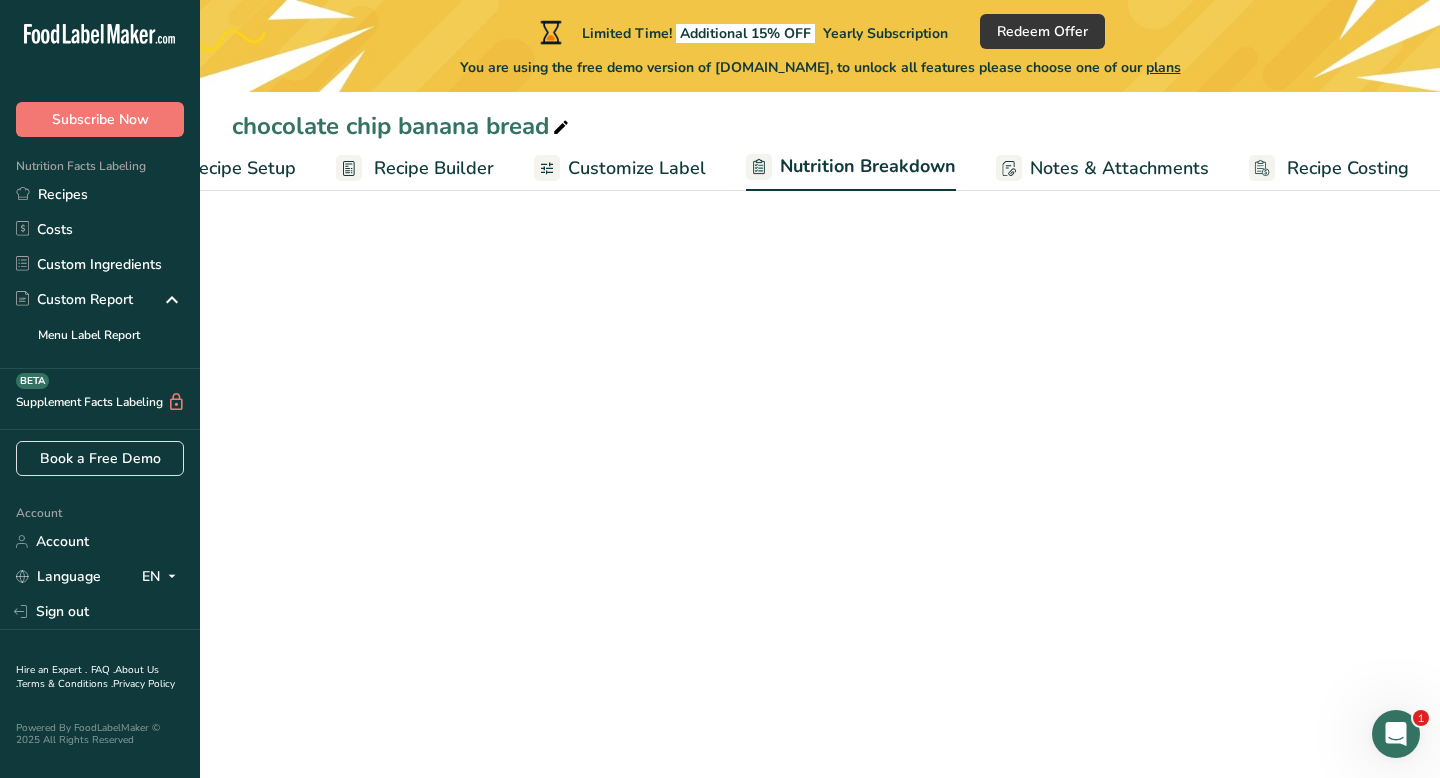 select on "Calories" 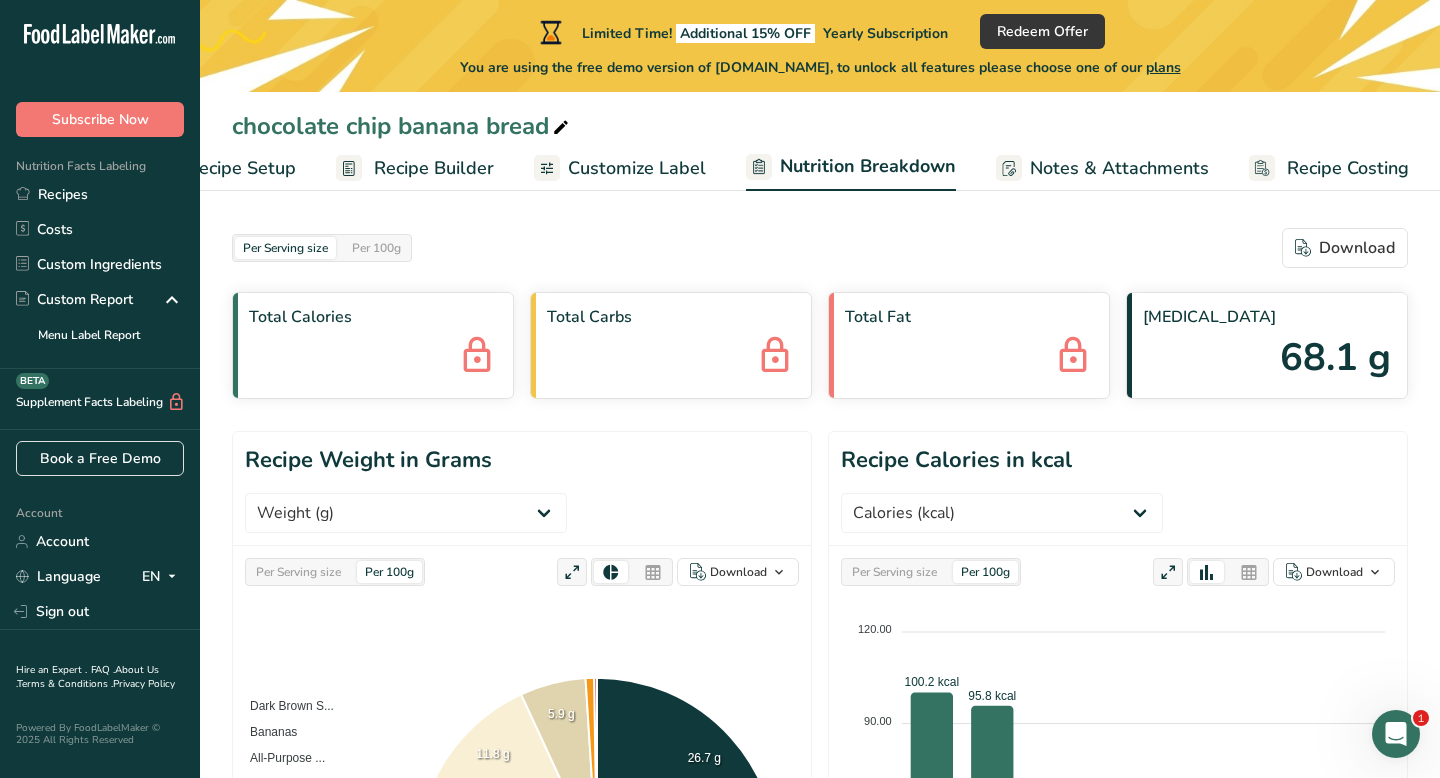 click on "Customize Label" at bounding box center [637, 168] 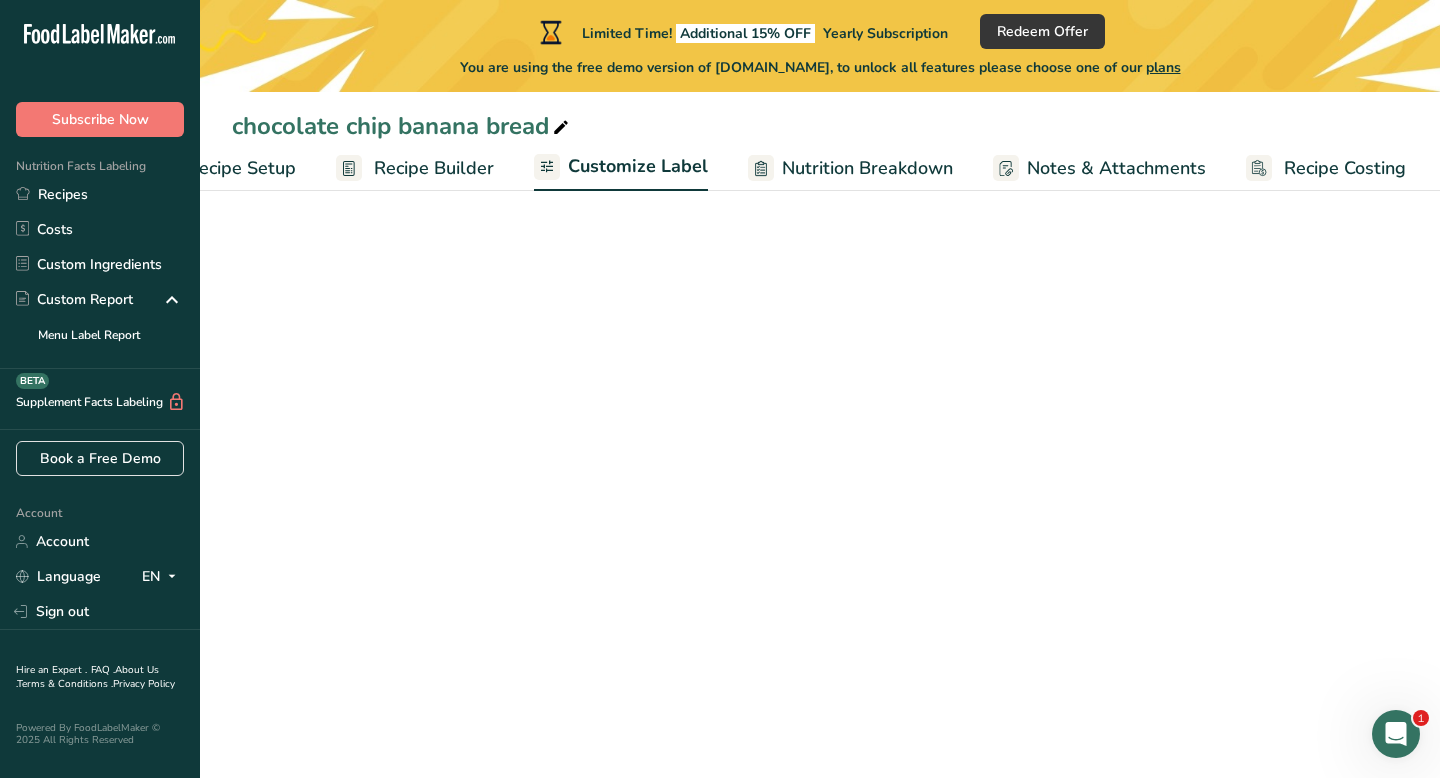scroll, scrollTop: 0, scrollLeft: 81, axis: horizontal 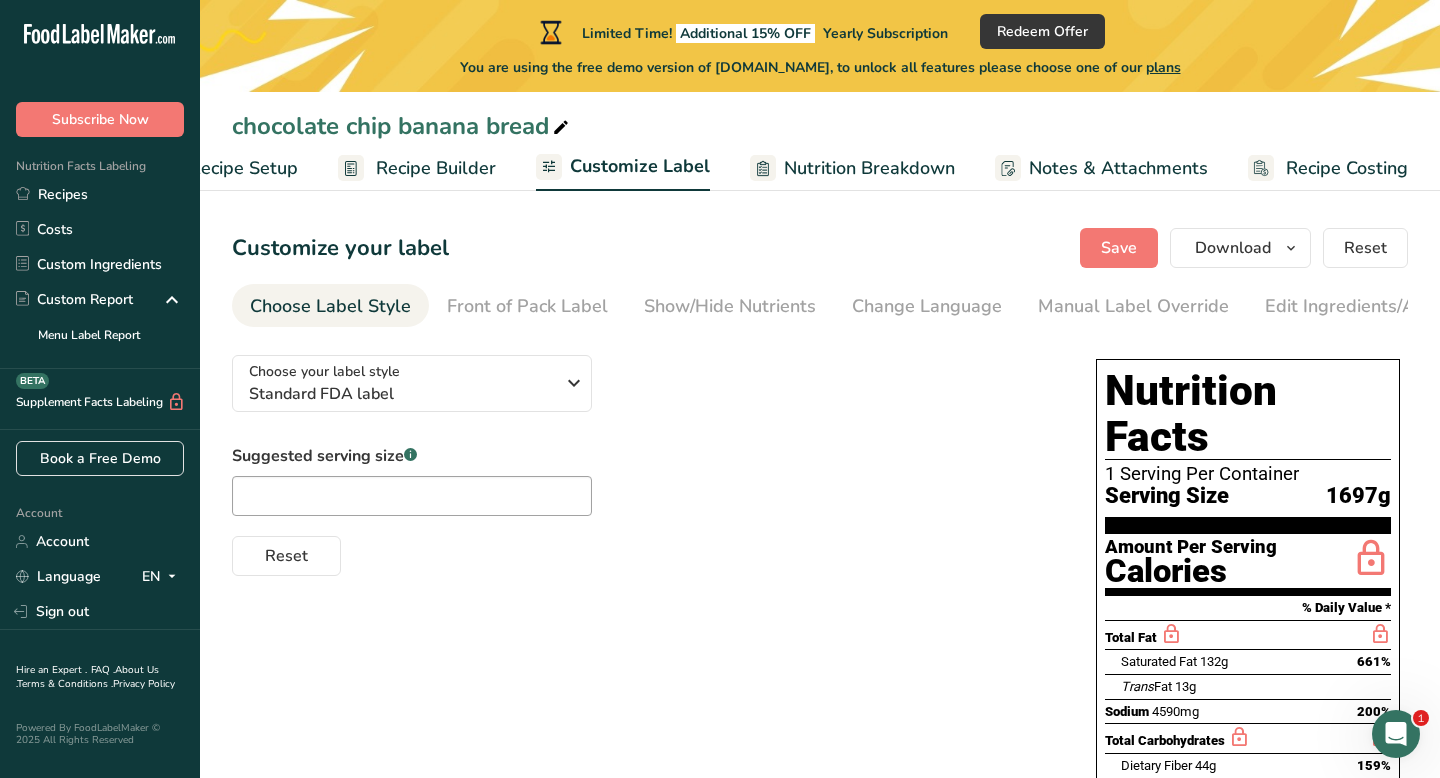 click on "Recipe Builder" at bounding box center [436, 168] 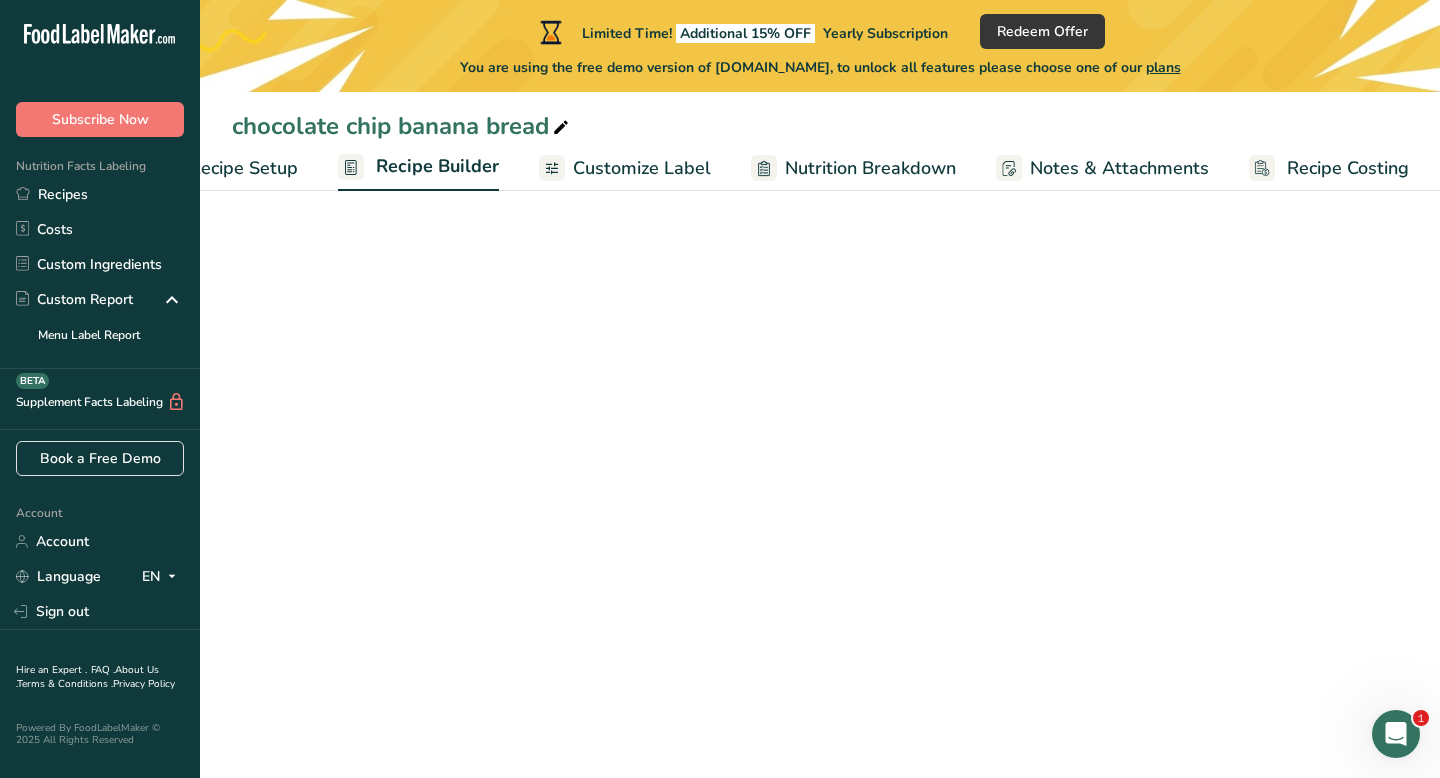 scroll, scrollTop: 0, scrollLeft: 81, axis: horizontal 